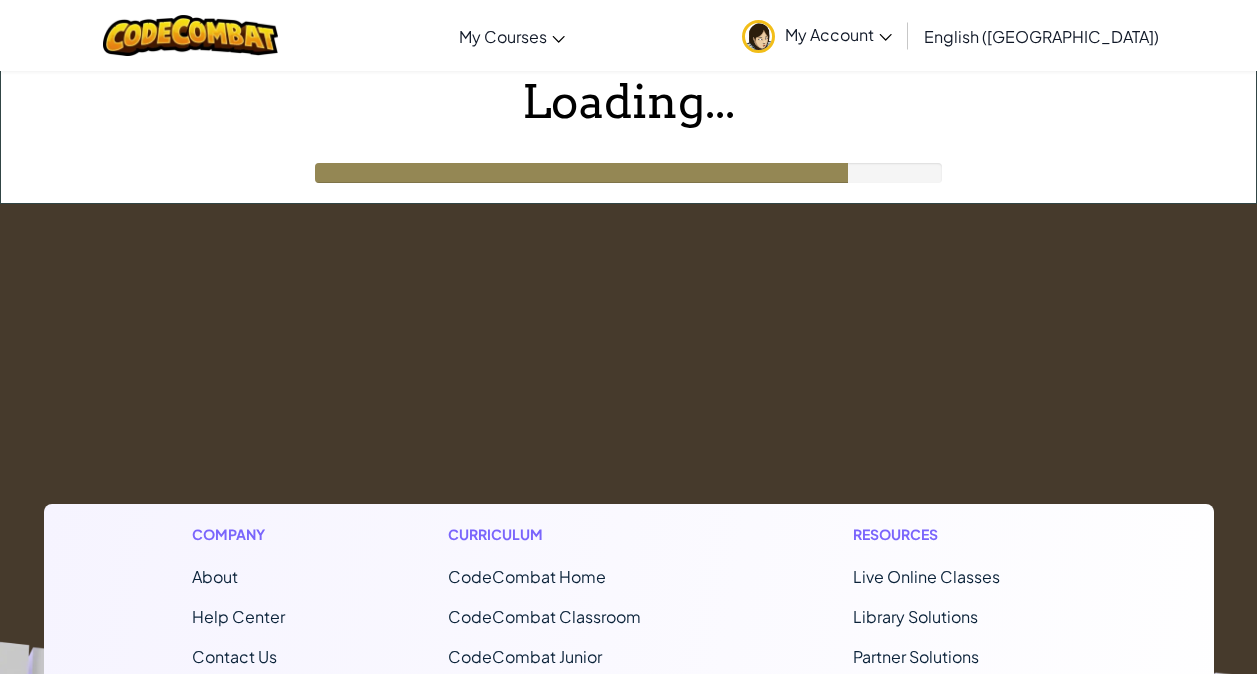 scroll, scrollTop: 0, scrollLeft: 0, axis: both 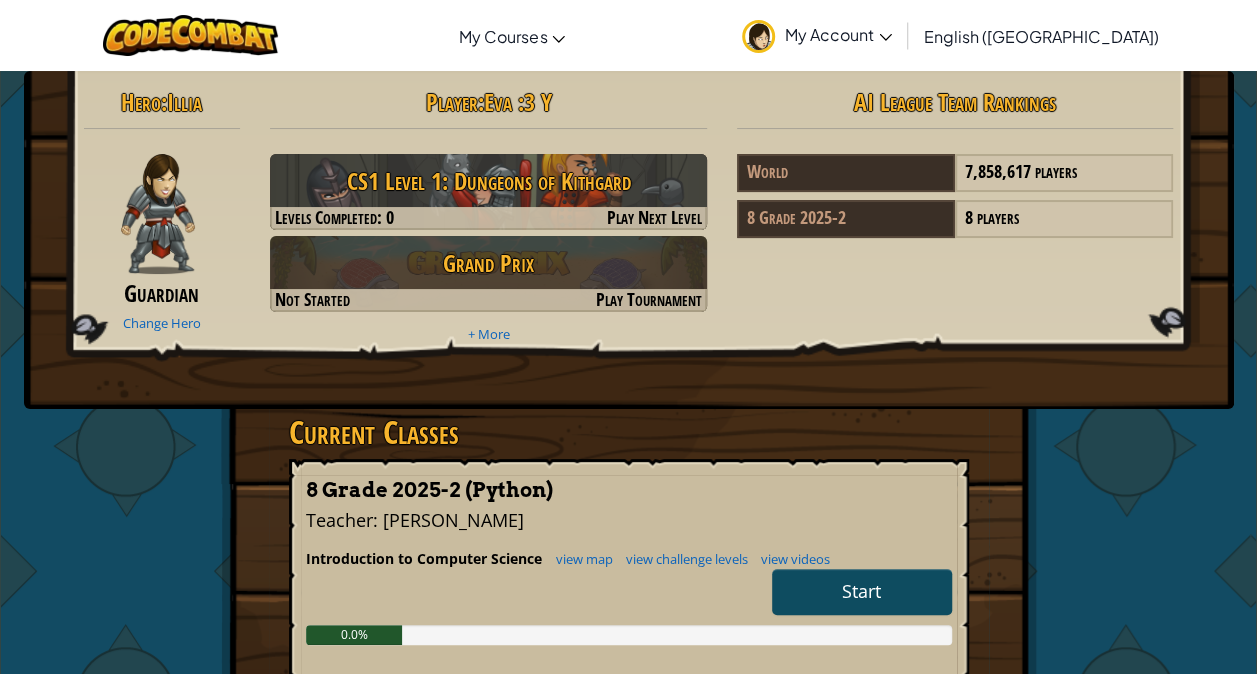 click on "Hero :  Illia Guardian Change Hero Player :  [PERSON_NAME] :3 Y CS1 Level 1: Dungeons of Kithgard Levels Completed: 0 Play Next Level Grand Prix Not Started Play Tournament + More AI League Team Rankings World 7,858,617   players 8 Grade 2025-2 8   players Current Classes 8 Grade 2025-2 (Python) Teacher : Marlyz [PERSON_NAME] Introduction to Computer Science view map   view challenge levels   view videos Start 0.0% Join a Class Join" at bounding box center (629, 539) 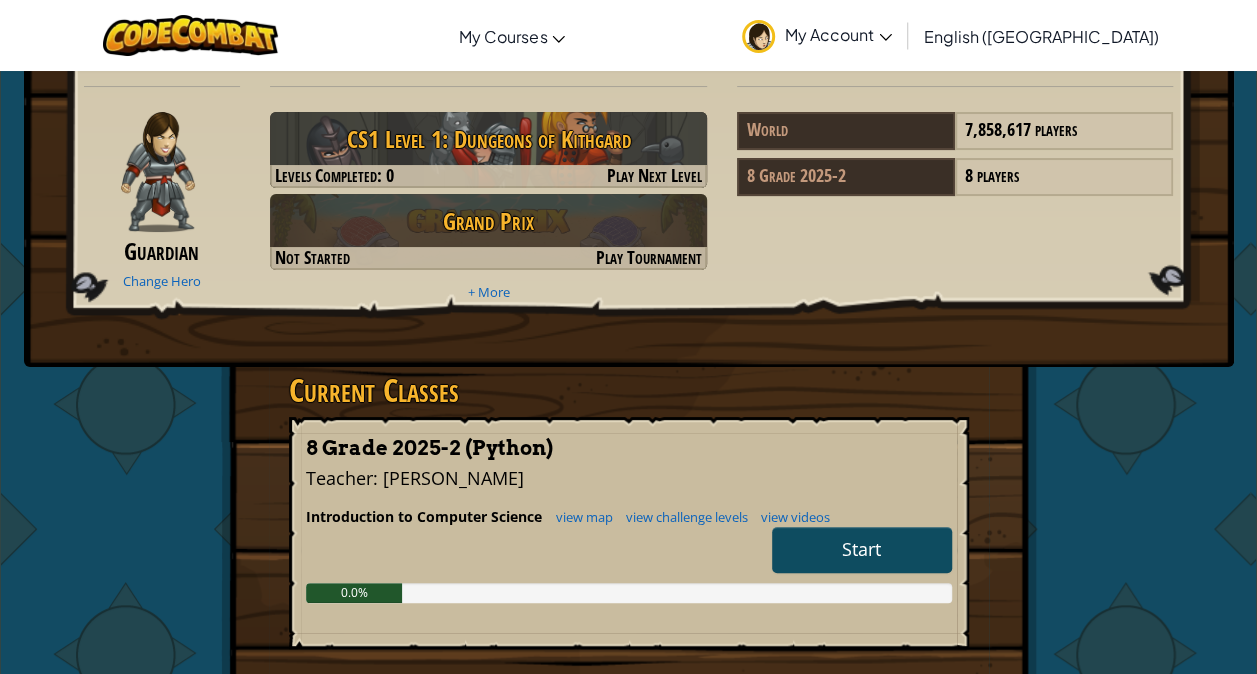 scroll, scrollTop: 0, scrollLeft: 0, axis: both 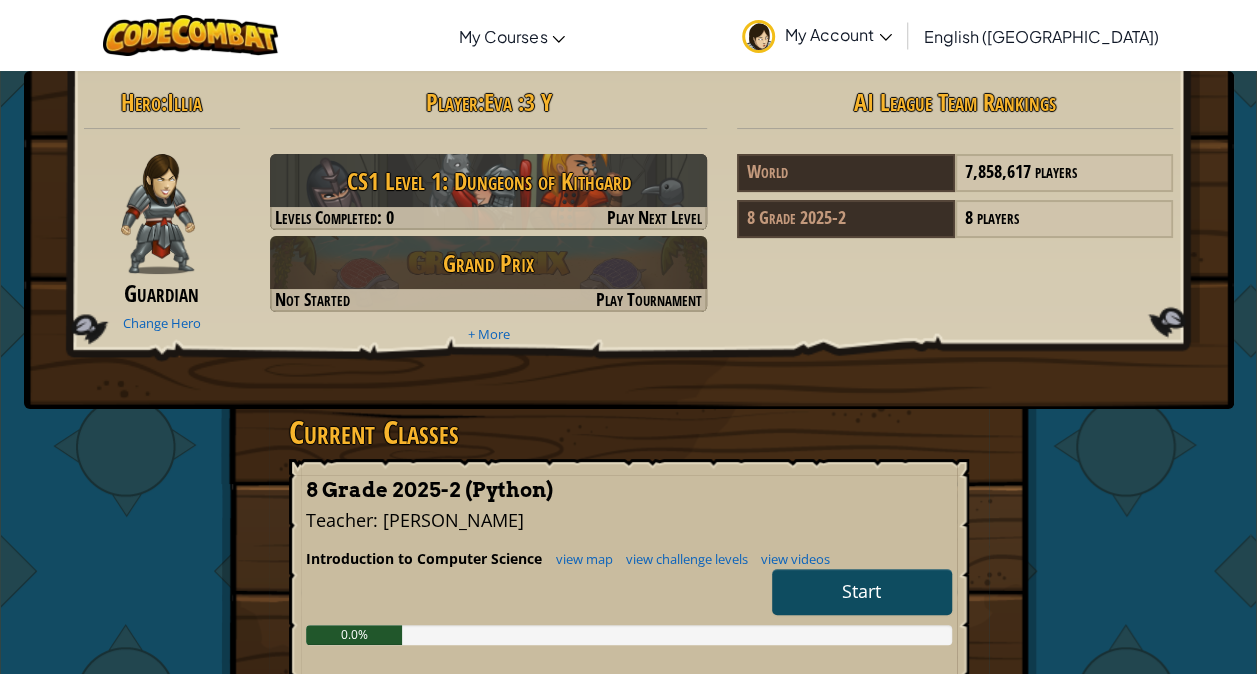 click on "My Account" at bounding box center [817, 35] 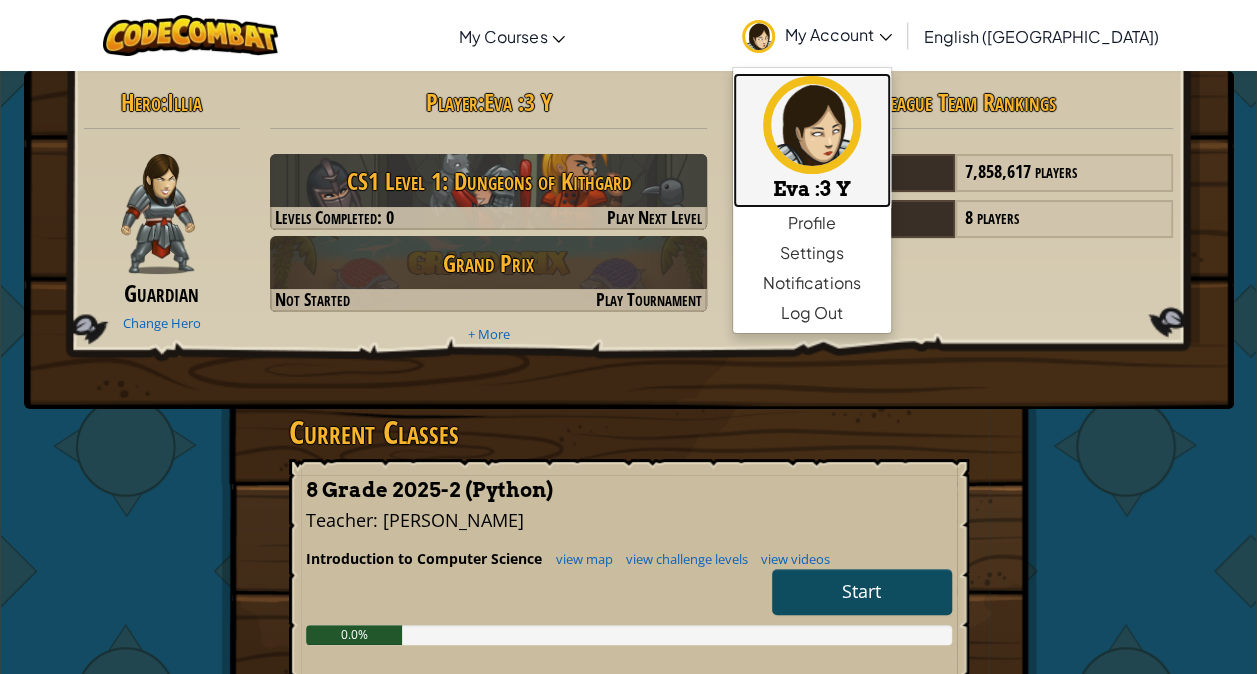 click on "Eva :3 Y" at bounding box center [812, 140] 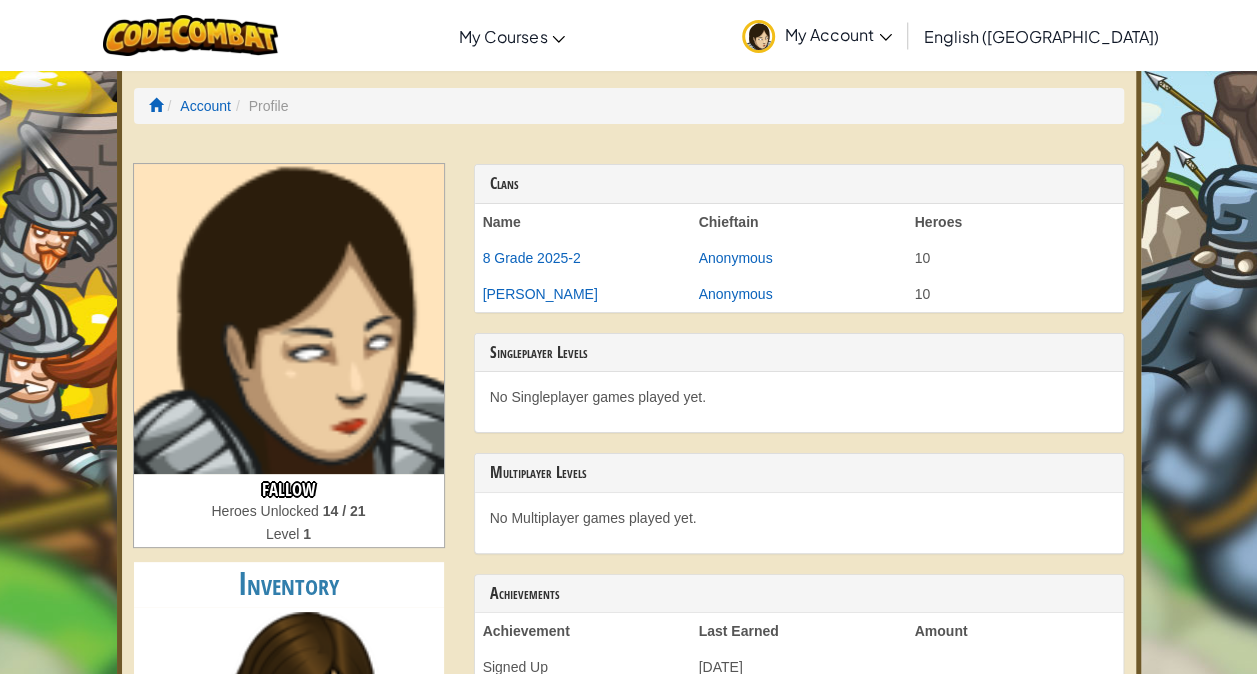 scroll, scrollTop: 1, scrollLeft: 0, axis: vertical 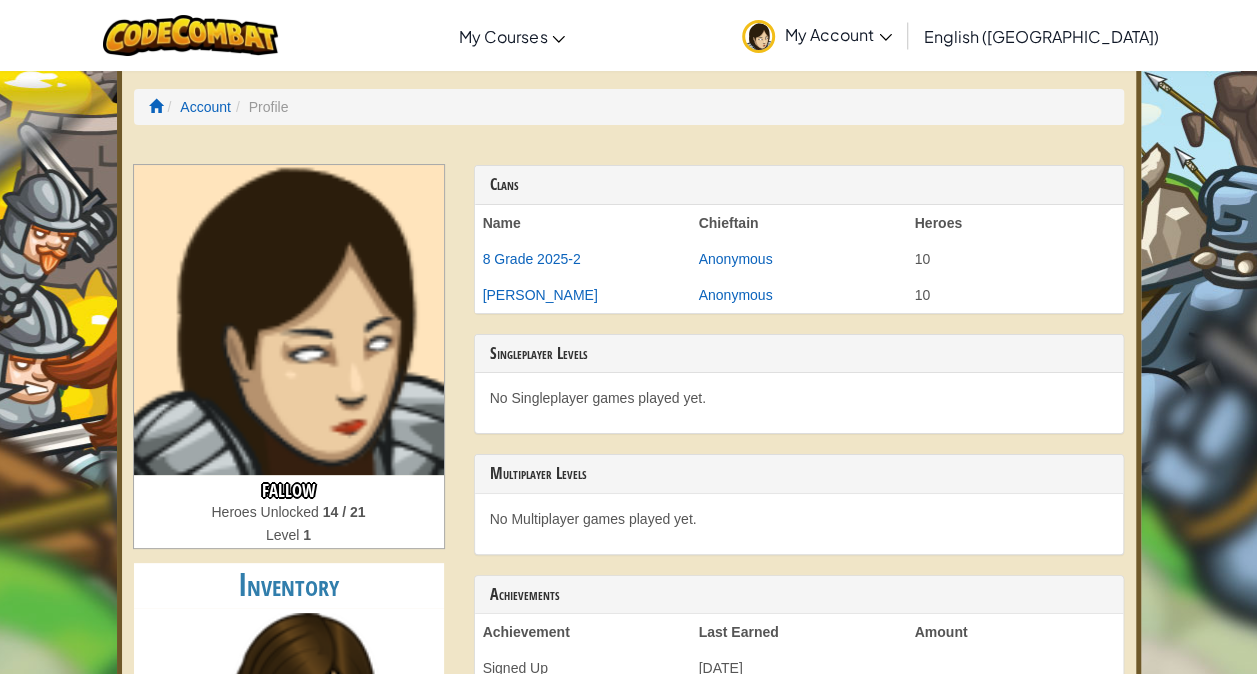 click at bounding box center (289, 320) 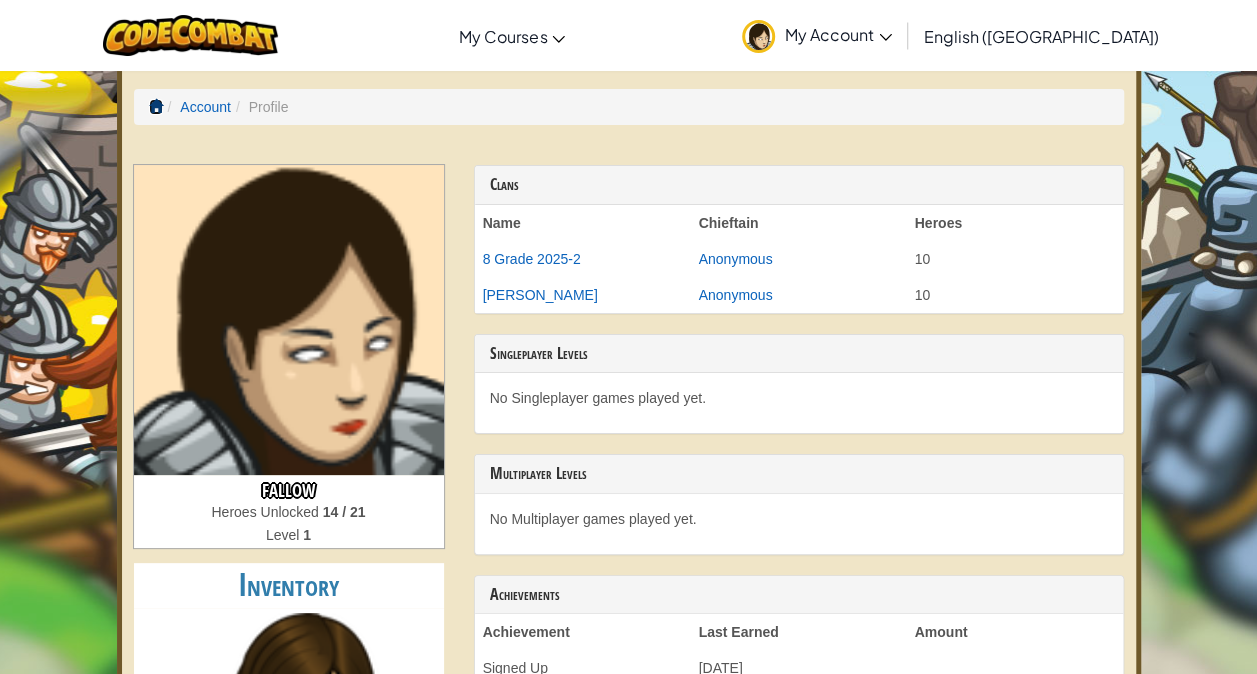 click at bounding box center [156, 106] 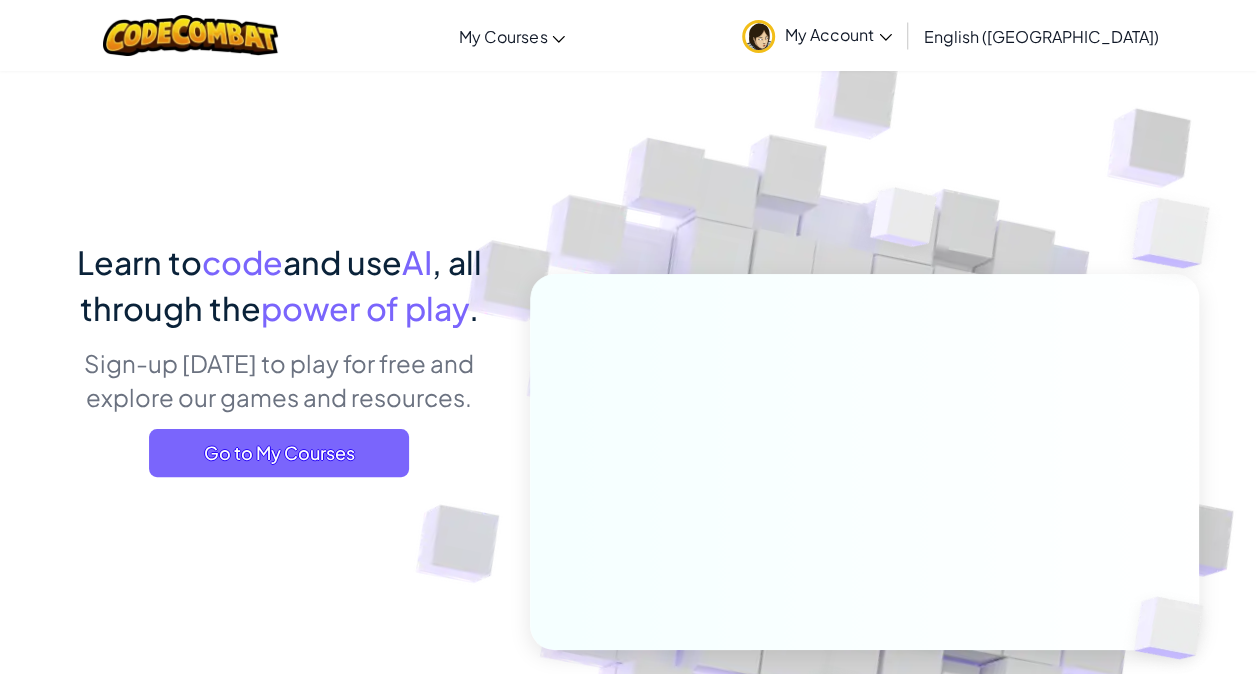 scroll, scrollTop: 0, scrollLeft: 0, axis: both 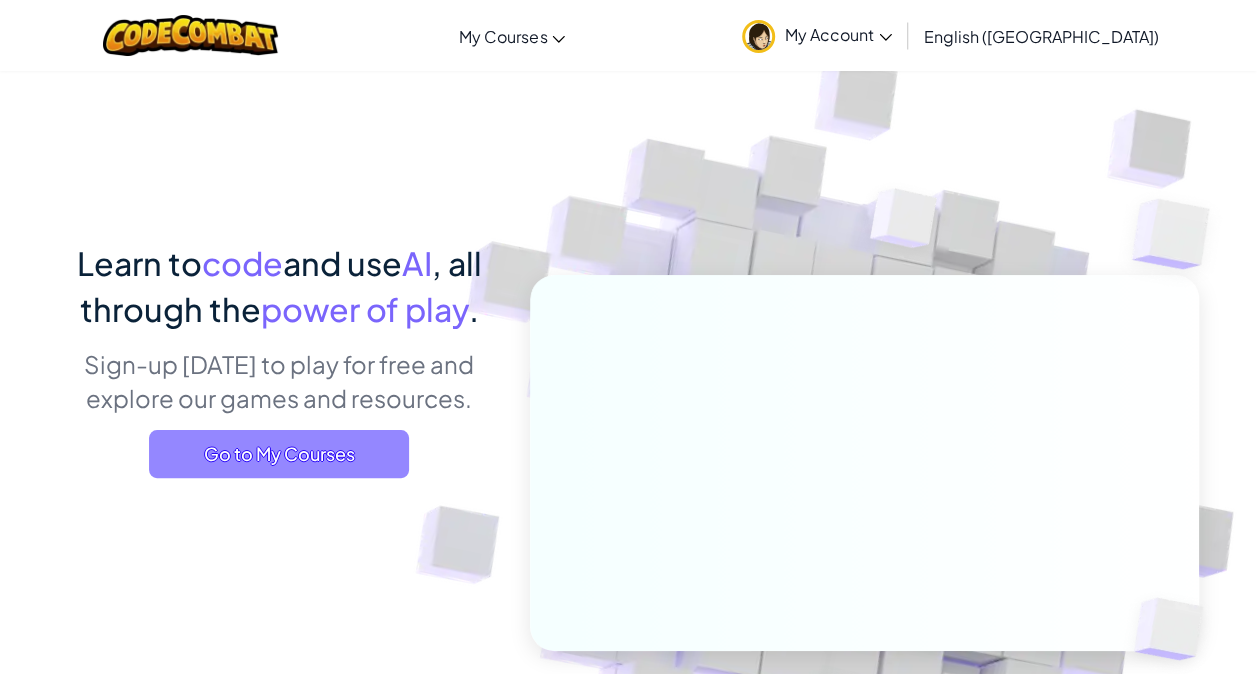 click on "Go to My Courses" at bounding box center (279, 454) 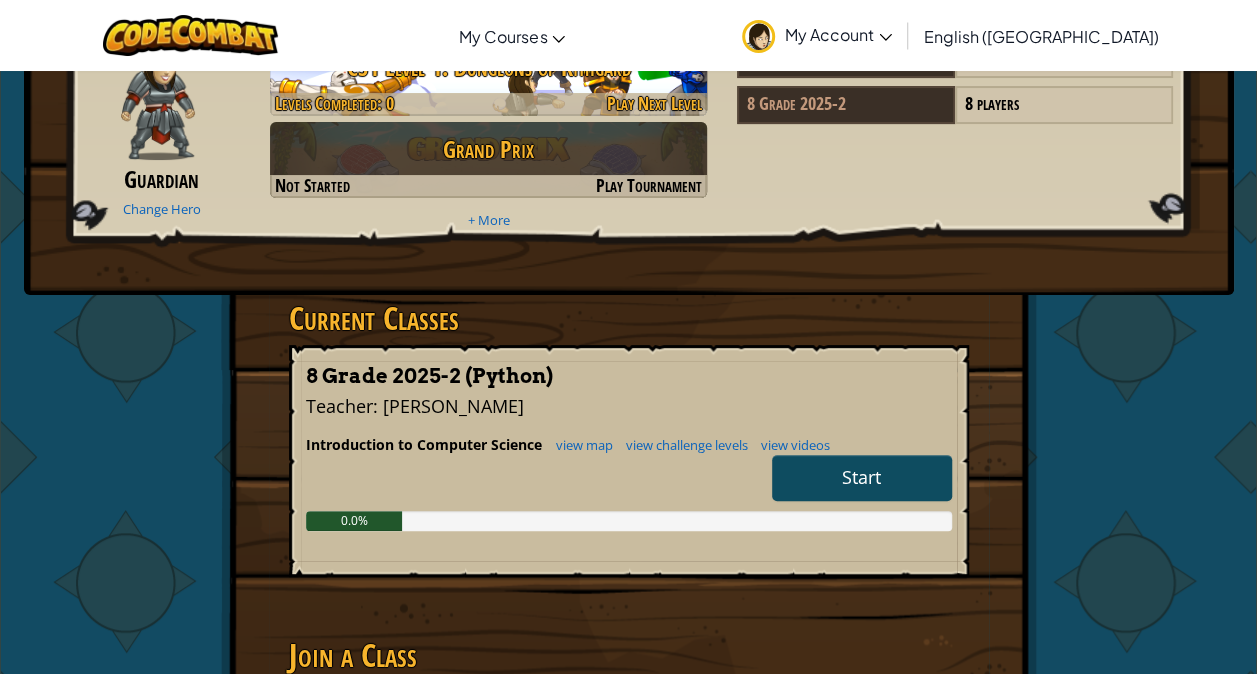 scroll, scrollTop: 116, scrollLeft: 0, axis: vertical 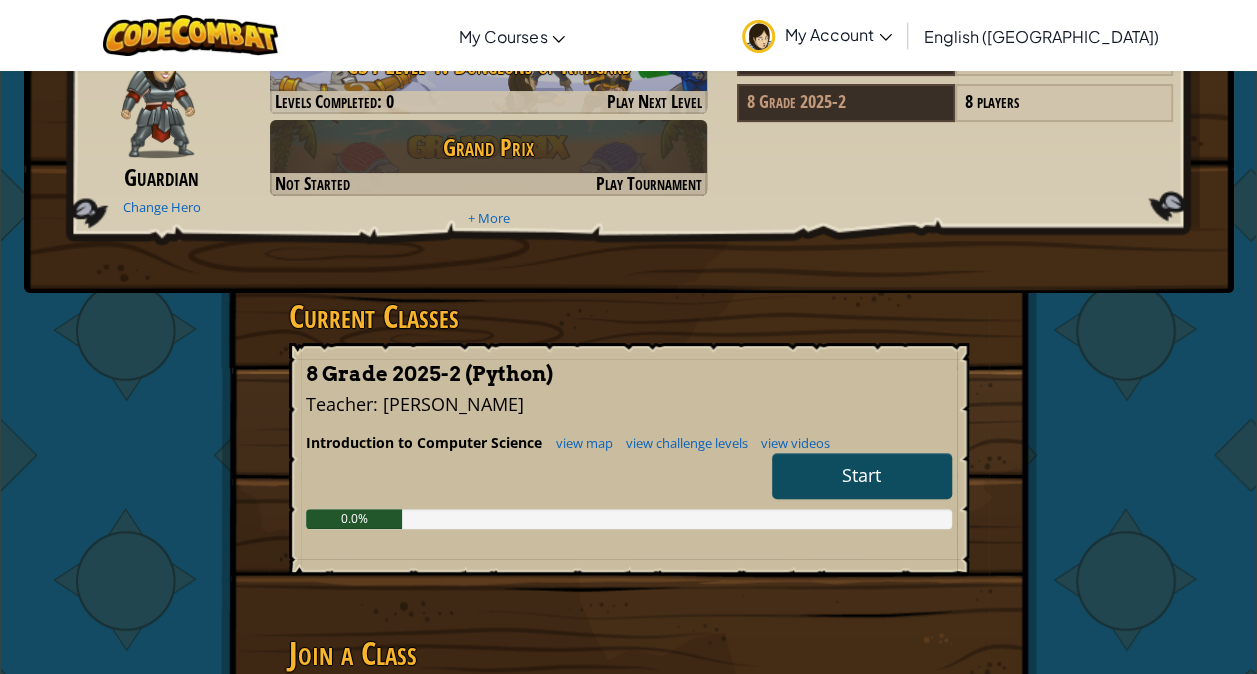 click on "Start" at bounding box center (861, 475) 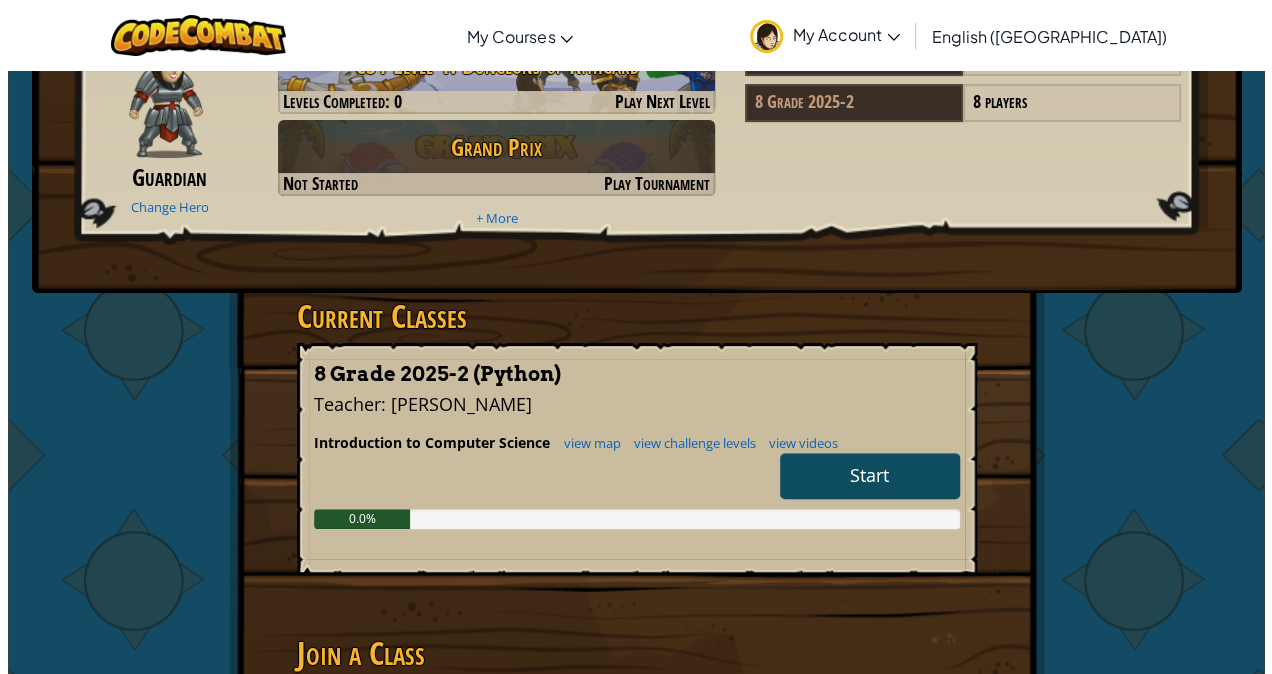 scroll, scrollTop: 0, scrollLeft: 0, axis: both 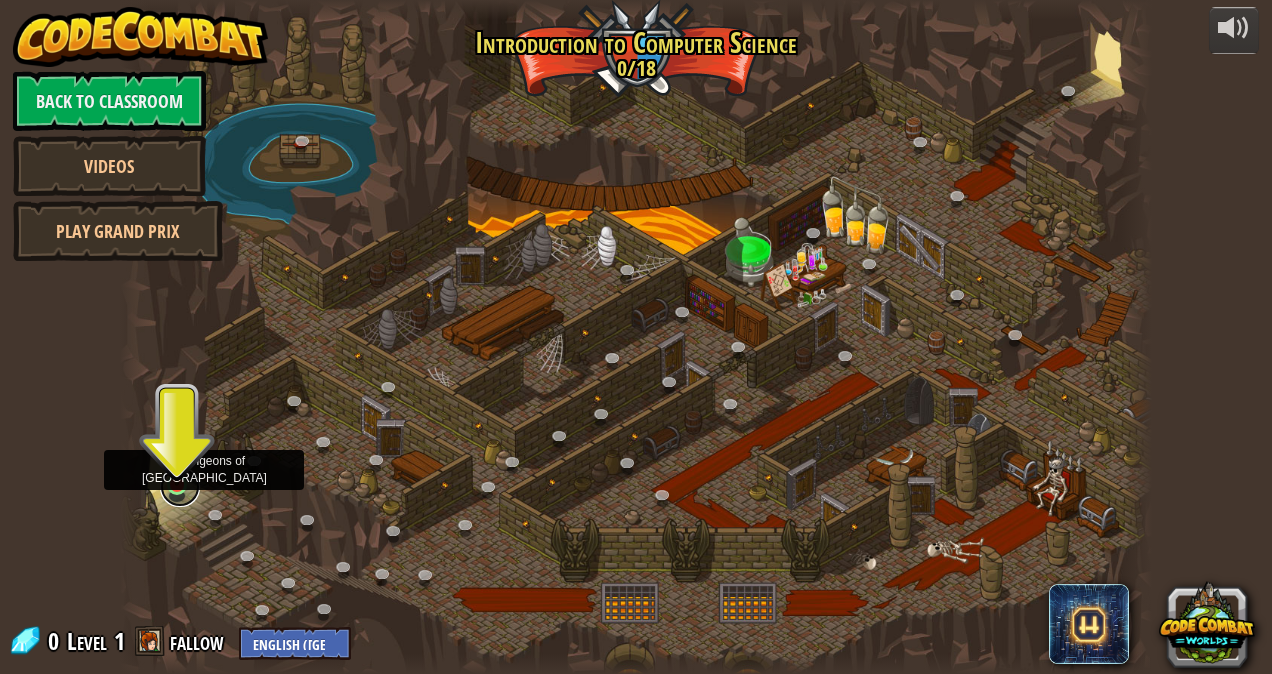 click at bounding box center [180, 487] 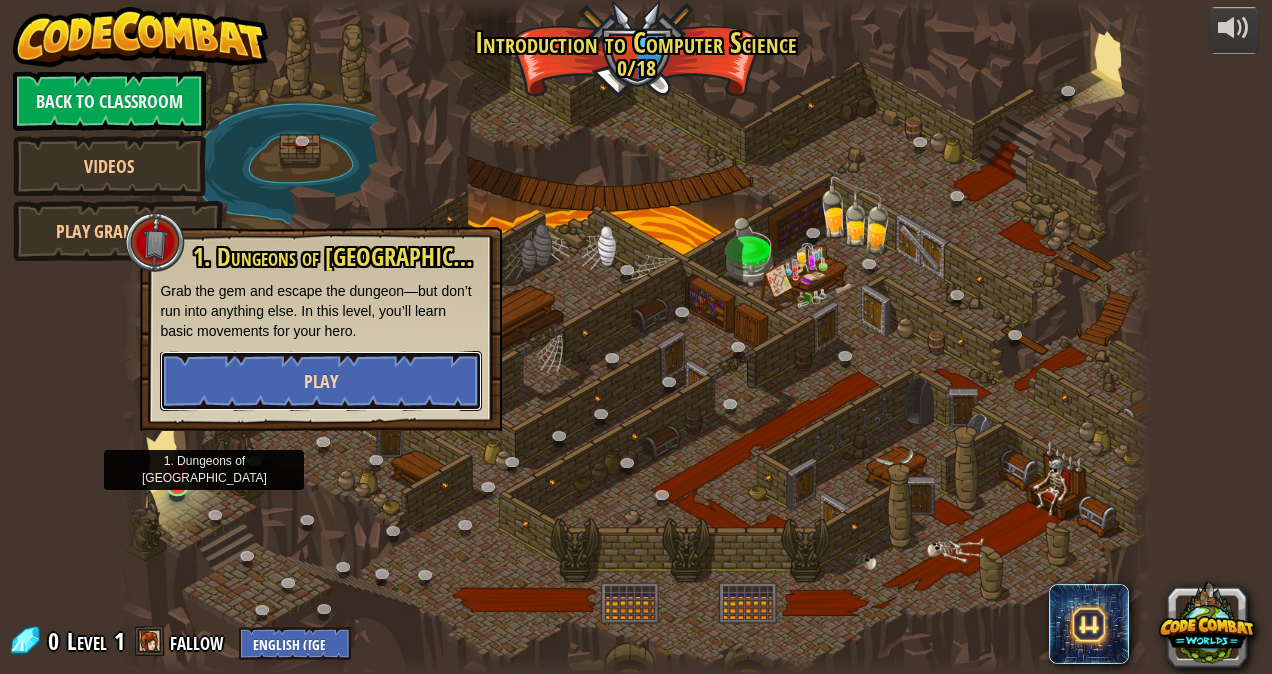 click on "Play" at bounding box center [321, 381] 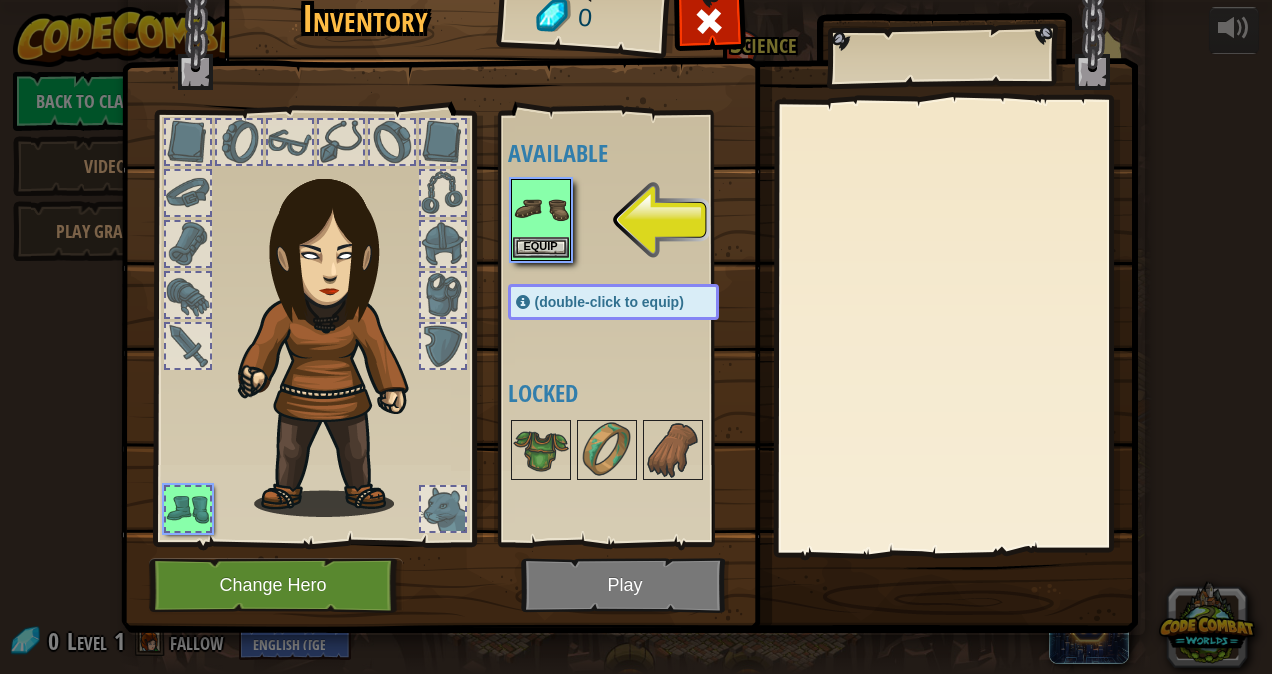 click at bounding box center (541, 209) 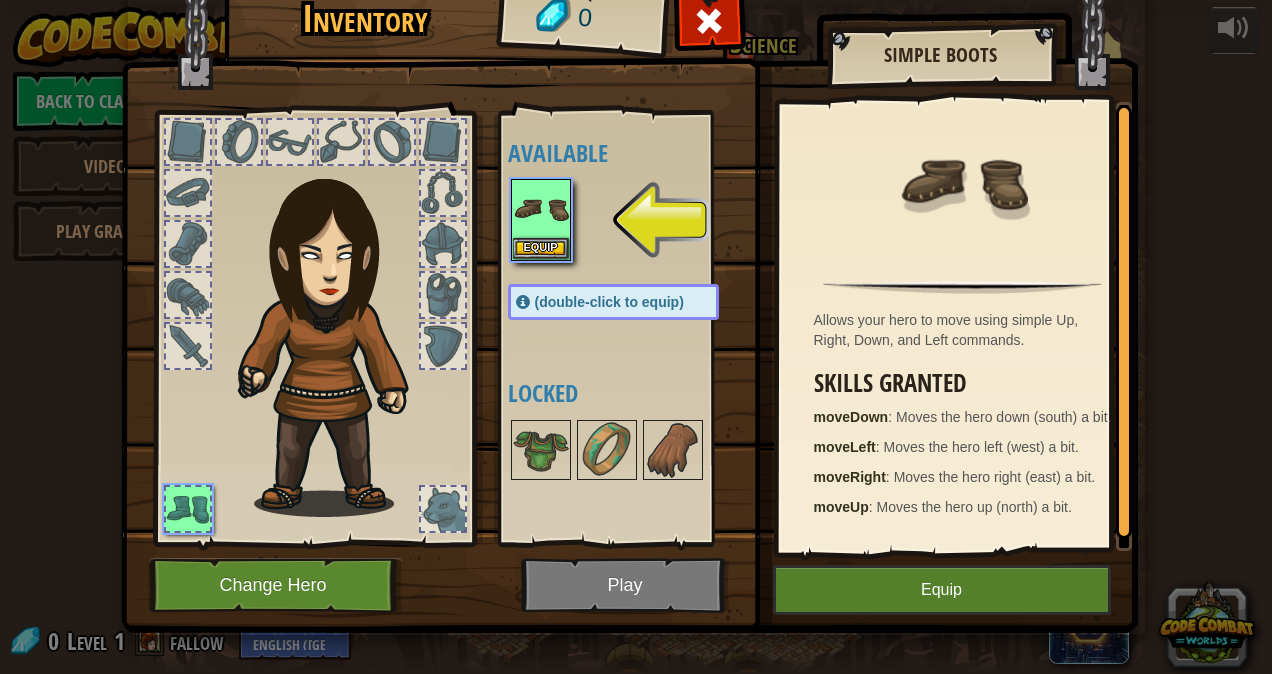 scroll, scrollTop: 5, scrollLeft: 0, axis: vertical 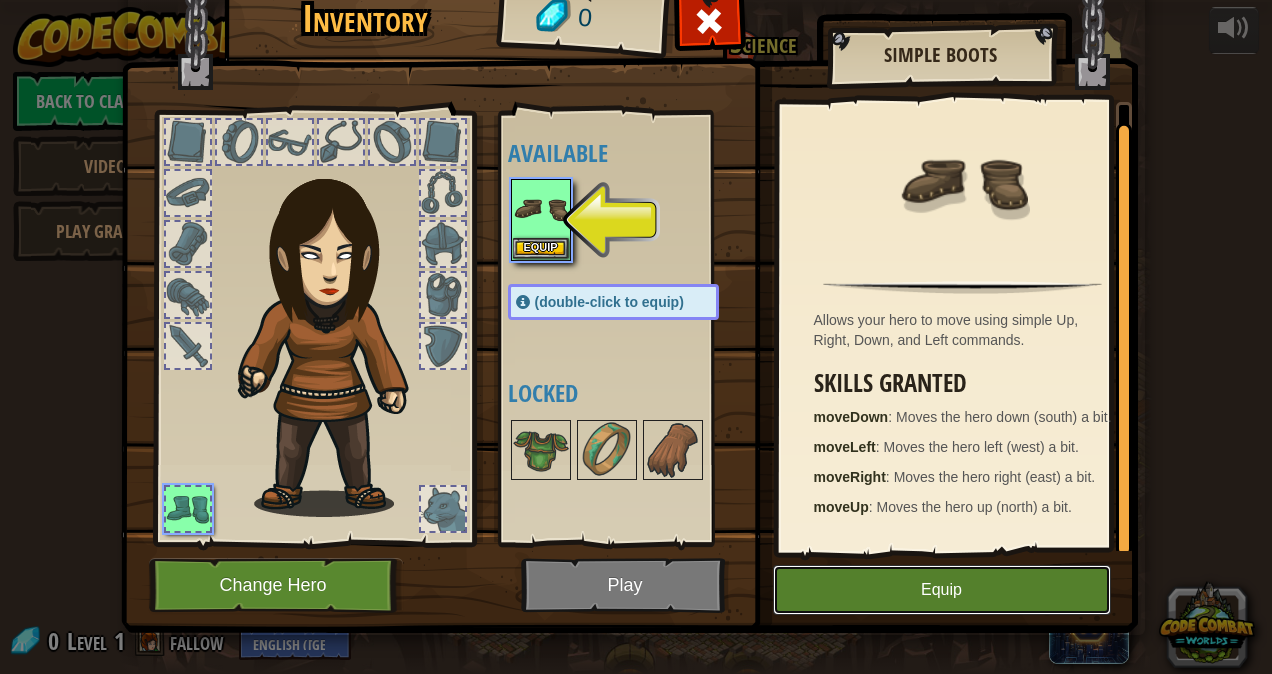click on "Equip" at bounding box center [942, 590] 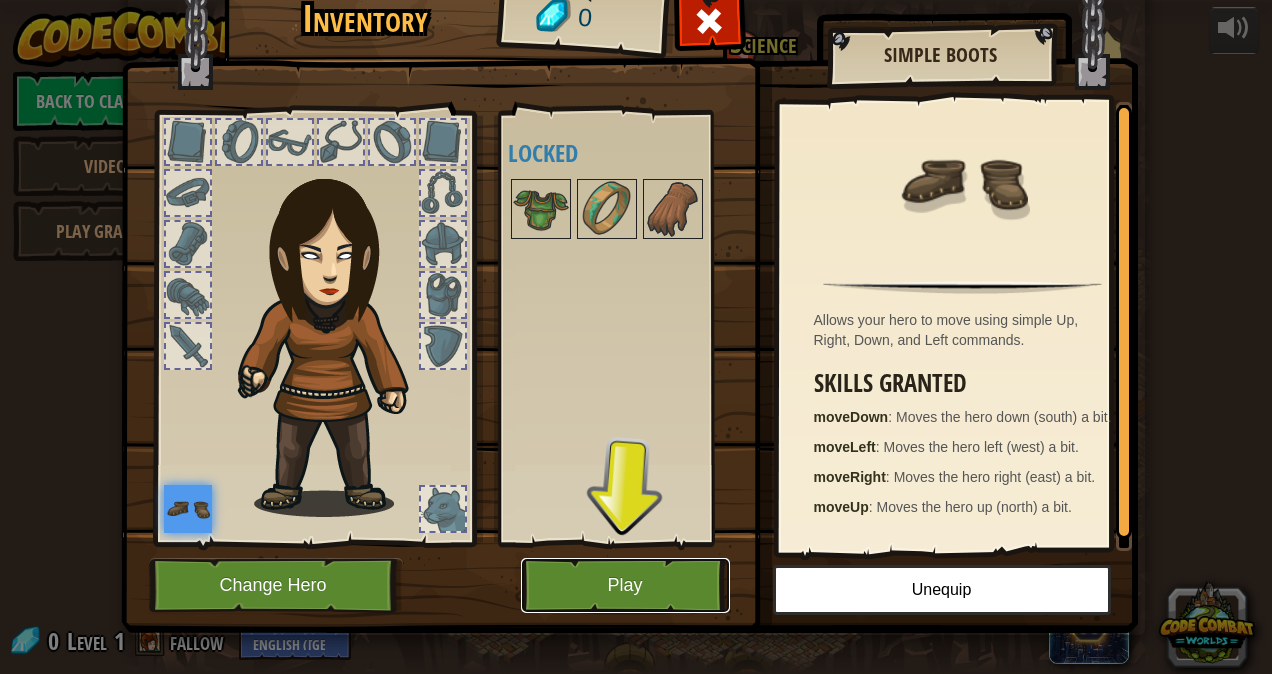 click on "Play" at bounding box center (625, 585) 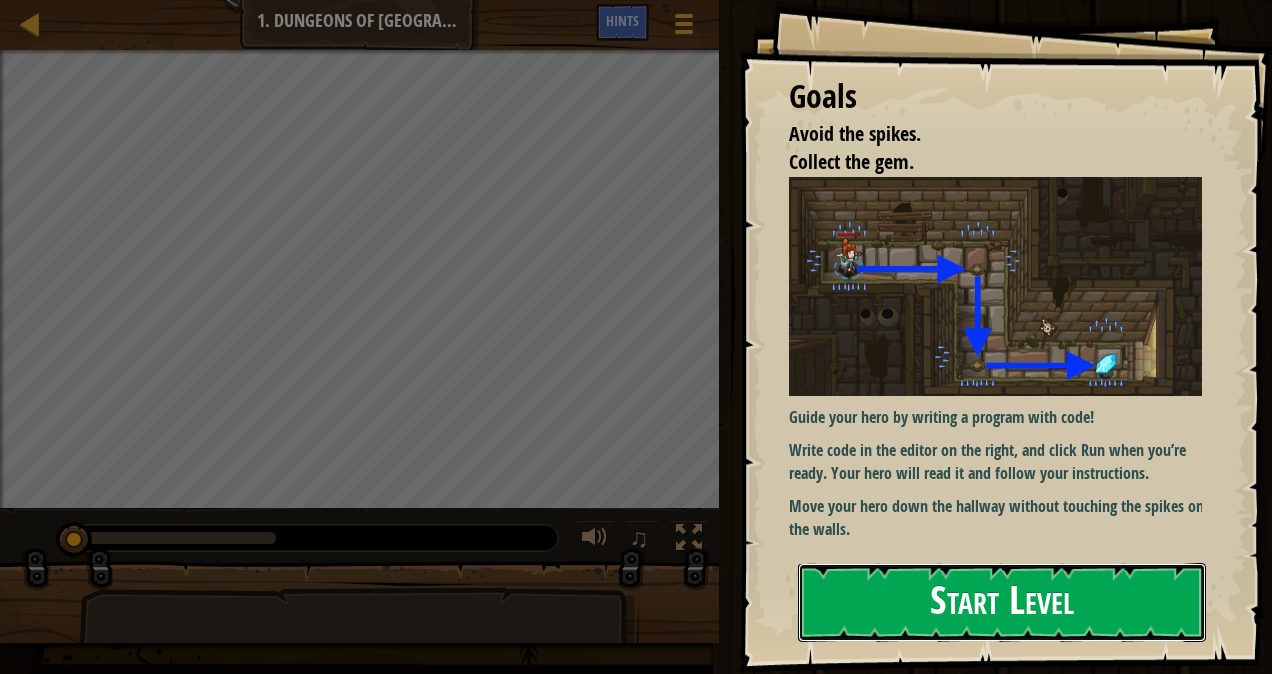 click on "Start Level" at bounding box center [1002, 602] 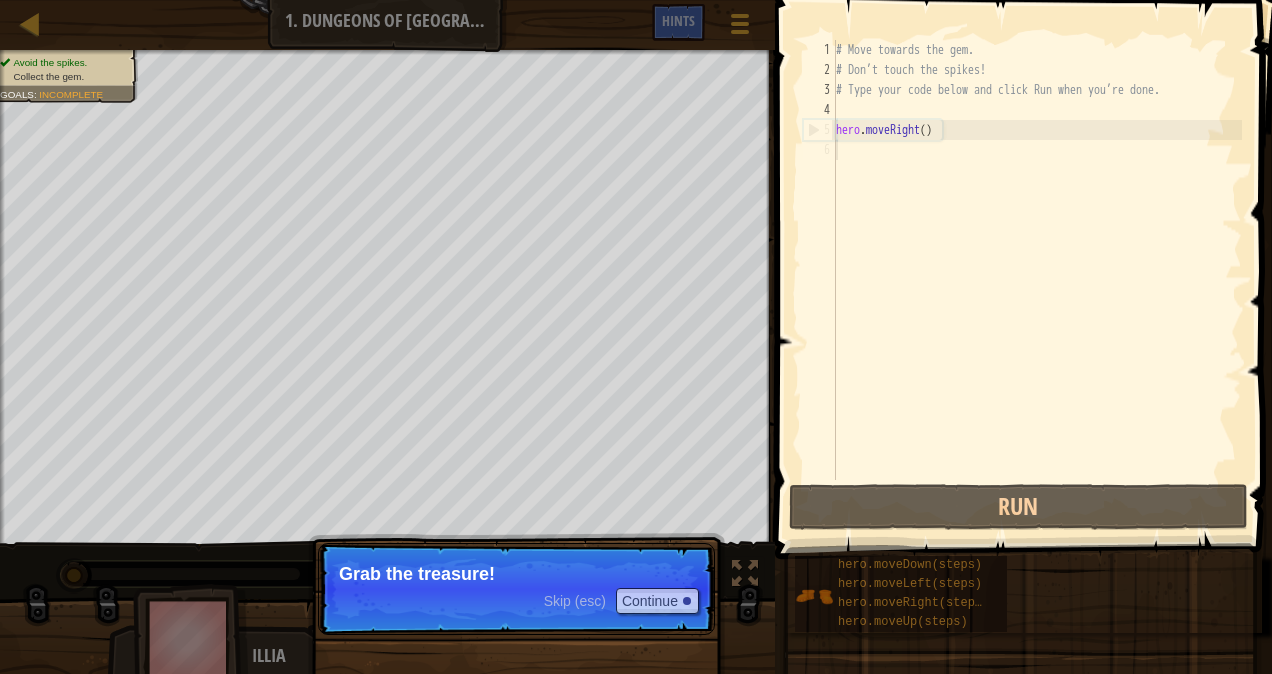 click on "Skip (esc) Continue  Grab the treasure!" at bounding box center (516, 589) 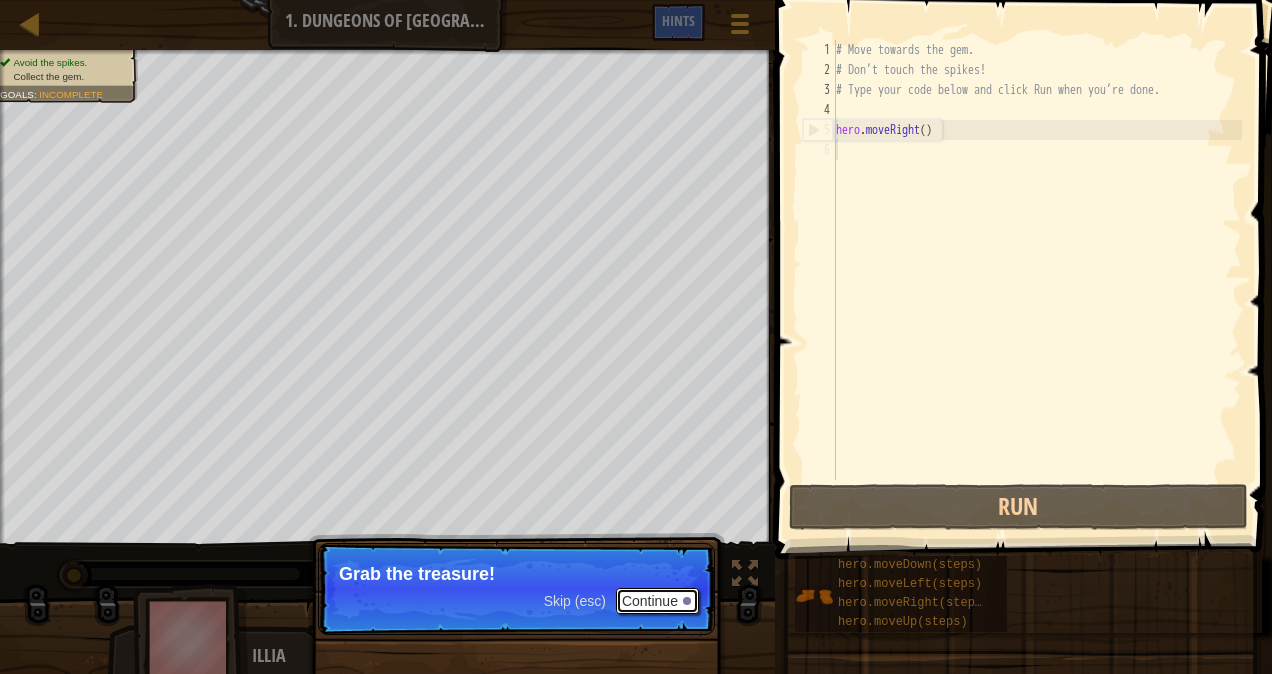 click on "Continue" at bounding box center [657, 601] 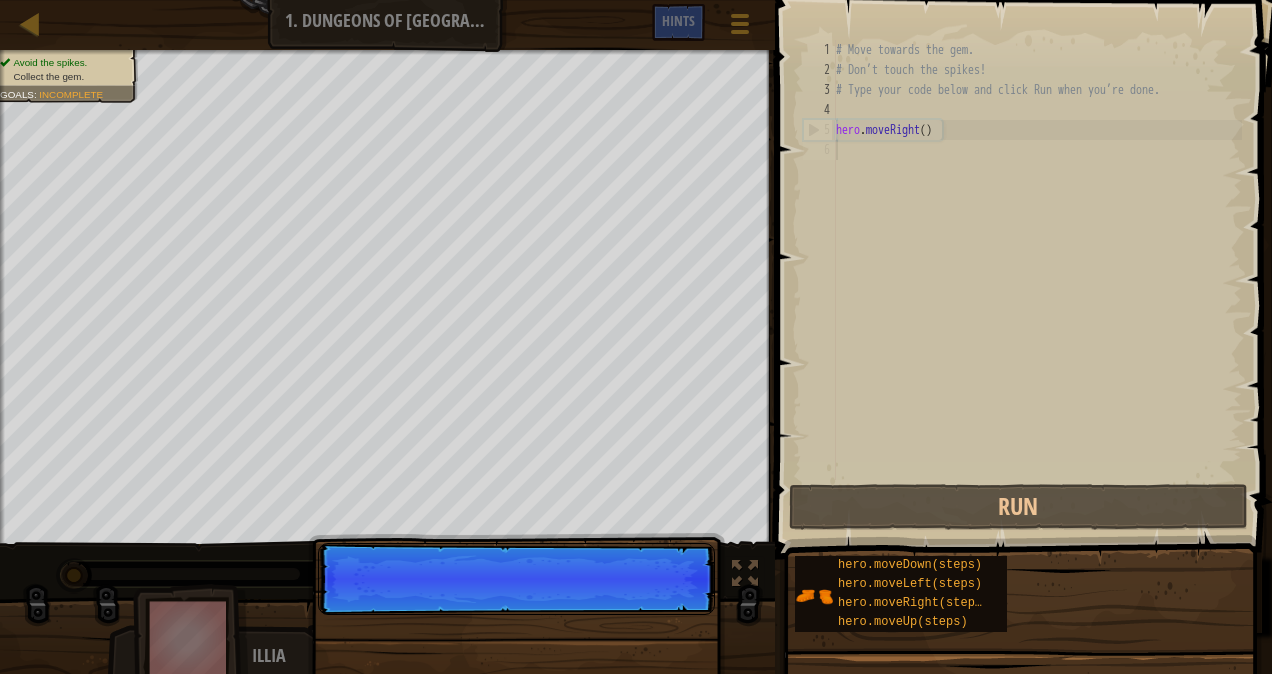 scroll, scrollTop: 9, scrollLeft: 0, axis: vertical 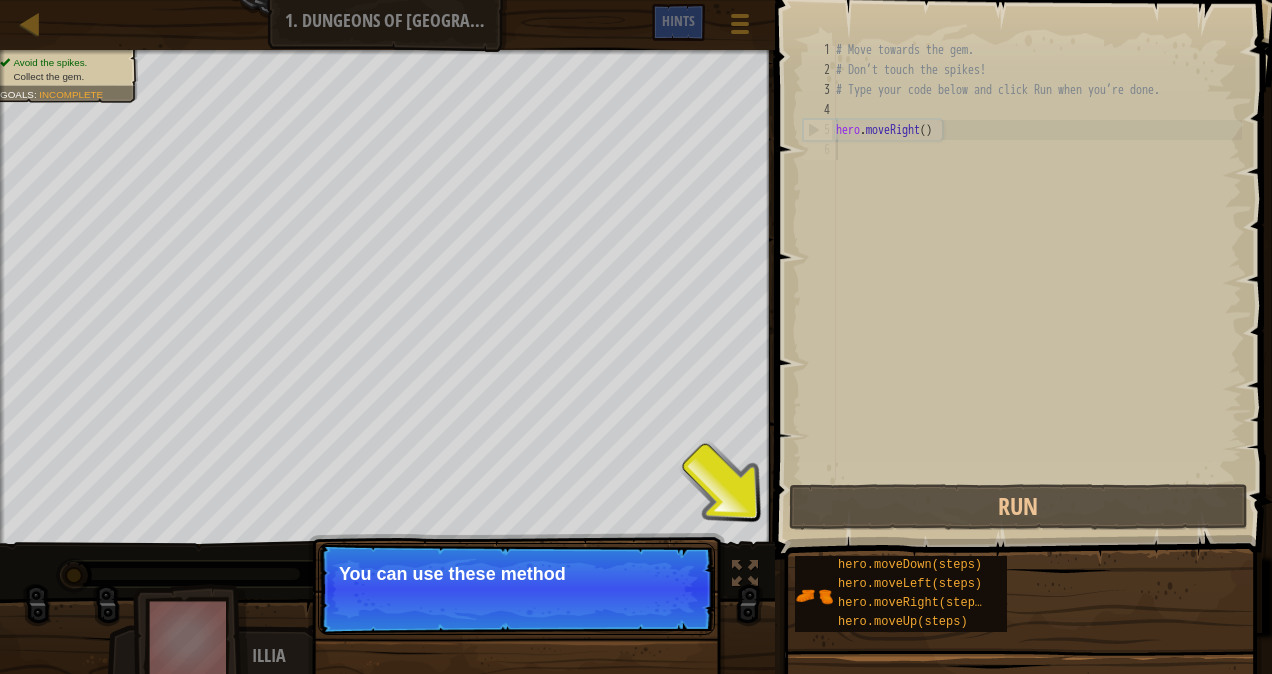 click on "Skip (esc) Continue  You can use these method" at bounding box center [516, 589] 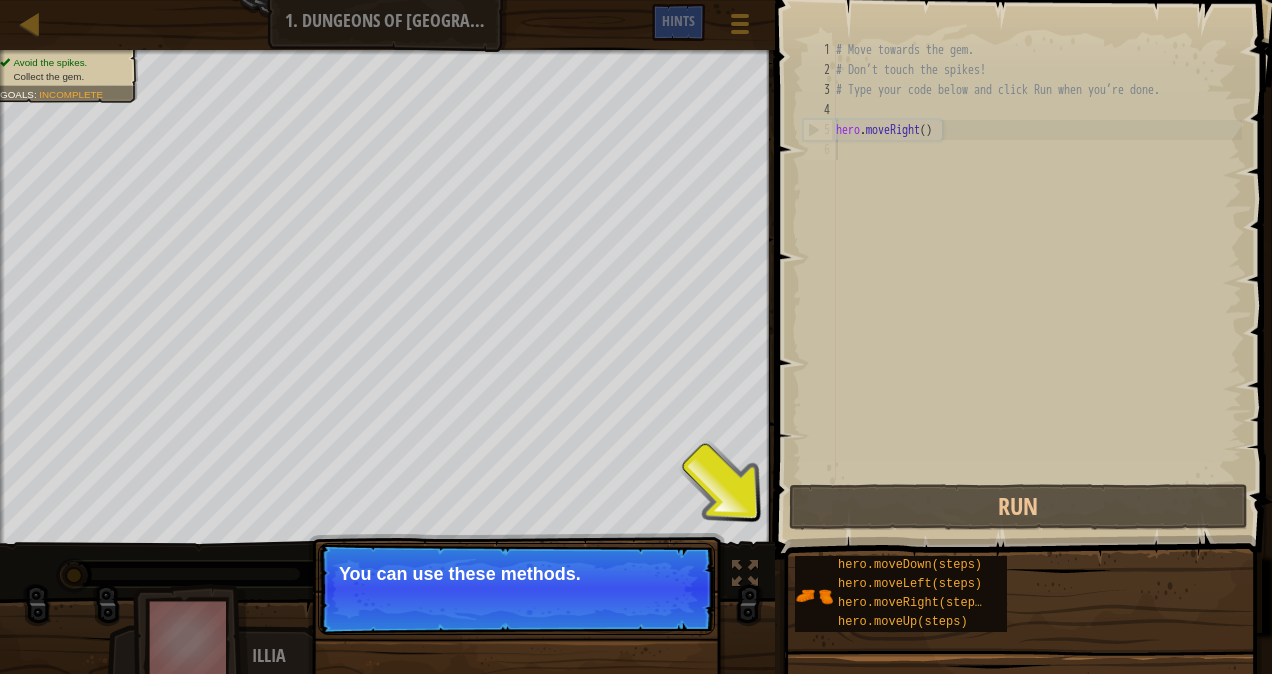 click on "Continue" at bounding box center (657, 601) 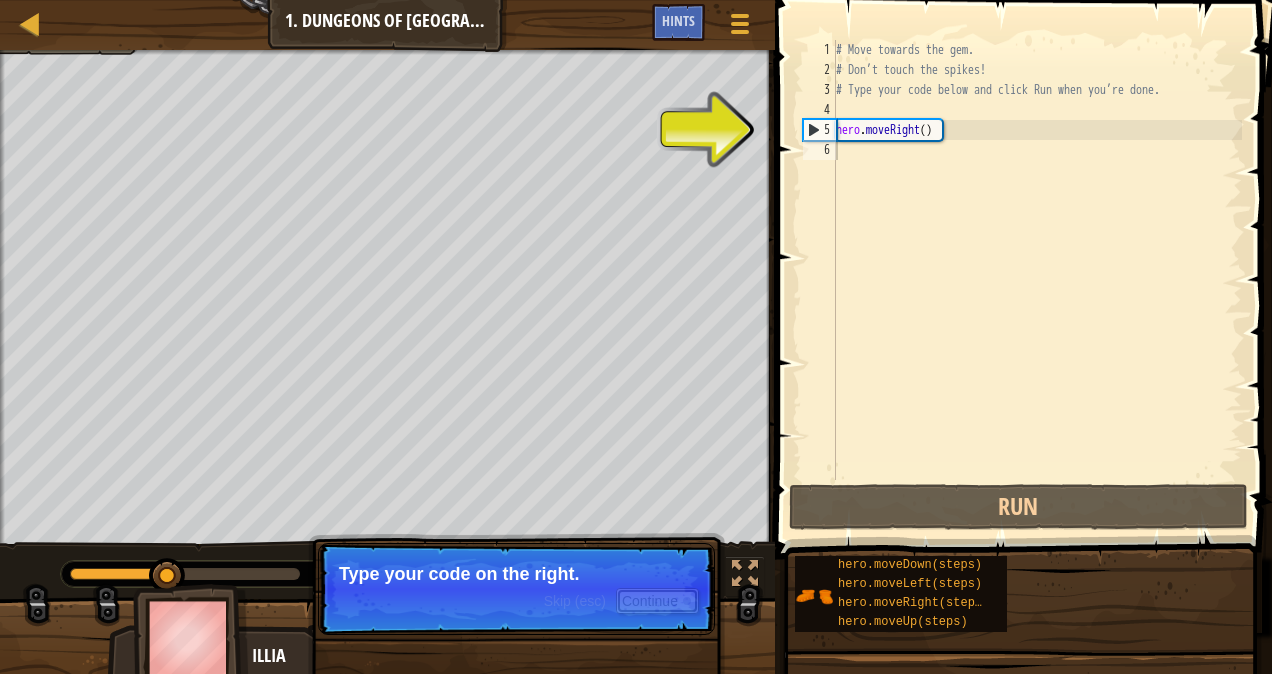 click on "Continue" at bounding box center (657, 601) 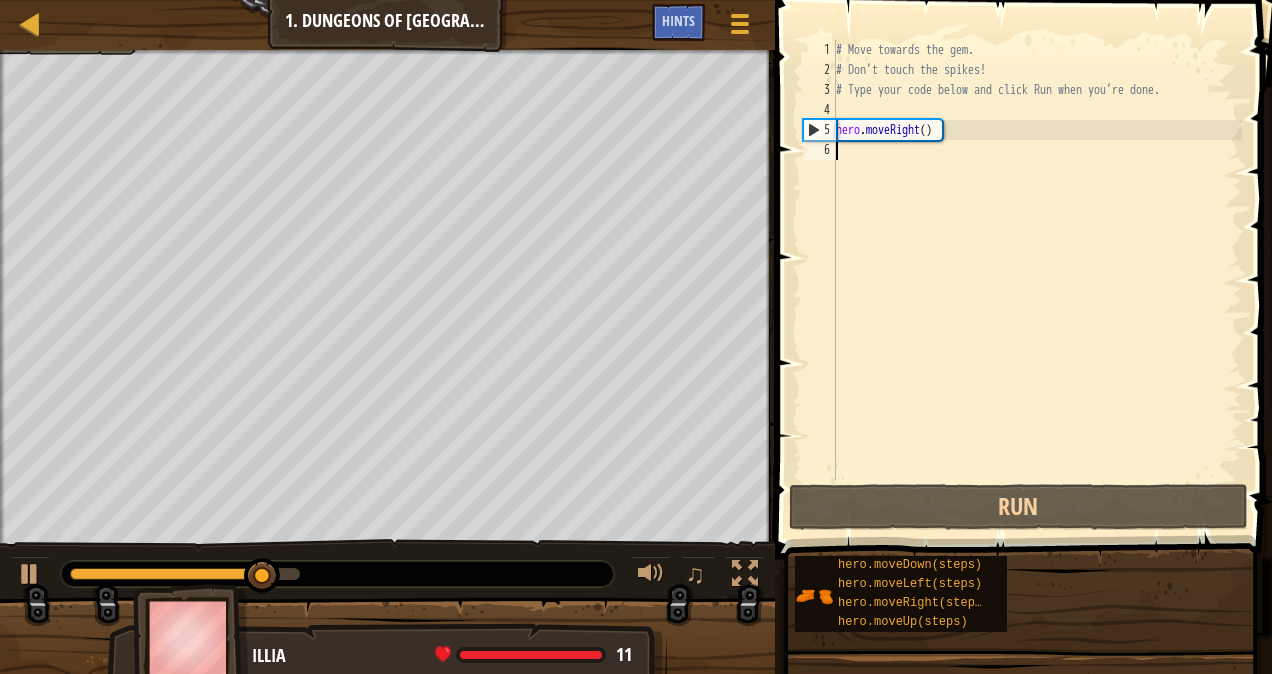 drag, startPoint x: 914, startPoint y: 288, endPoint x: 883, endPoint y: 247, distance: 51.40039 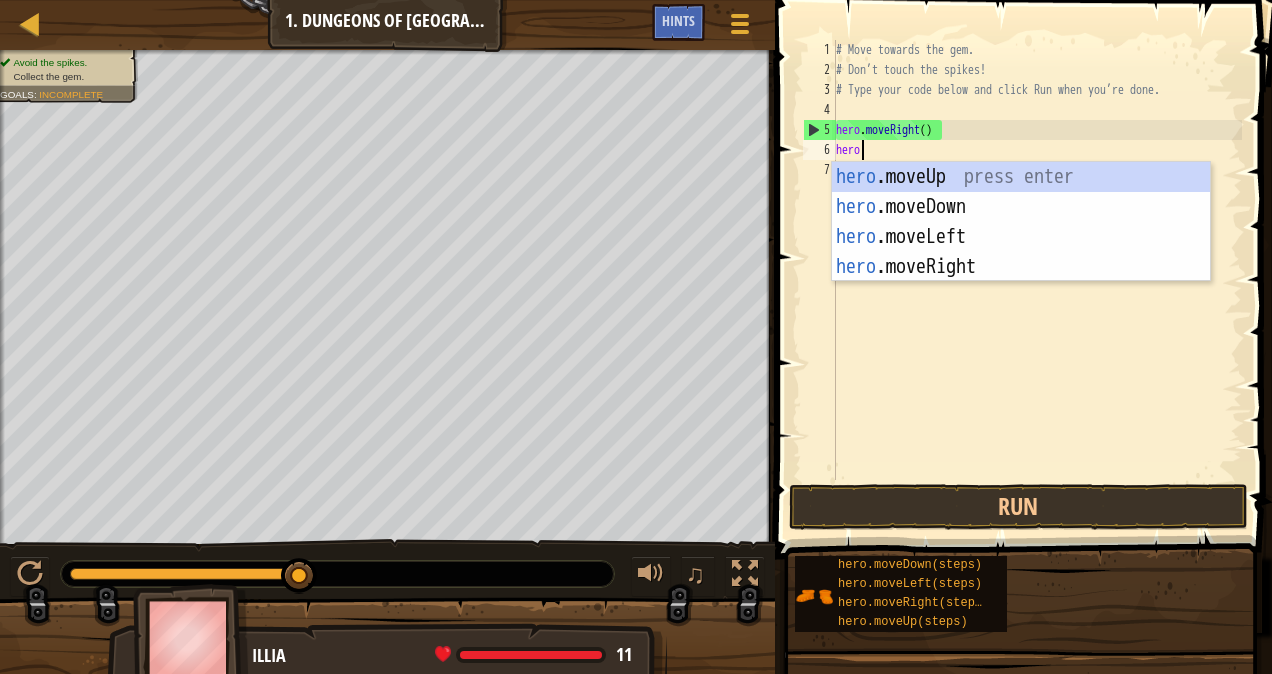 type on "hero." 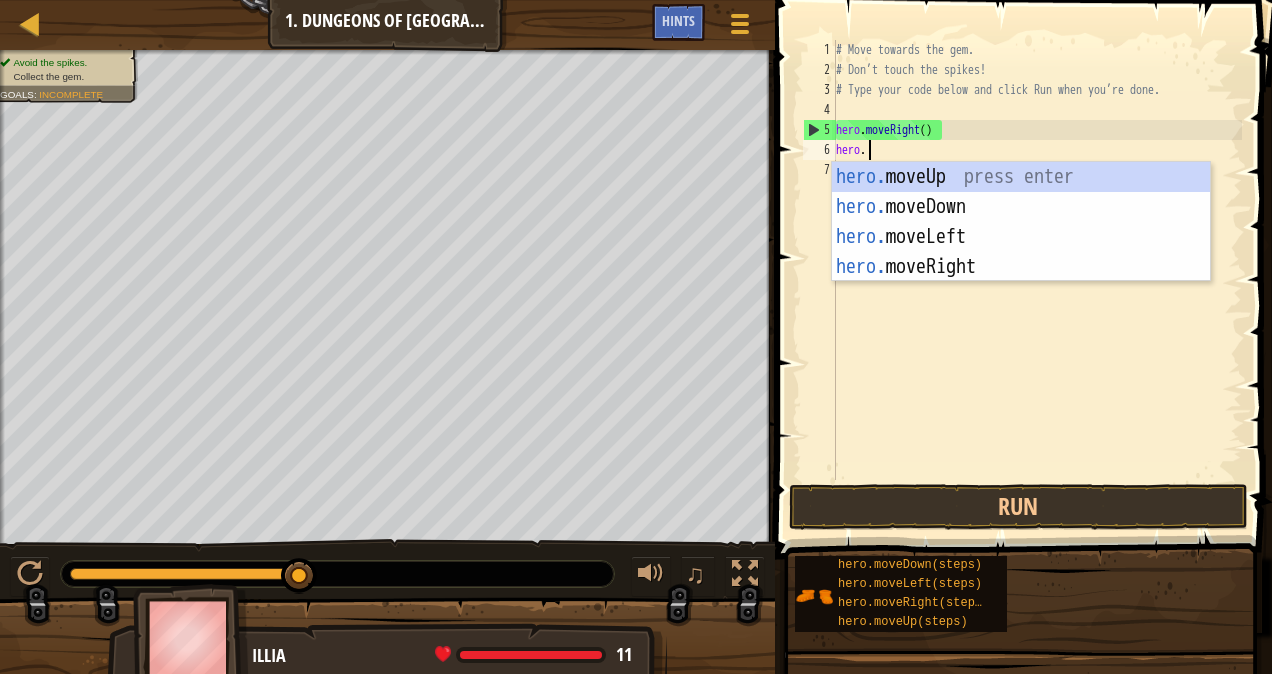 scroll, scrollTop: 9, scrollLeft: 2, axis: both 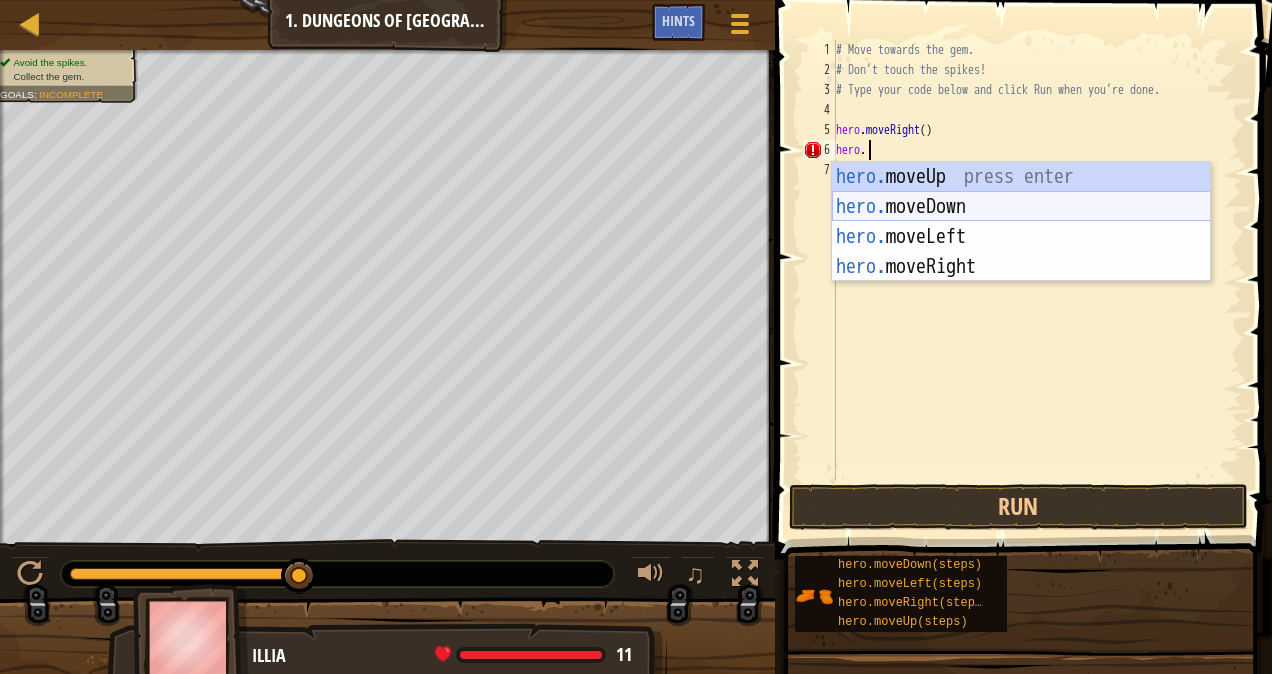 click on "hero. moveUp press enter hero. moveDown press enter hero. moveLeft press enter hero. moveRight press enter" at bounding box center (1021, 252) 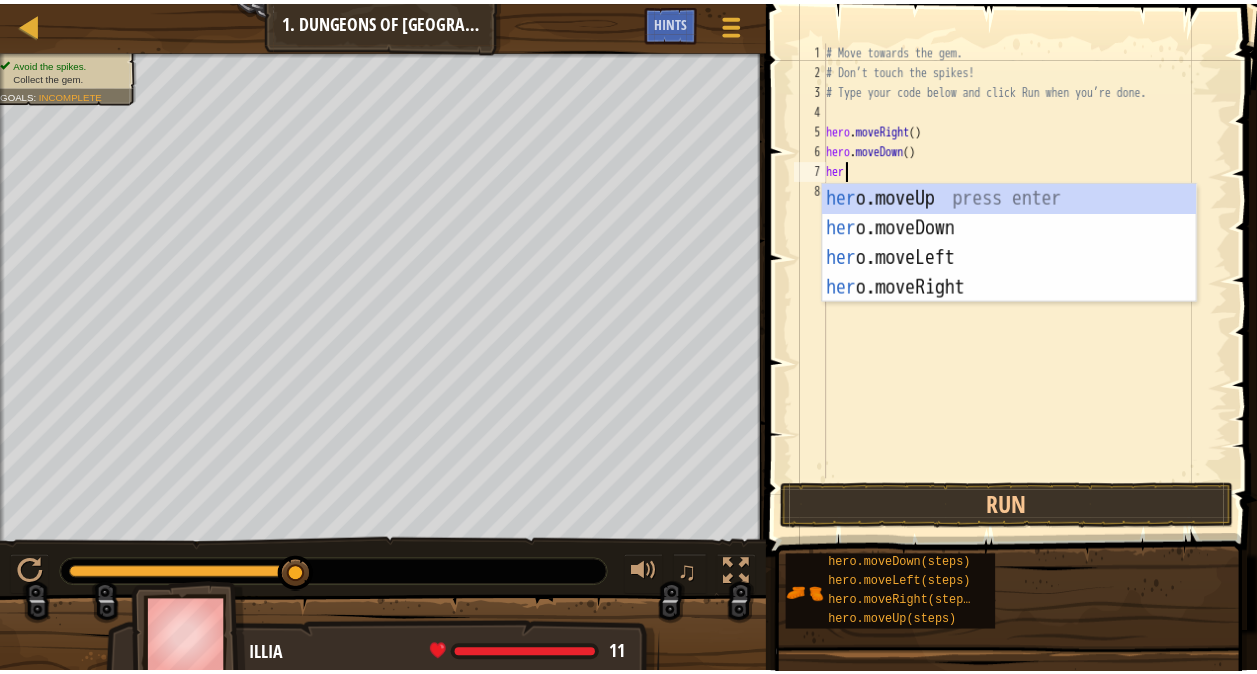 scroll, scrollTop: 9, scrollLeft: 1, axis: both 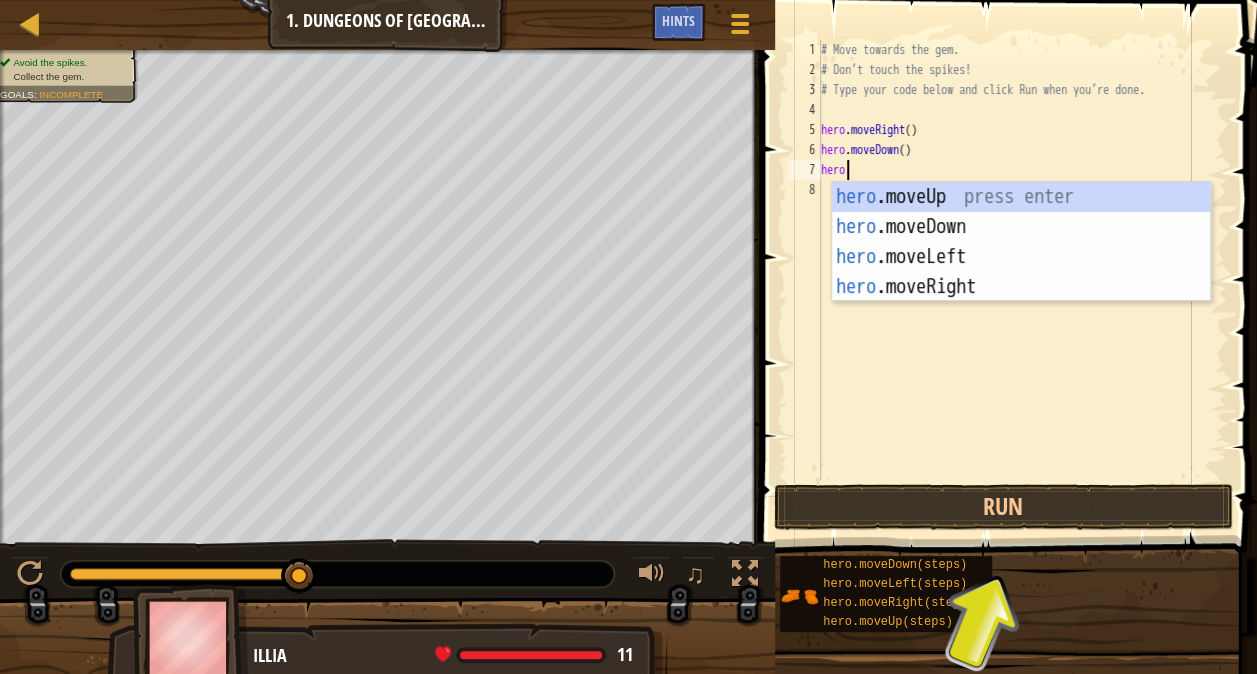 type on "hero." 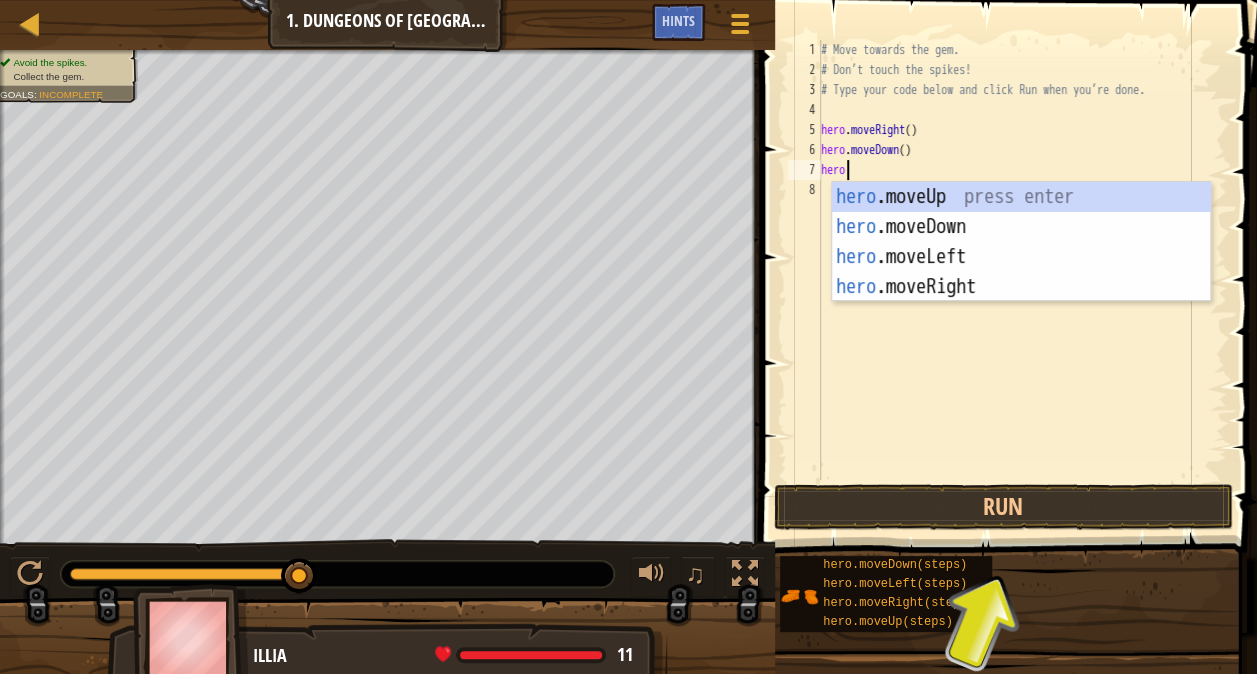scroll, scrollTop: 9, scrollLeft: 2, axis: both 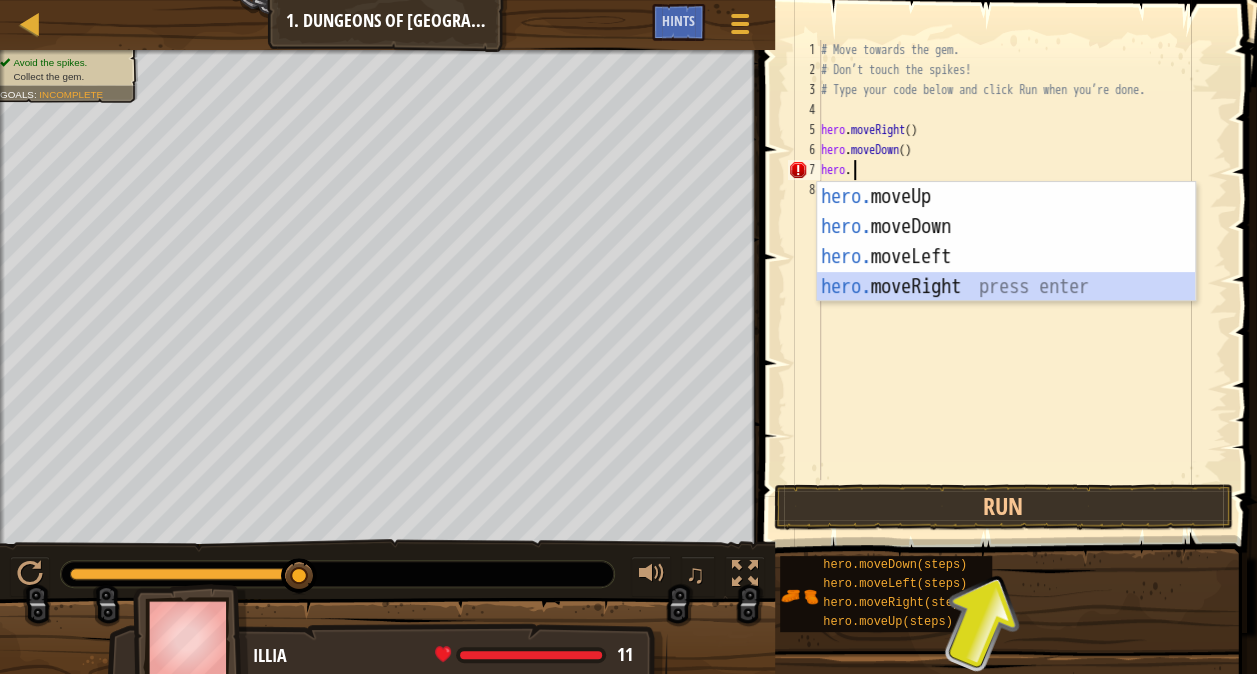 click on "hero. moveUp press enter hero. moveDown press enter hero. moveLeft press enter hero. moveRight press enter" at bounding box center [1006, 272] 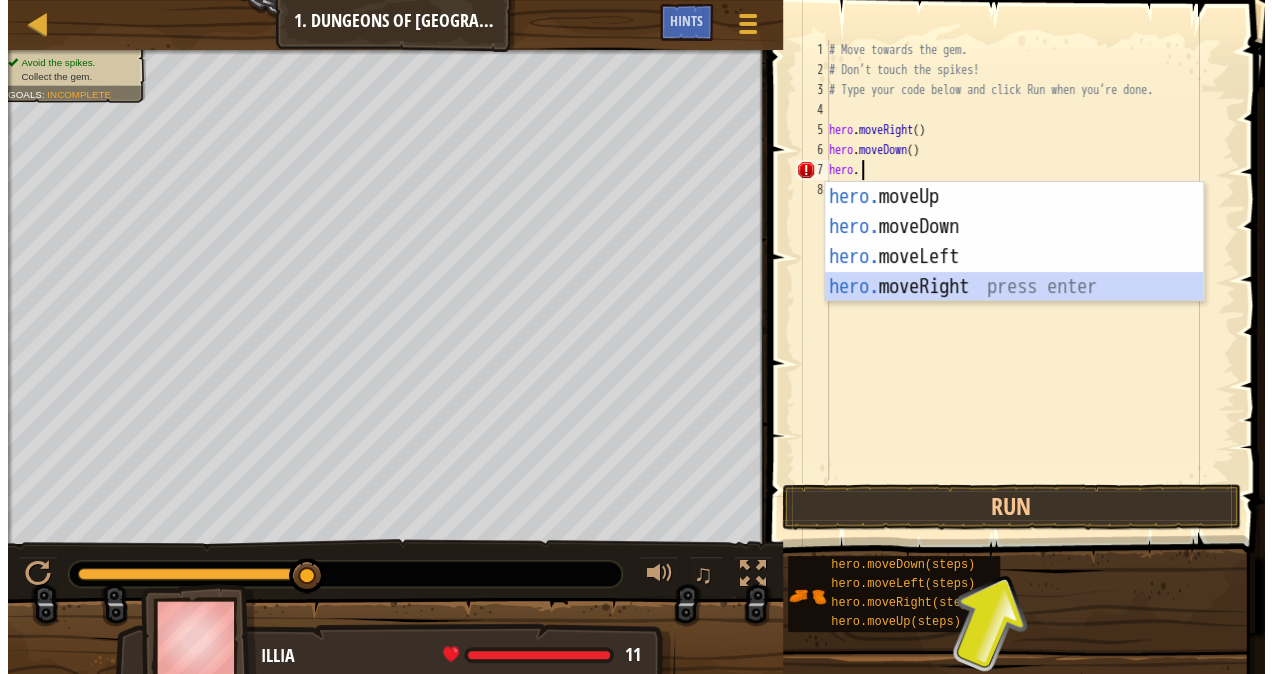scroll, scrollTop: 9, scrollLeft: 0, axis: vertical 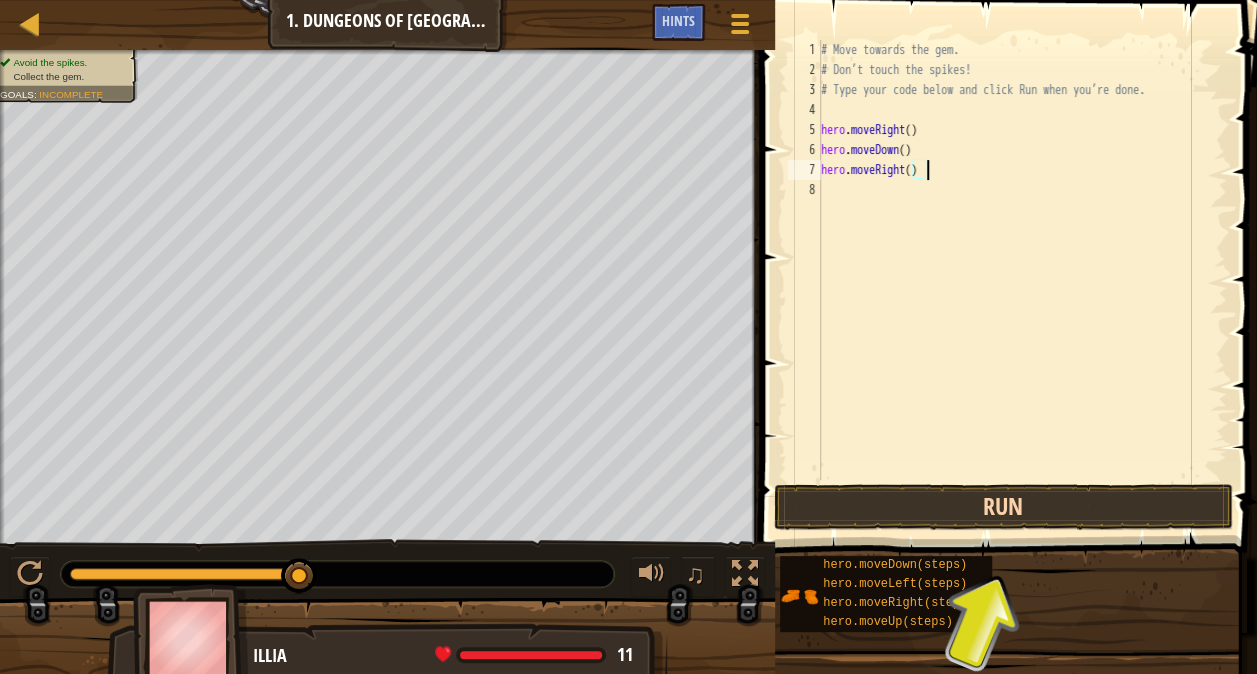 type on "hero.moveRight()" 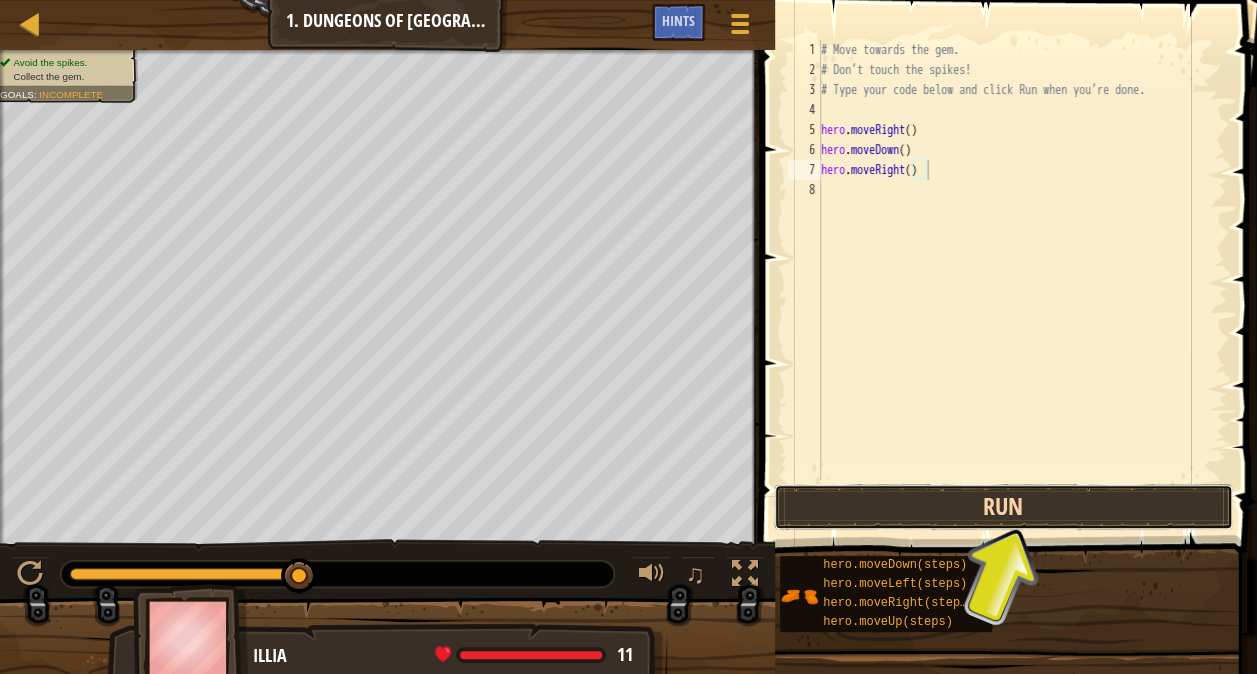 click on "Run" at bounding box center (1003, 507) 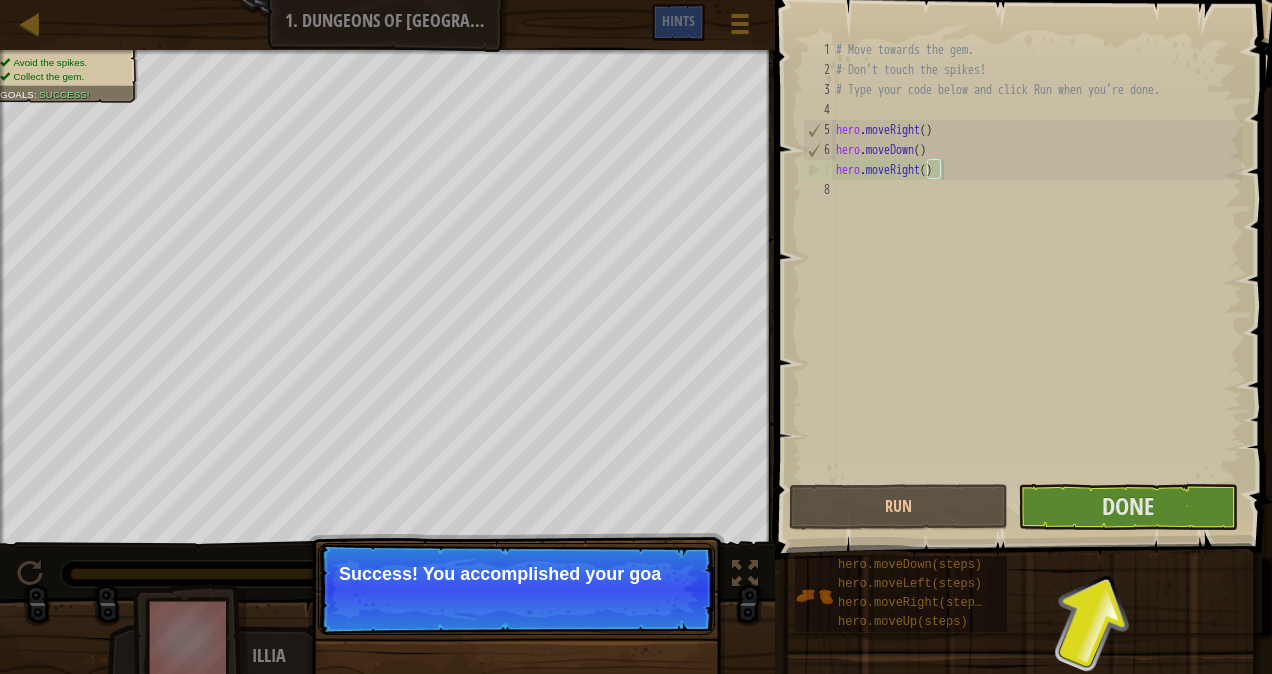 click on "Success! You accomplished your goa" at bounding box center (516, 574) 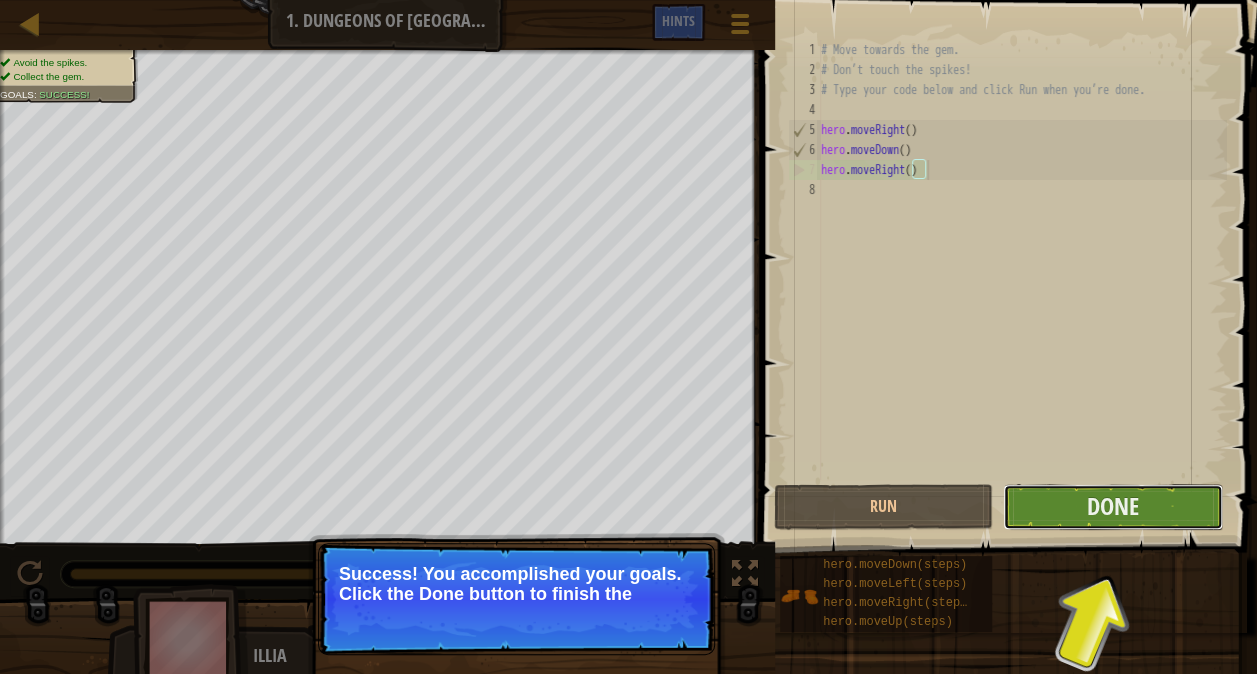 click on "Done" at bounding box center [1112, 507] 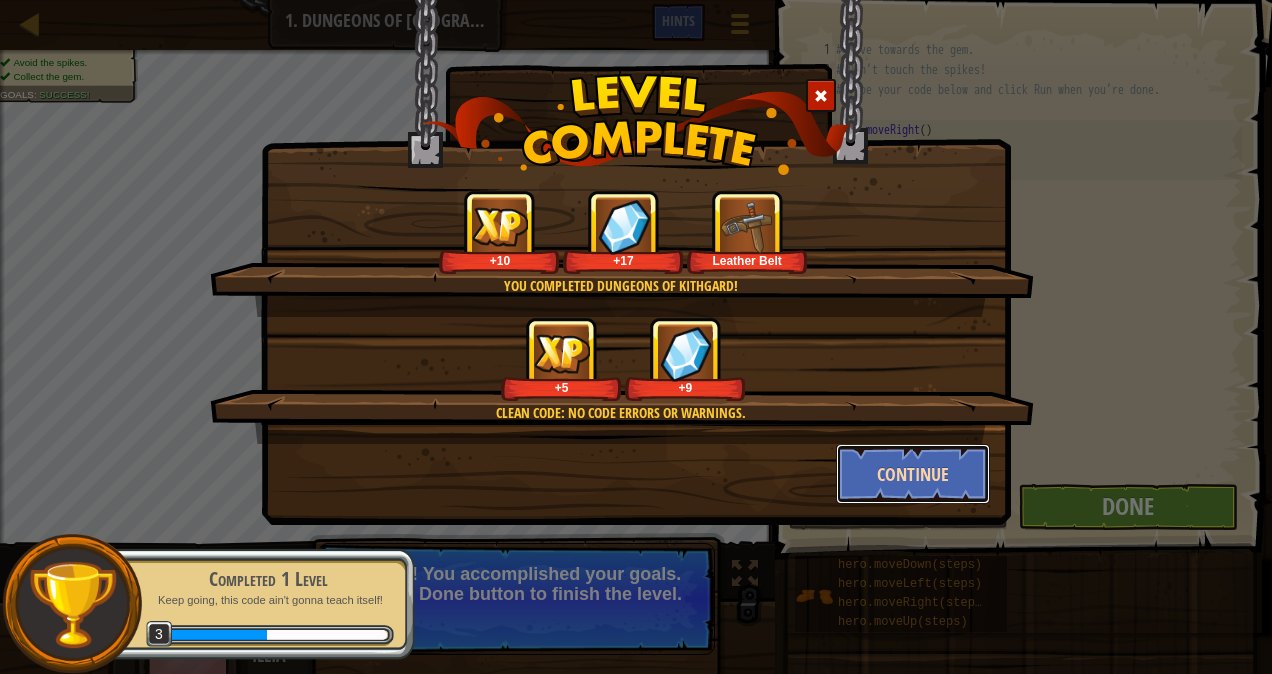 click on "Continue" at bounding box center [913, 474] 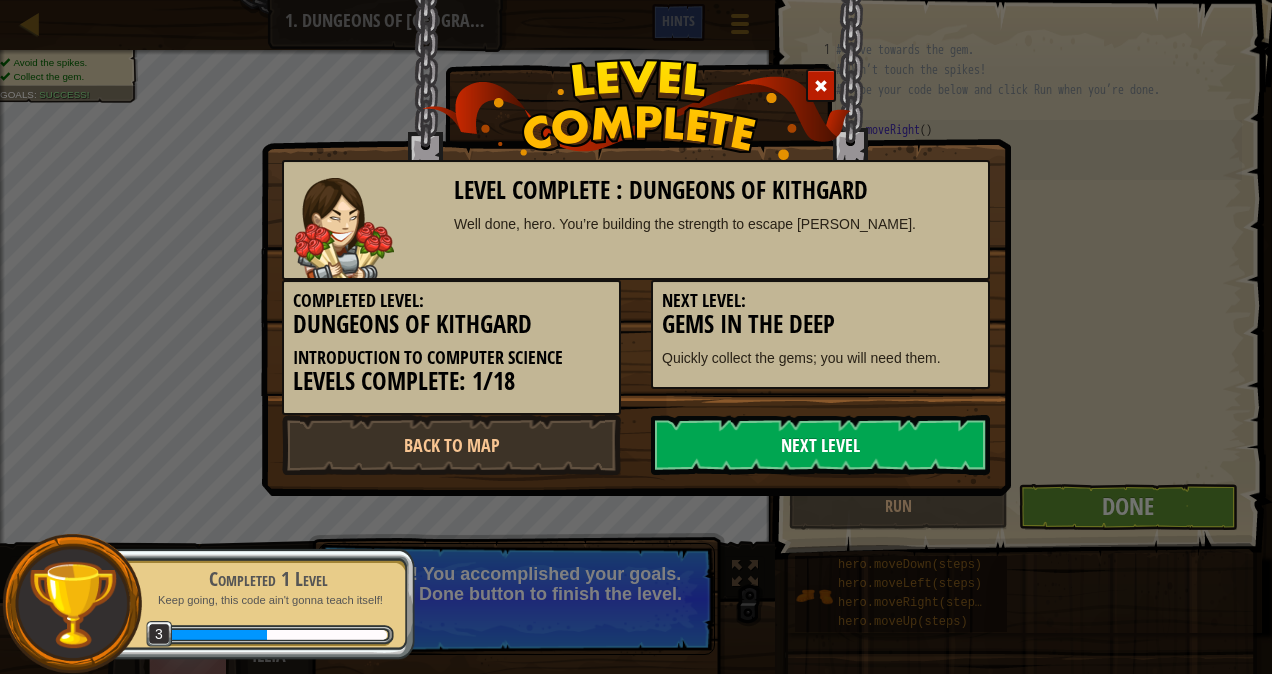 click on "Next Level" at bounding box center [820, 445] 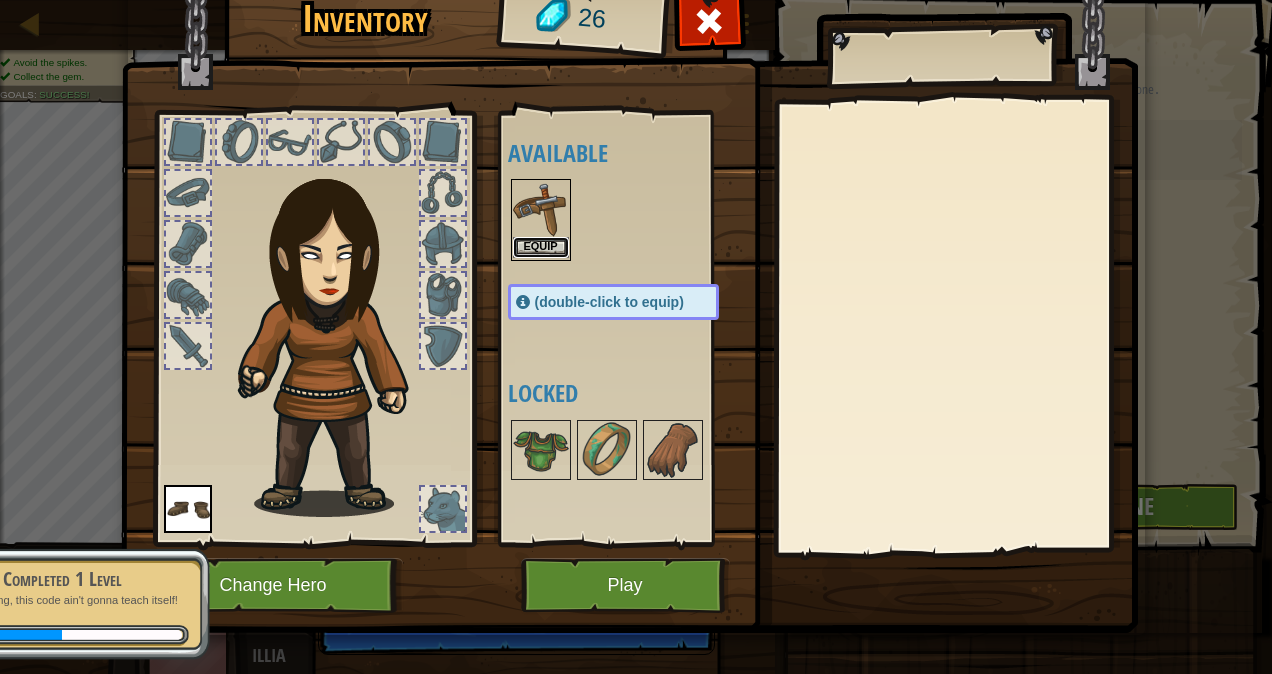 click on "Equip" at bounding box center (541, 247) 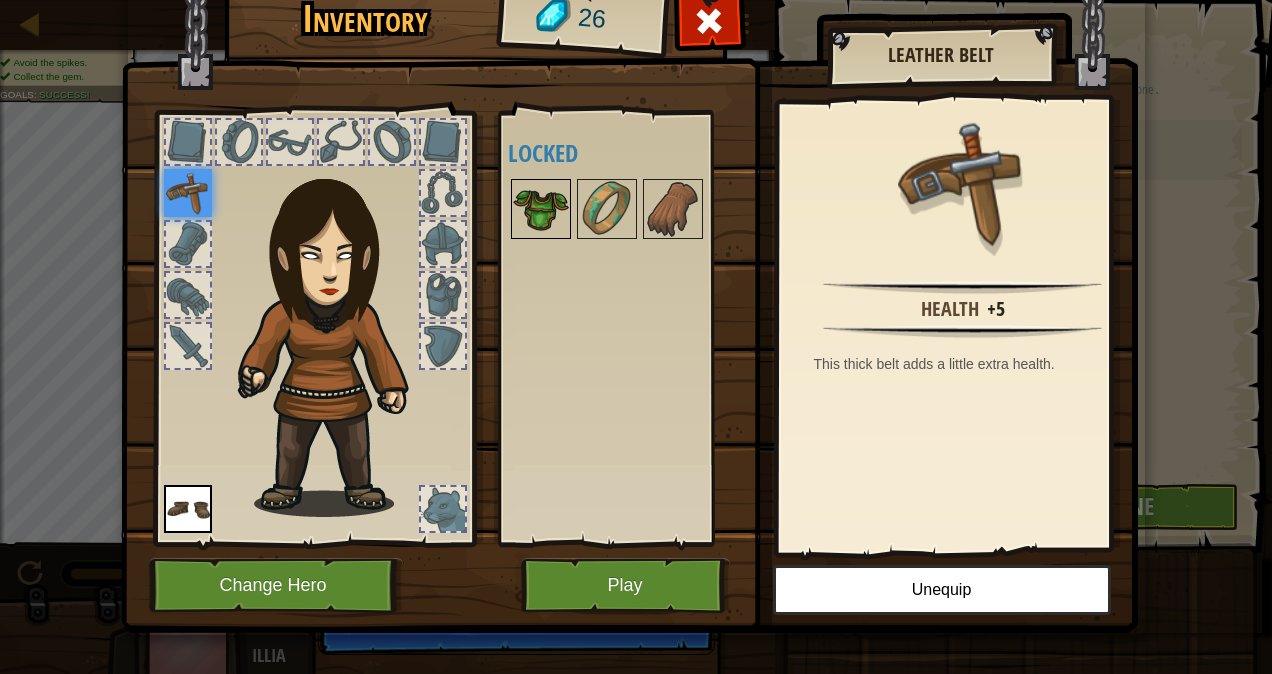 click at bounding box center [541, 209] 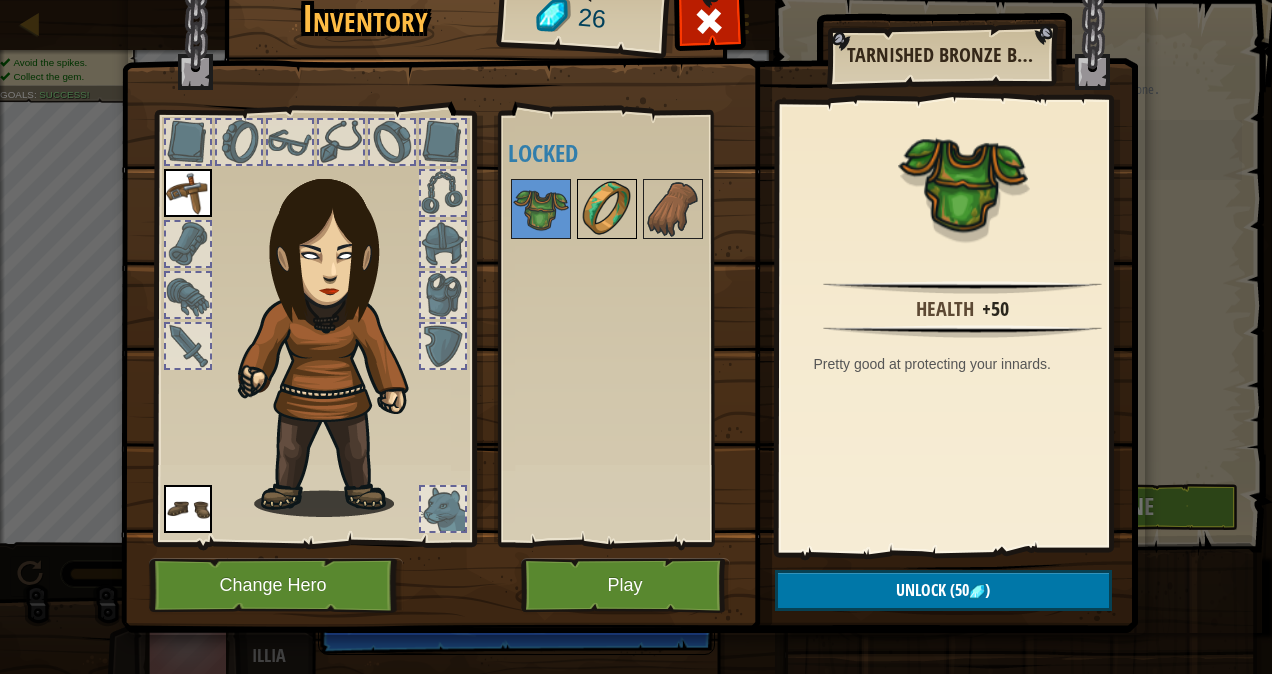click at bounding box center (607, 209) 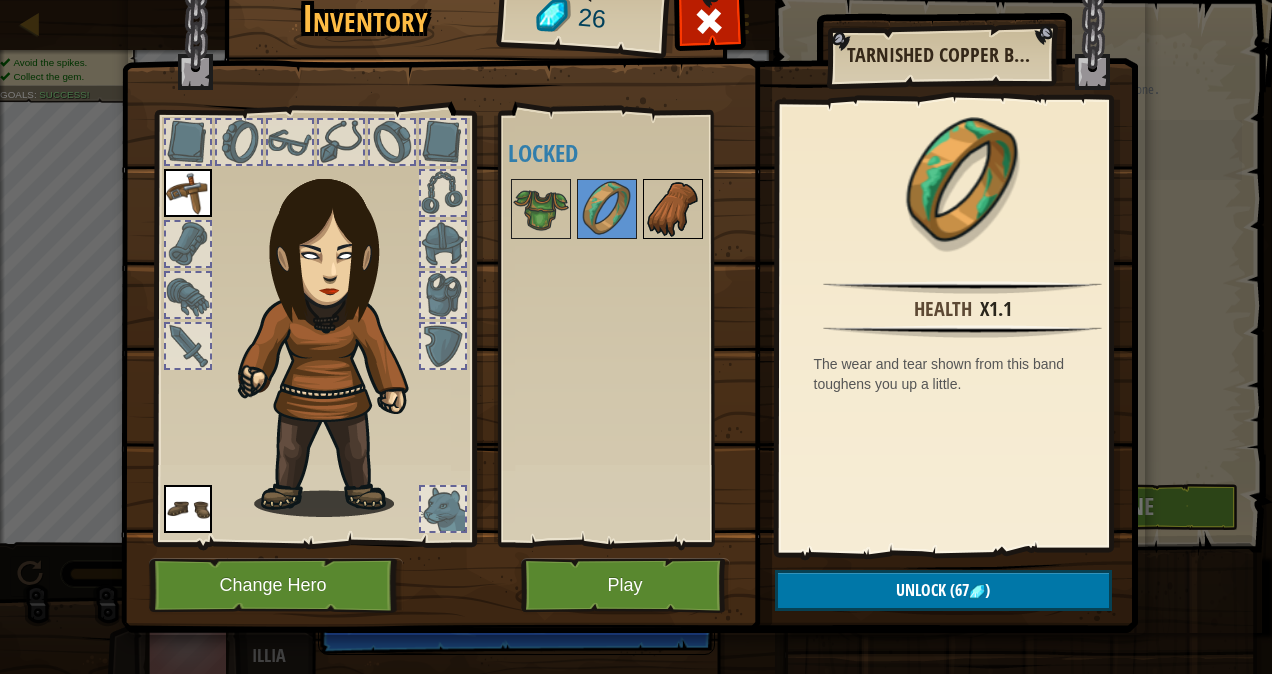 click at bounding box center [673, 209] 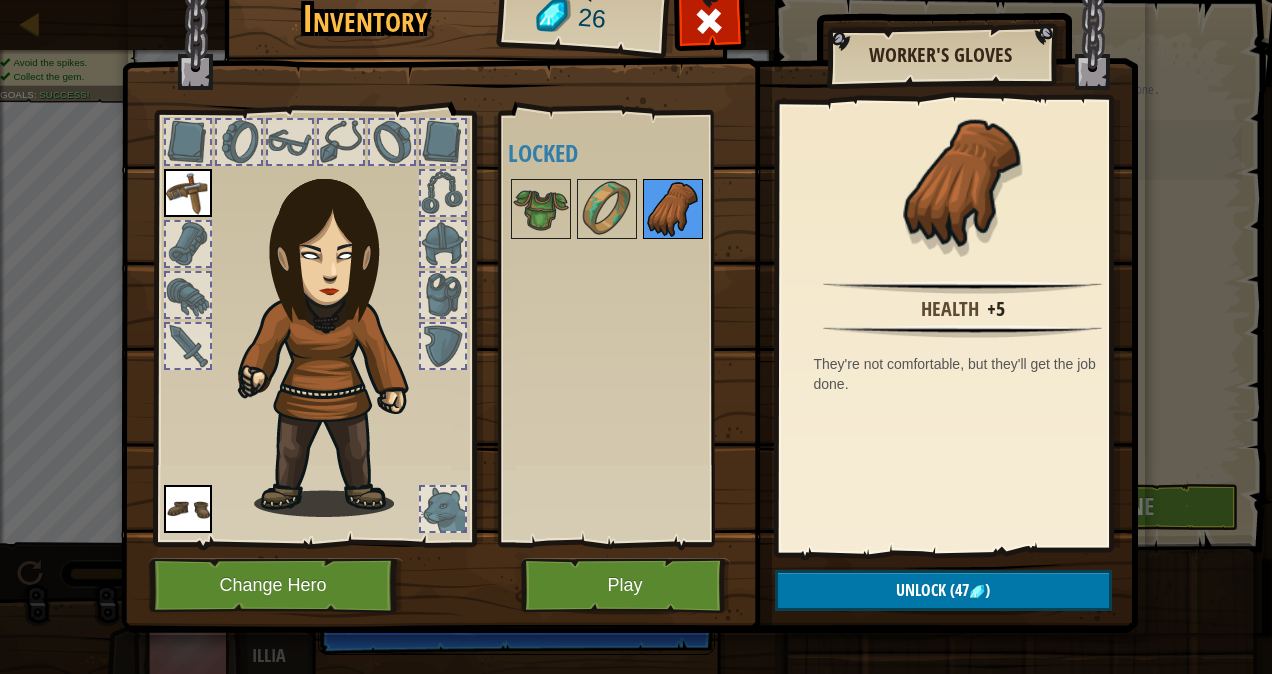 click at bounding box center [673, 209] 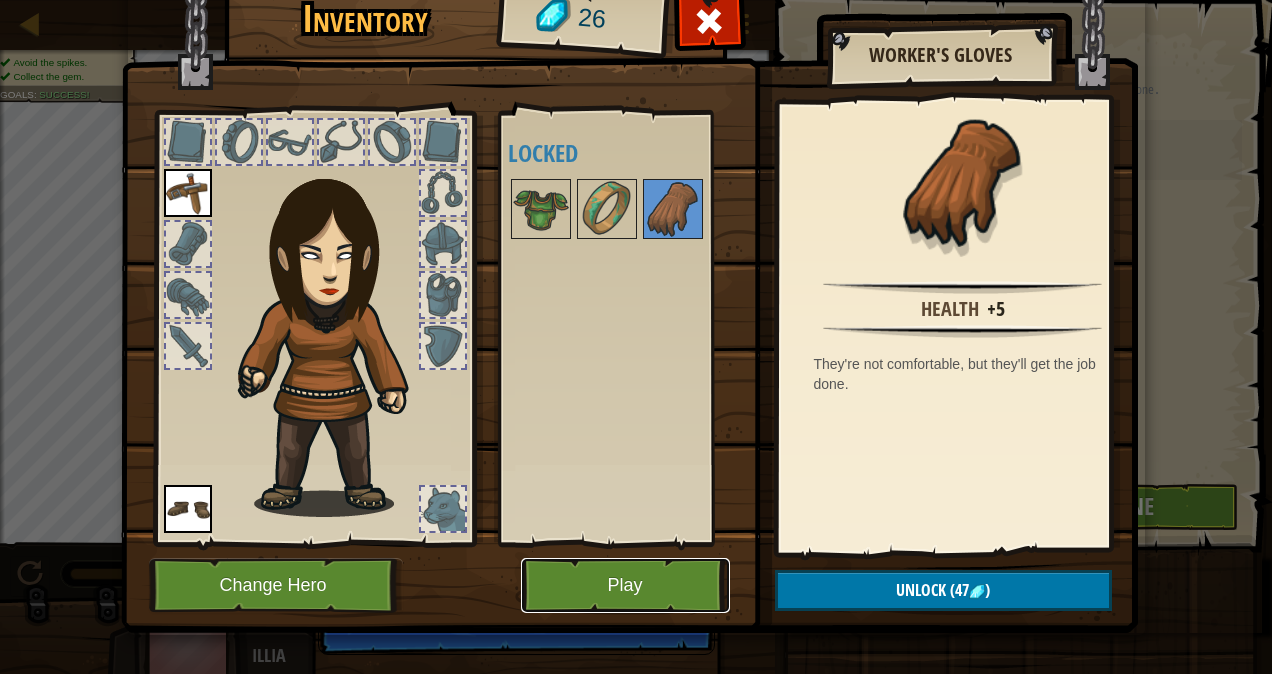 click on "Play" at bounding box center [625, 585] 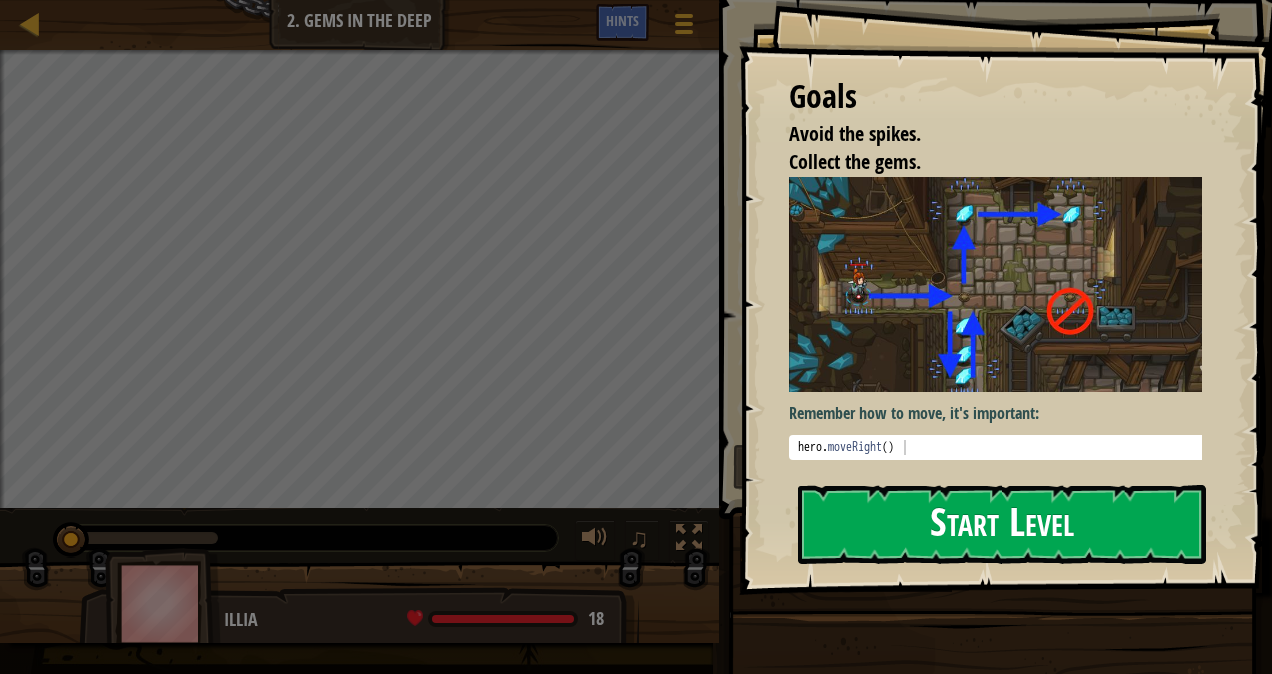click on "Start Level" at bounding box center [1002, 524] 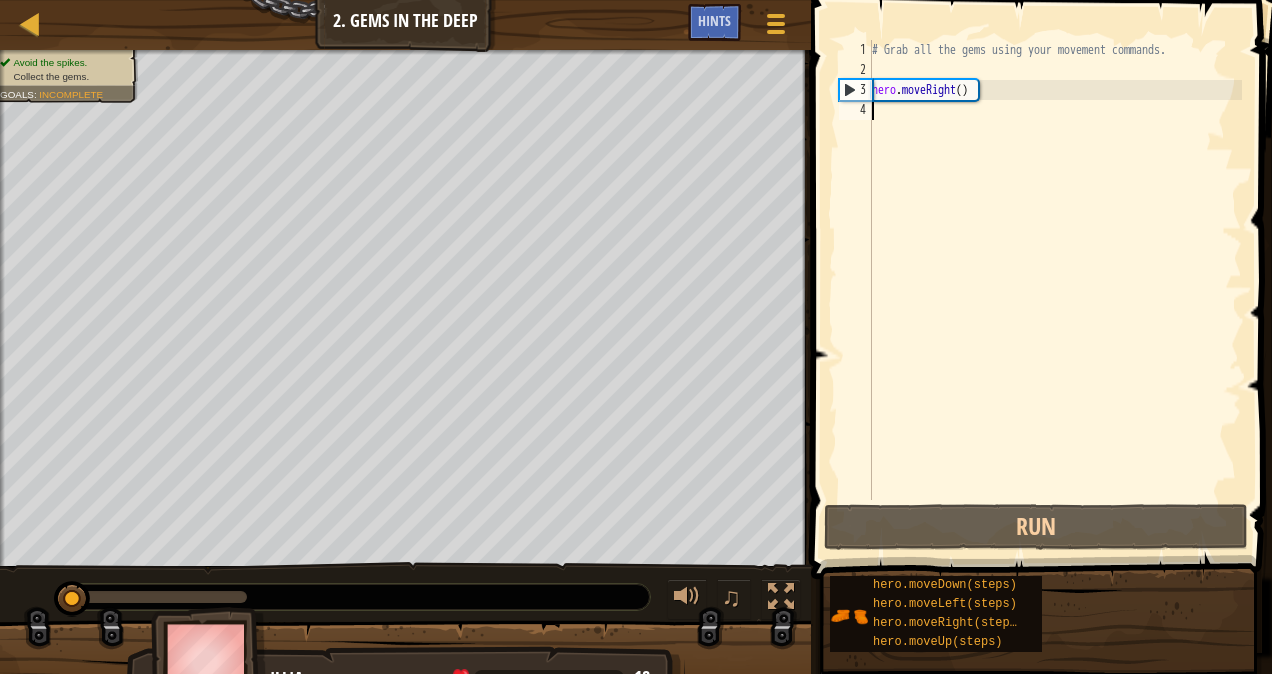scroll, scrollTop: 9, scrollLeft: 0, axis: vertical 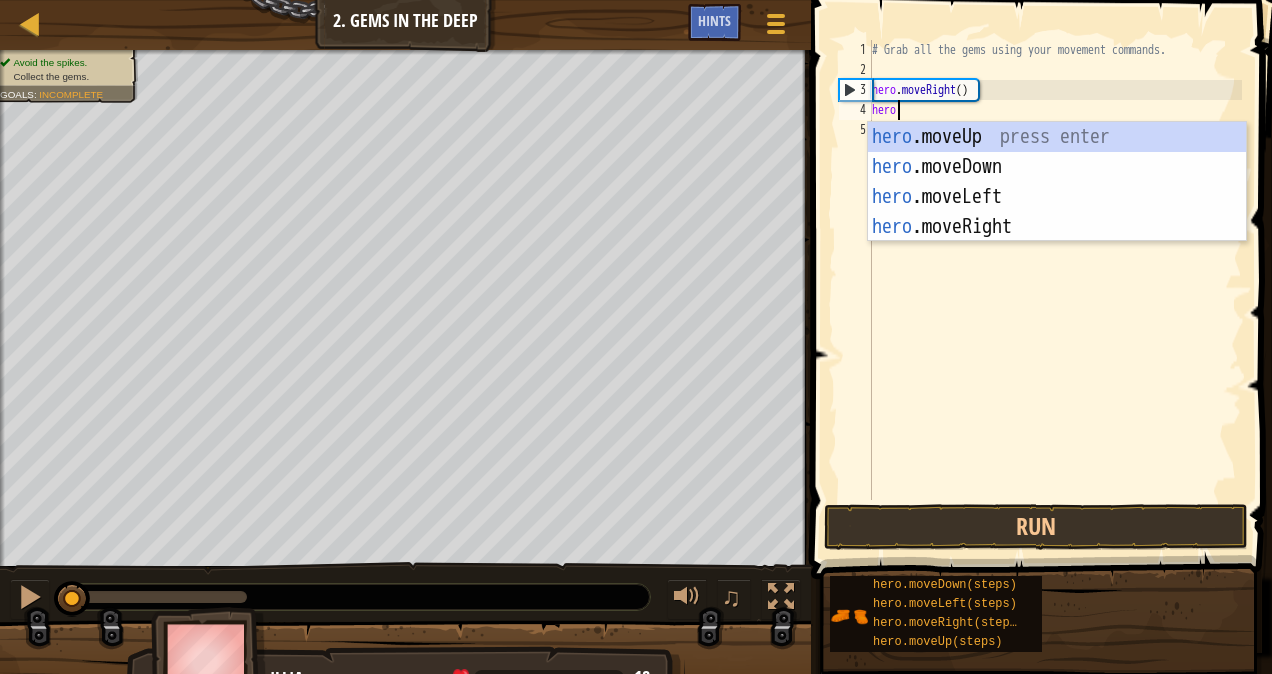 type on "hero." 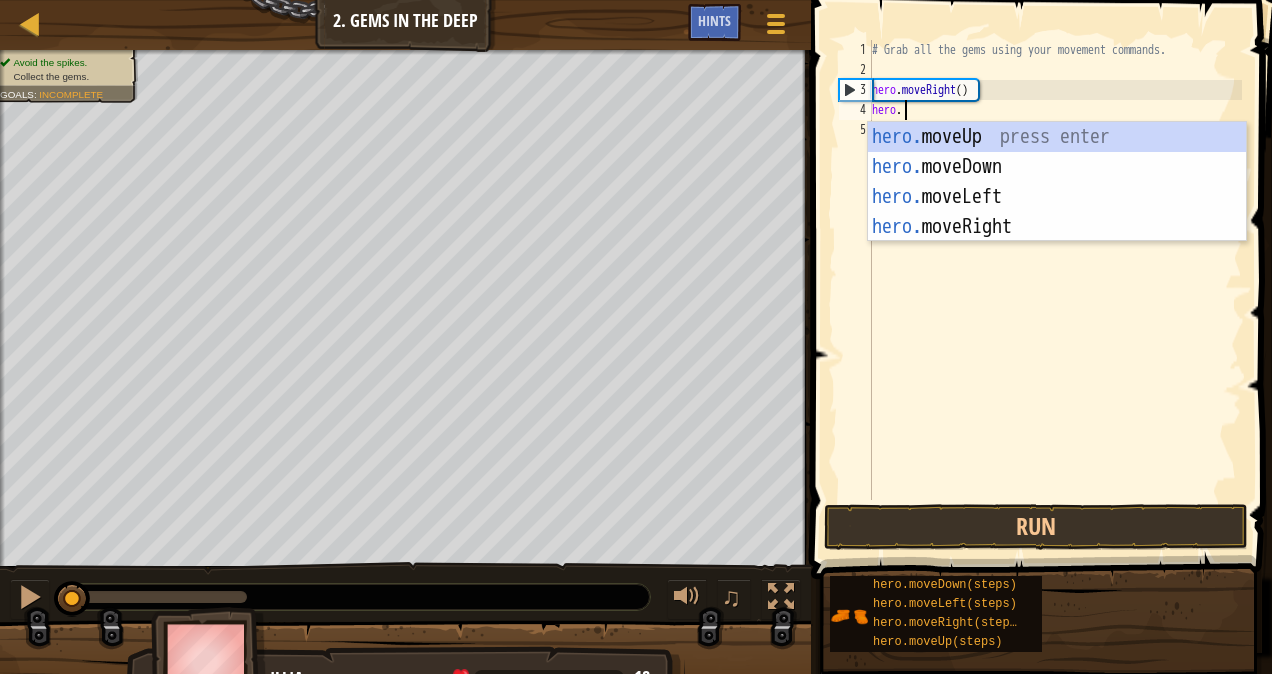 scroll, scrollTop: 9, scrollLeft: 2, axis: both 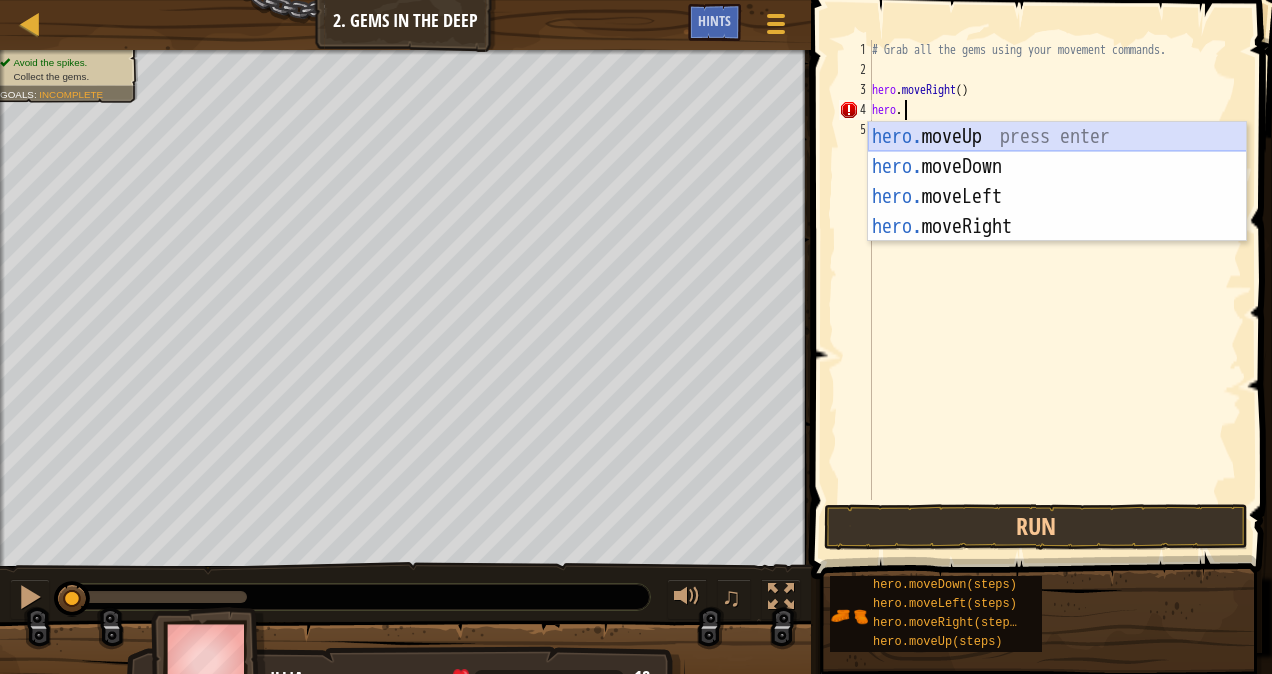 click on "hero. moveUp press enter hero. moveDown press enter hero. moveLeft press enter hero. moveRight press enter" at bounding box center [1057, 212] 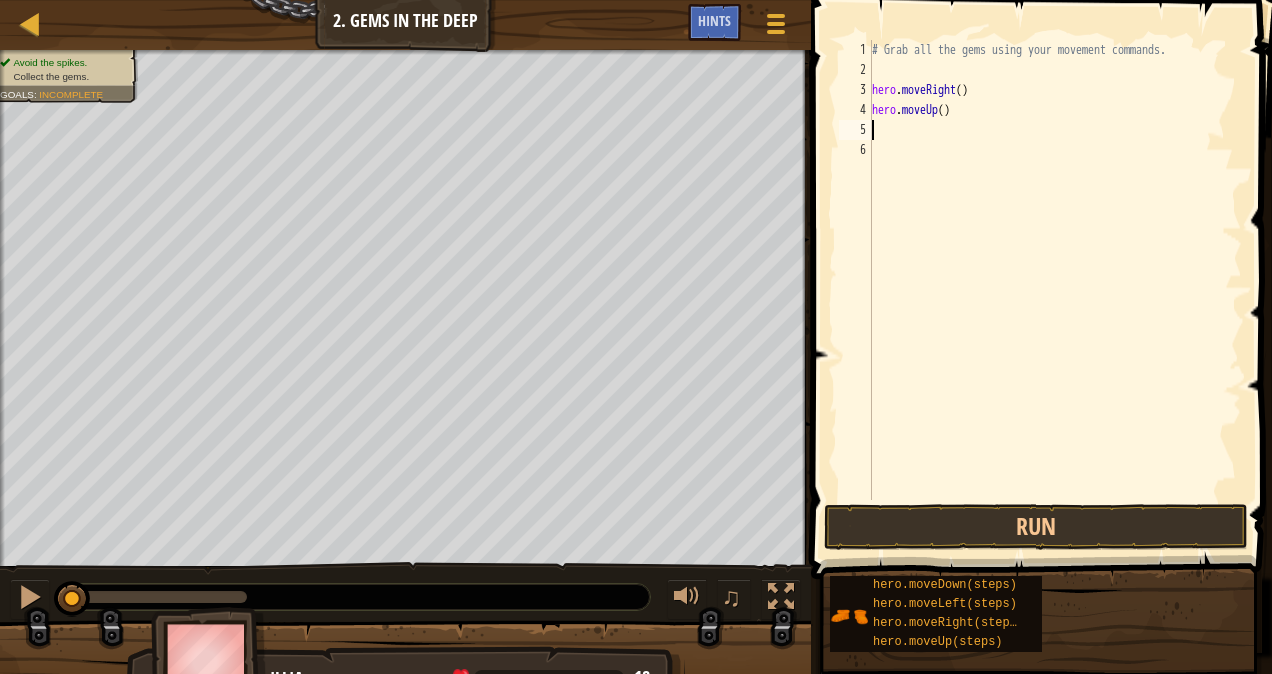 click on "# Grab all the gems using your movement commands. hero . moveRight ( ) hero . moveUp ( )" at bounding box center [1055, 290] 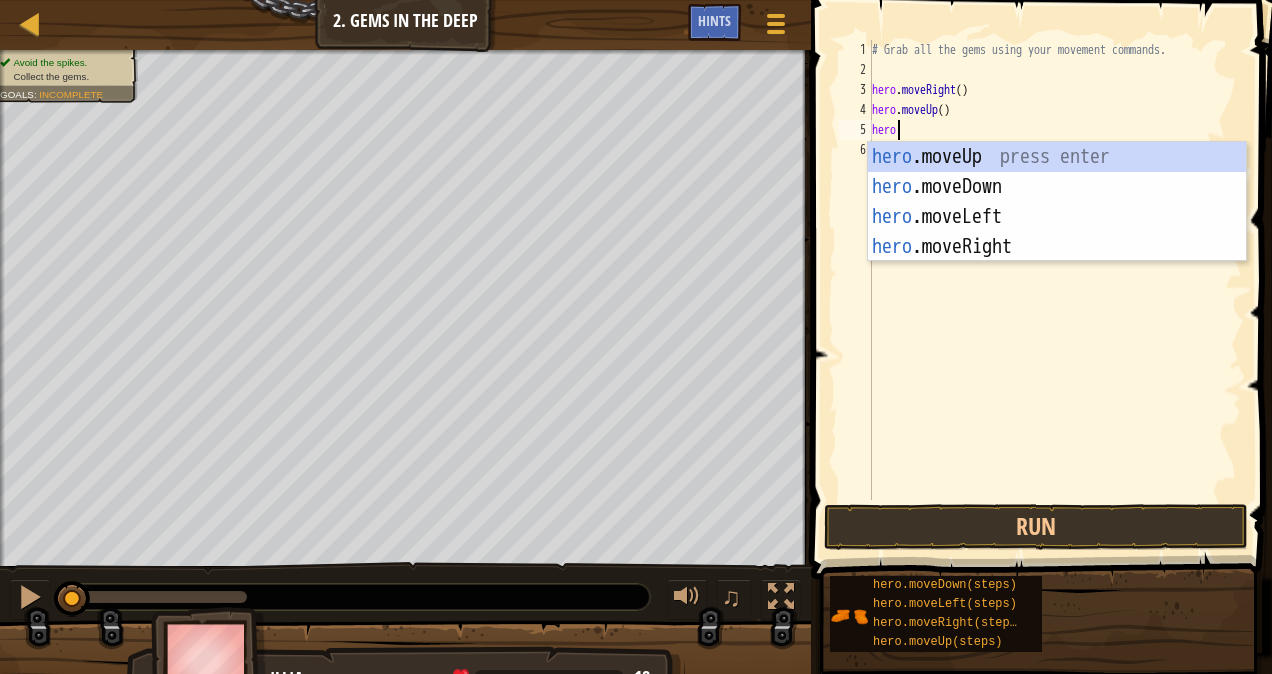type on "hero." 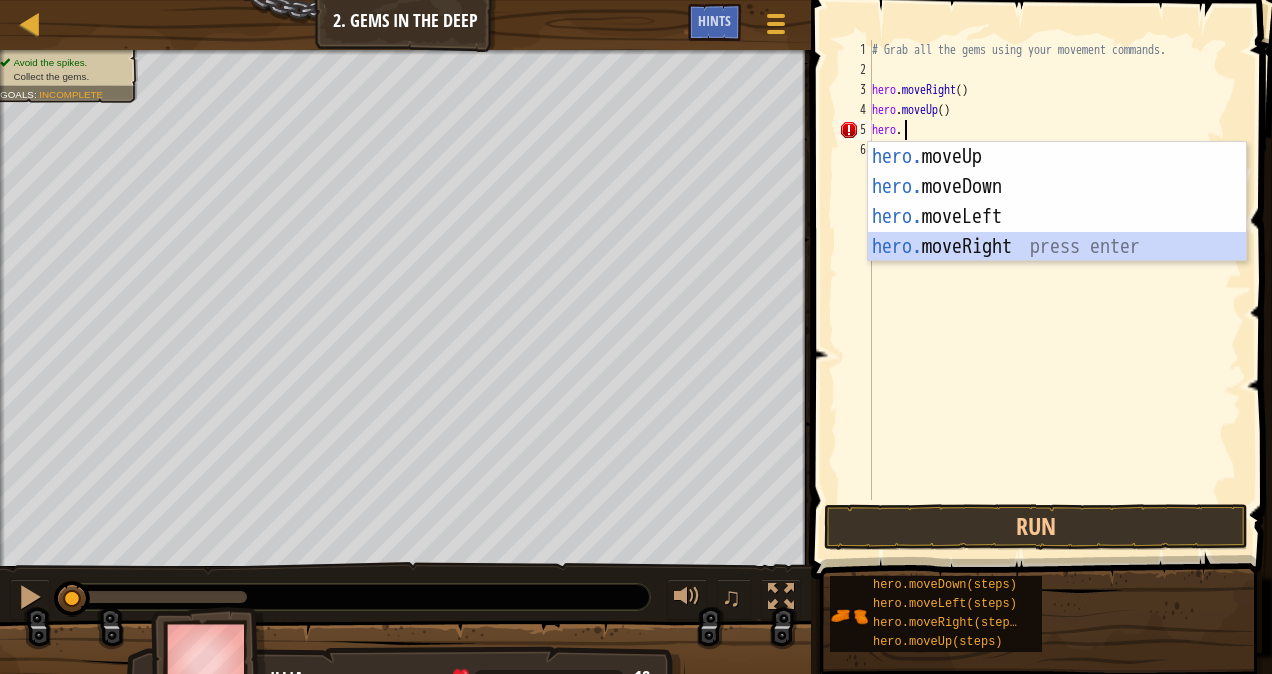 click on "hero. moveUp press enter hero. moveDown press enter hero. moveLeft press enter hero. moveRight press enter" at bounding box center [1057, 232] 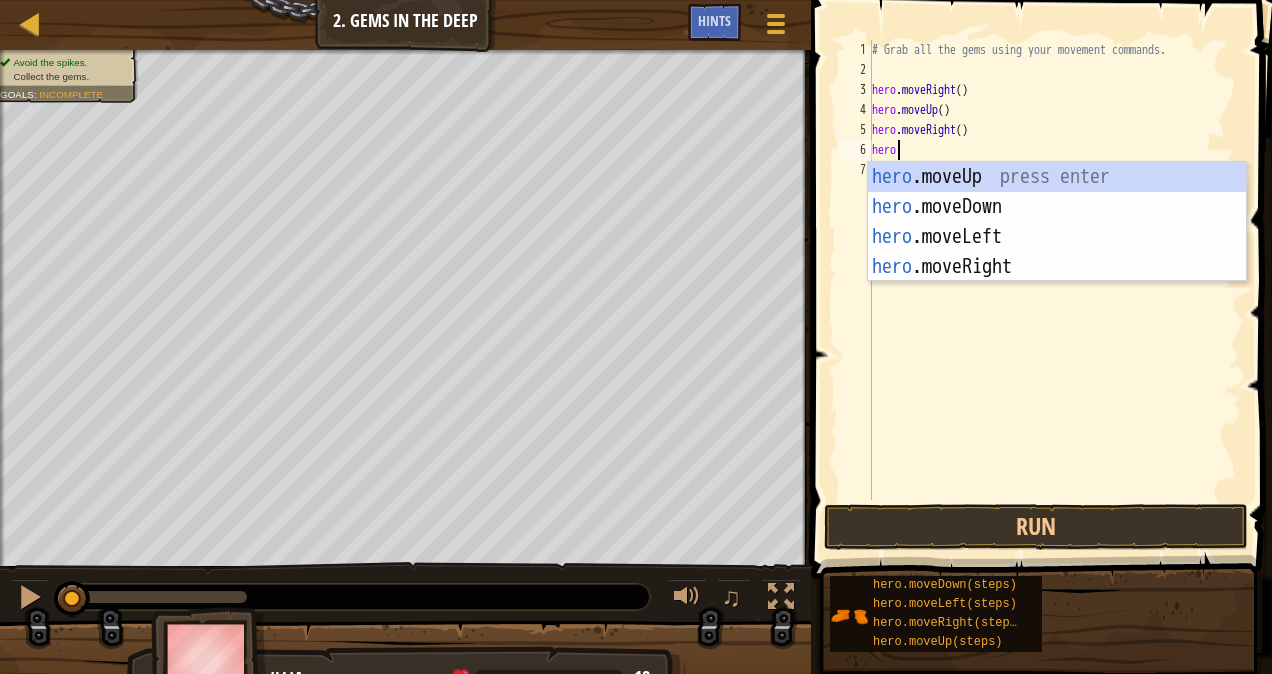 type on "hero." 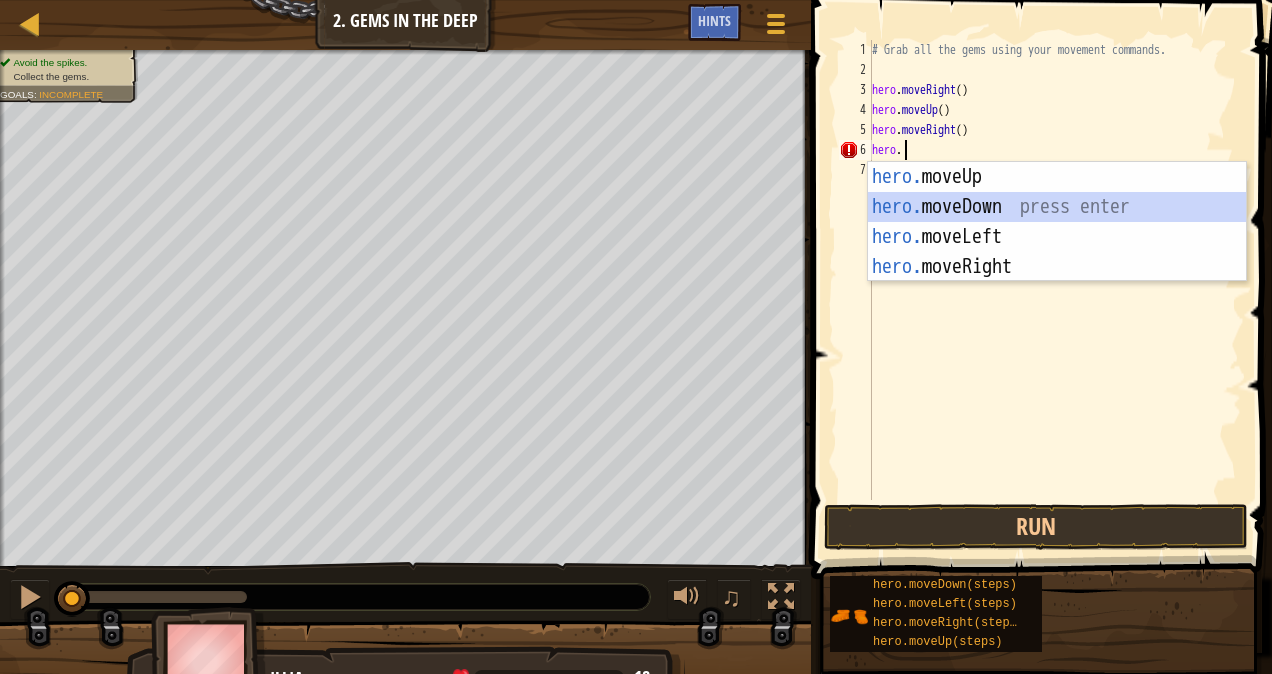 click on "hero. moveUp press enter hero. moveDown press enter hero. moveLeft press enter hero. moveRight press enter" at bounding box center [1057, 252] 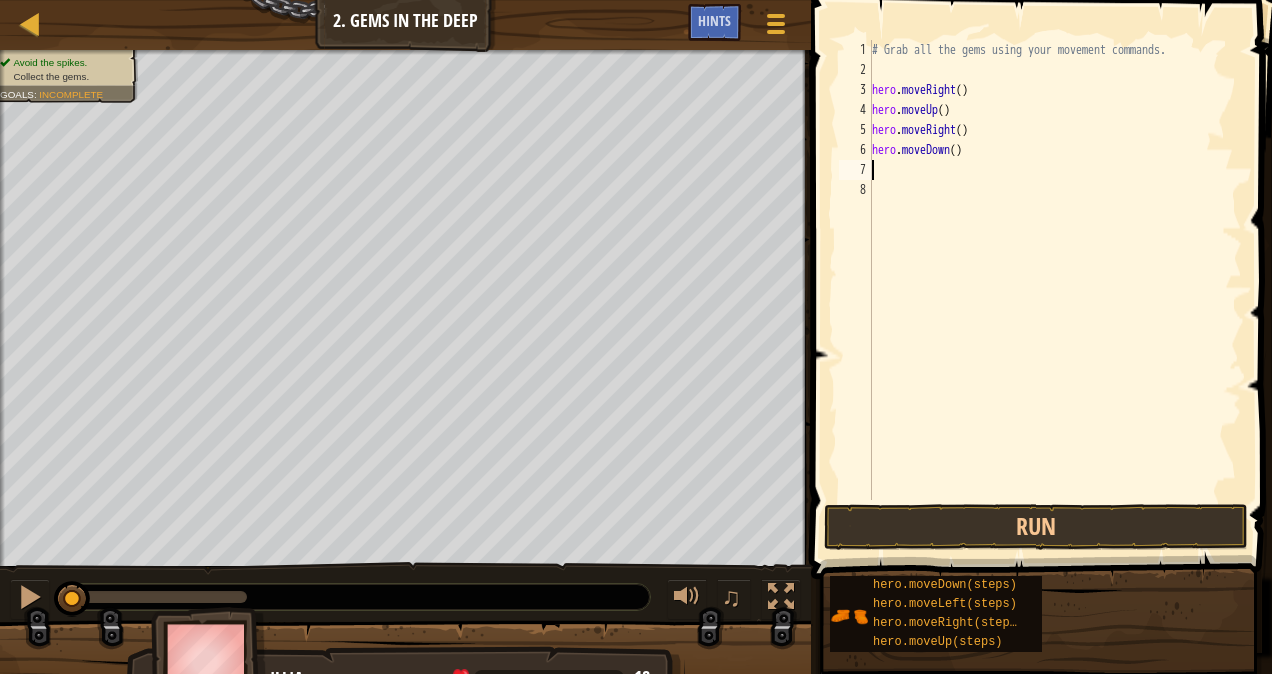 scroll, scrollTop: 9, scrollLeft: 0, axis: vertical 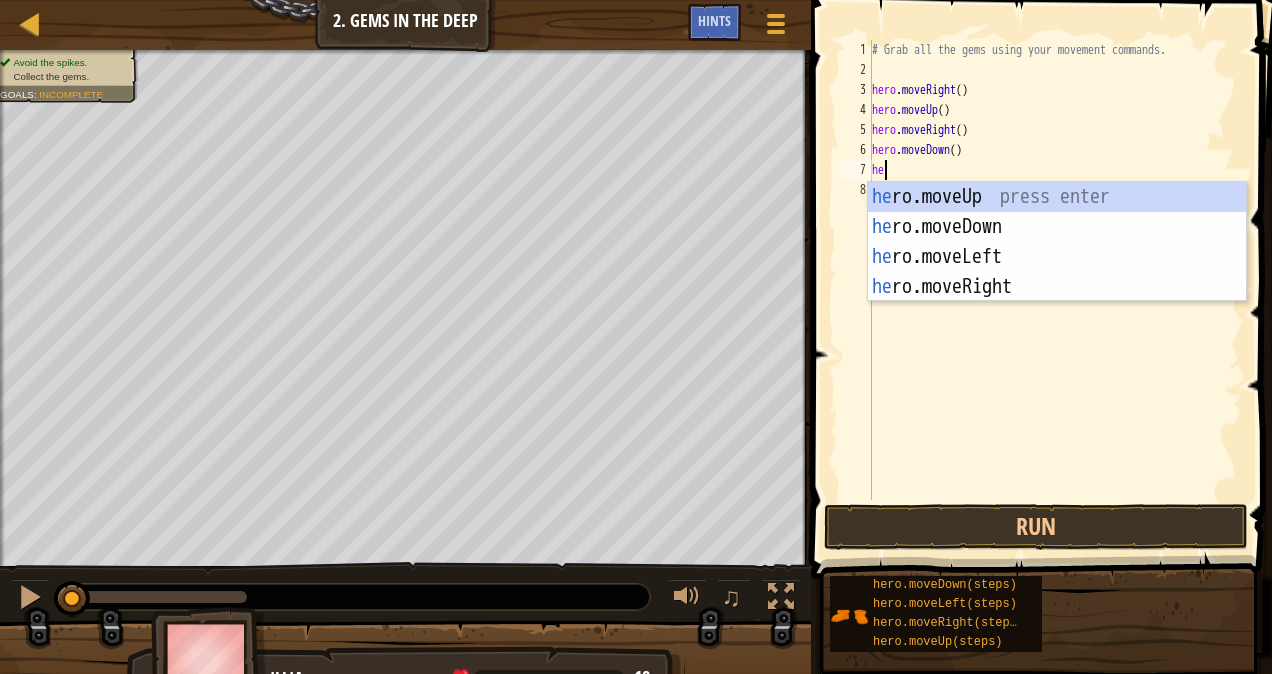type on "hero" 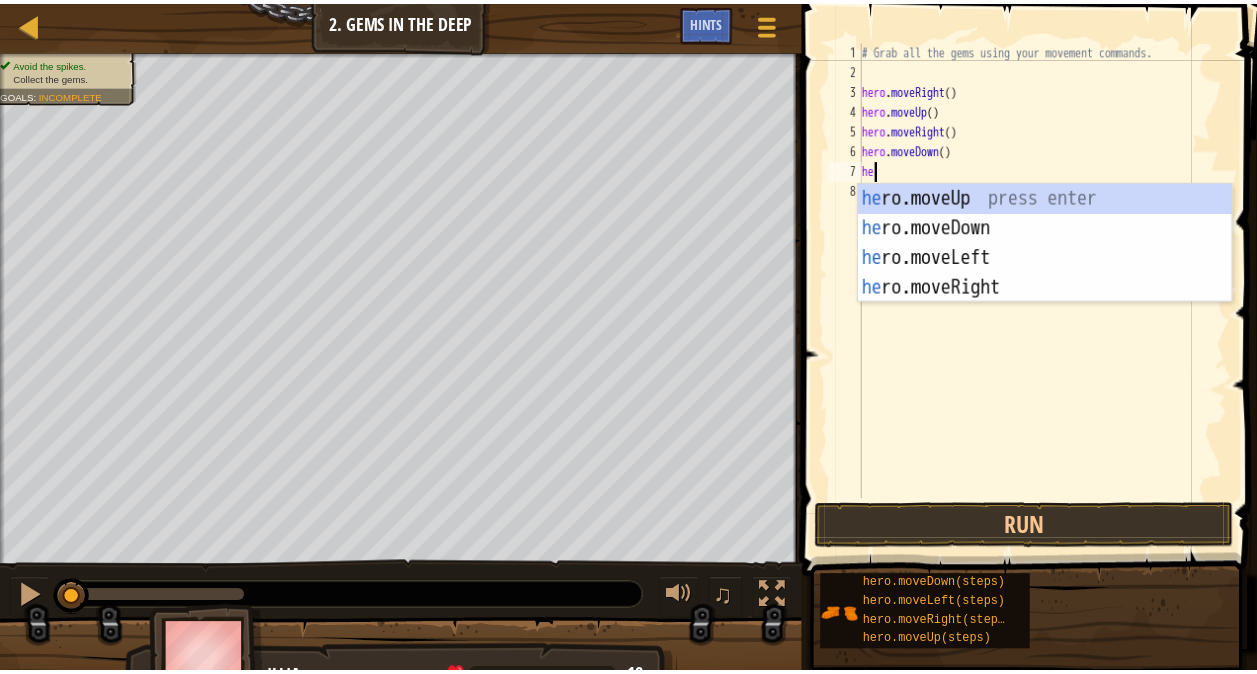 scroll, scrollTop: 9, scrollLeft: 1, axis: both 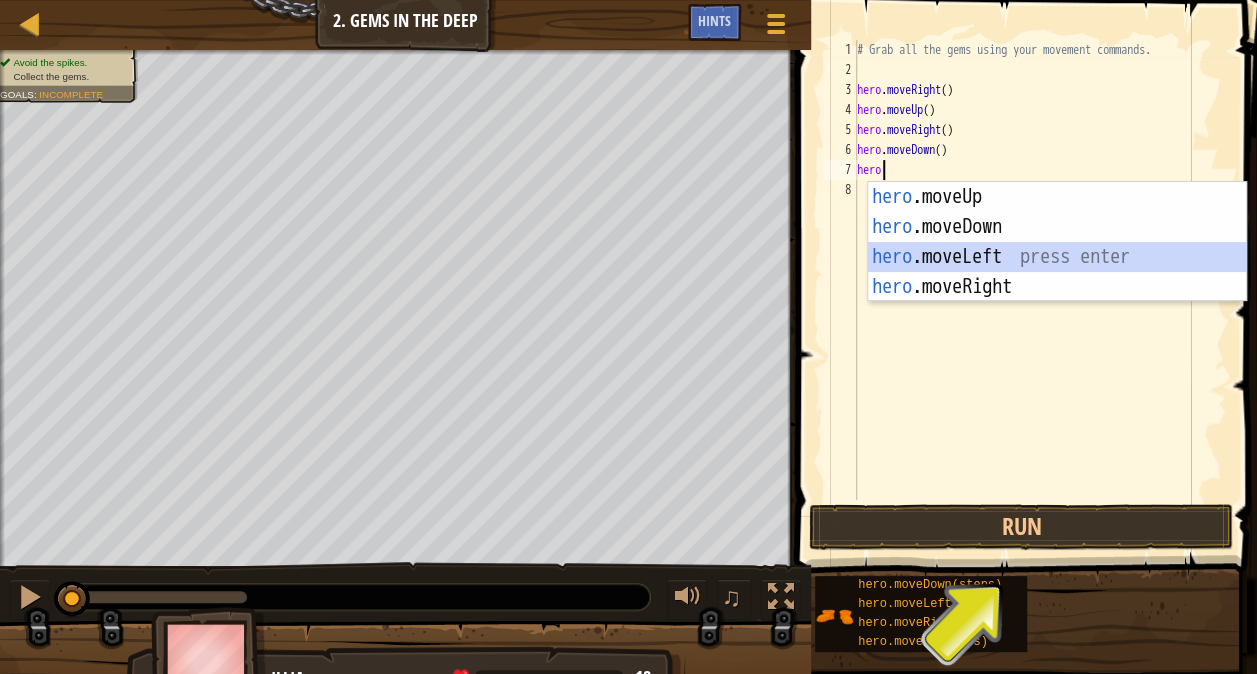 click on "hero .moveUp press enter hero .moveDown press enter hero .moveLeft press enter hero .moveRight press enter" at bounding box center (1057, 272) 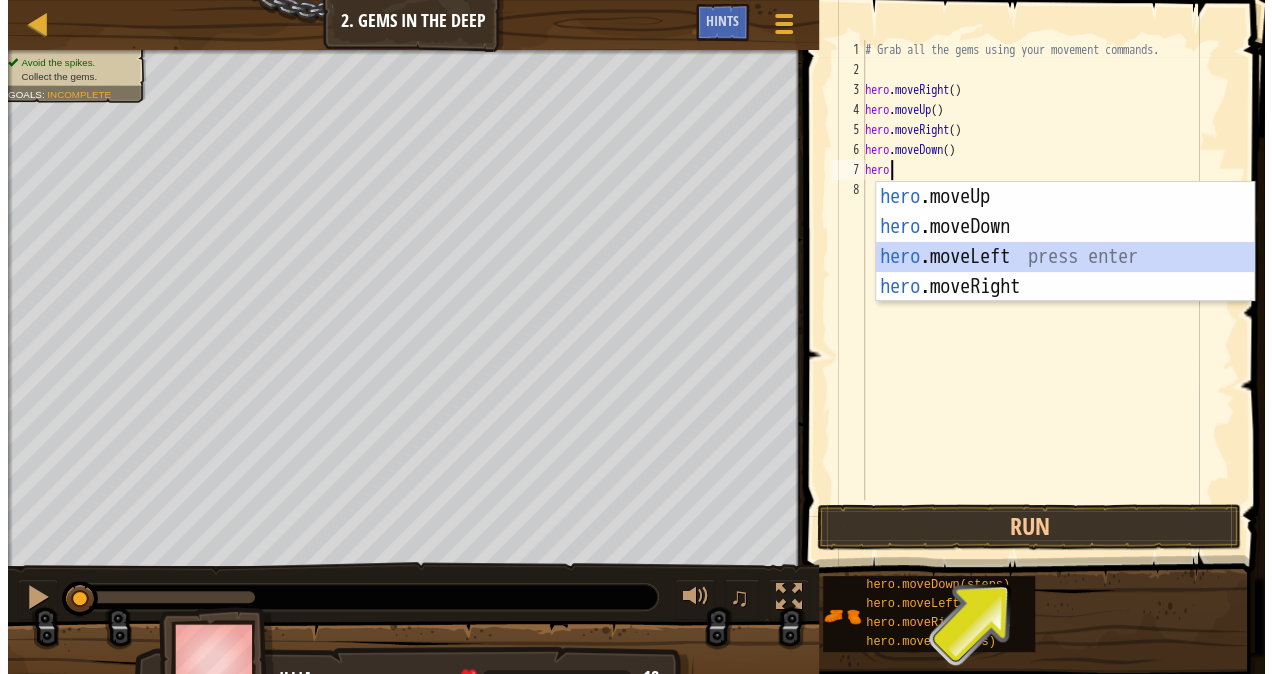 scroll, scrollTop: 9, scrollLeft: 0, axis: vertical 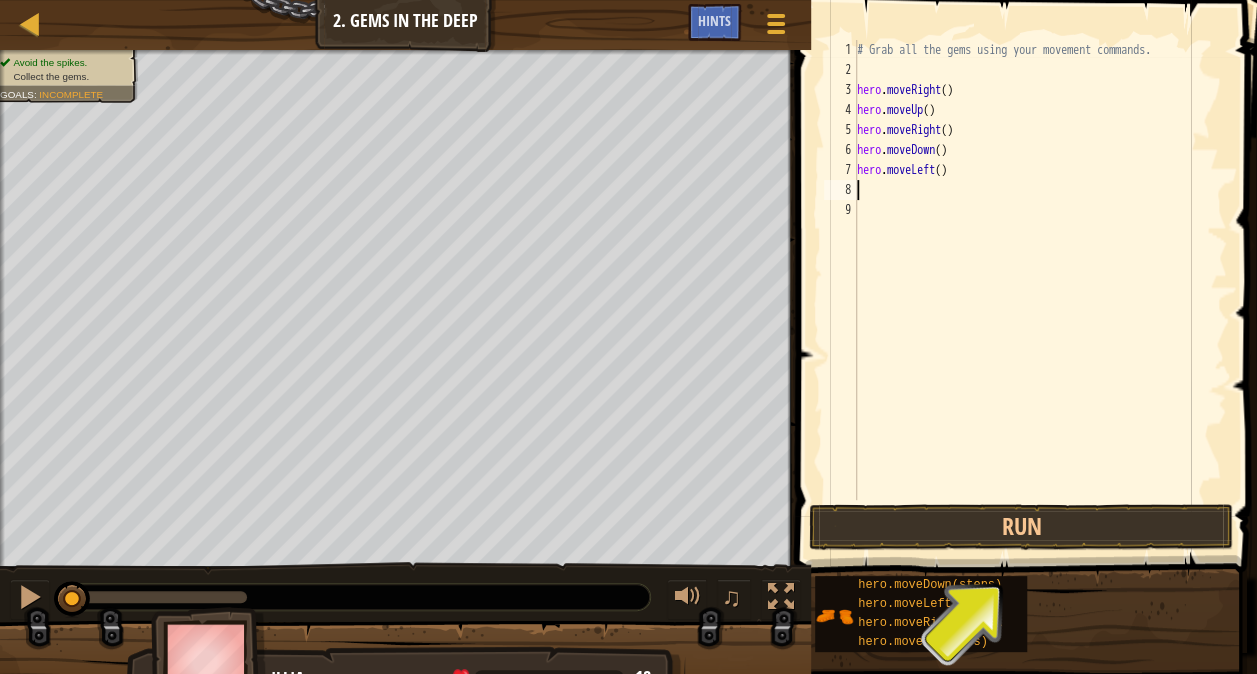 type on "h" 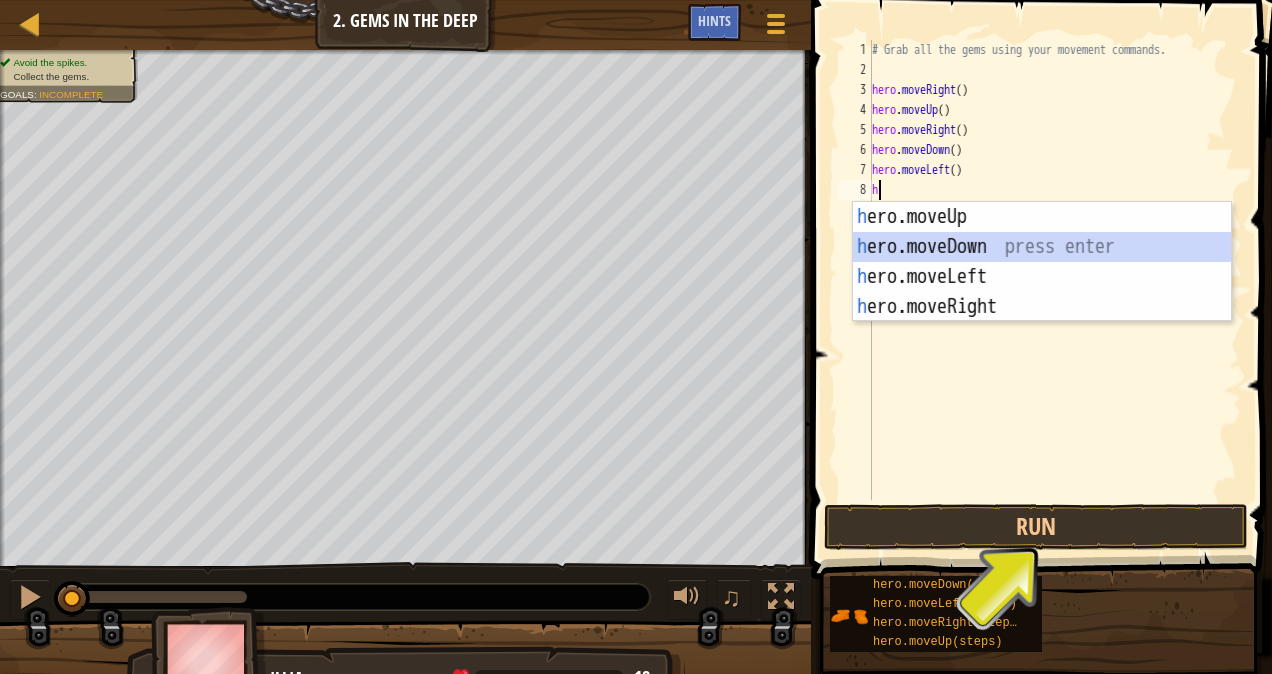 click on "h ero.moveUp press enter h ero.moveDown press enter h ero.moveLeft press enter h ero.moveRight press enter" at bounding box center (1042, 292) 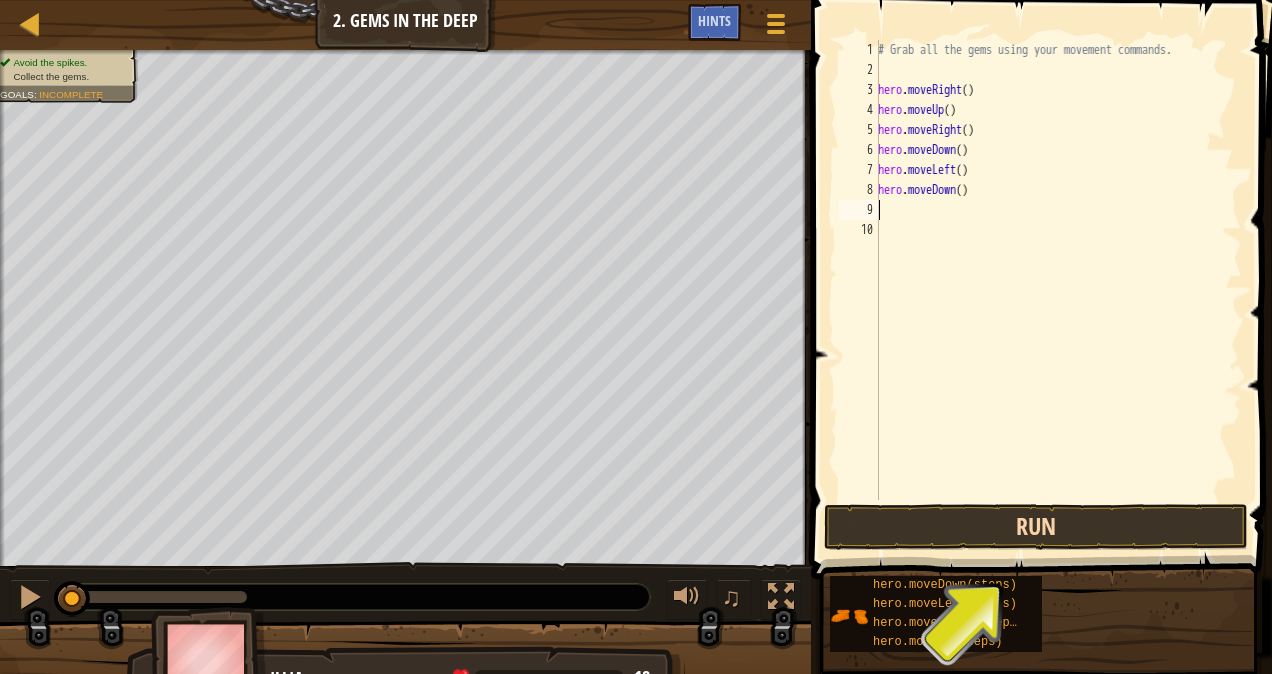 type on "hero.moveDown()" 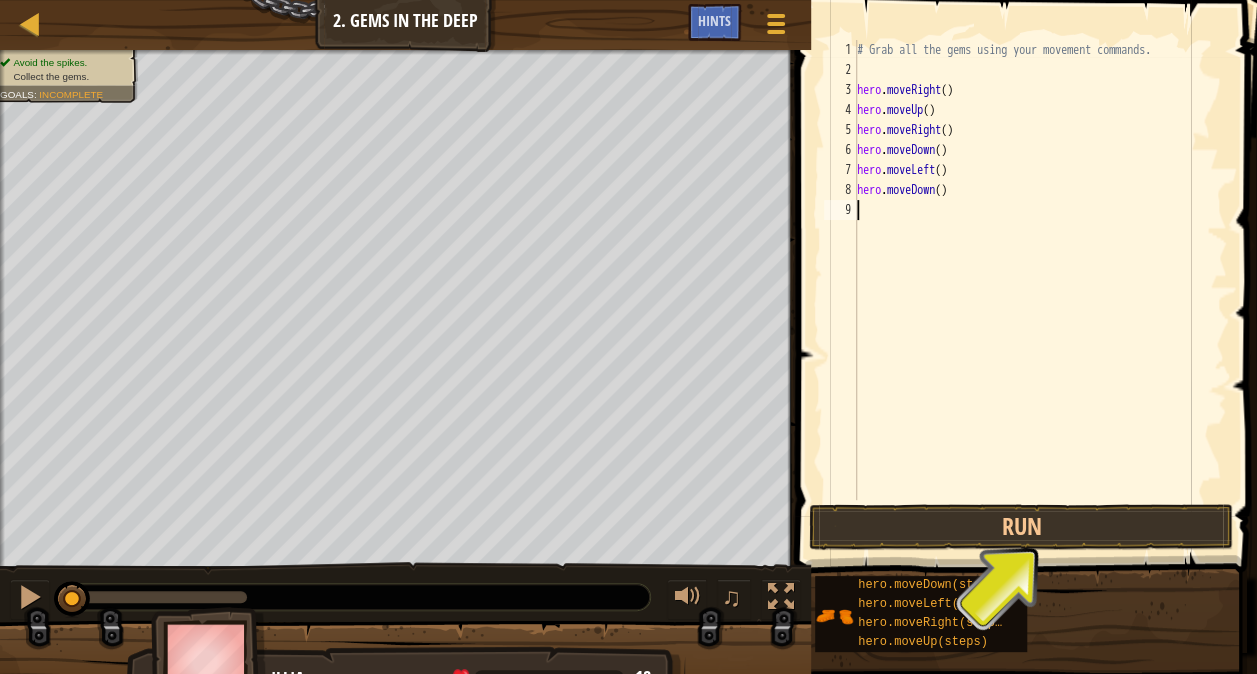 click on "# Grab all the gems using your movement commands. hero . moveRight ( ) hero . moveUp ( ) hero . moveRight ( ) hero . moveDown ( ) hero . moveLeft ( ) hero . moveDown ( )" at bounding box center (1040, 290) 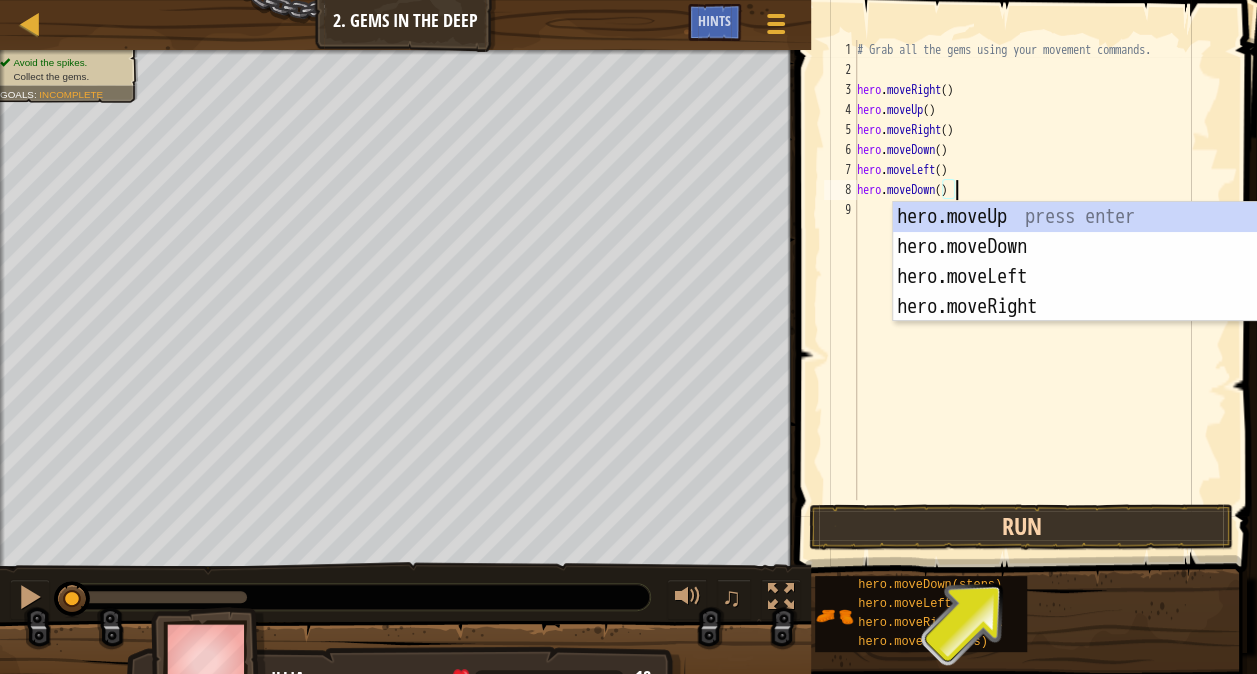 type on "hero.moveDown()" 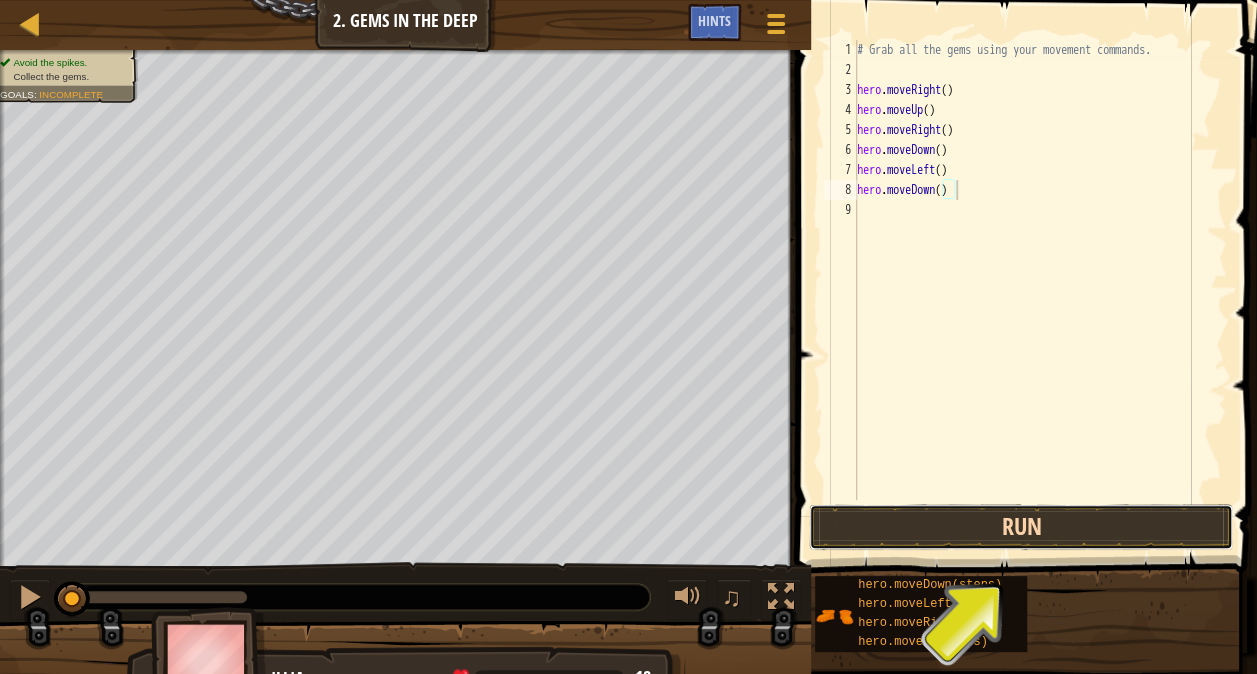 click on "Run" at bounding box center [1021, 527] 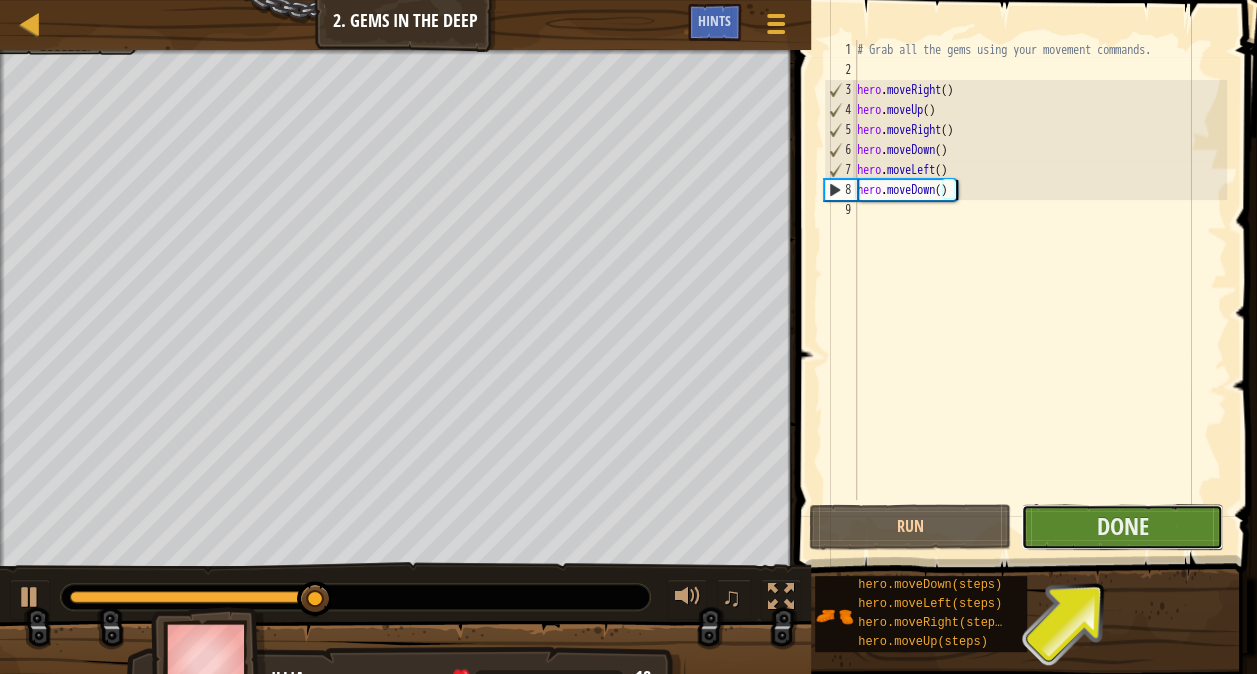 click on "Done" at bounding box center [1122, 527] 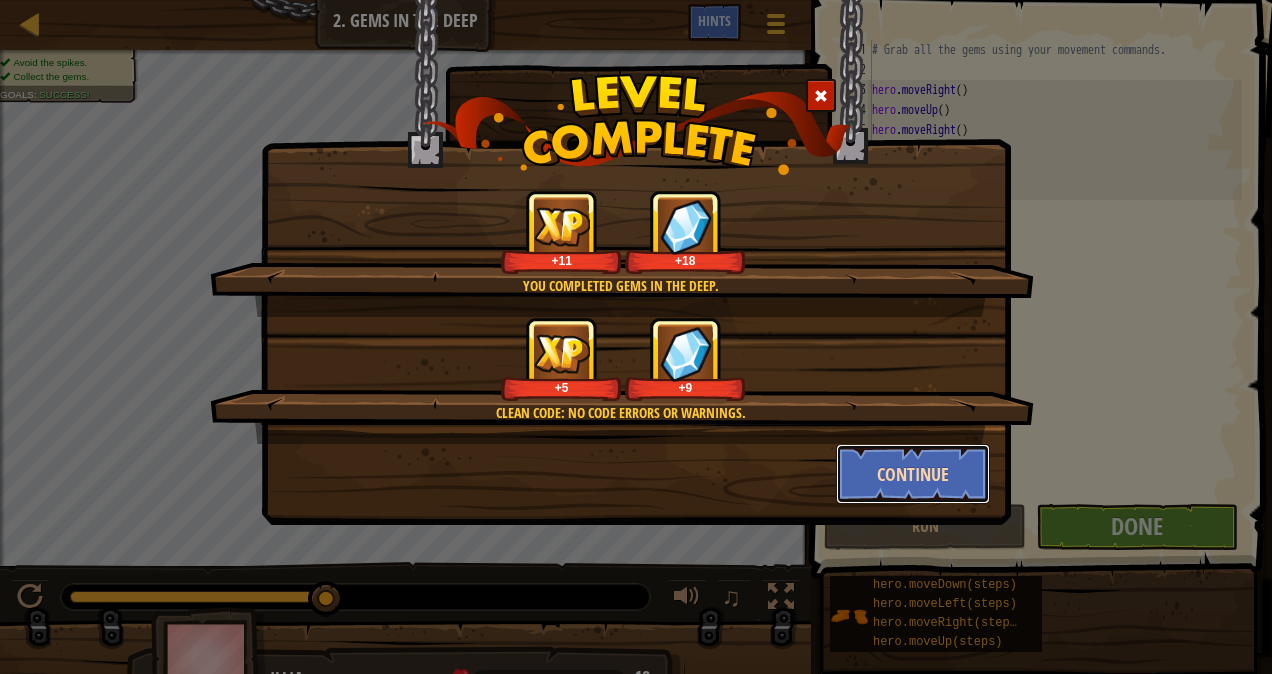 click on "Continue" at bounding box center [913, 474] 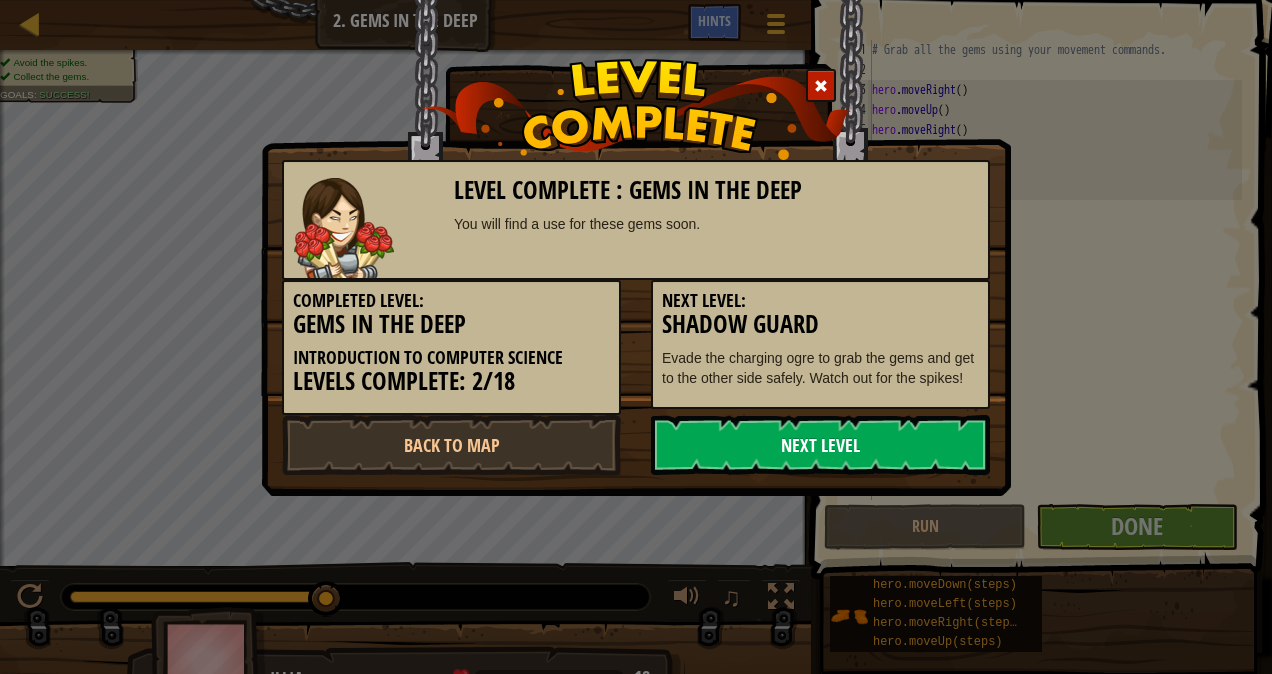 click on "Next Level" at bounding box center [820, 445] 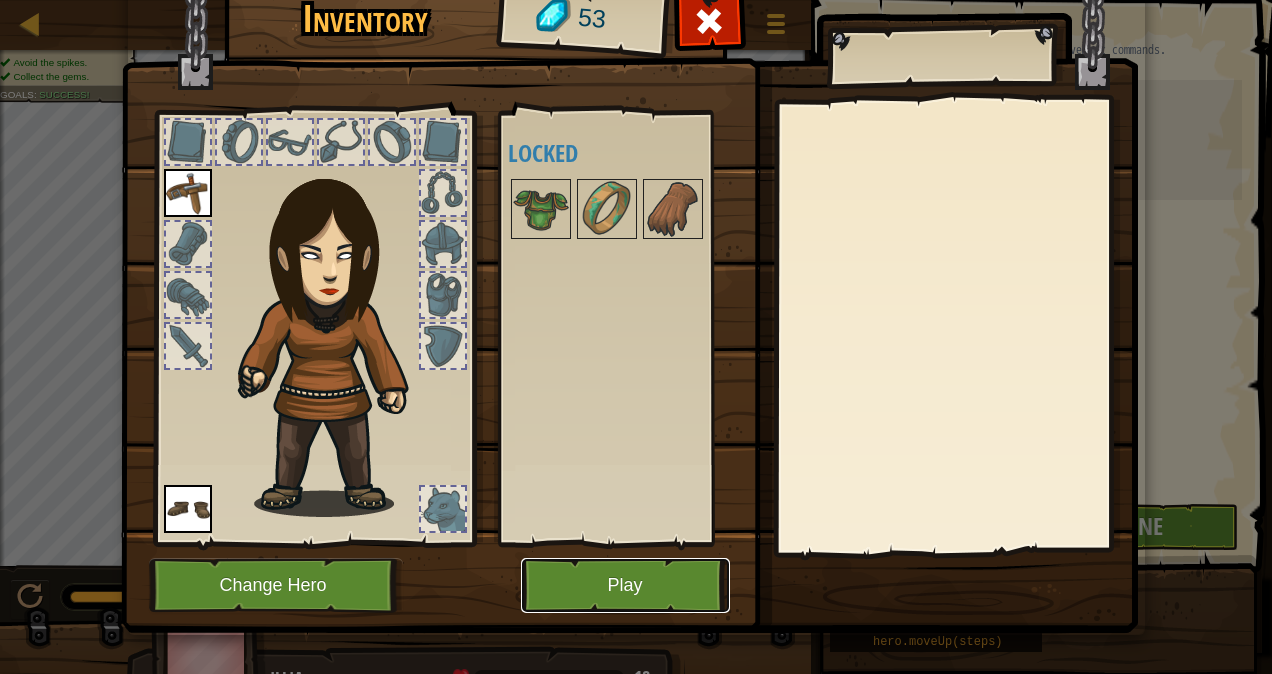 click on "Play" at bounding box center (625, 585) 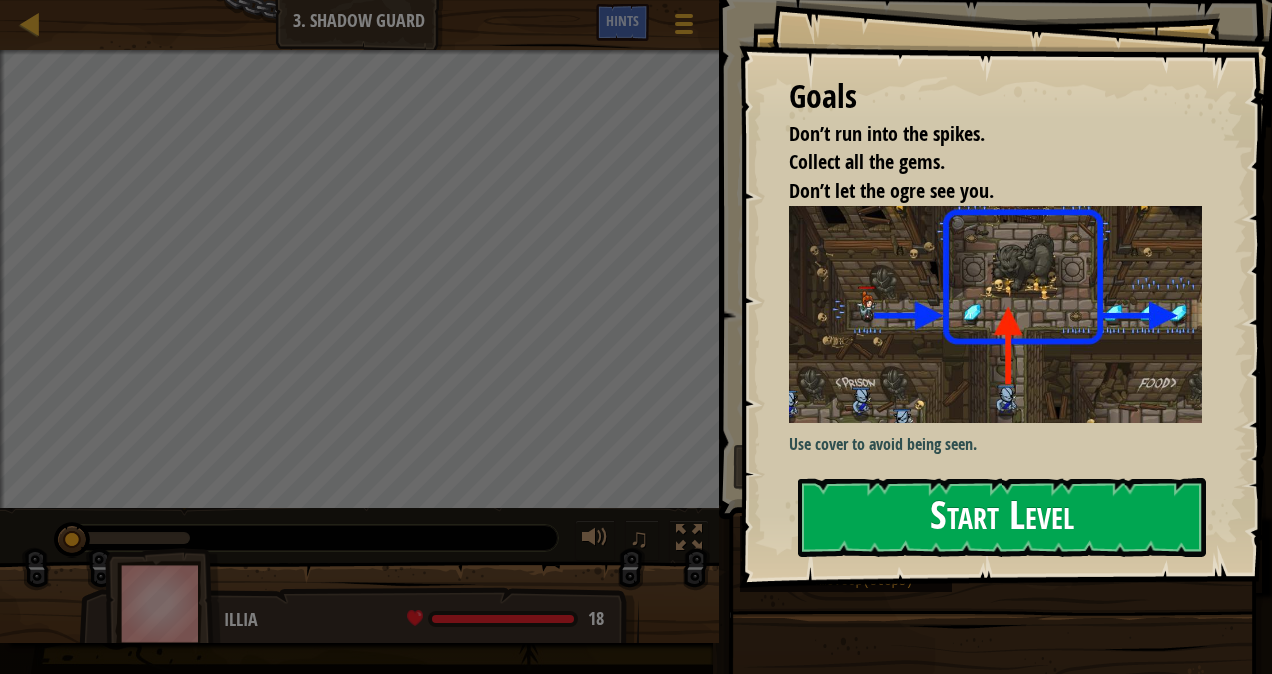 click on "Start Level" at bounding box center (1002, 517) 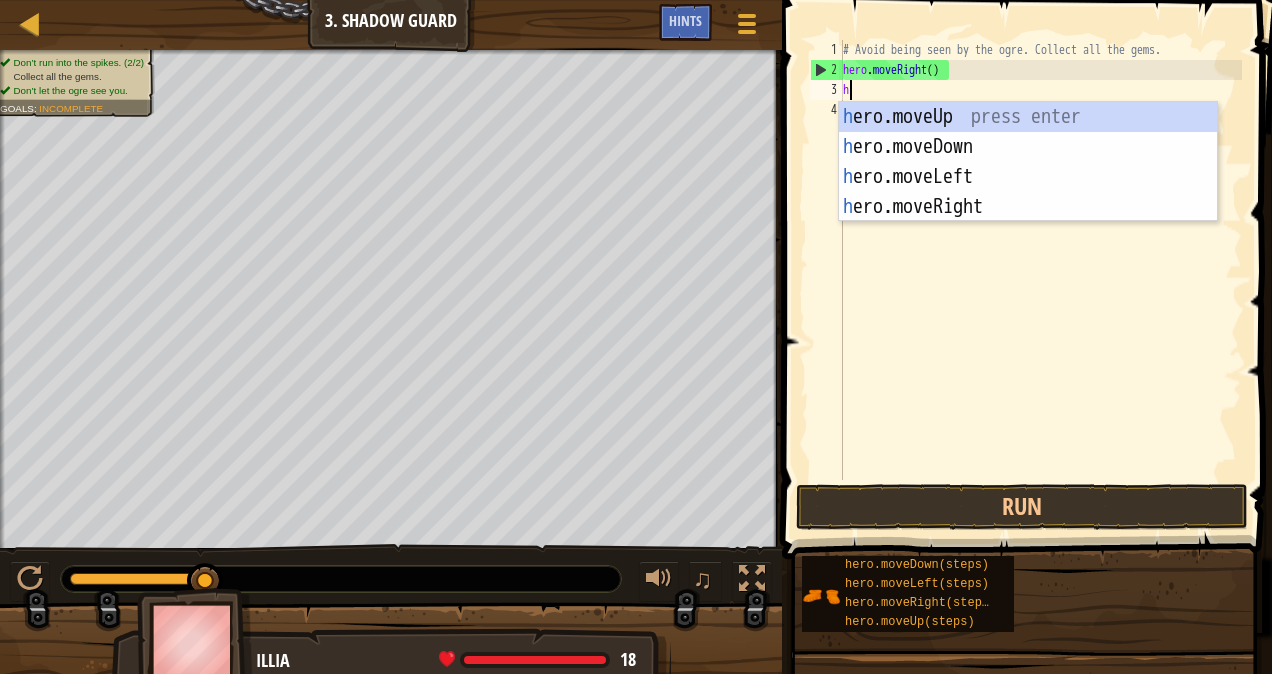 scroll, scrollTop: 9, scrollLeft: 0, axis: vertical 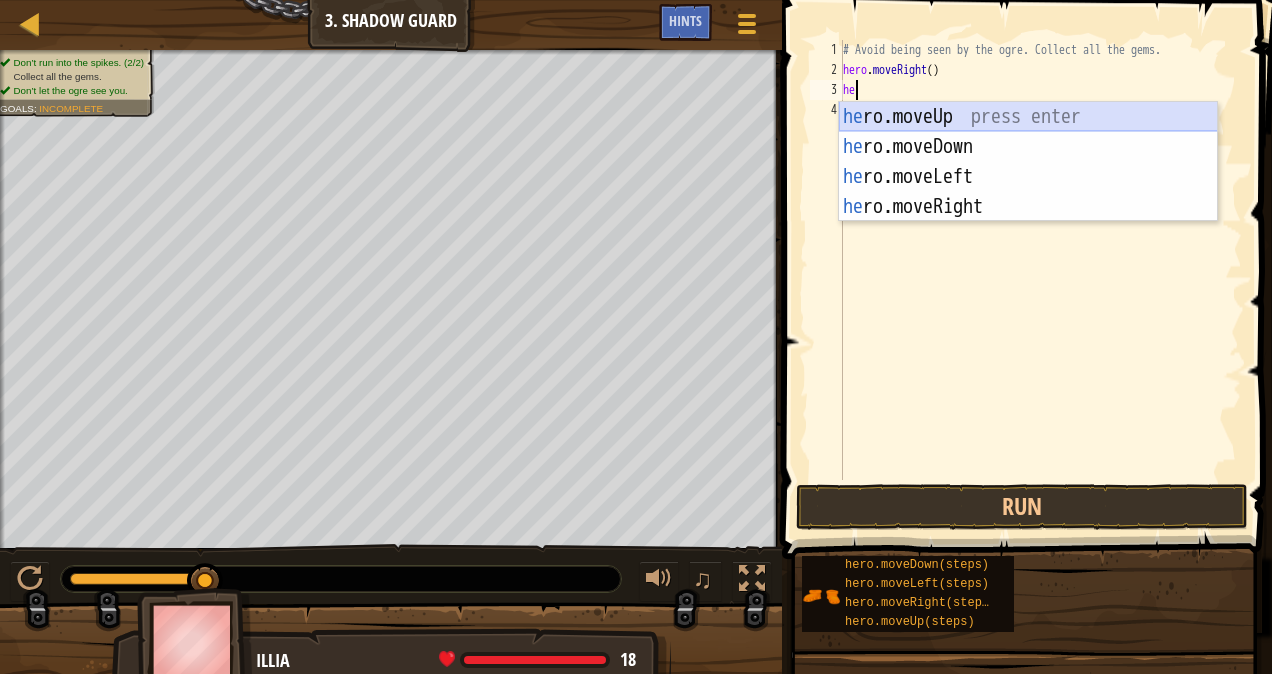 click on "he ro.moveUp press enter he ro.moveDown press enter he ro.moveLeft press enter he ro.moveRight press enter" at bounding box center [1028, 192] 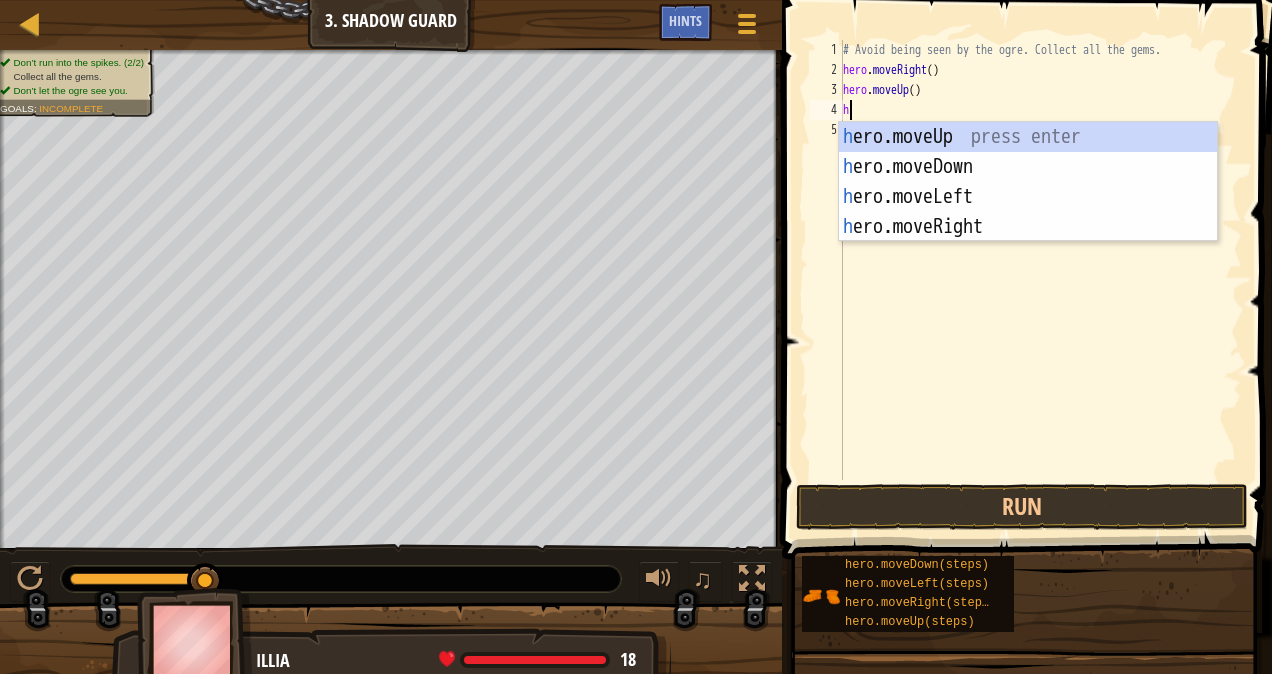 type on "her" 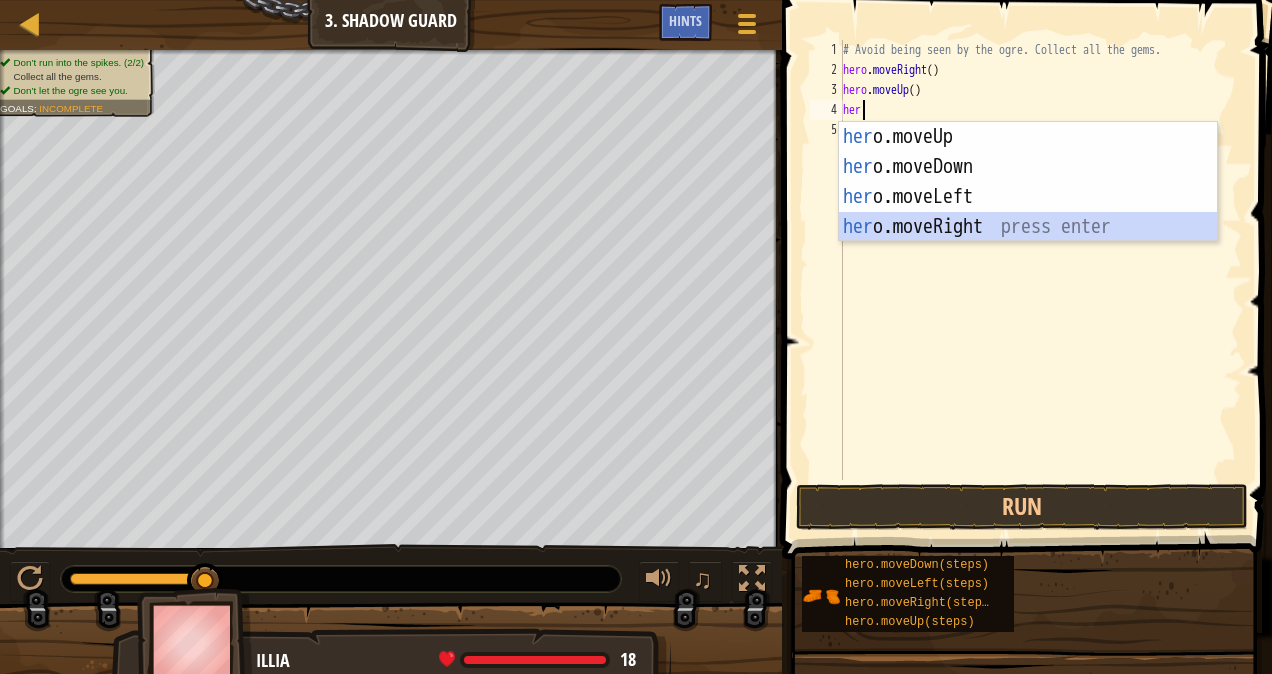 click on "her o.moveUp press enter her o.moveDown press enter her o.moveLeft press enter her o.moveRight press enter" at bounding box center [1028, 212] 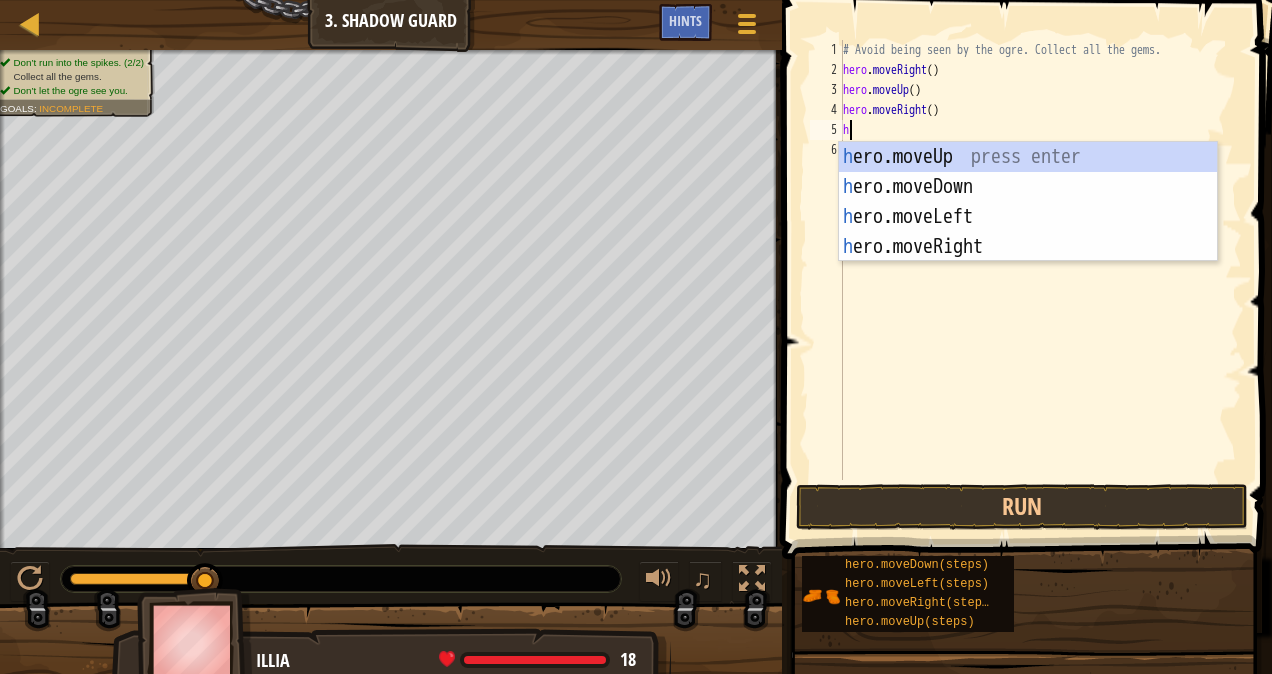 type on "her" 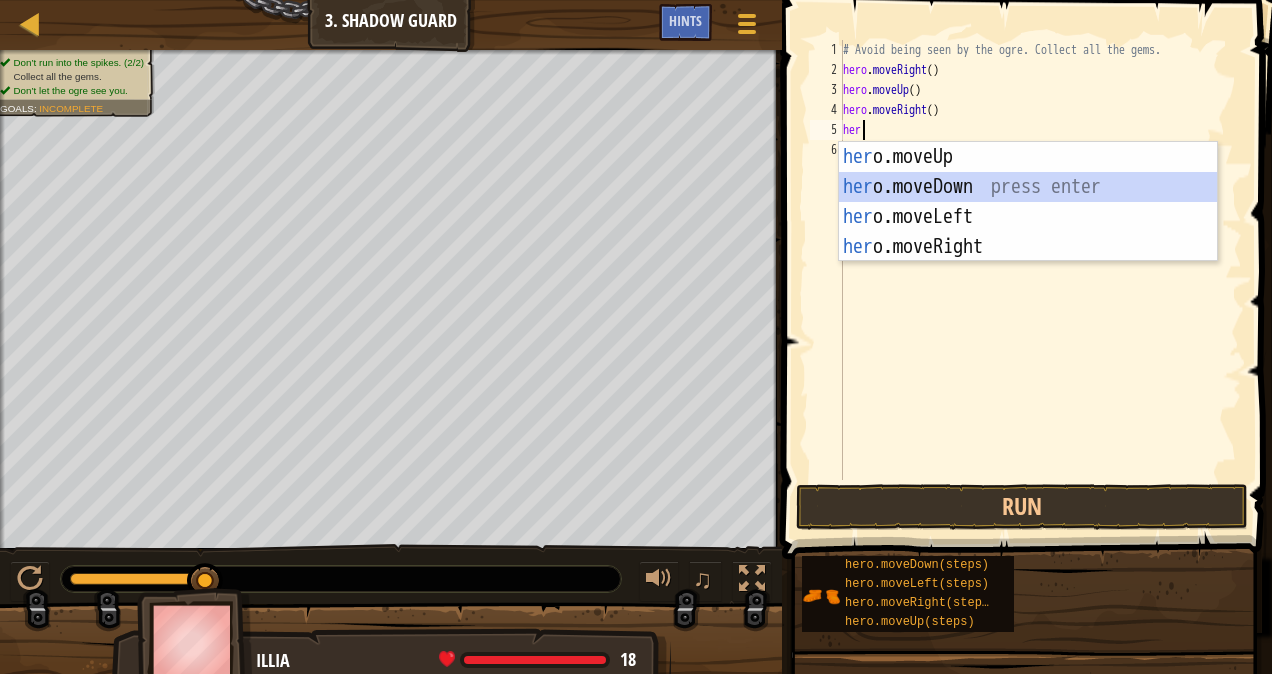 click on "her o.moveUp press enter her o.moveDown press enter her o.moveLeft press enter her o.moveRight press enter" at bounding box center (1028, 232) 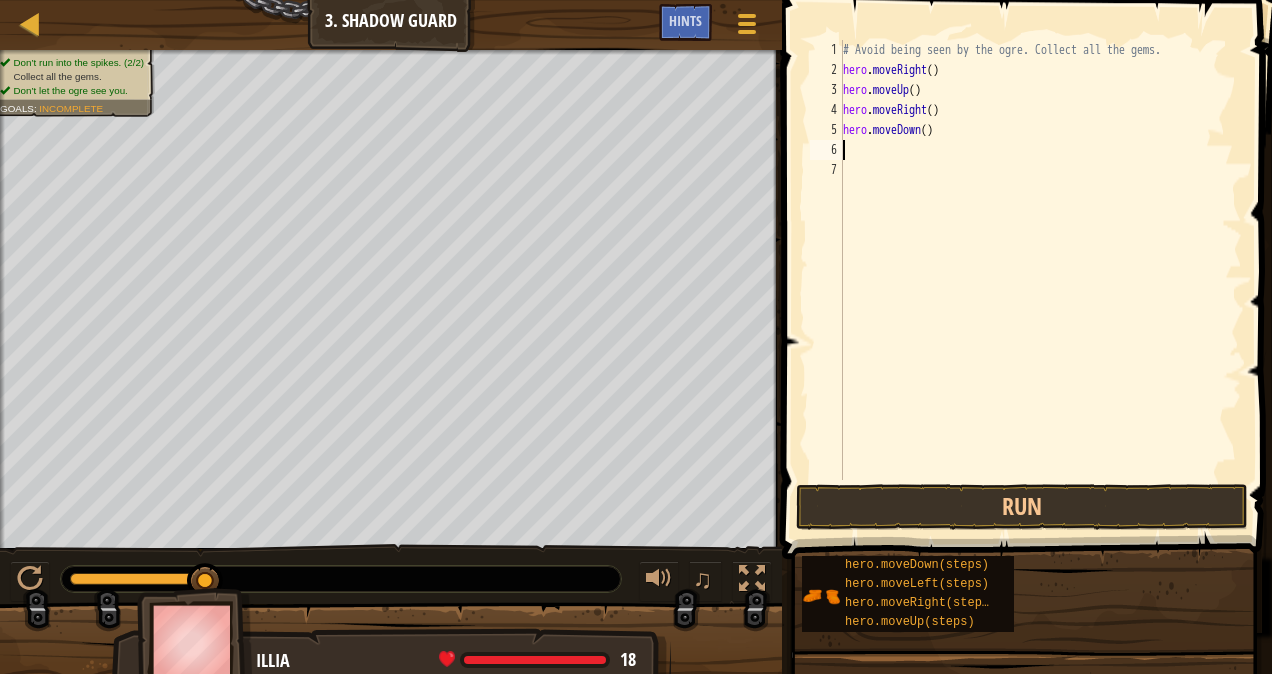 type on "h" 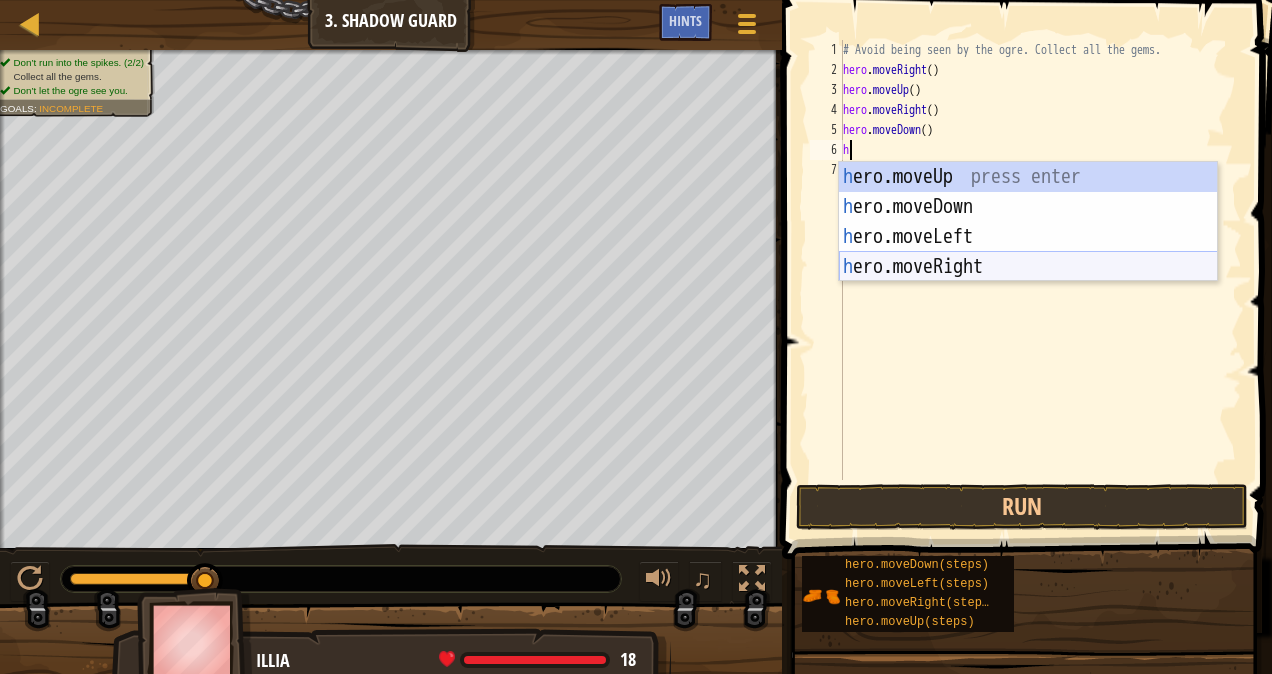 click on "h ero.moveUp press enter h ero.moveDown press enter h ero.moveLeft press enter h ero.moveRight press enter" at bounding box center [1028, 252] 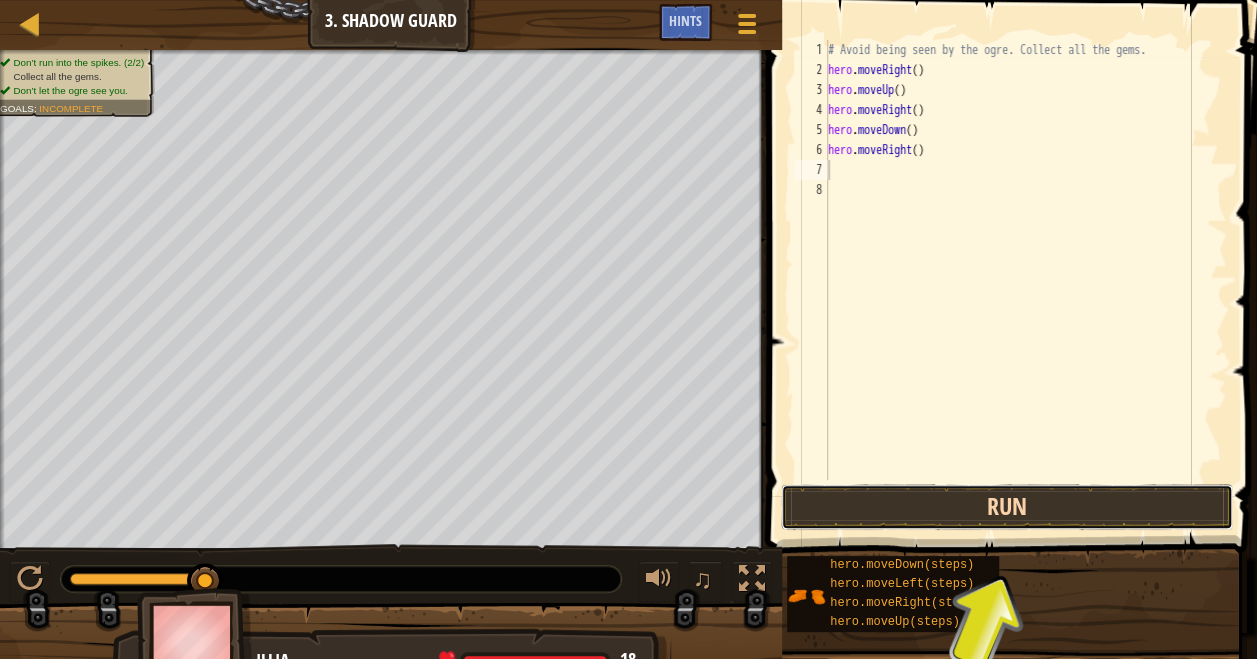 click on "Run" at bounding box center (1007, 507) 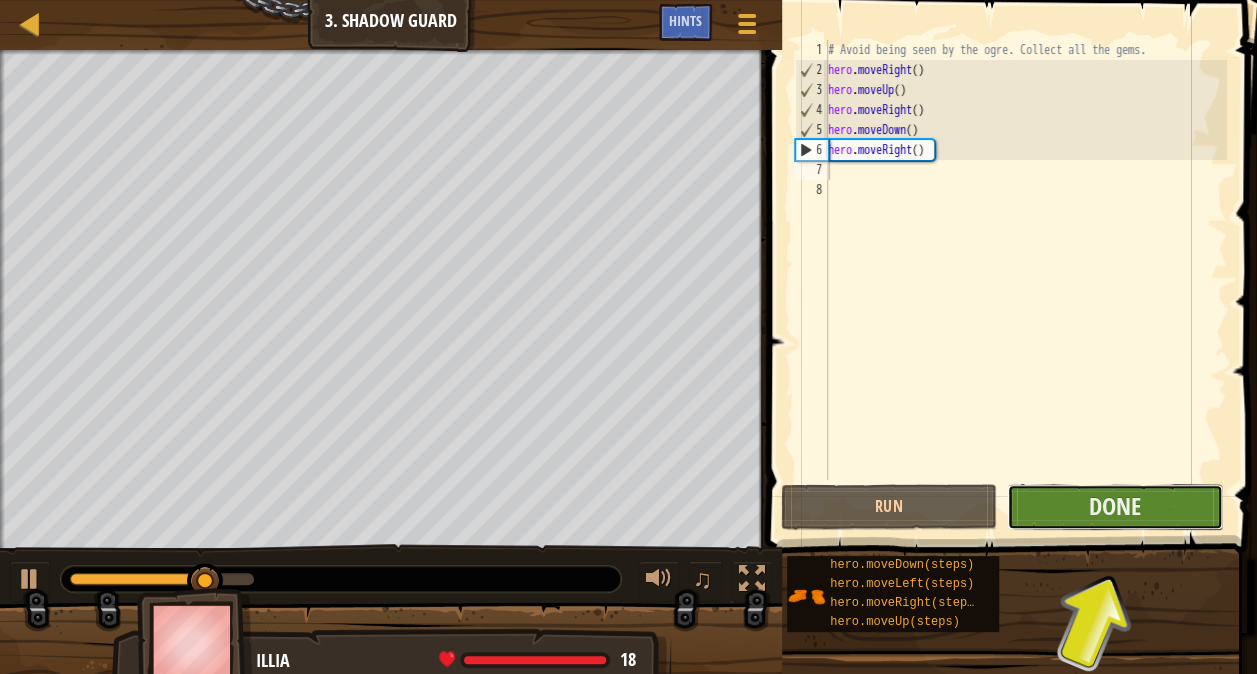 click on "Done" at bounding box center [1115, 507] 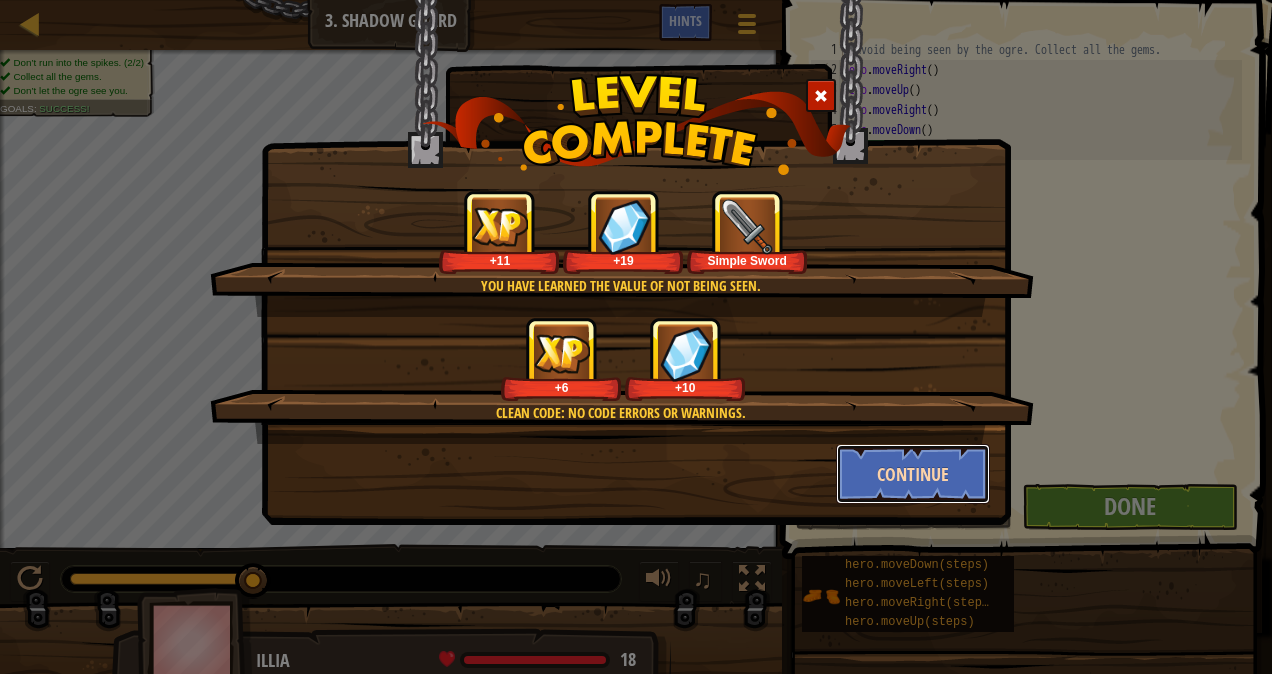 click on "Continue" at bounding box center (913, 474) 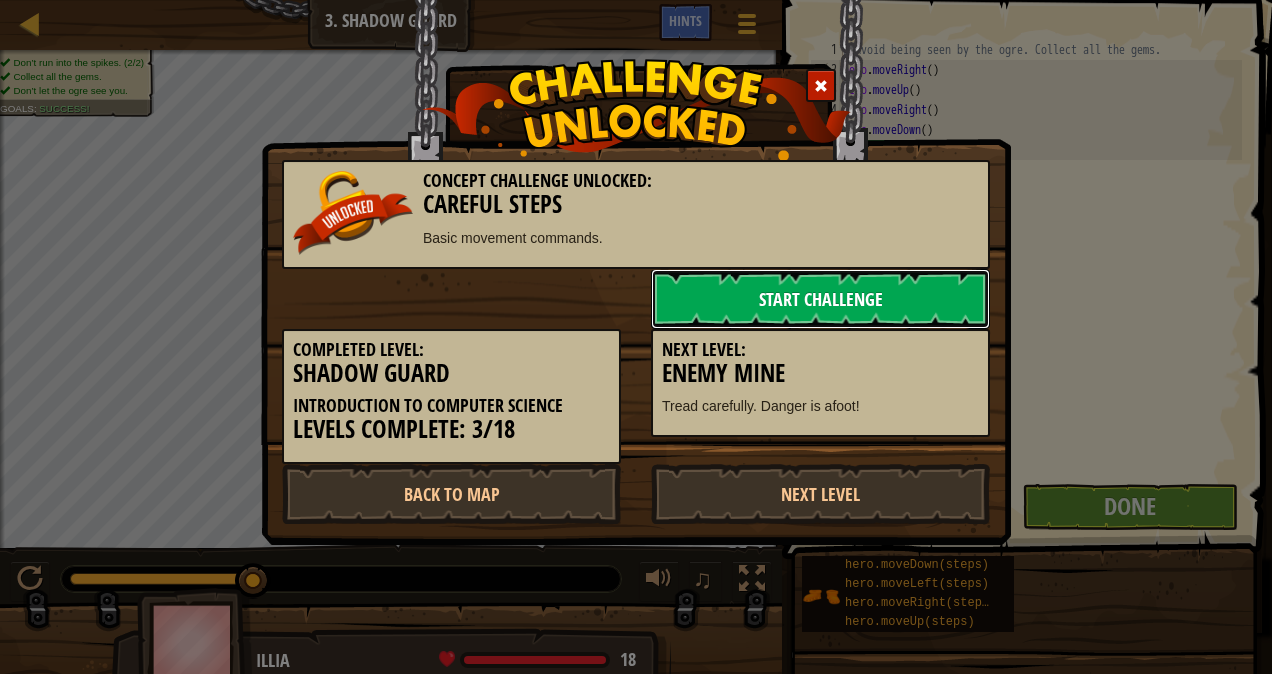 click on "Start Challenge" at bounding box center [820, 299] 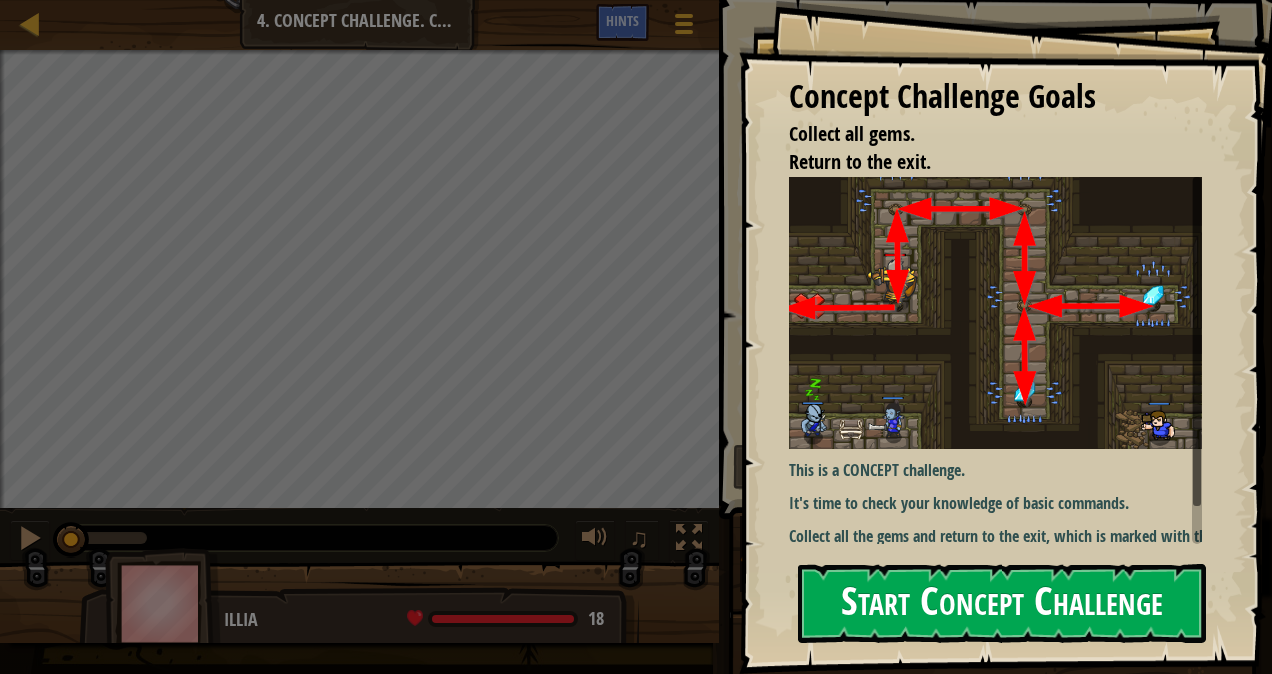click on "Start Concept Challenge" at bounding box center [1002, 603] 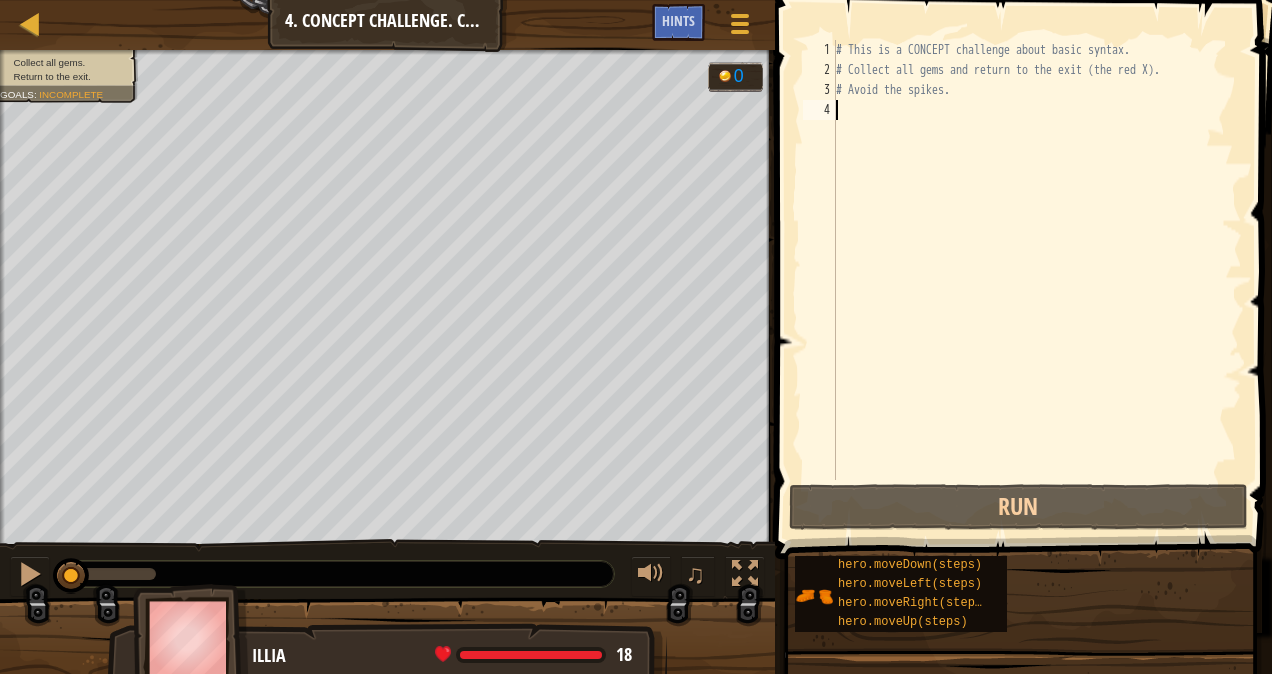 type on "h" 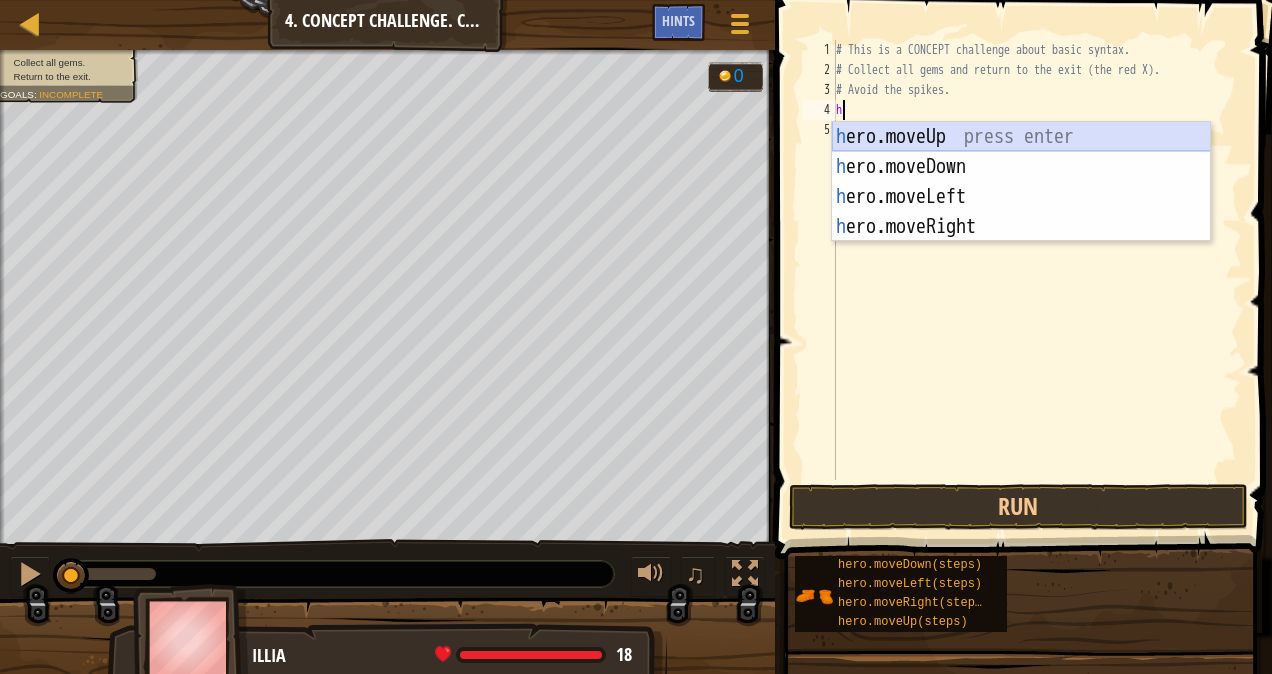 click on "h ero.moveUp press enter h ero.moveDown press enter h ero.moveLeft press enter h ero.moveRight press enter" at bounding box center (1021, 212) 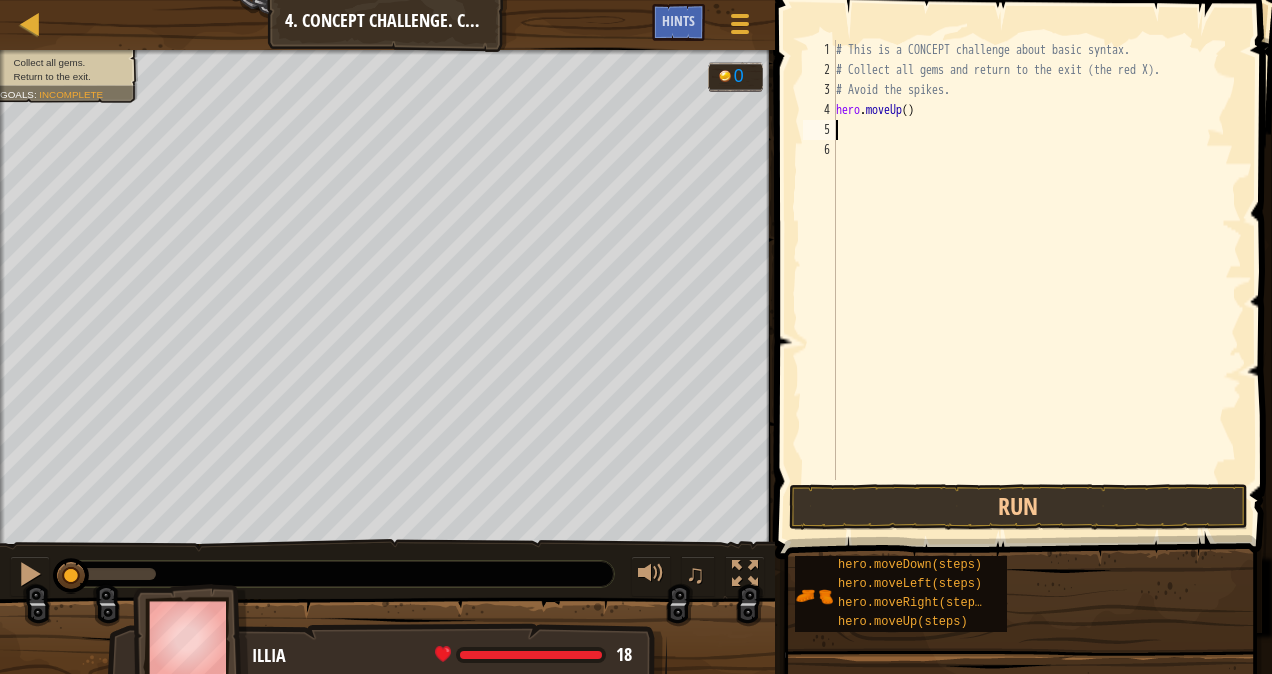 type on "h" 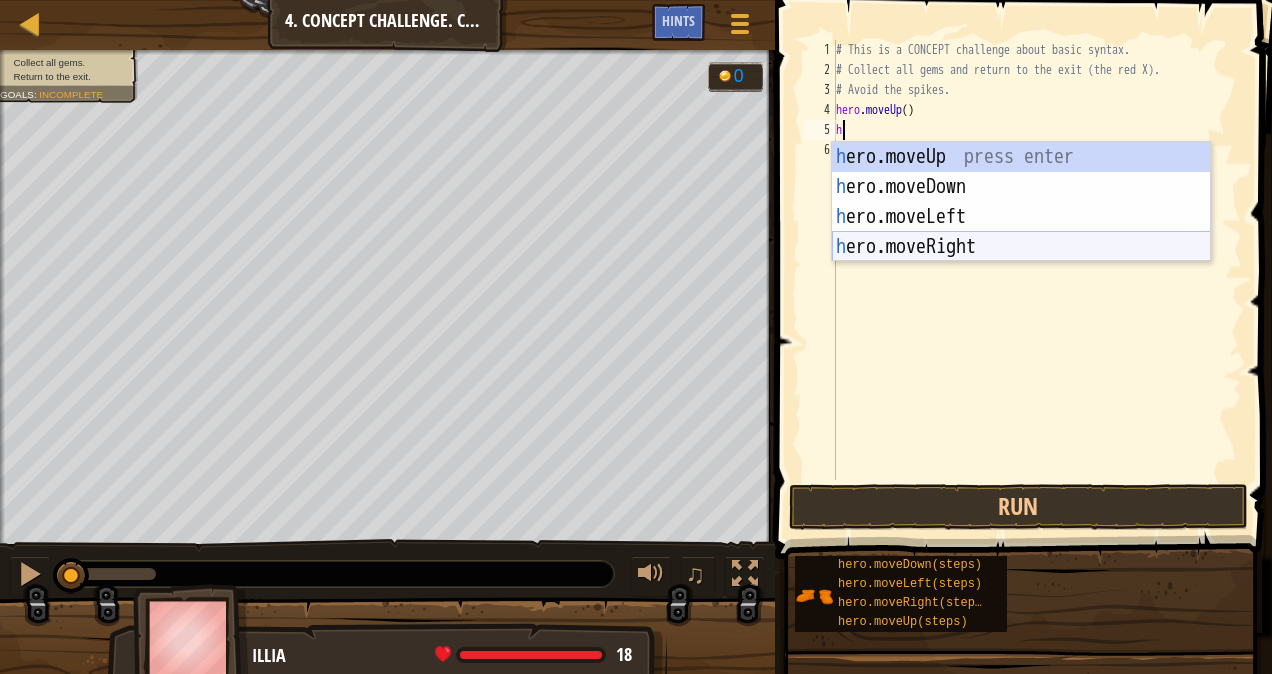 click on "h ero.moveUp press enter h ero.moveDown press enter h ero.moveLeft press enter h ero.moveRight press enter" at bounding box center [1021, 232] 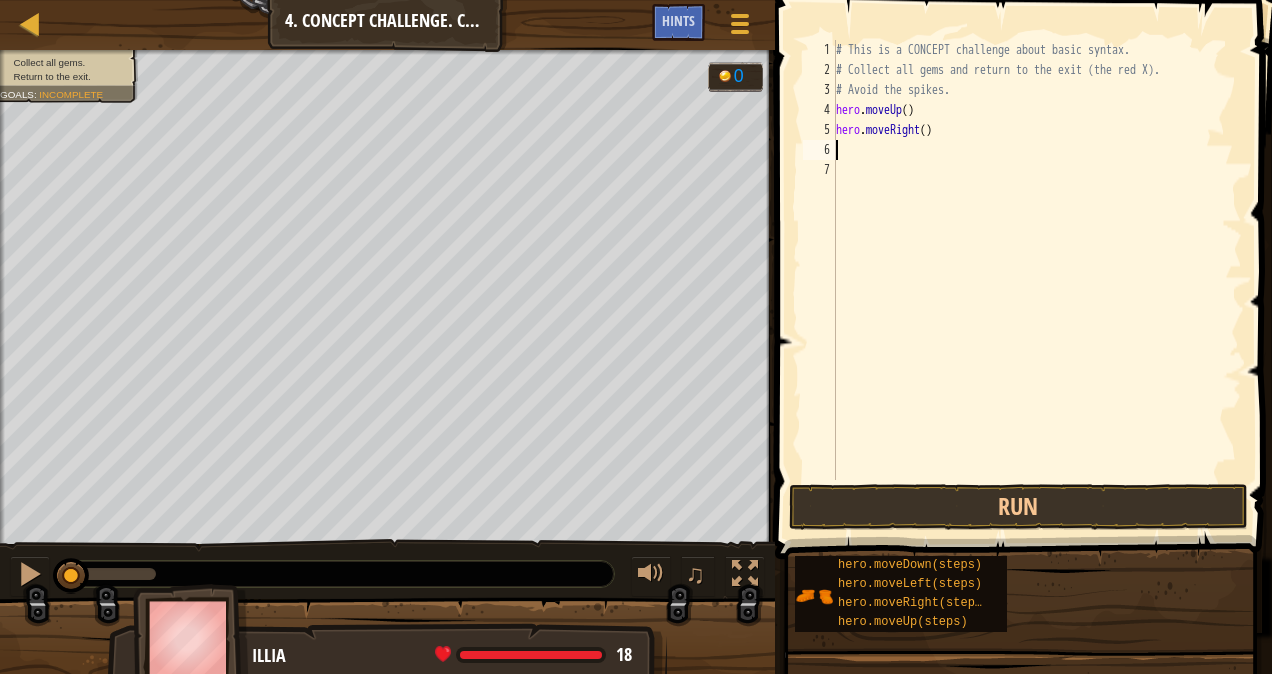 type on "h" 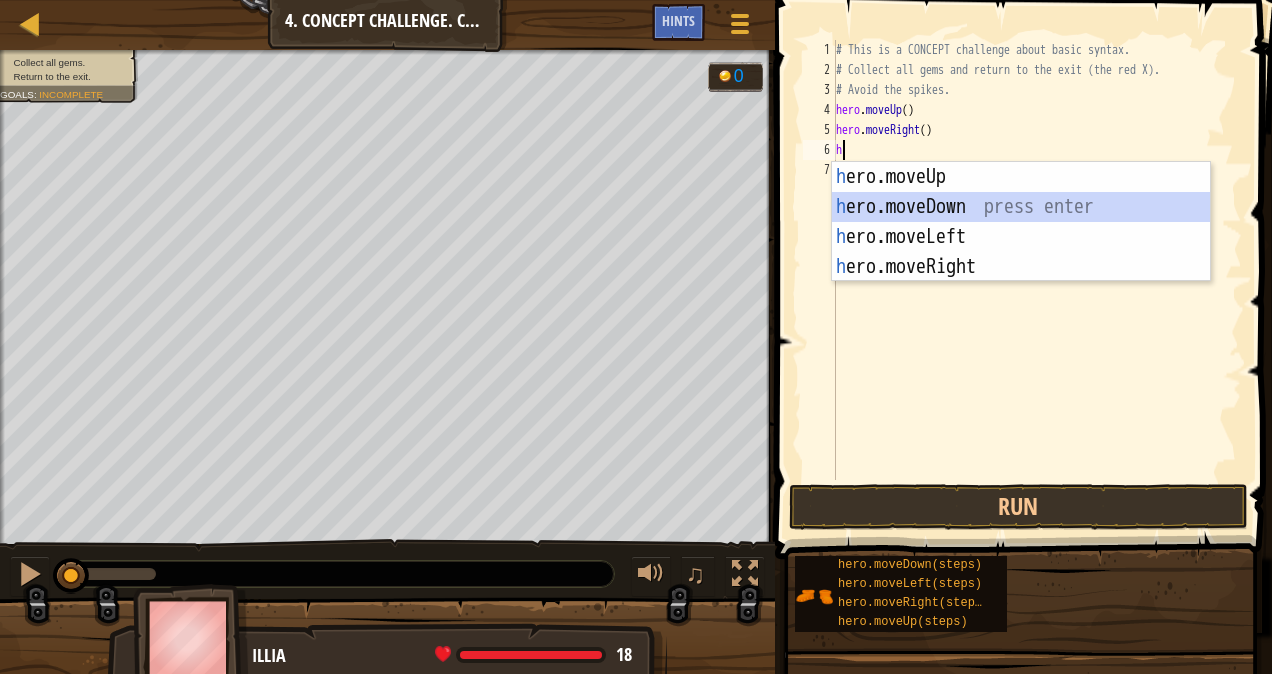 click on "h ero.moveUp press enter h ero.moveDown press enter h ero.moveLeft press enter h ero.moveRight press enter" at bounding box center (1021, 252) 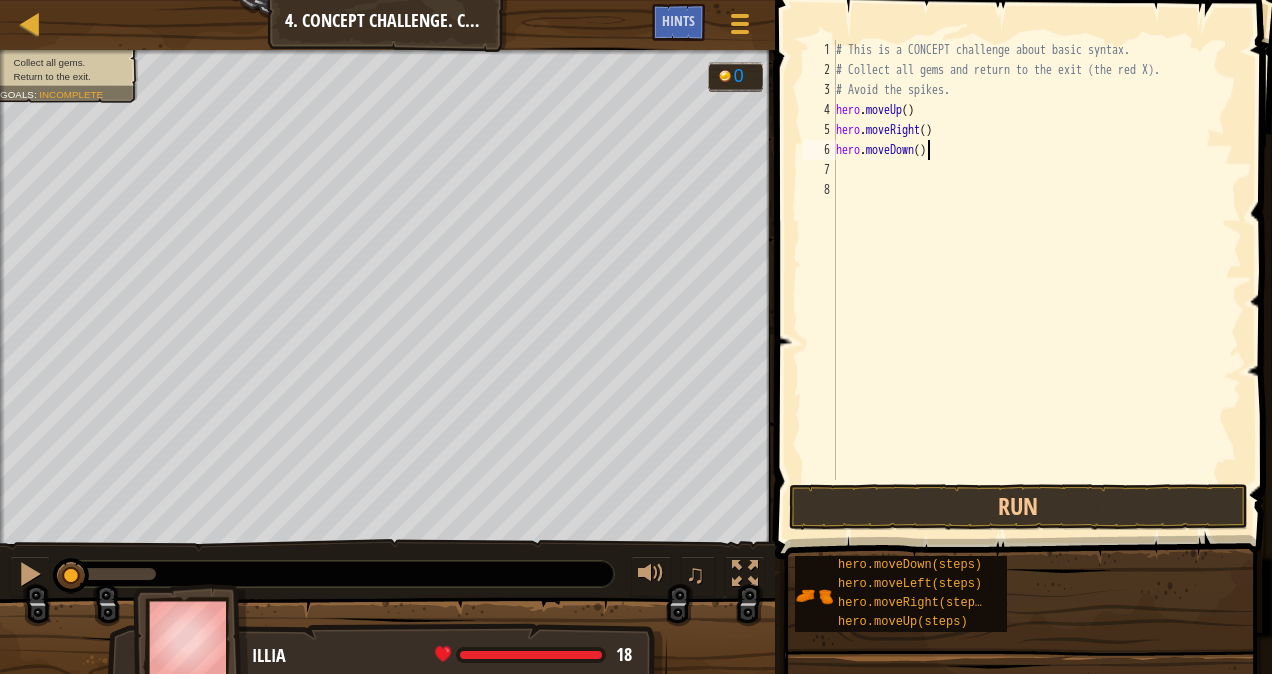 click on "# This is a CONCEPT challenge about basic syntax. # Collect all gems and return to the exit (the red X). # Avoid the spikes. hero . moveUp ( ) hero . moveRight ( ) hero . moveDown ( )" at bounding box center [1037, 280] 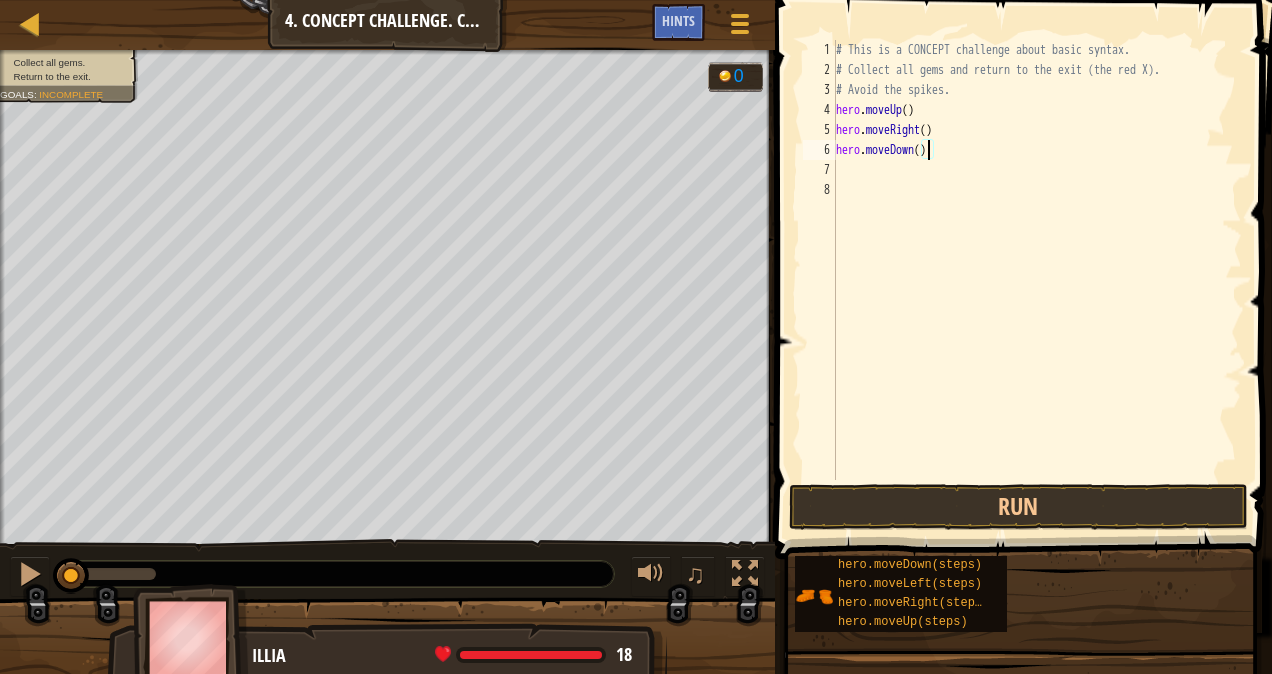 type on "hero.moveDown(2)" 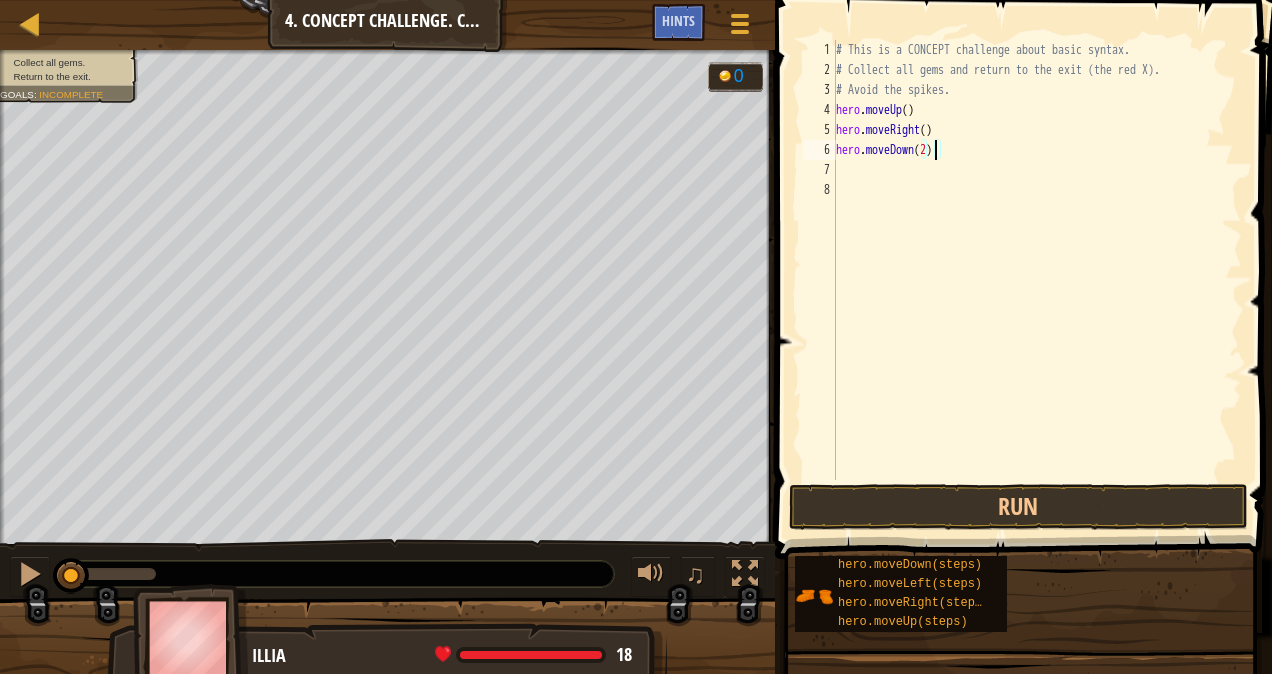 scroll, scrollTop: 9, scrollLeft: 8, axis: both 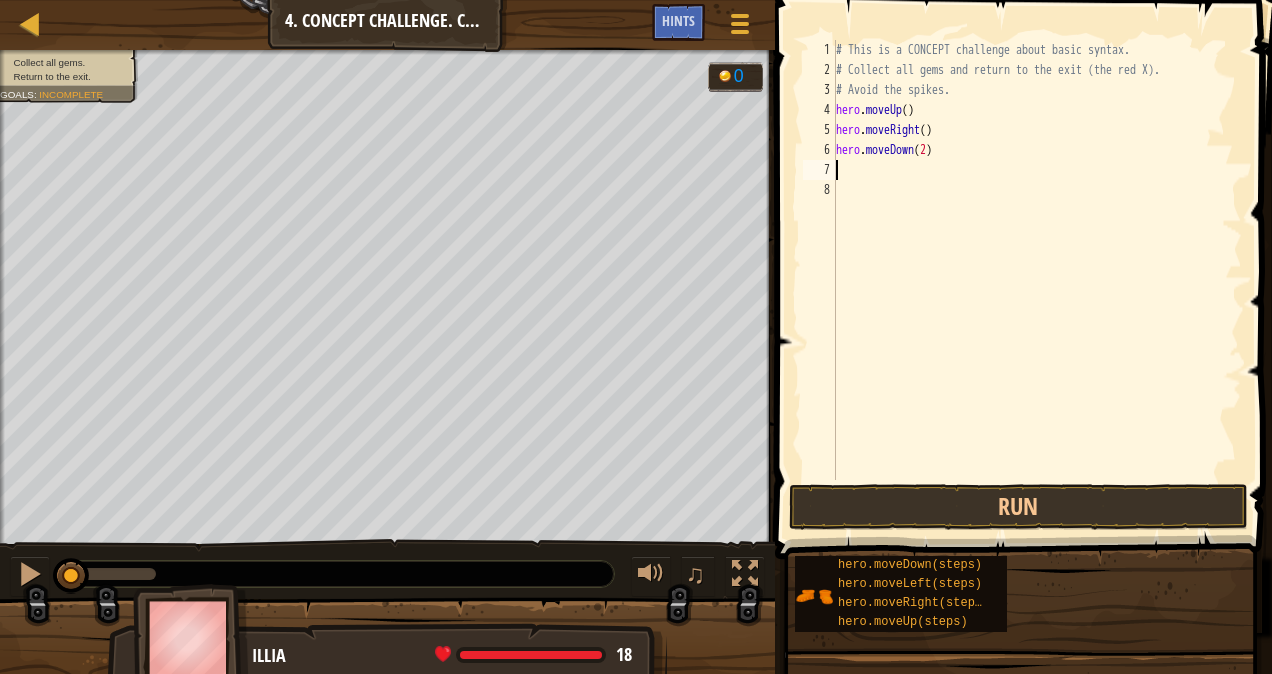 click on "# This is a CONCEPT challenge about basic syntax. # Collect all gems and return to the exit (the red X). # Avoid the spikes. hero . moveUp ( ) hero . moveRight ( ) hero . moveDown ( 2 )" at bounding box center [1037, 280] 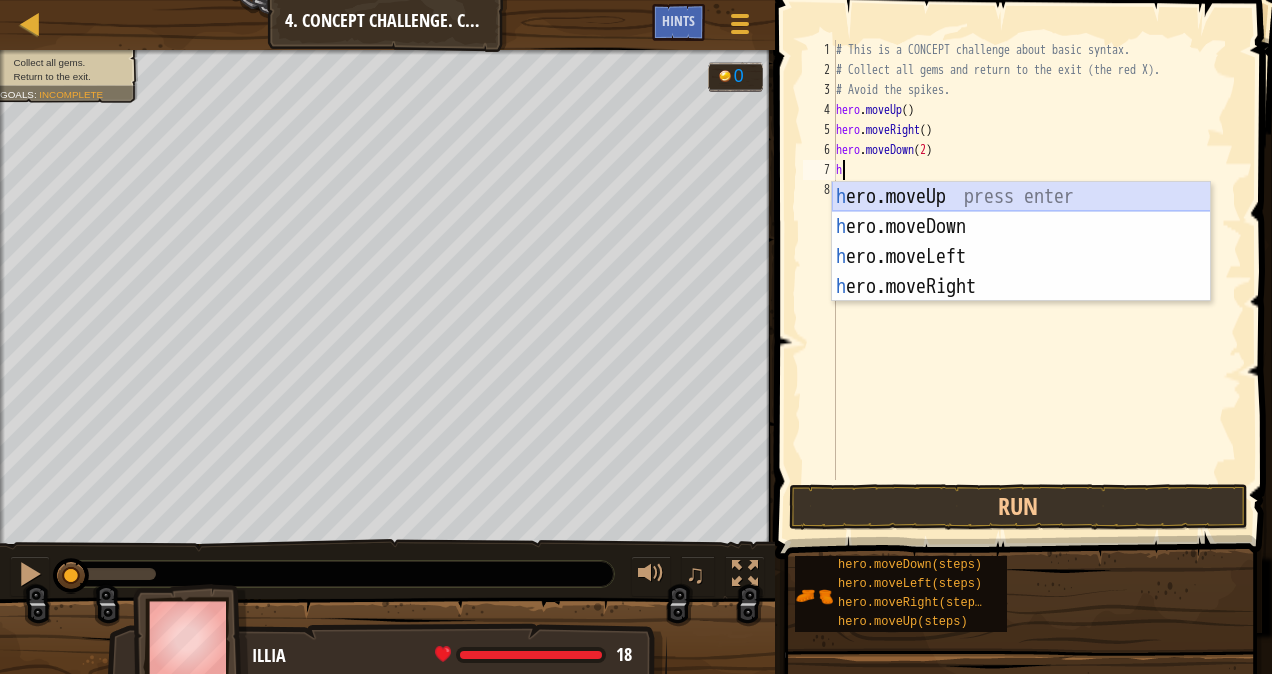 click on "h ero.moveUp press enter h ero.moveDown press enter h ero.moveLeft press enter h ero.moveRight press enter" at bounding box center (1021, 272) 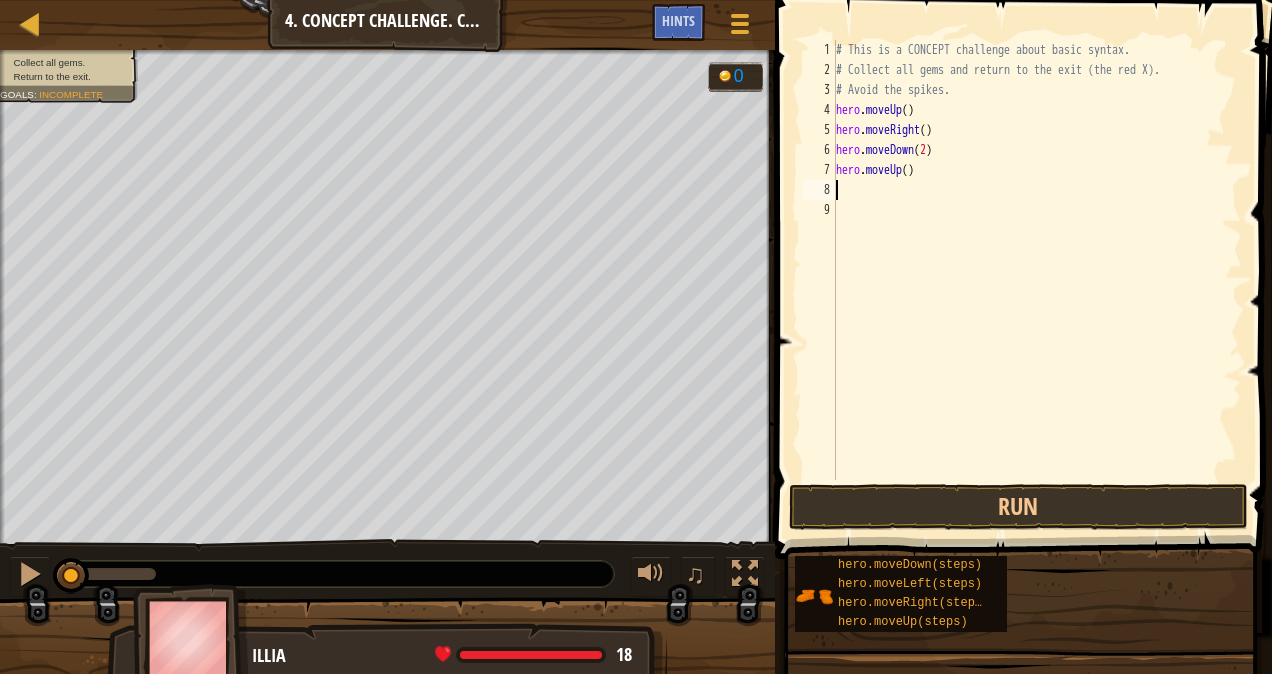 type on "h" 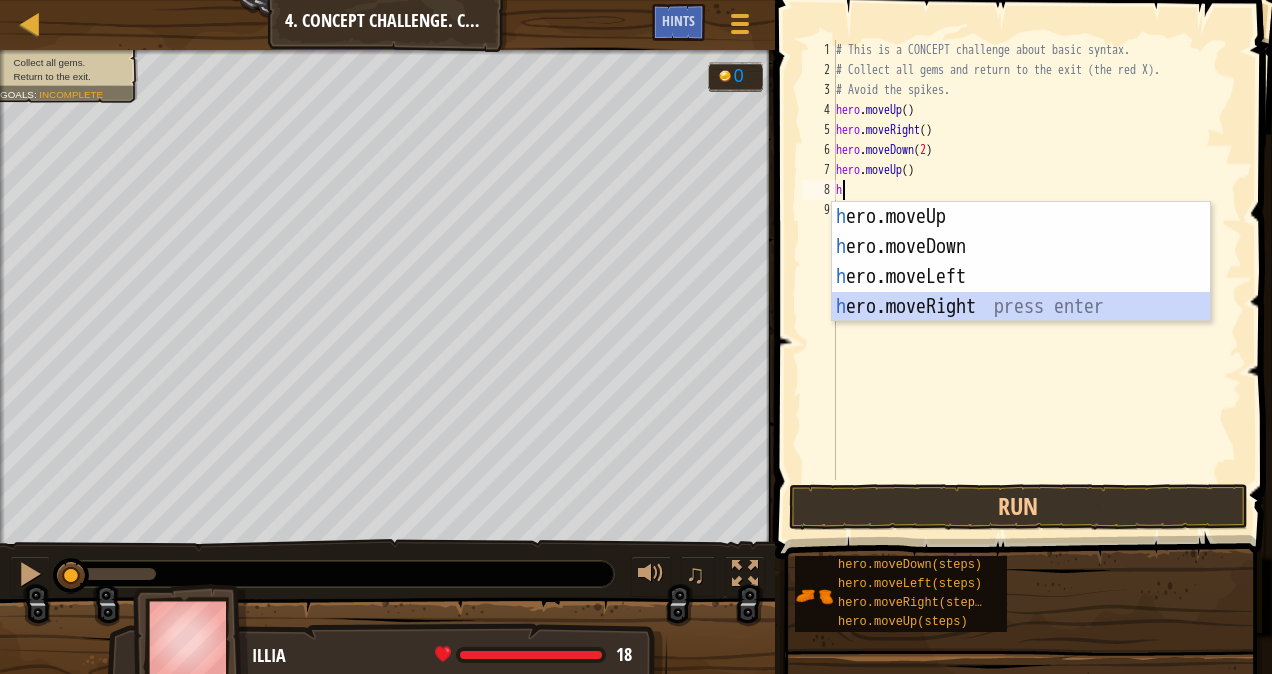 click on "h ero.moveUp press enter h ero.moveDown press enter h ero.moveLeft press enter h ero.moveRight press enter" at bounding box center [1021, 292] 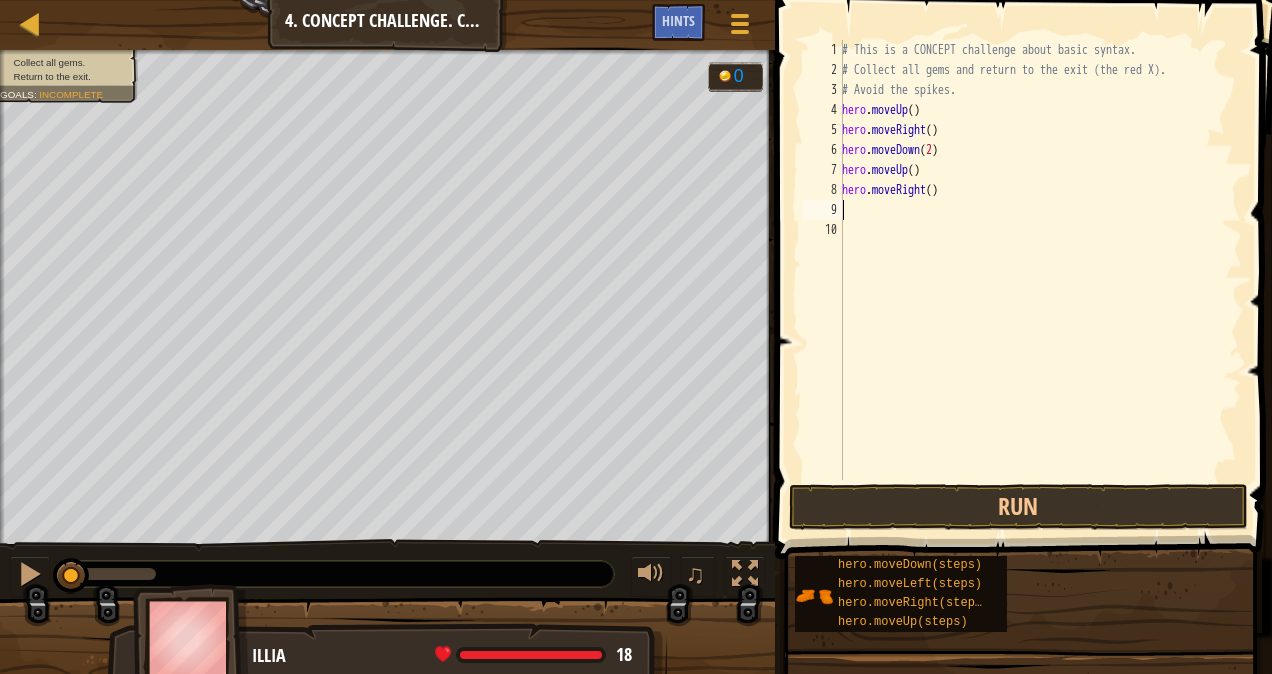 type on "h" 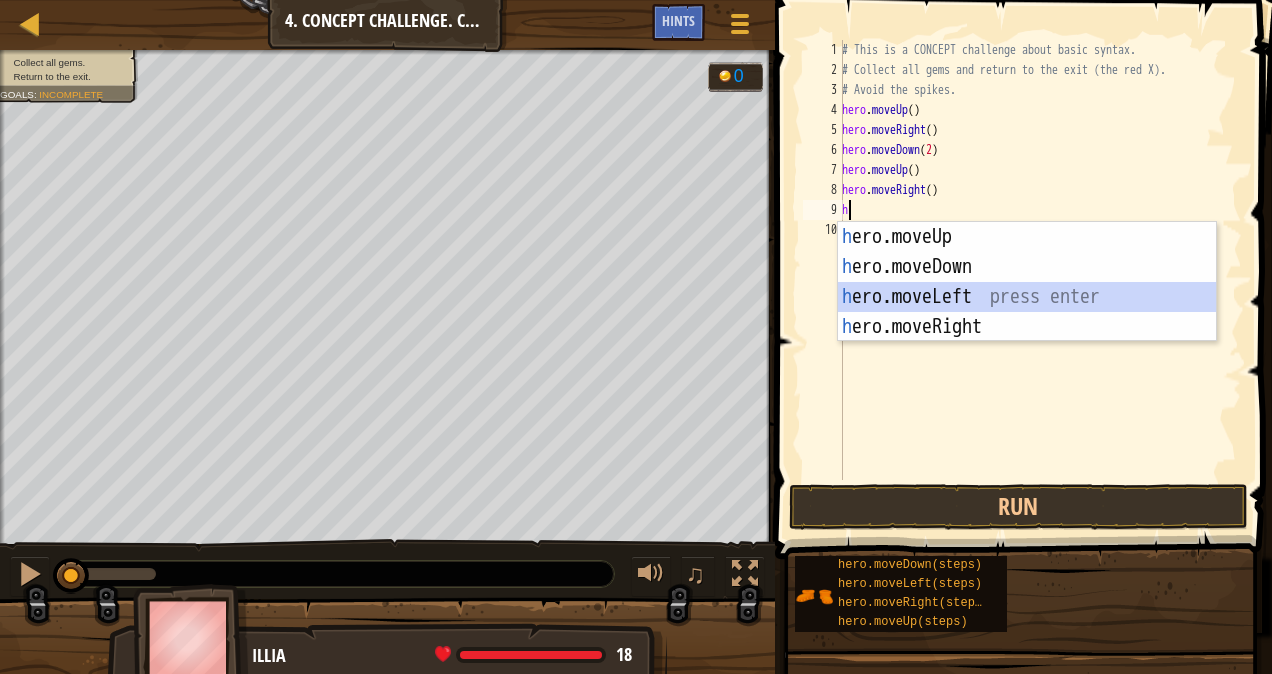 click on "h ero.moveUp press enter h ero.moveDown press enter h ero.moveLeft press enter h ero.moveRight press enter" at bounding box center [1027, 312] 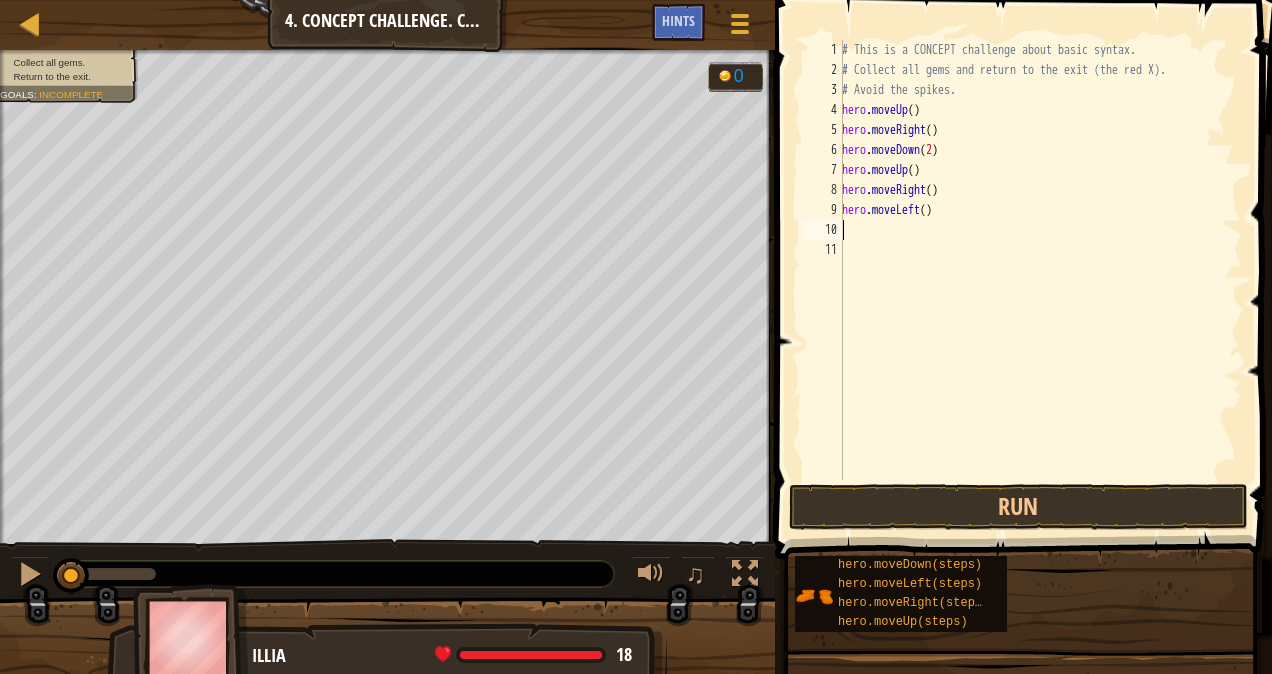 type on "h" 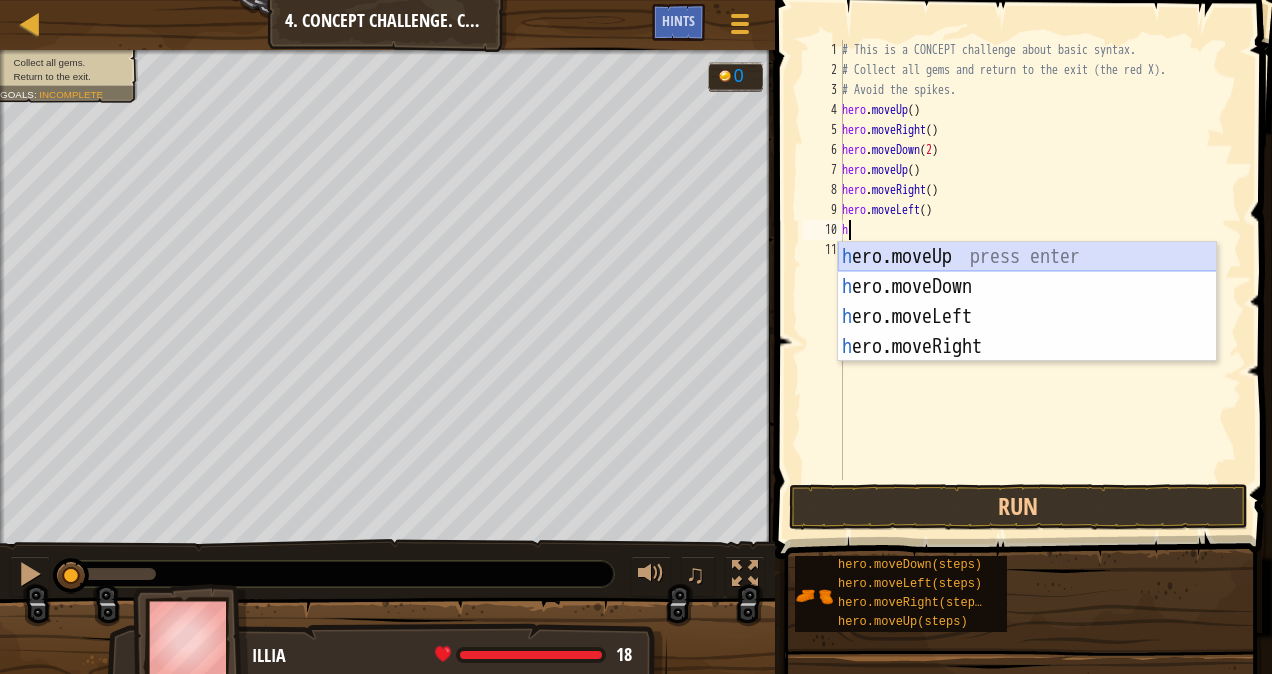 click on "h ero.moveUp press enter h ero.moveDown press enter h ero.moveLeft press enter h ero.moveRight press enter" at bounding box center (1027, 332) 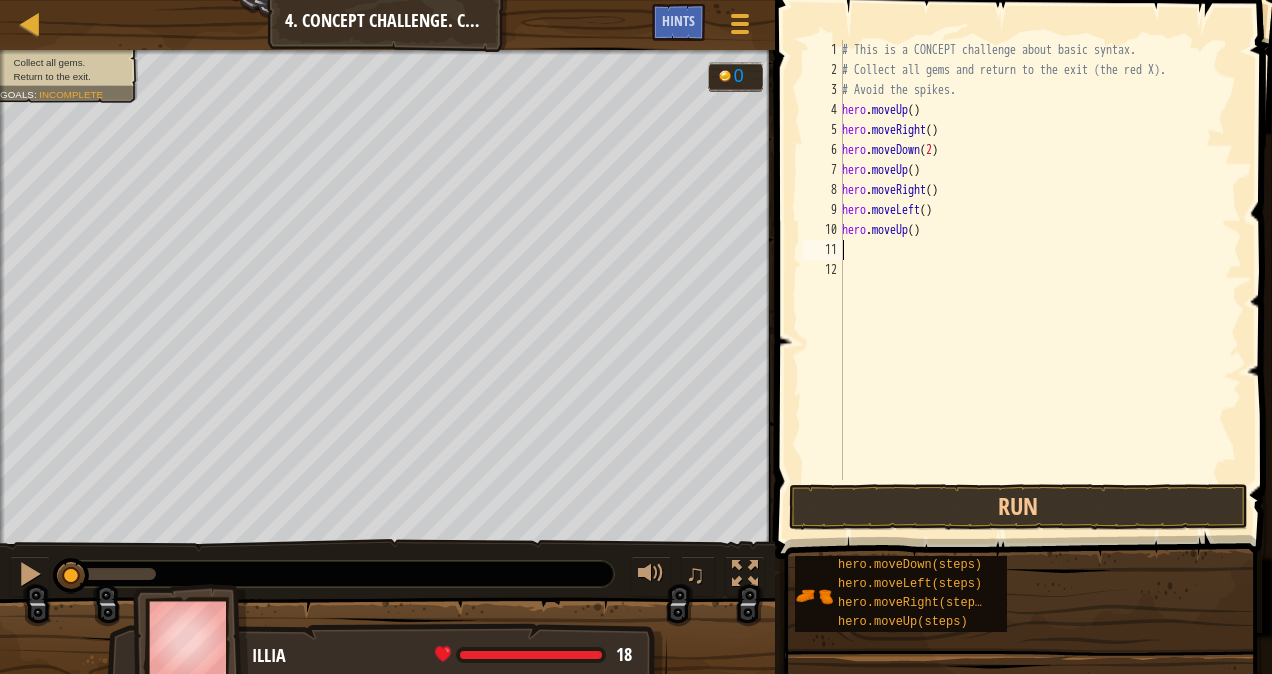 type on "h" 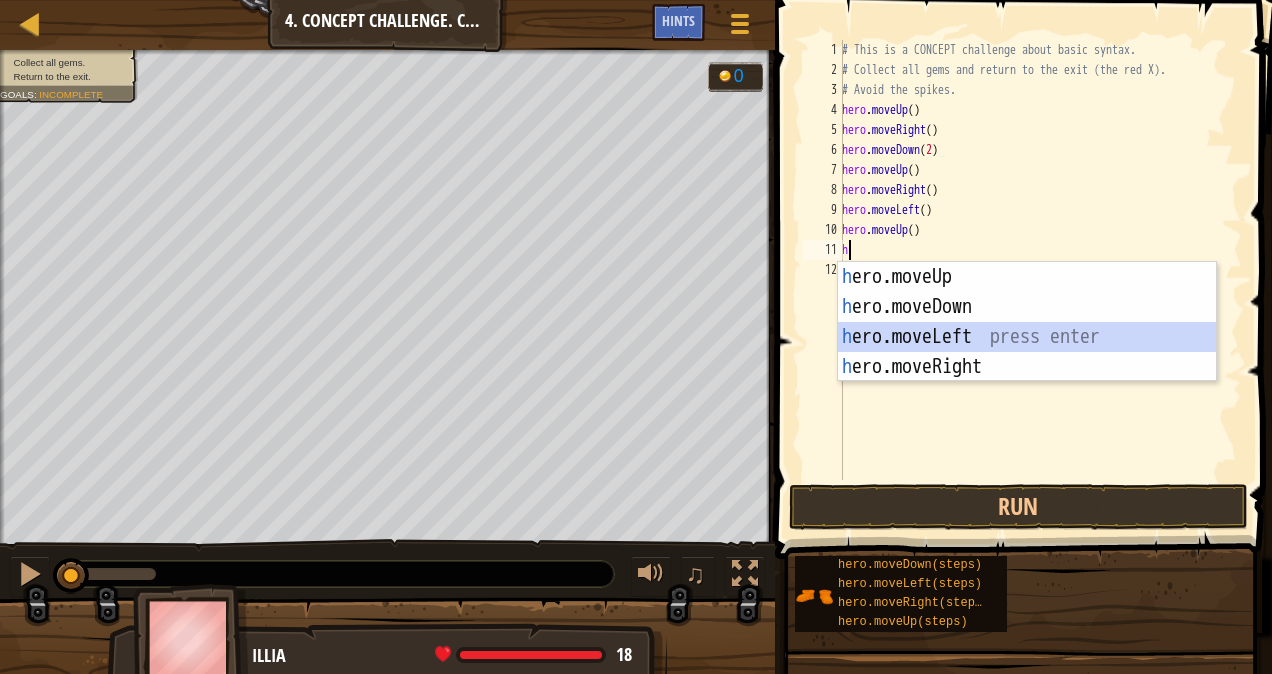 click on "h ero.moveUp press enter h ero.moveDown press enter h ero.moveLeft press enter h ero.moveRight press enter" at bounding box center [1027, 352] 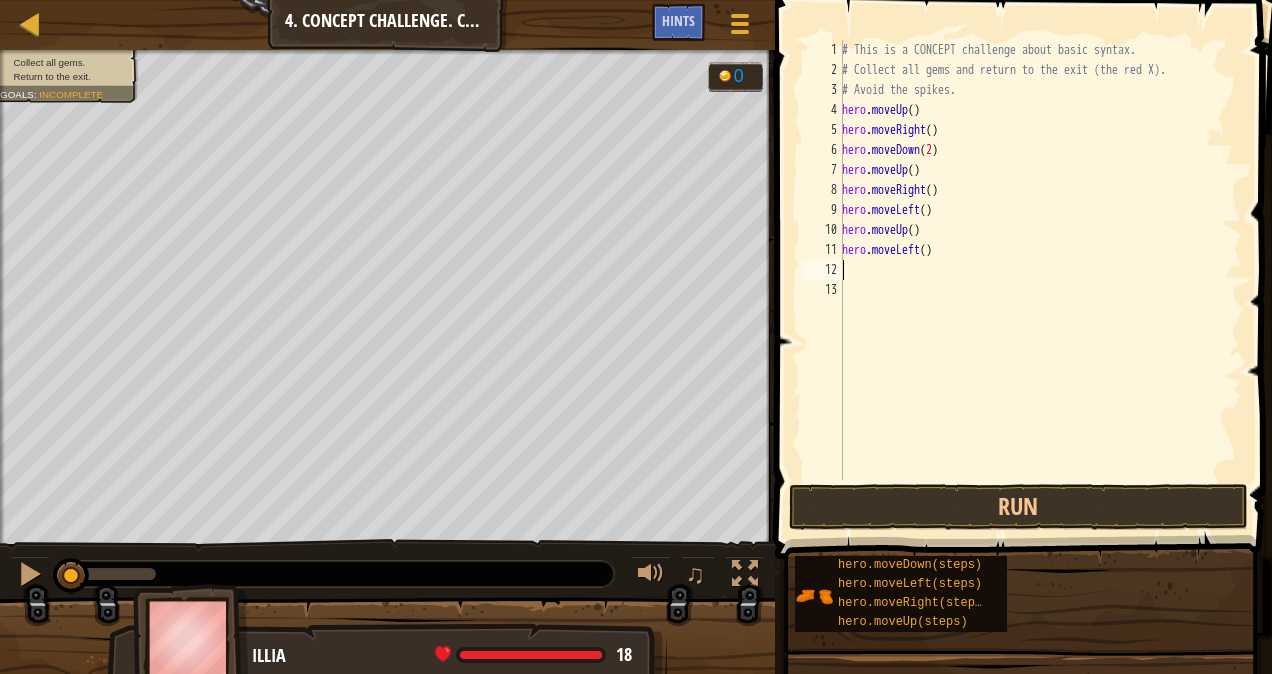 type on "h" 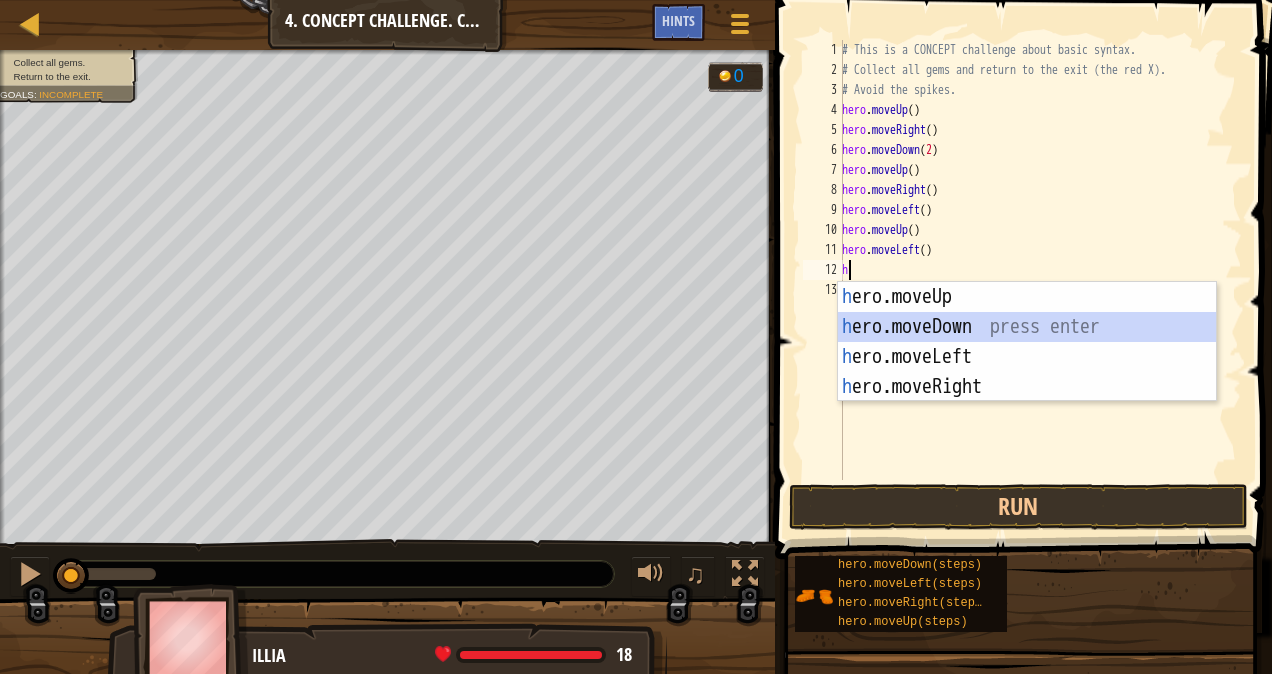 click on "h ero.moveUp press enter h ero.moveDown press enter h ero.moveLeft press enter h ero.moveRight press enter" at bounding box center (1027, 372) 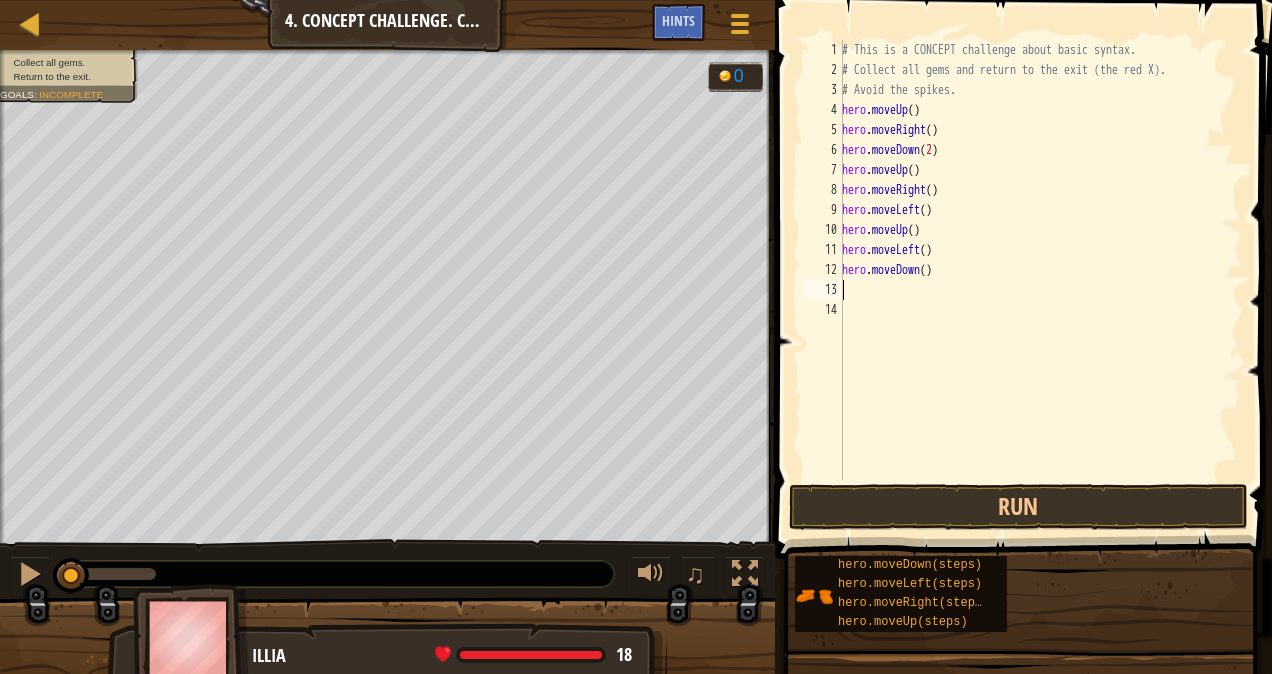 type on "h" 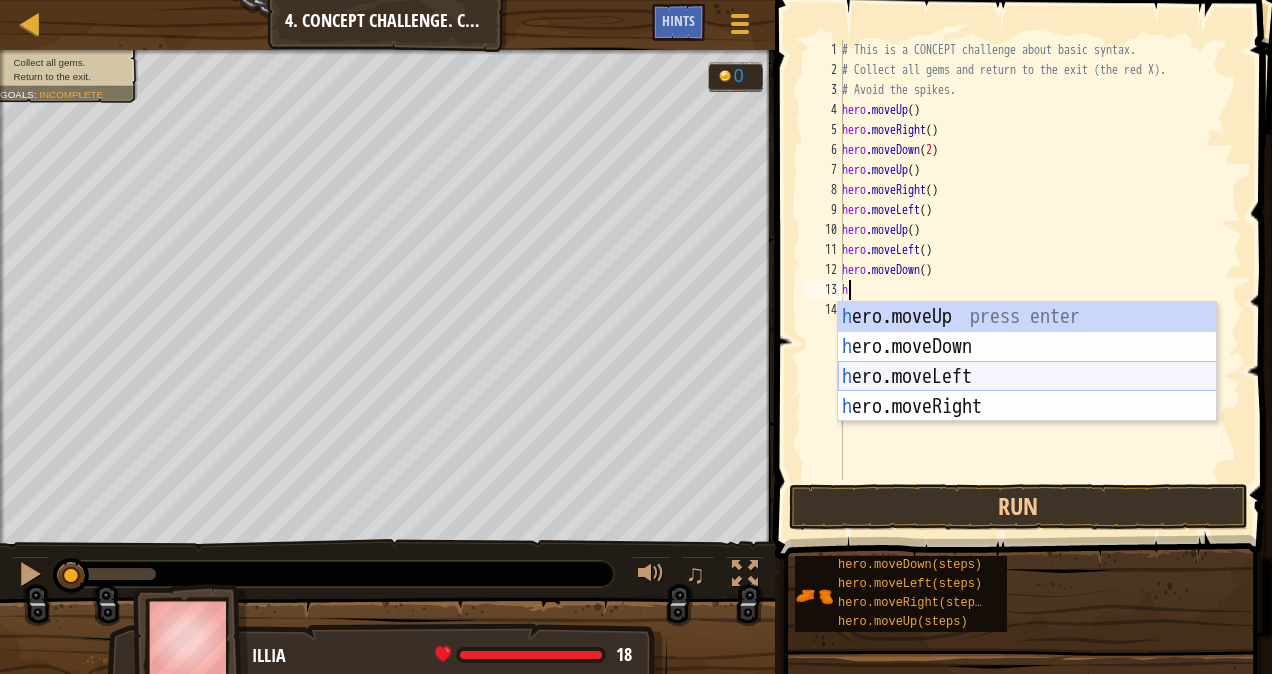 click on "h ero.moveUp press enter h ero.moveDown press enter h ero.moveLeft press enter h ero.moveRight press enter" at bounding box center (1027, 392) 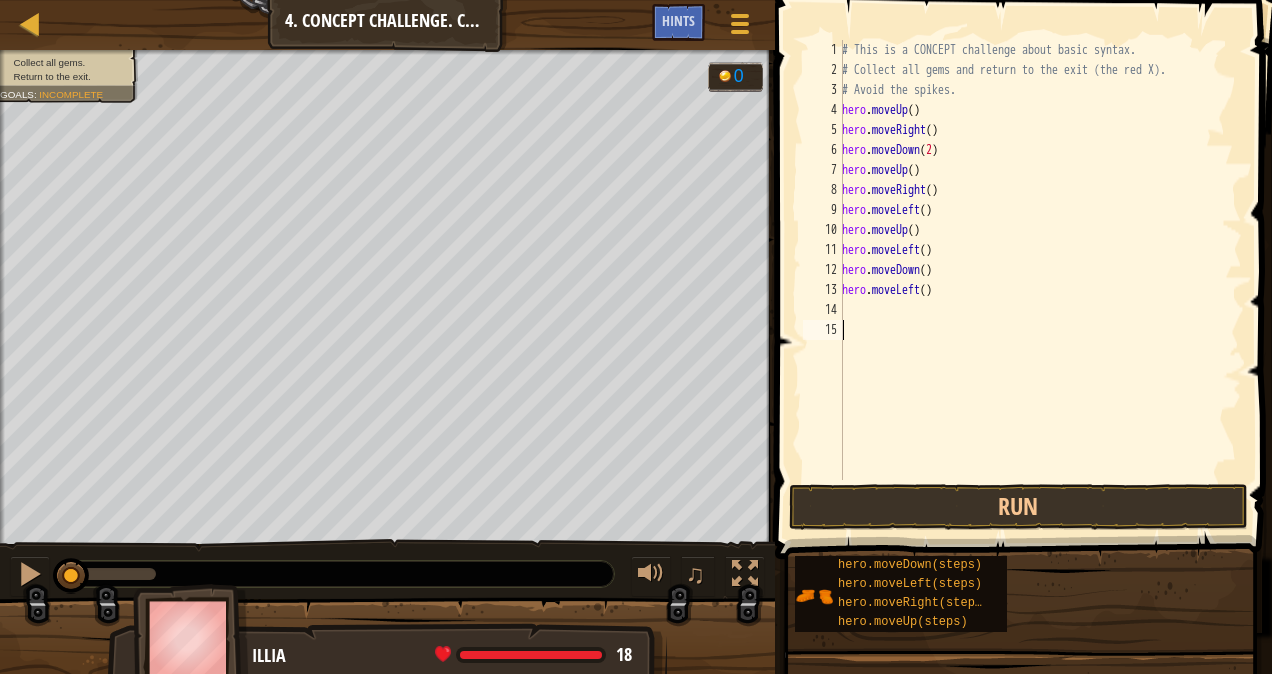 click on "# This is a CONCEPT challenge about basic syntax. # Collect all gems and return to the exit (the red X). # Avoid the spikes. hero . moveUp ( ) hero . moveRight ( ) hero . moveDown ( 2 ) hero . moveUp ( ) hero . moveRight ( ) hero . moveLeft ( ) hero . moveUp ( ) hero . moveLeft ( ) hero . moveDown ( ) hero . moveLeft ( )" at bounding box center [1040, 280] 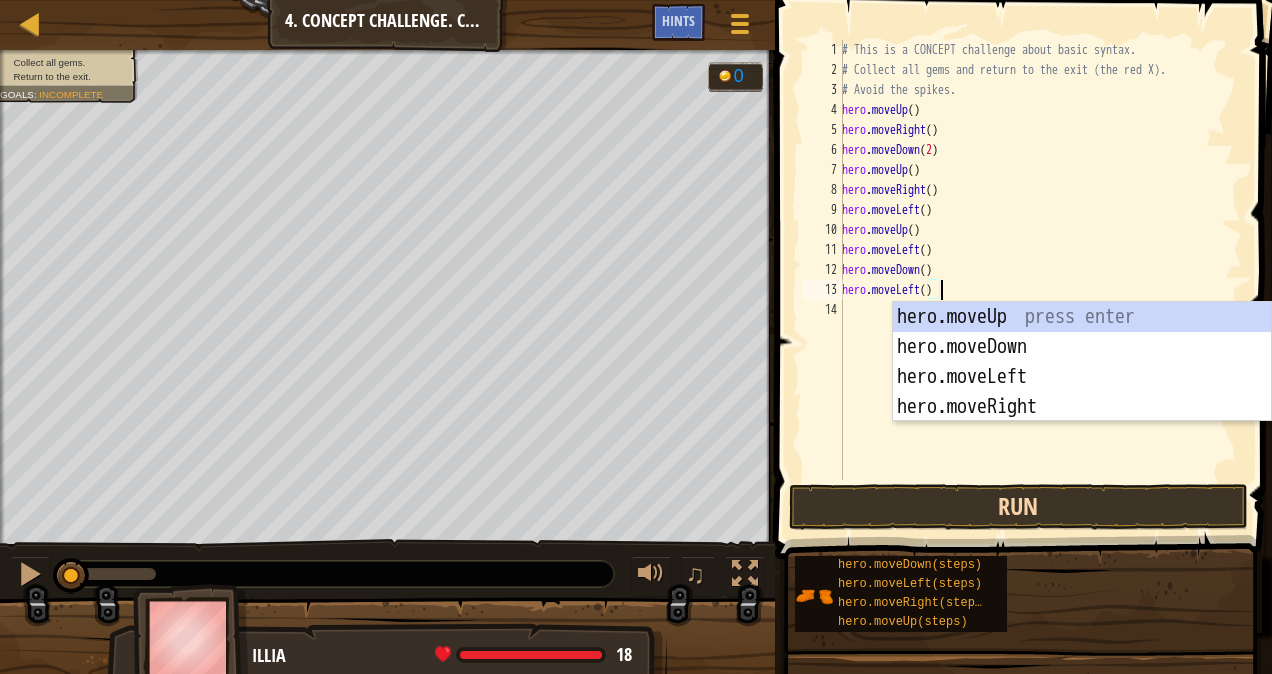 type on "hero.moveLeft()" 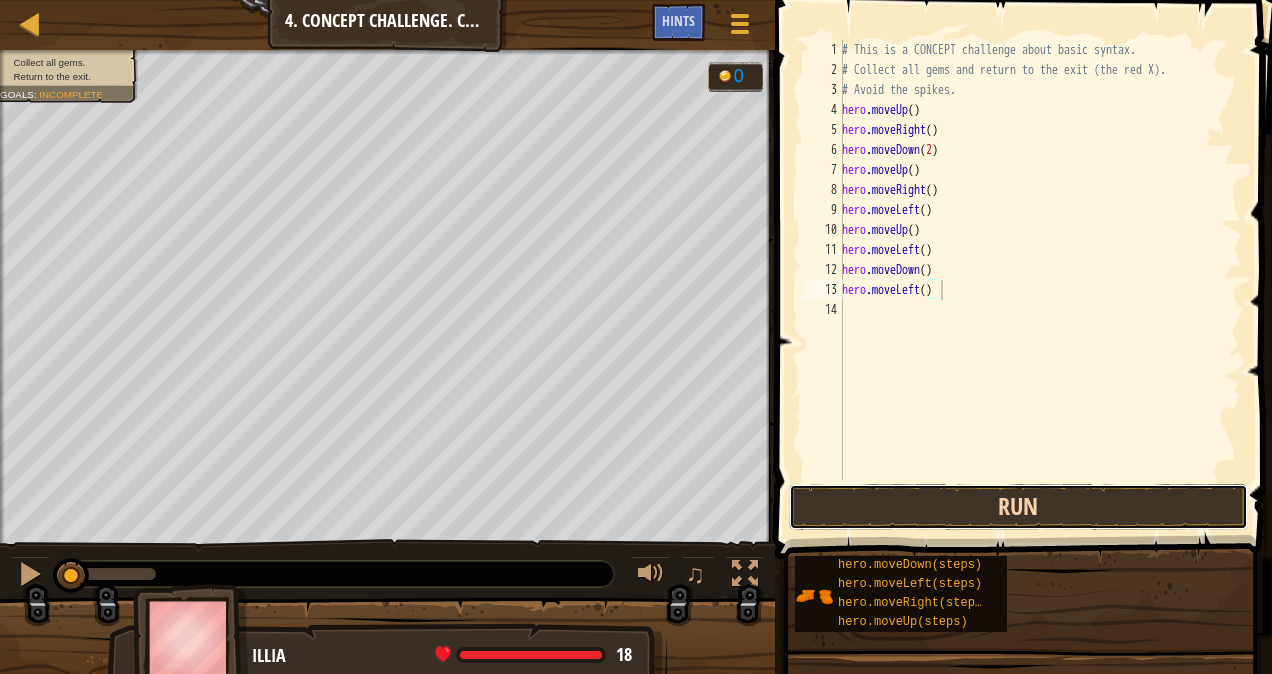 click on "Run" at bounding box center [1018, 507] 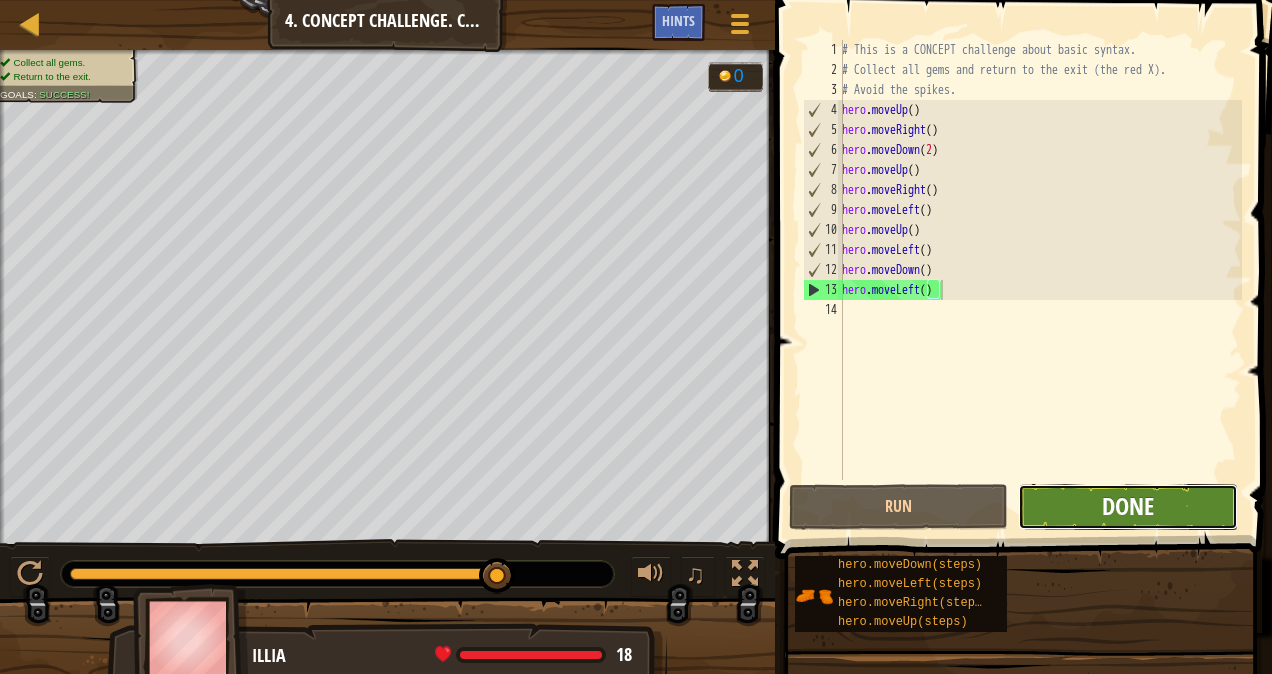 click on "Done" at bounding box center [1128, 506] 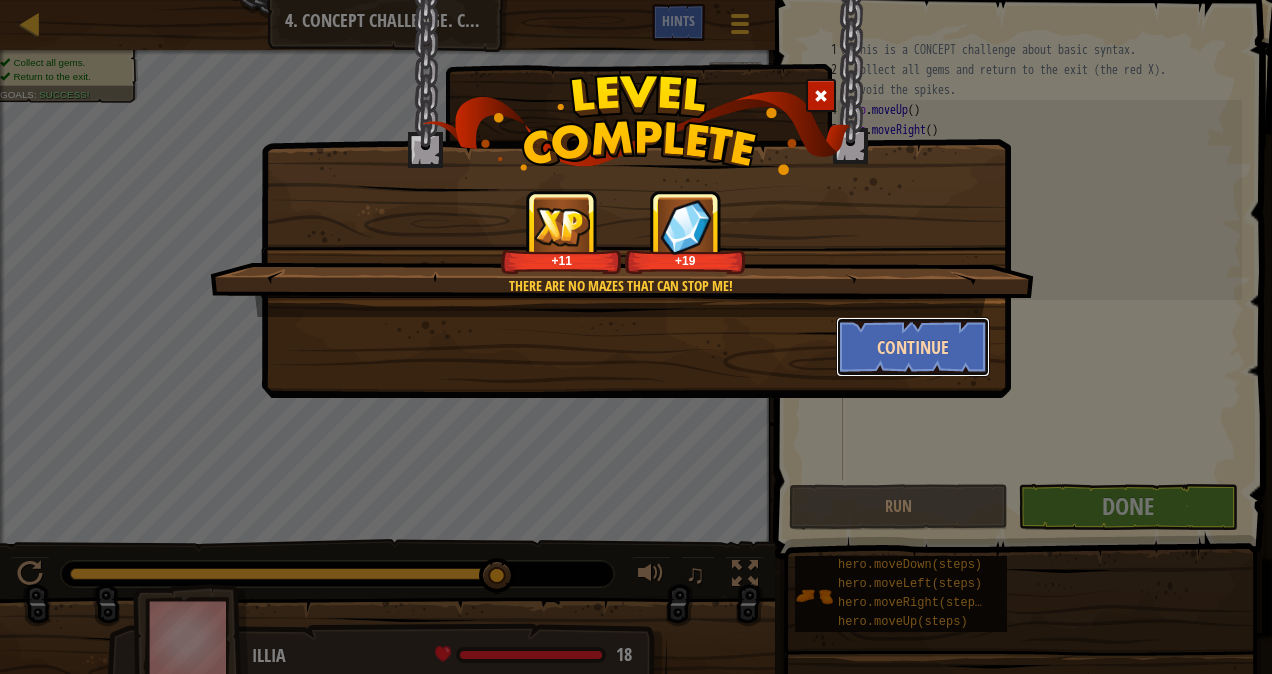 click on "Continue" at bounding box center (913, 347) 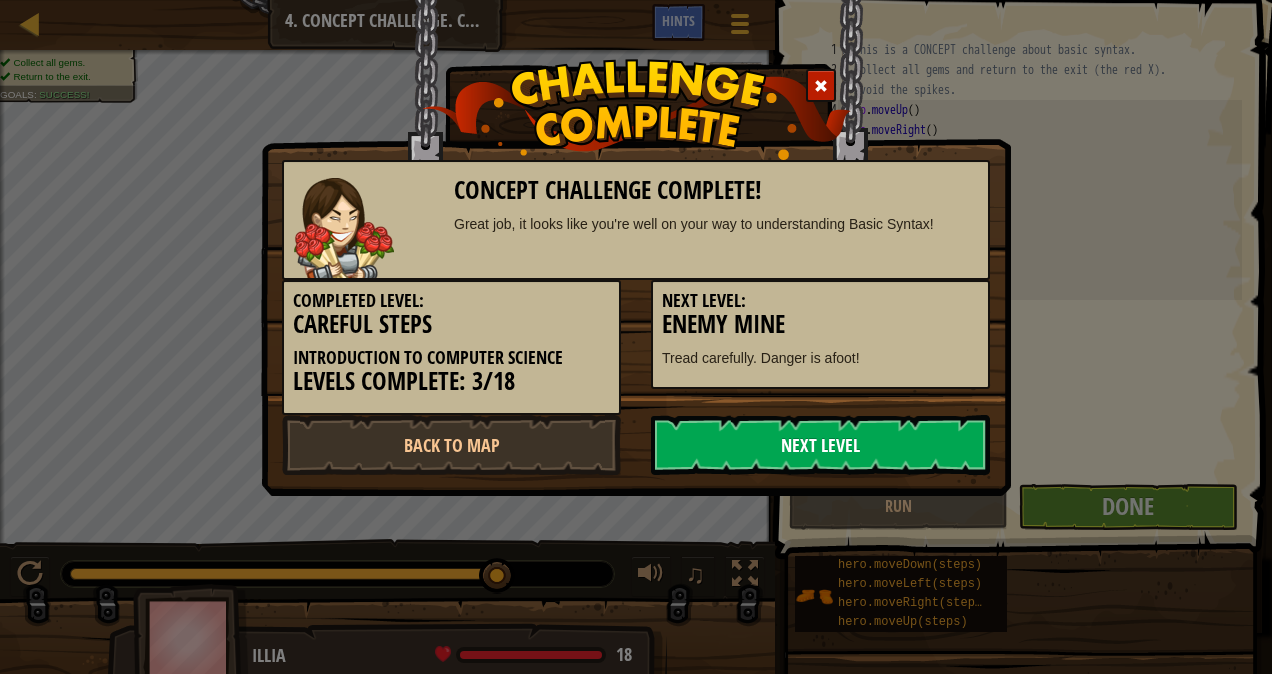 click on "Next Level" at bounding box center (820, 445) 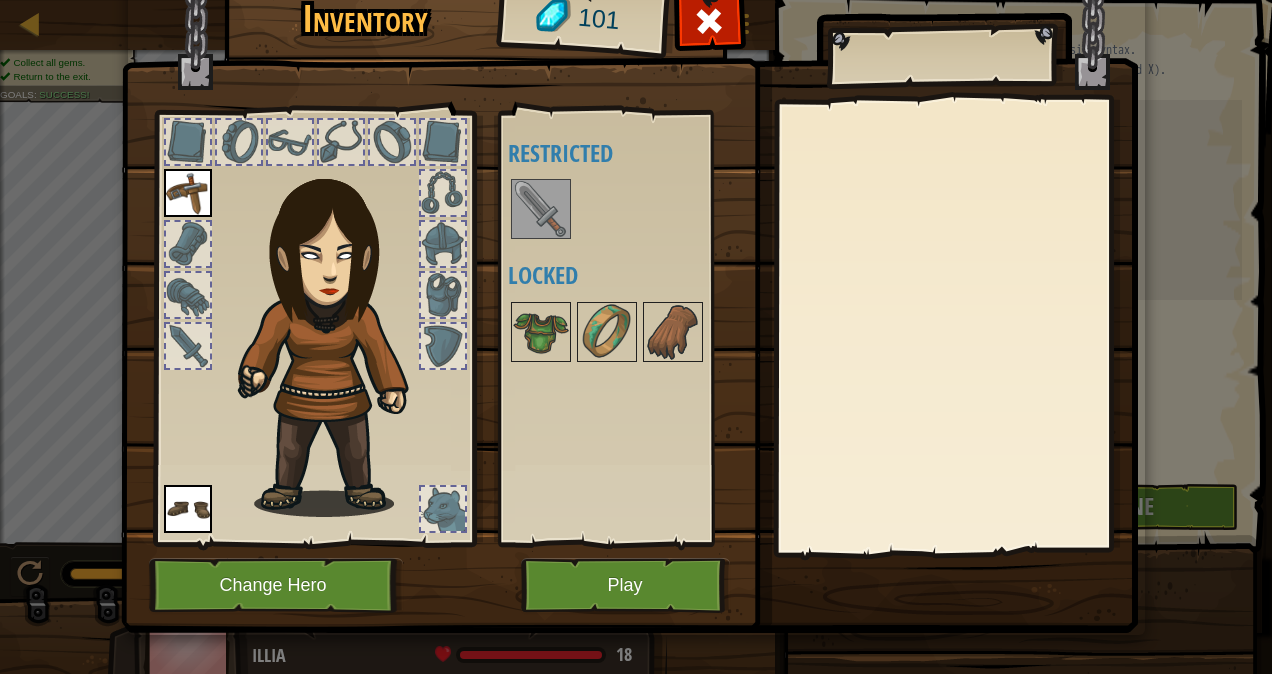 click at bounding box center (541, 209) 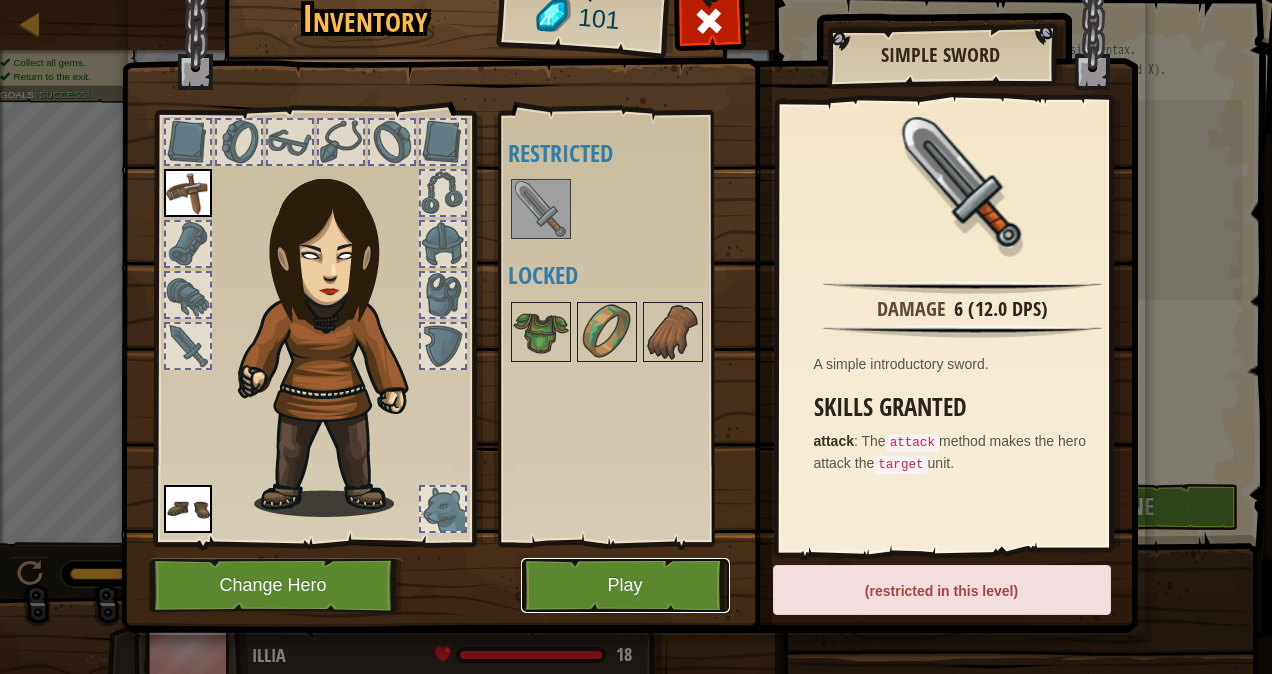 click on "Play" at bounding box center [625, 585] 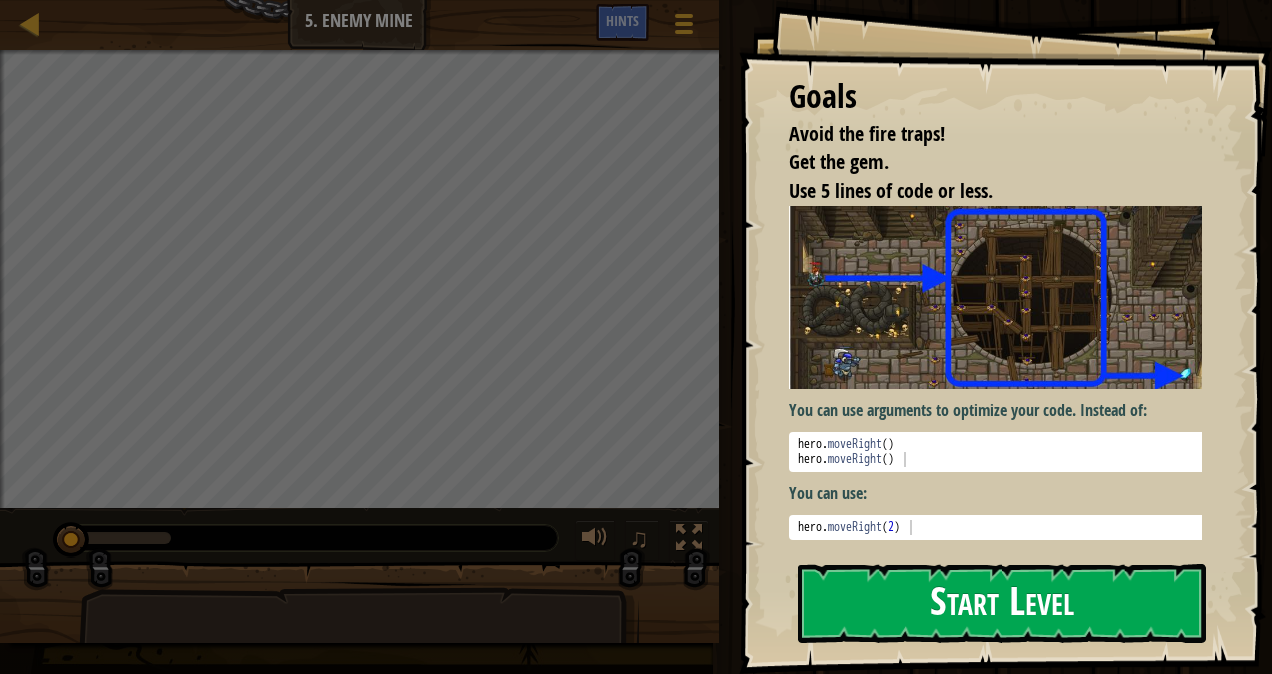 click on "Start Level" at bounding box center [1002, 603] 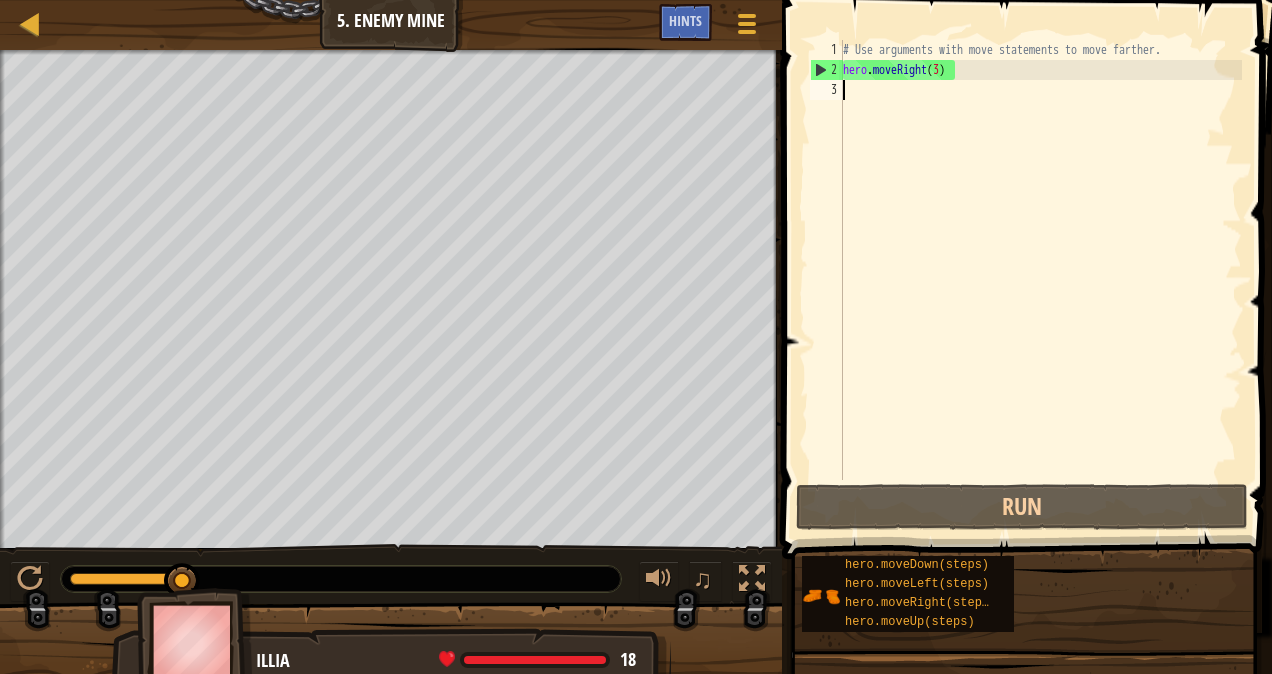 type on "h" 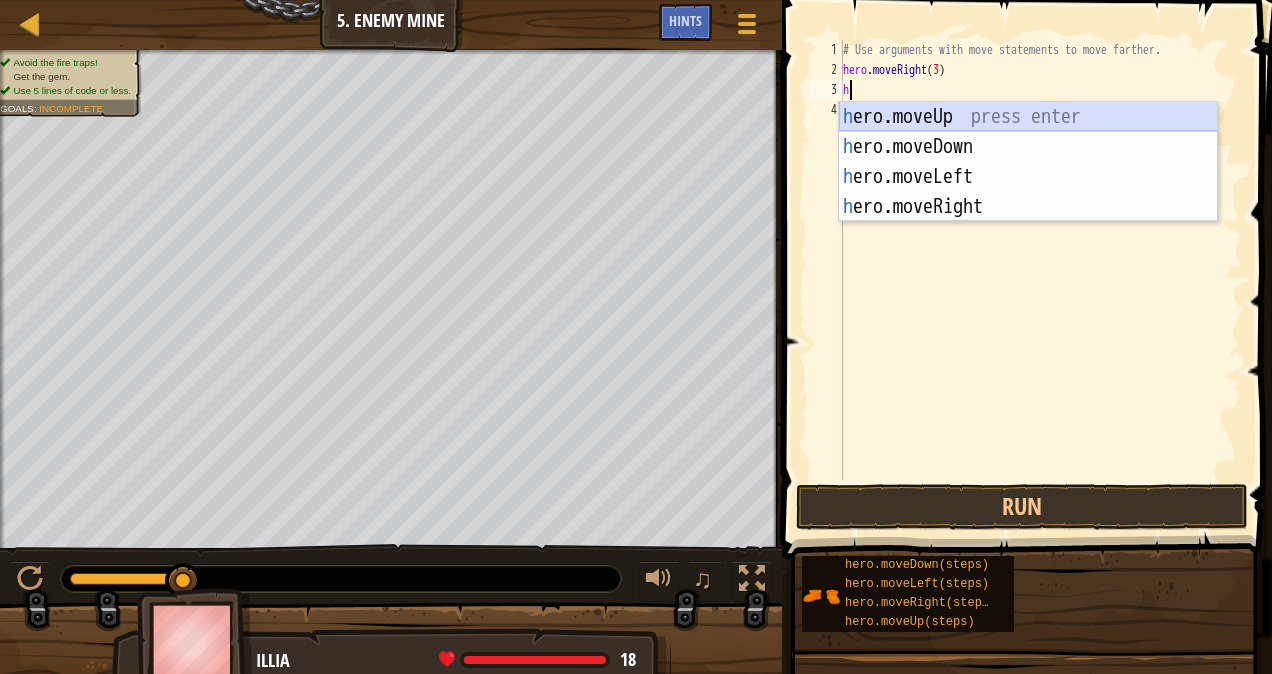 click on "h ero.moveUp press enter h ero.moveDown press enter h ero.moveLeft press enter h ero.moveRight press enter" at bounding box center [1028, 192] 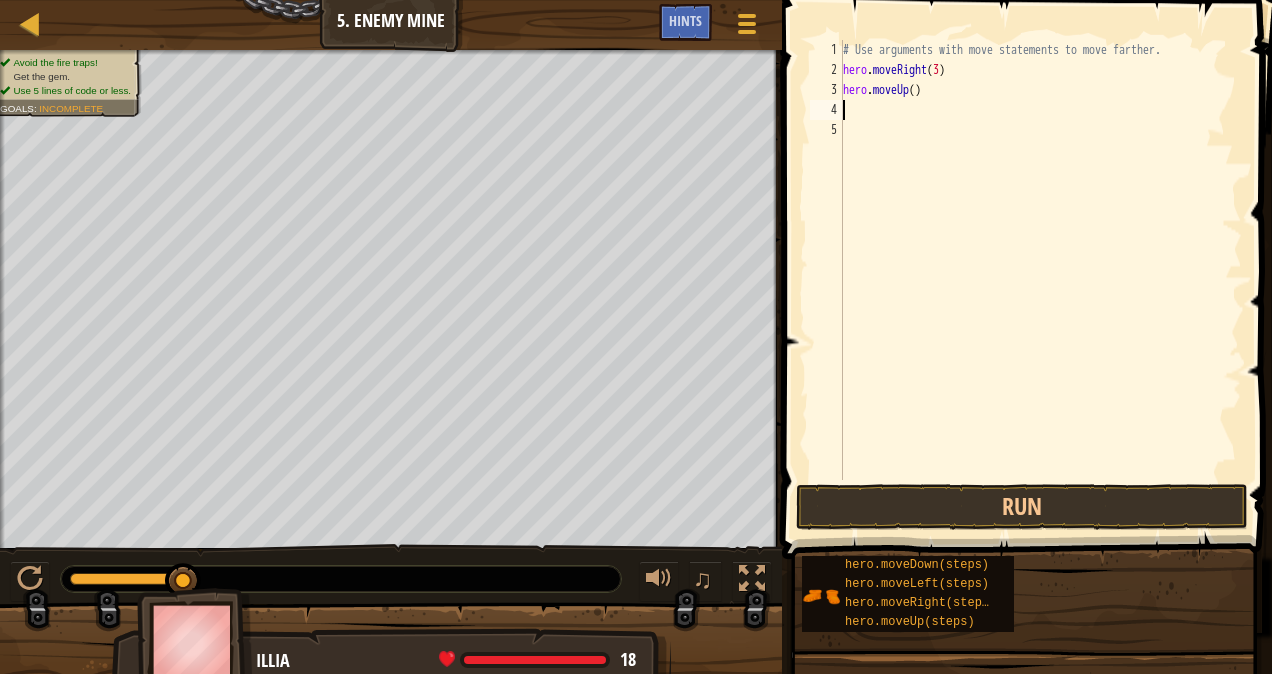 type on "h" 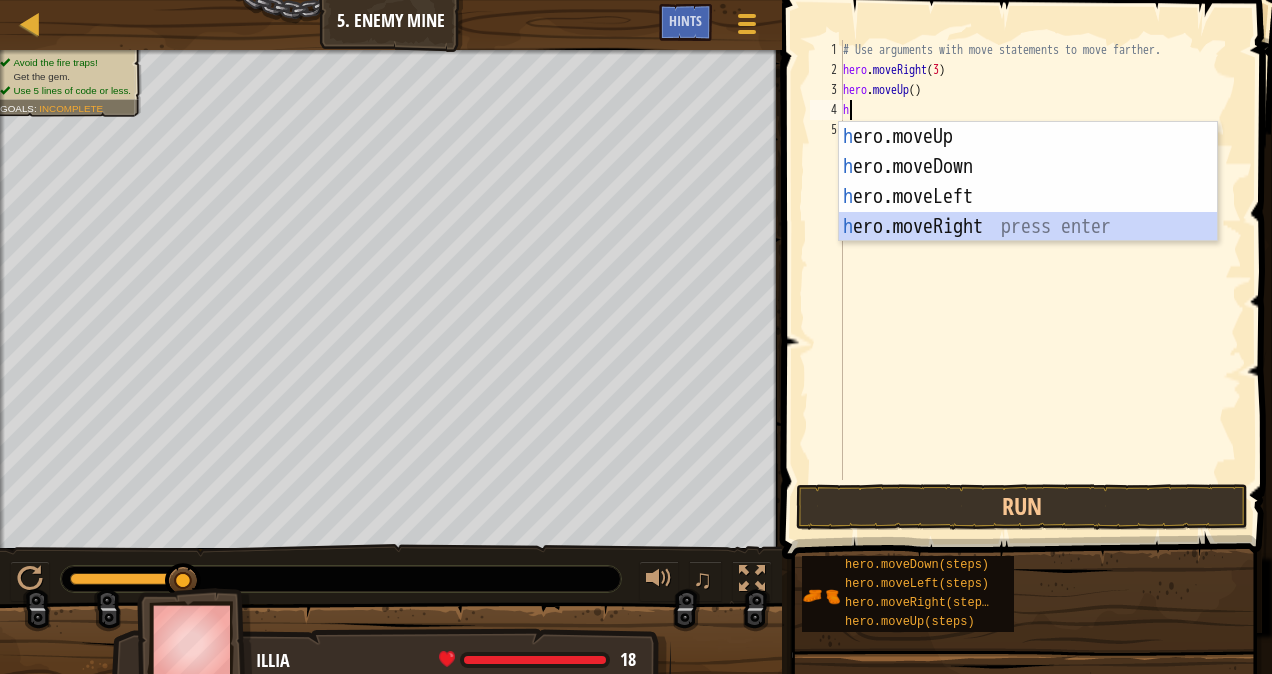 click on "h ero.moveUp press enter h ero.moveDown press enter h ero.moveLeft press enter h ero.moveRight press enter" at bounding box center [1028, 212] 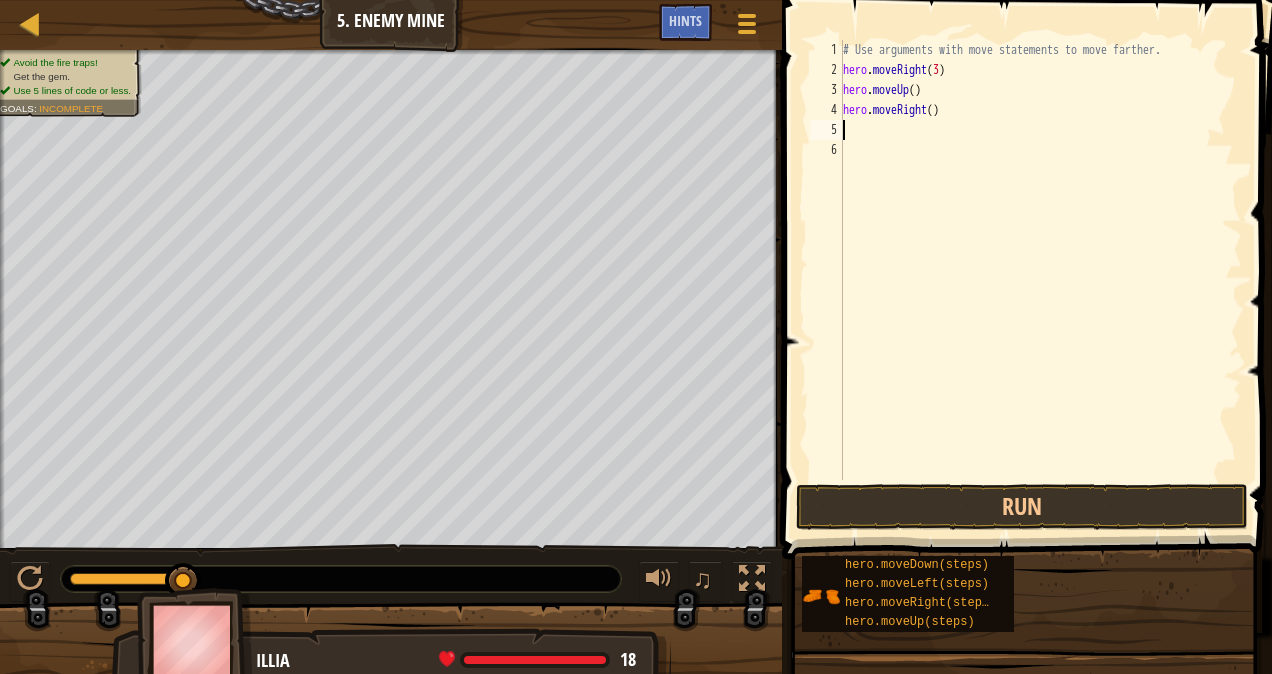 type on "h" 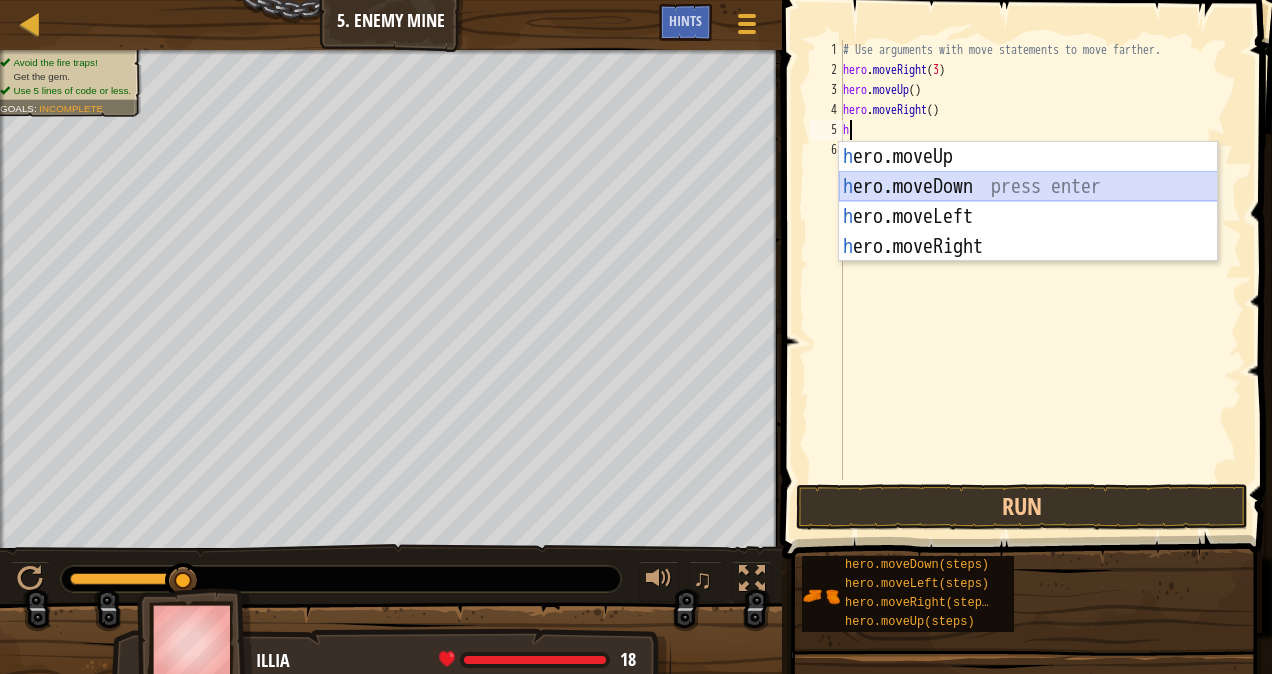 drag, startPoint x: 903, startPoint y: 180, endPoint x: 902, endPoint y: 164, distance: 16.03122 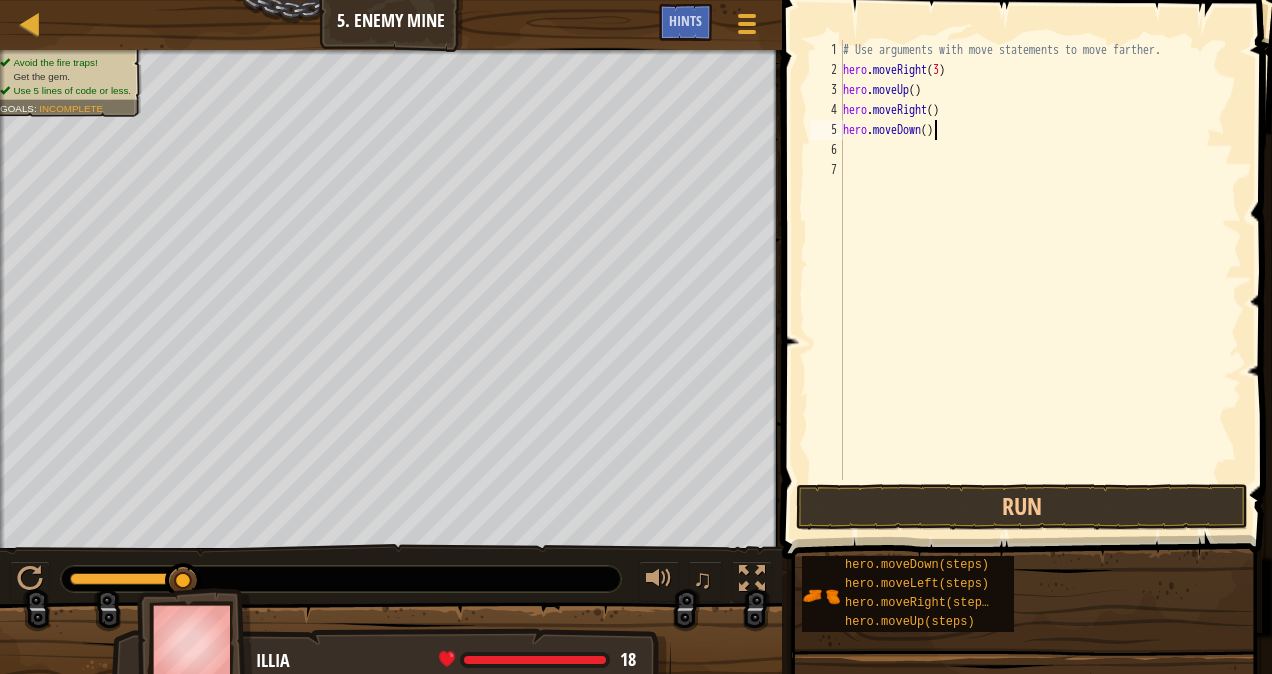 click on "# Use arguments with move statements to move farther. hero . moveRight ( 3 ) hero . moveUp ( ) hero . moveRight ( ) hero . moveDown ( )" at bounding box center (1040, 280) 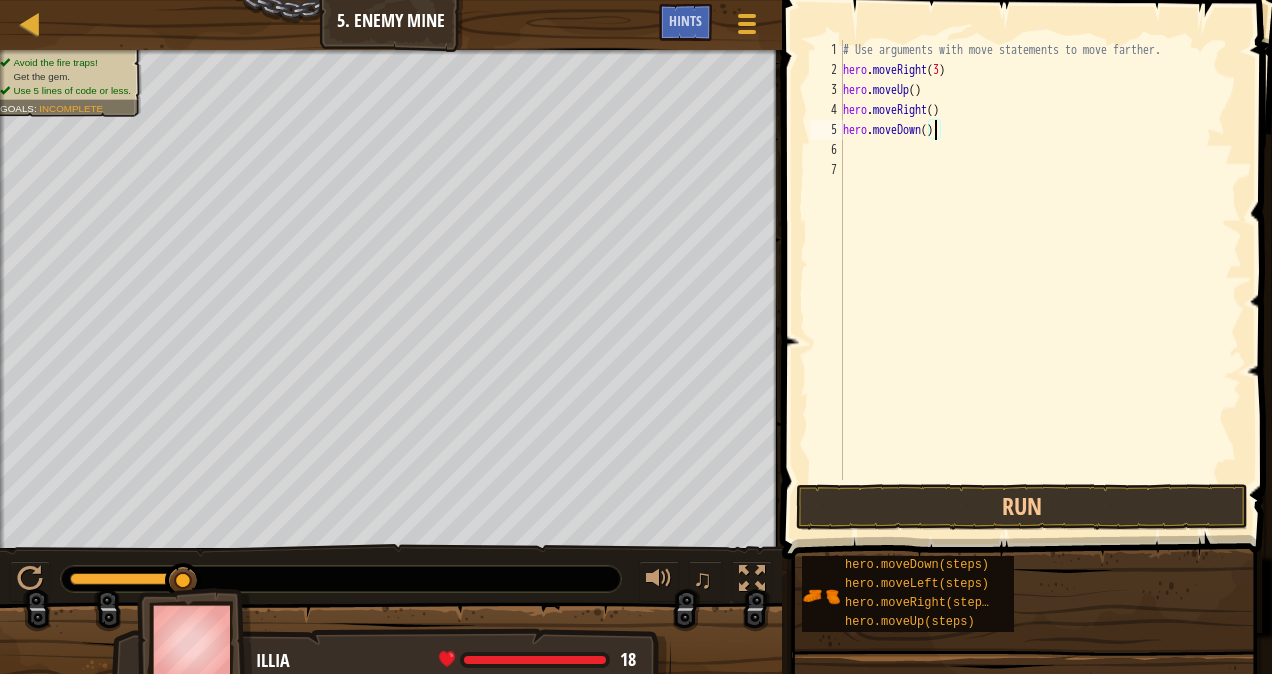 type on "hero.moveDown(3)" 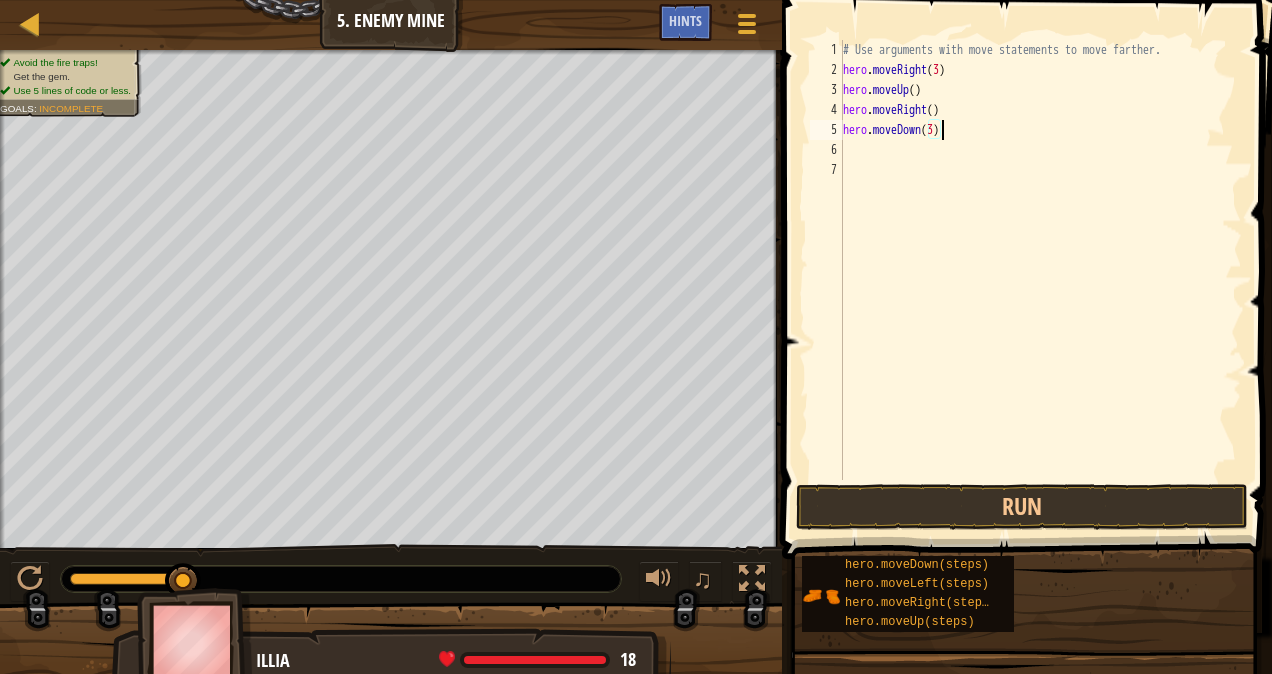 scroll, scrollTop: 9, scrollLeft: 8, axis: both 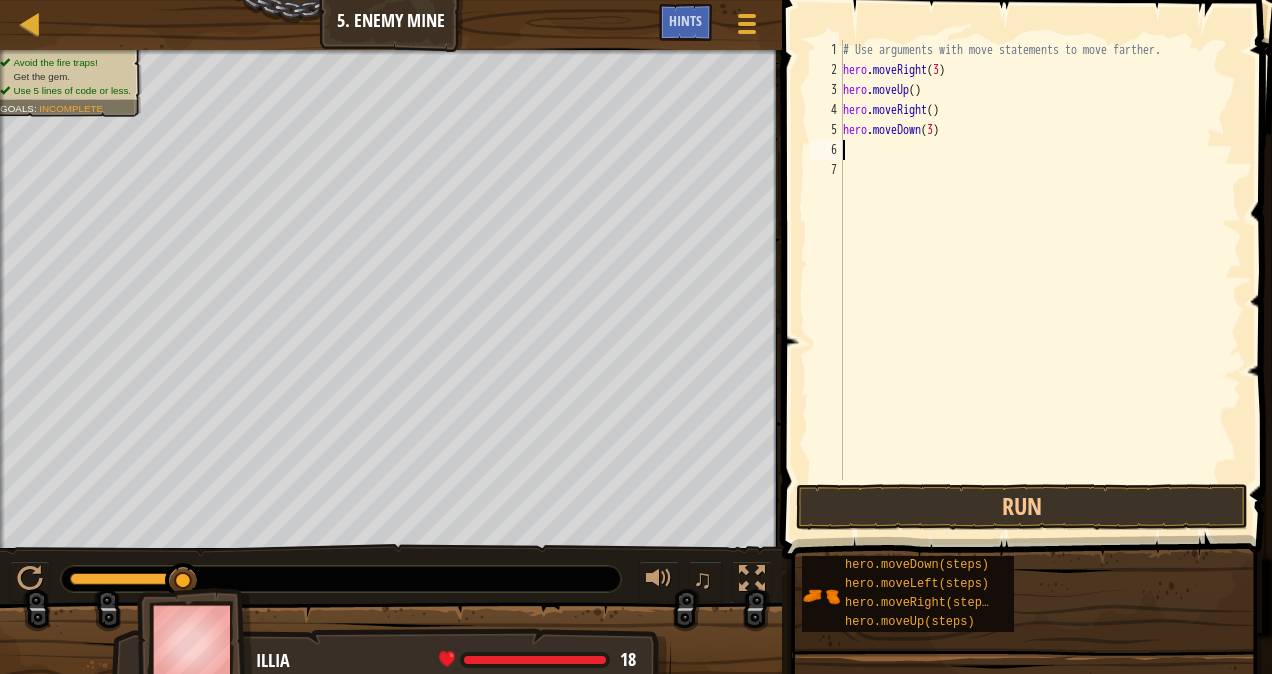 click on "# Use arguments with move statements to move farther. hero . moveRight ( 3 ) hero . moveUp ( ) hero . moveRight ( ) hero . moveDown ( 3 )" at bounding box center [1040, 280] 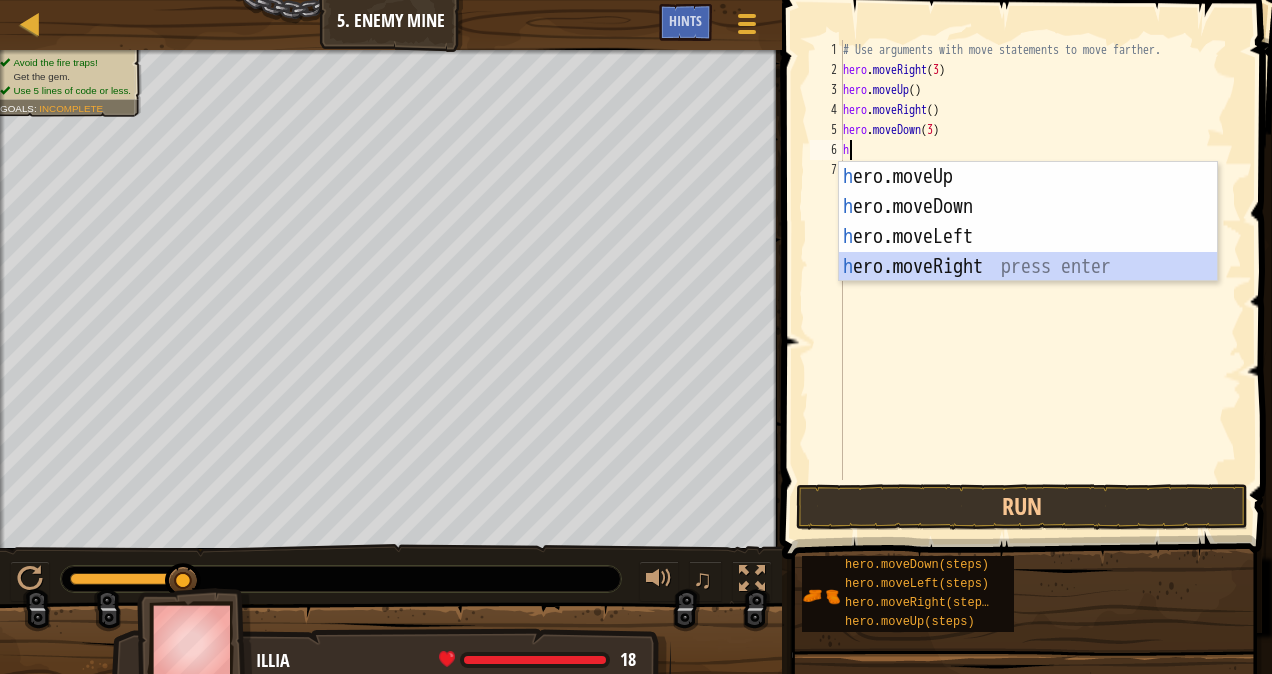 click on "h ero.moveUp press enter h ero.moveDown press enter h ero.moveLeft press enter h ero.moveRight press enter" at bounding box center [1028, 252] 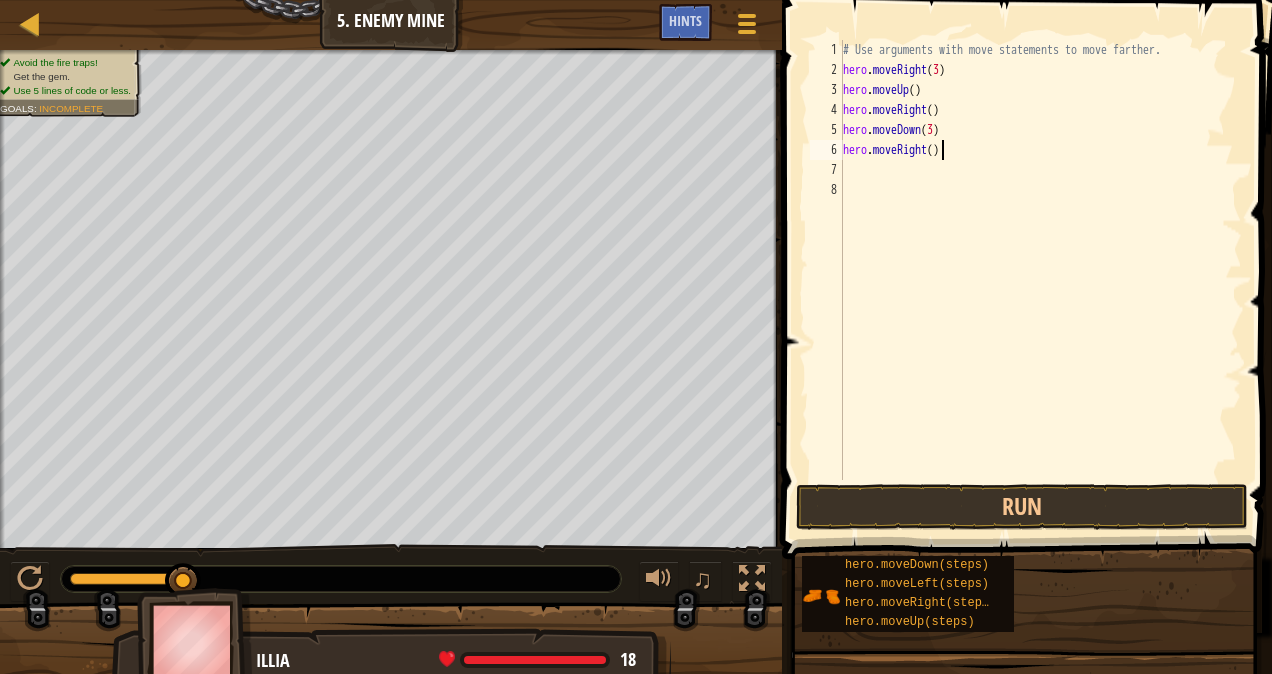 click on "# Use arguments with move statements to move farther. hero . moveRight ( 3 ) hero . moveUp ( ) hero . moveRight ( ) hero . moveDown ( 3 ) hero . moveRight ( )" at bounding box center [1040, 280] 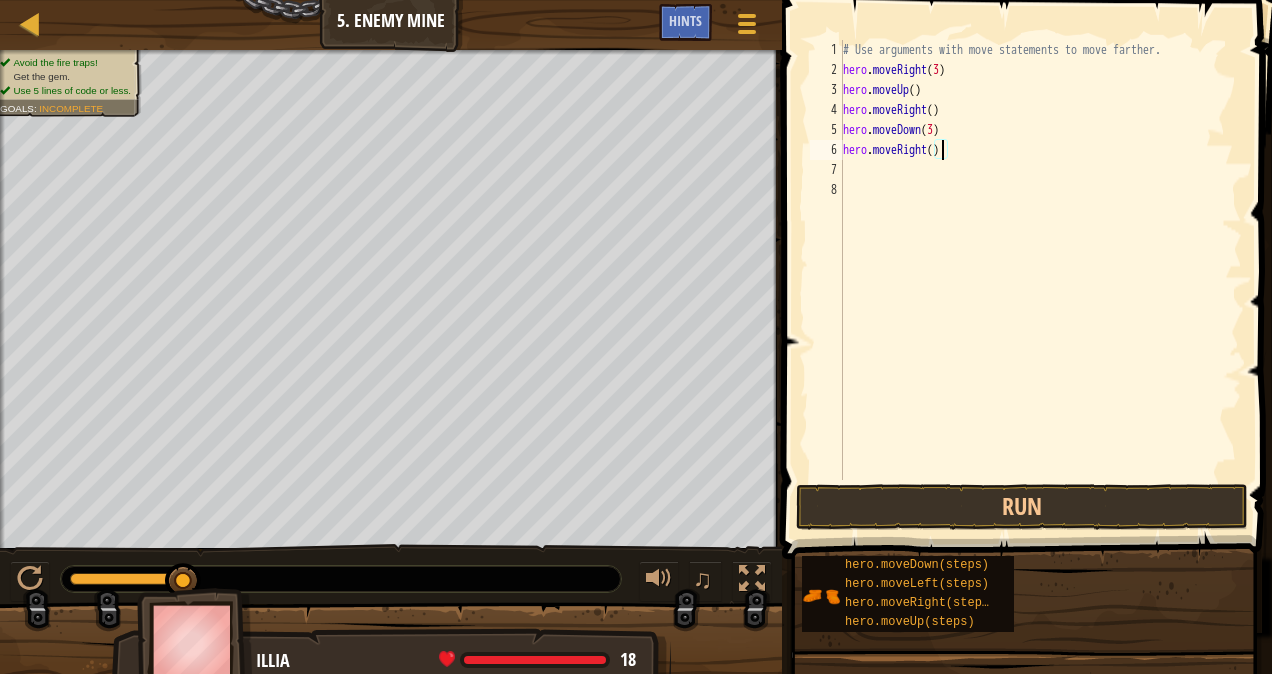 type on "hero.moveRight(2)" 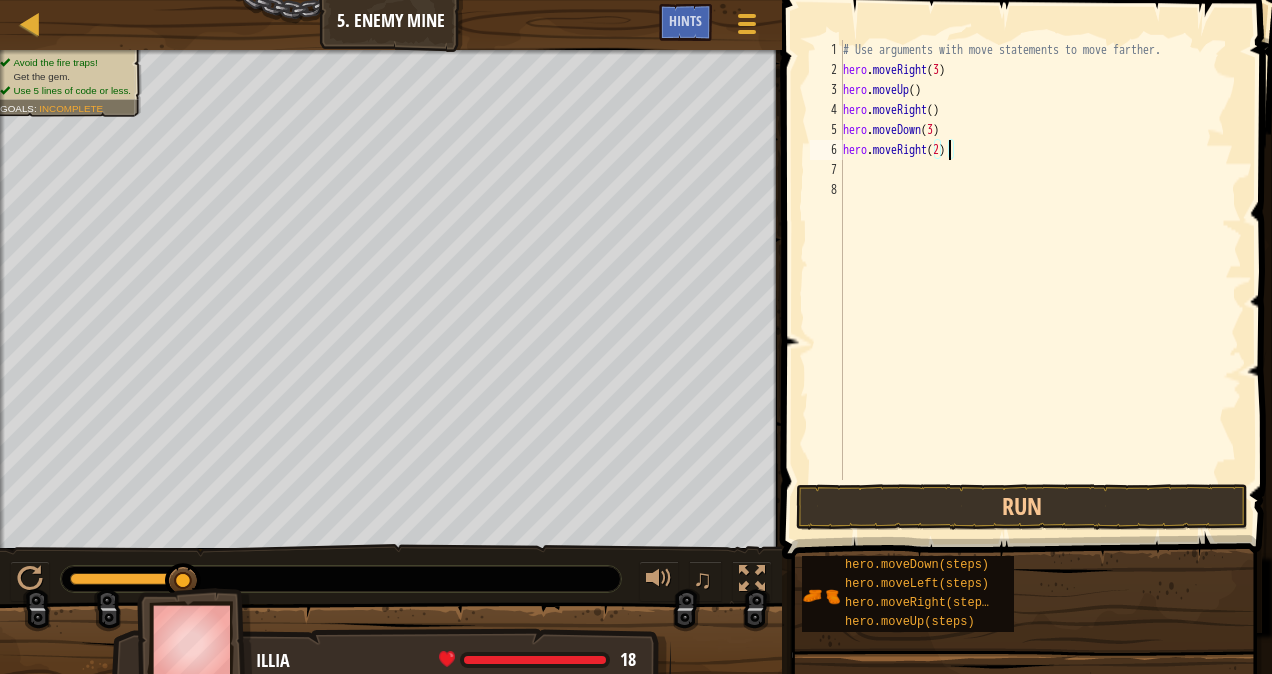 scroll, scrollTop: 9, scrollLeft: 8, axis: both 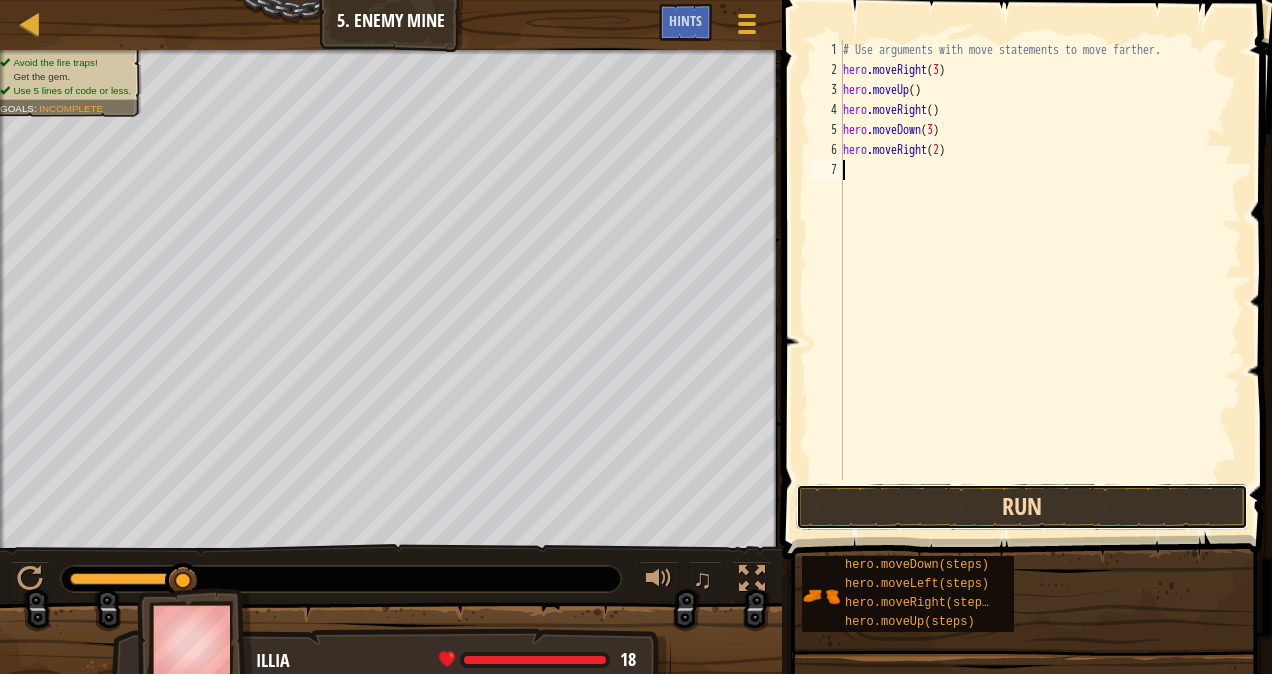 click on "Run" at bounding box center [1022, 507] 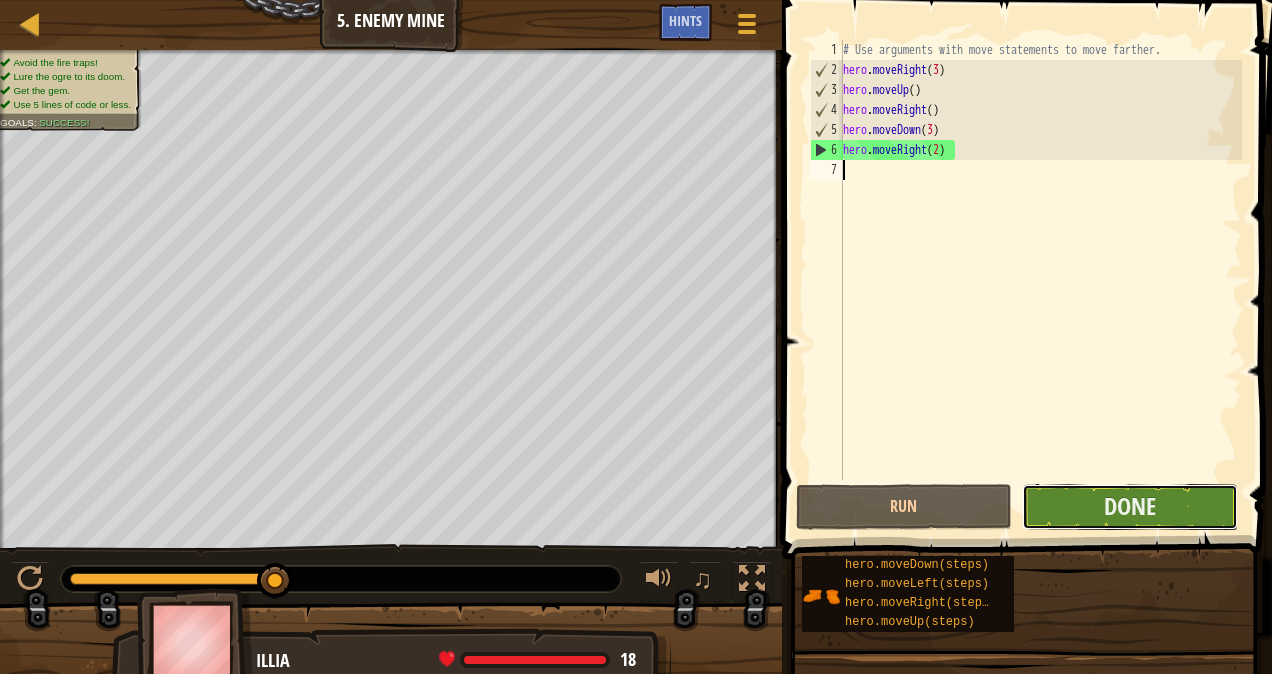 click on "Done" at bounding box center (1130, 507) 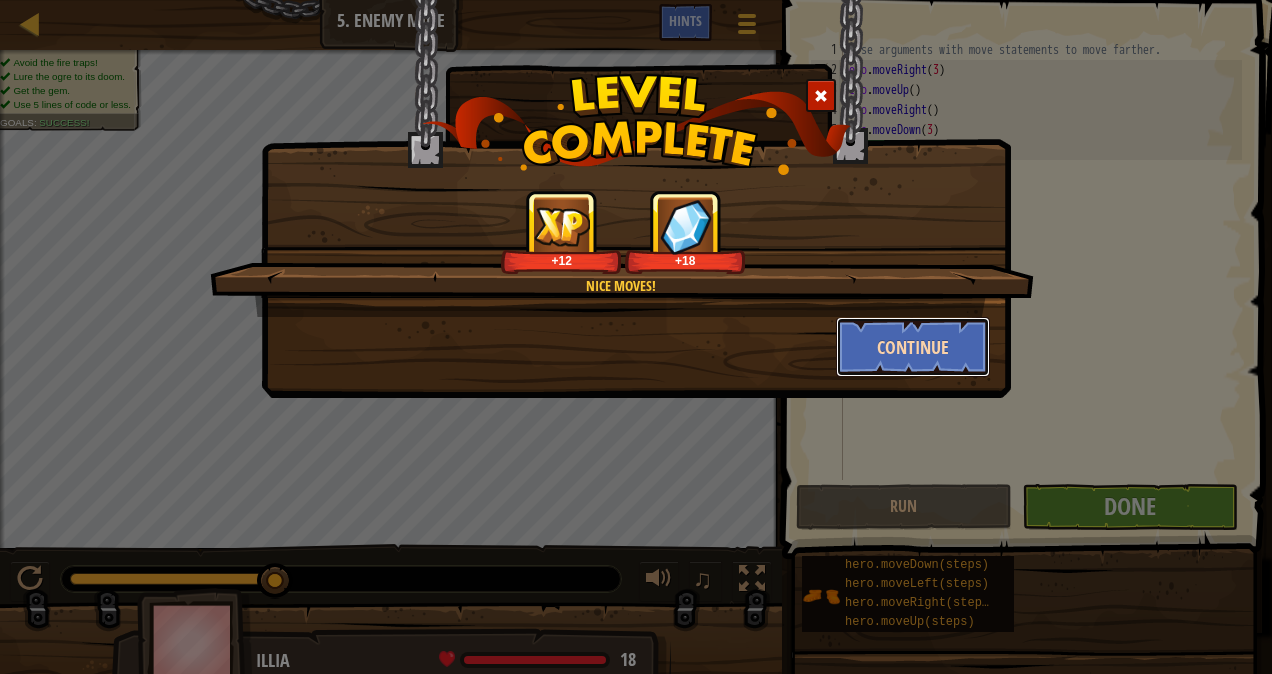 click on "Continue" at bounding box center (913, 347) 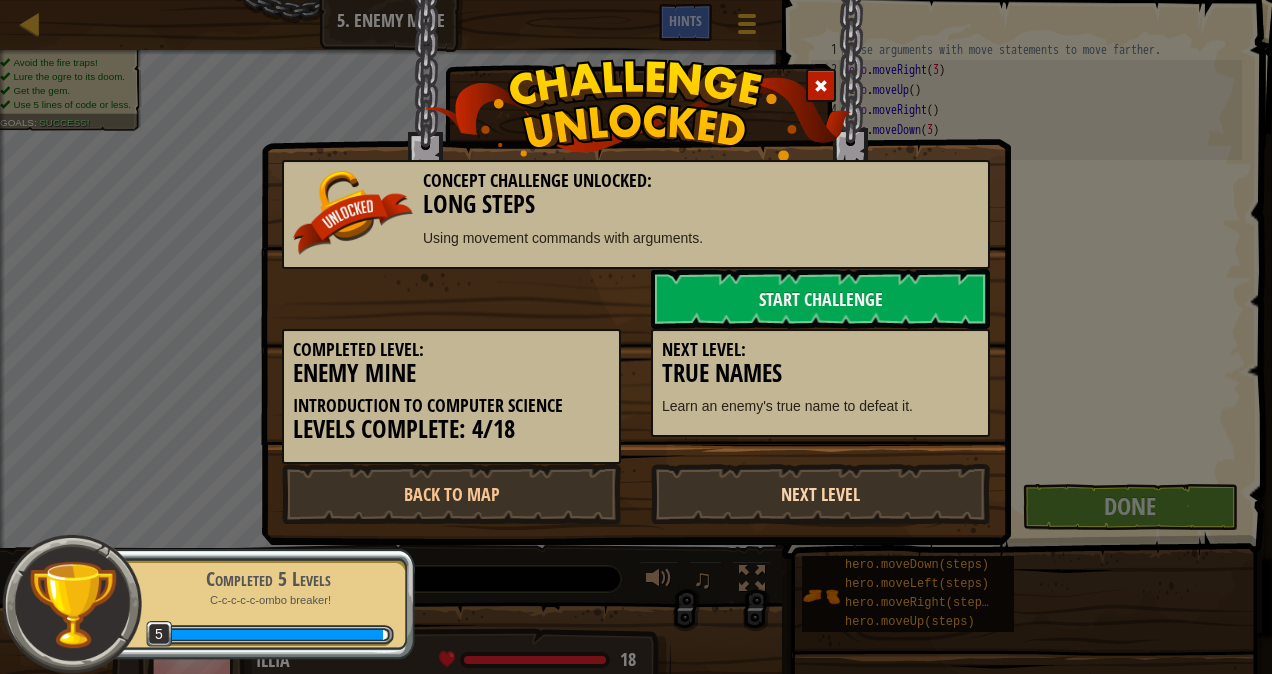 click on "Next Level" at bounding box center (820, 494) 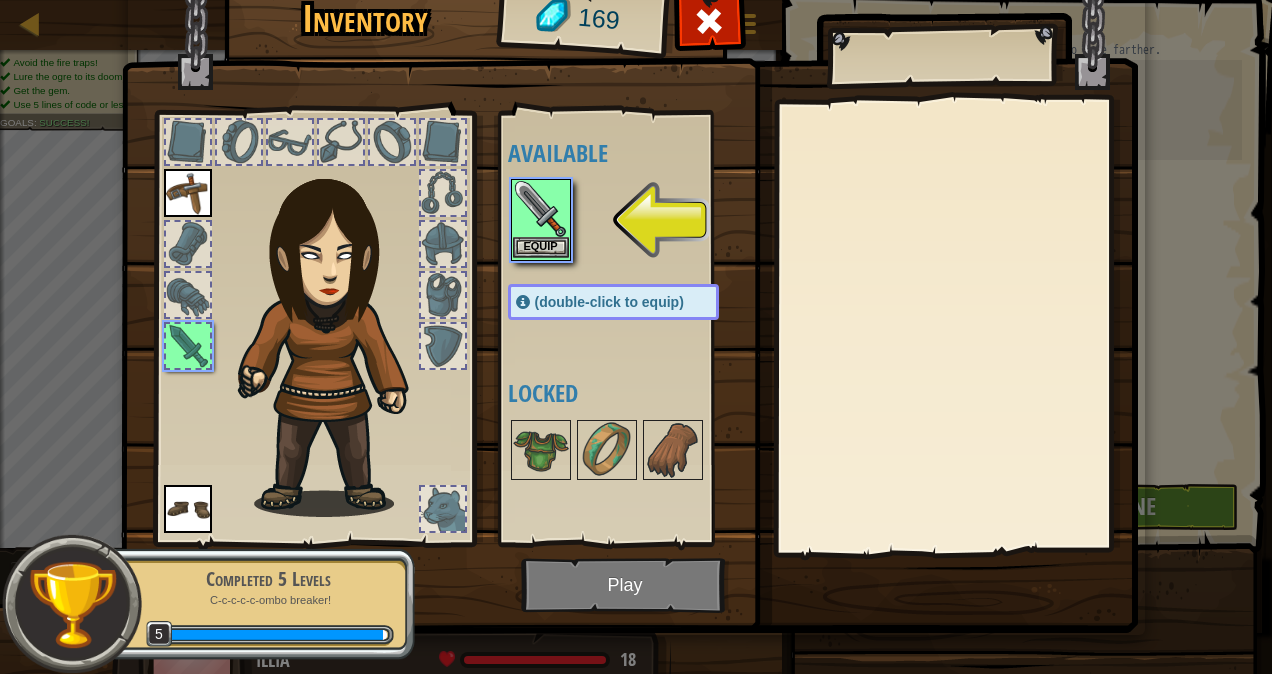 click at bounding box center (541, 209) 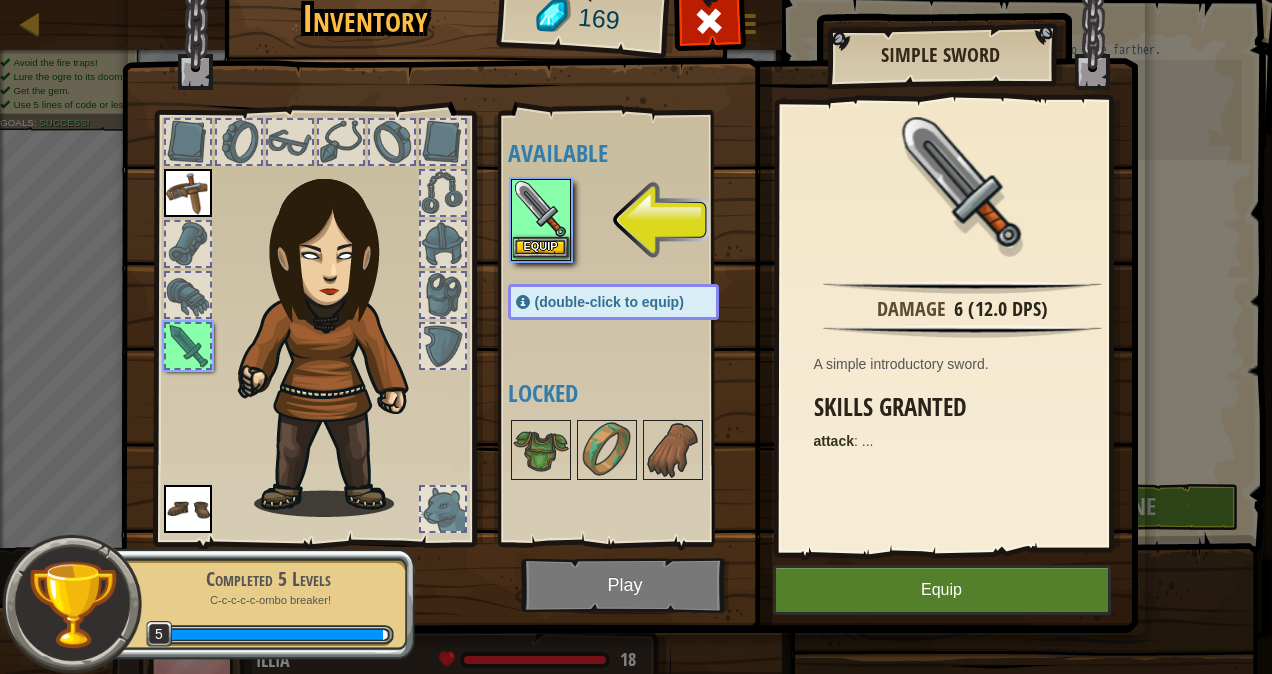 click at bounding box center (541, 209) 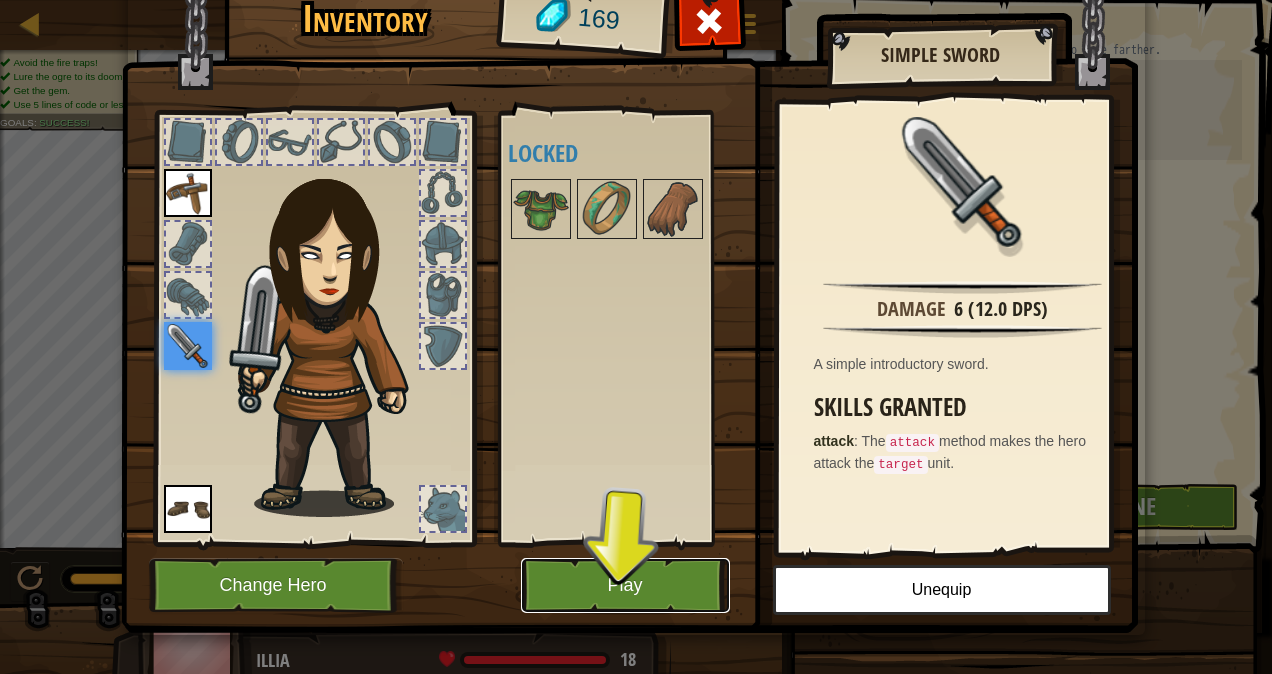 click on "Play" at bounding box center [625, 585] 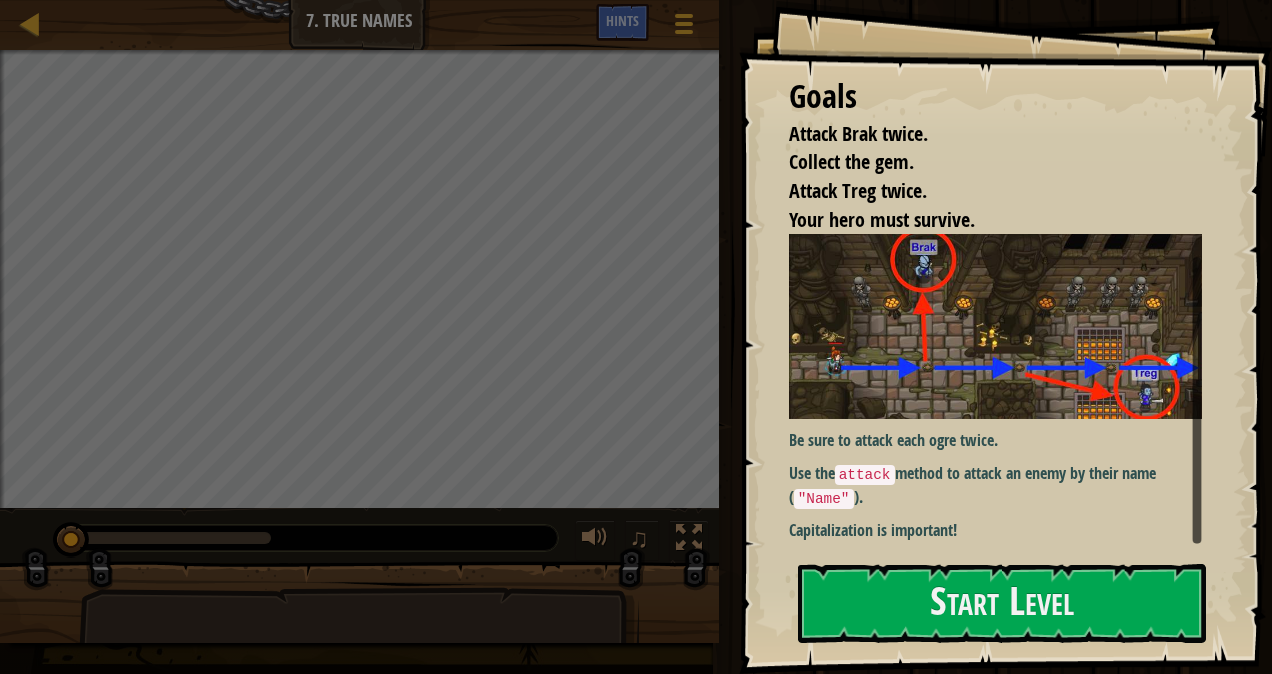 scroll, scrollTop: 0, scrollLeft: 0, axis: both 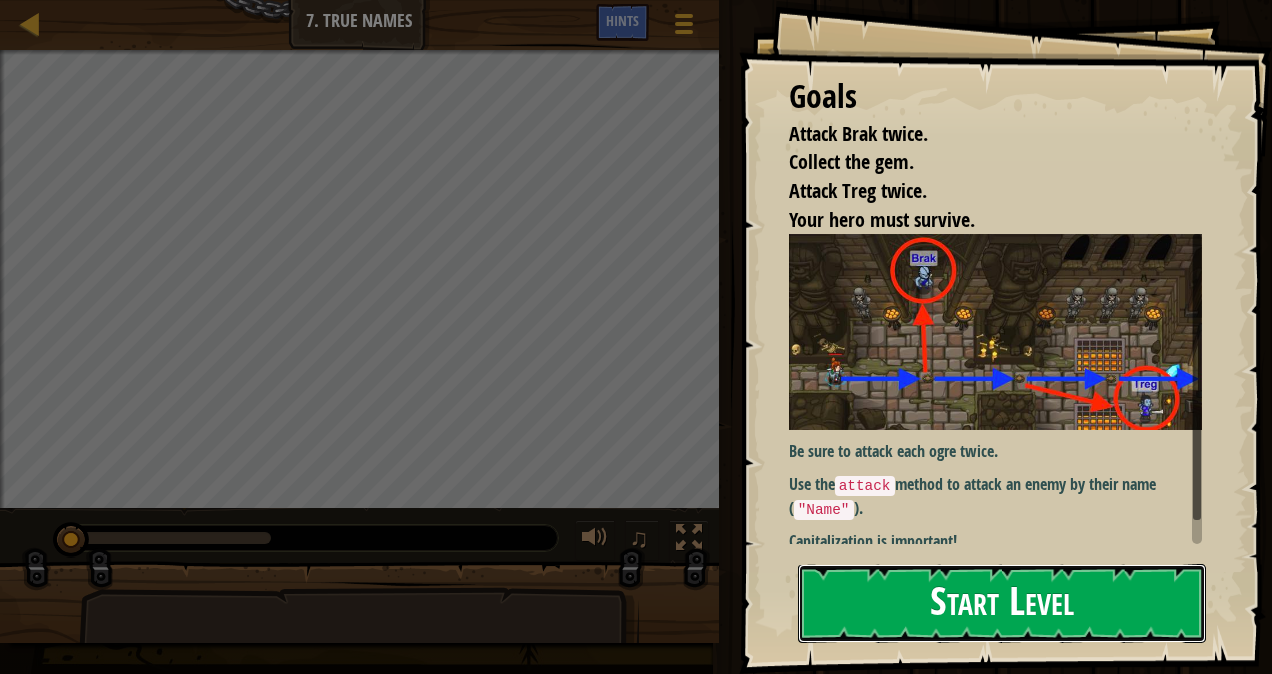 click on "Start Level" at bounding box center (1002, 603) 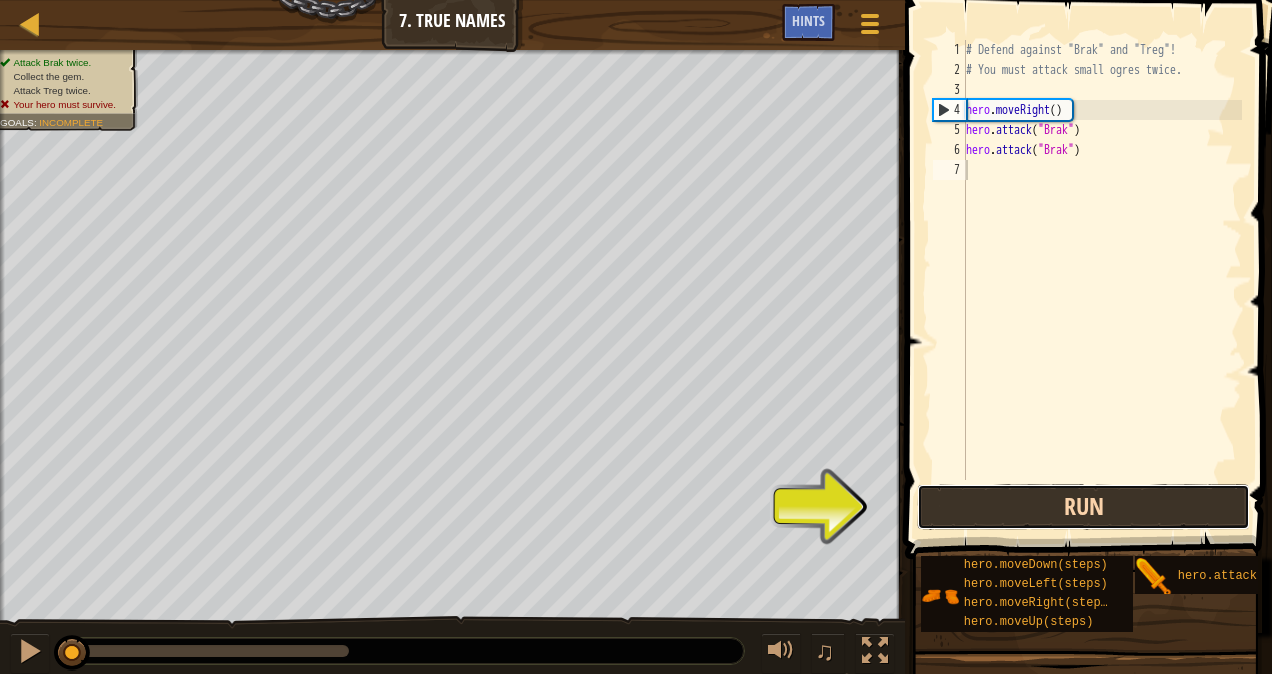 click on "Run" at bounding box center [1083, 507] 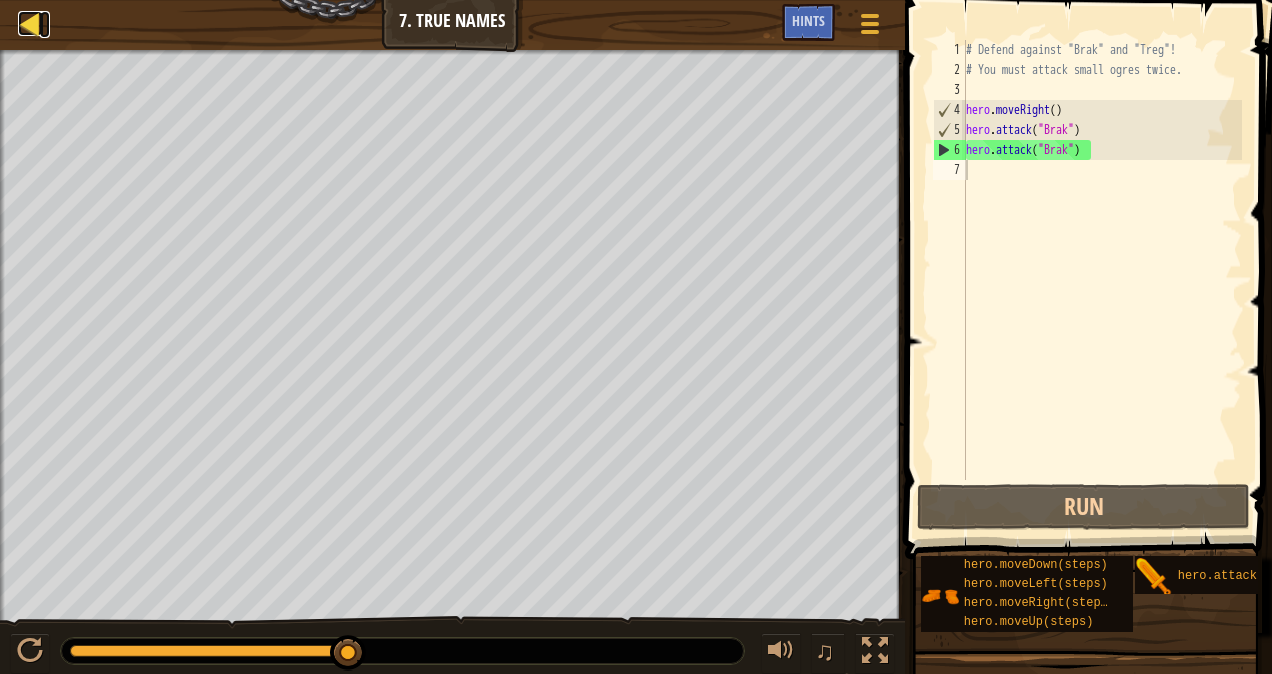 click at bounding box center [30, 23] 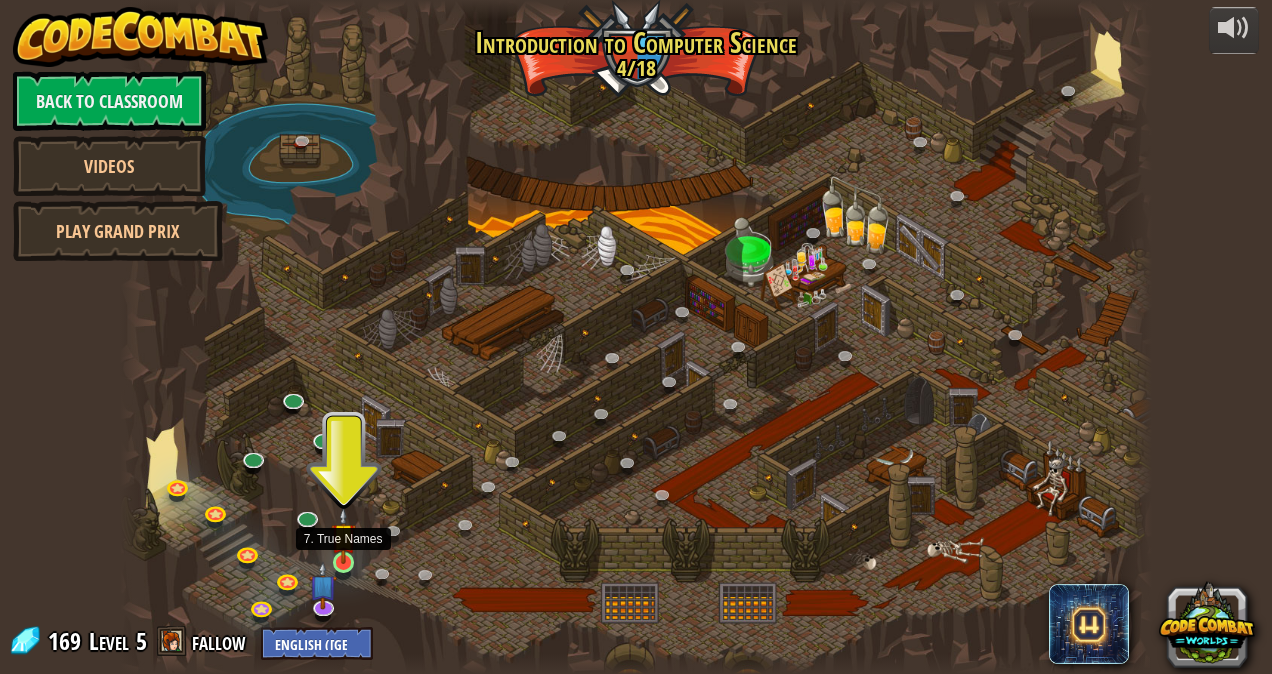 click at bounding box center [343, 535] 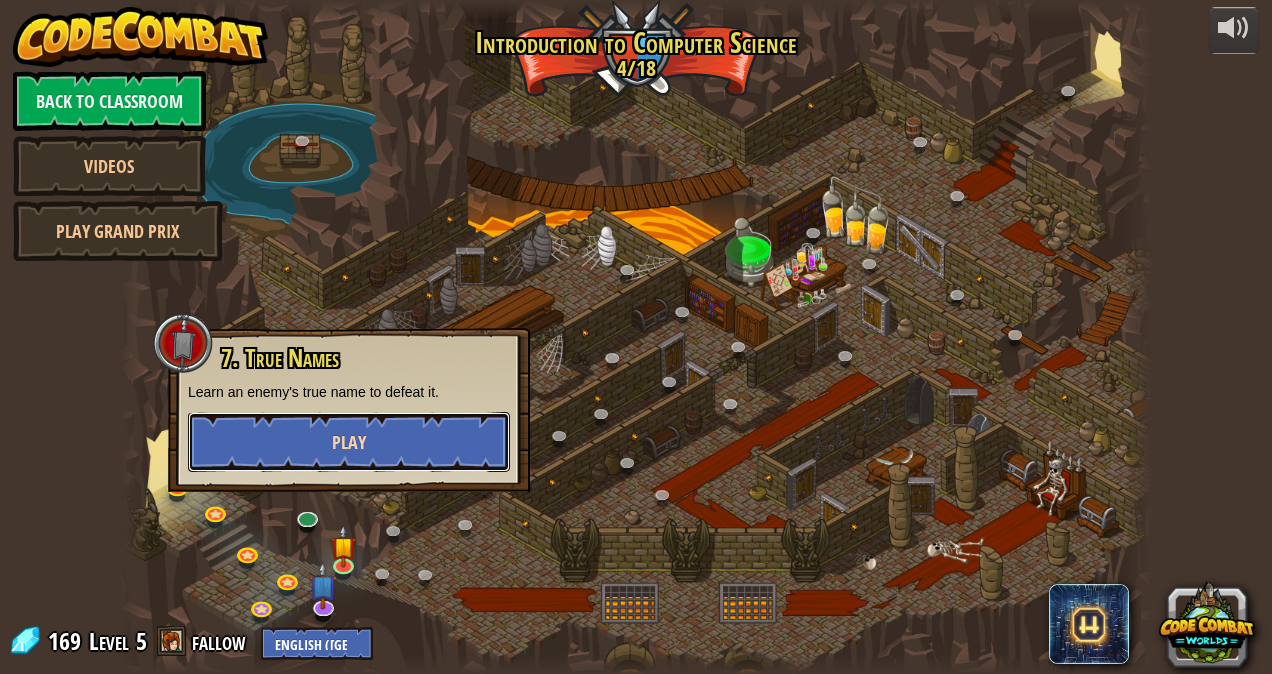 click on "Play" at bounding box center [349, 442] 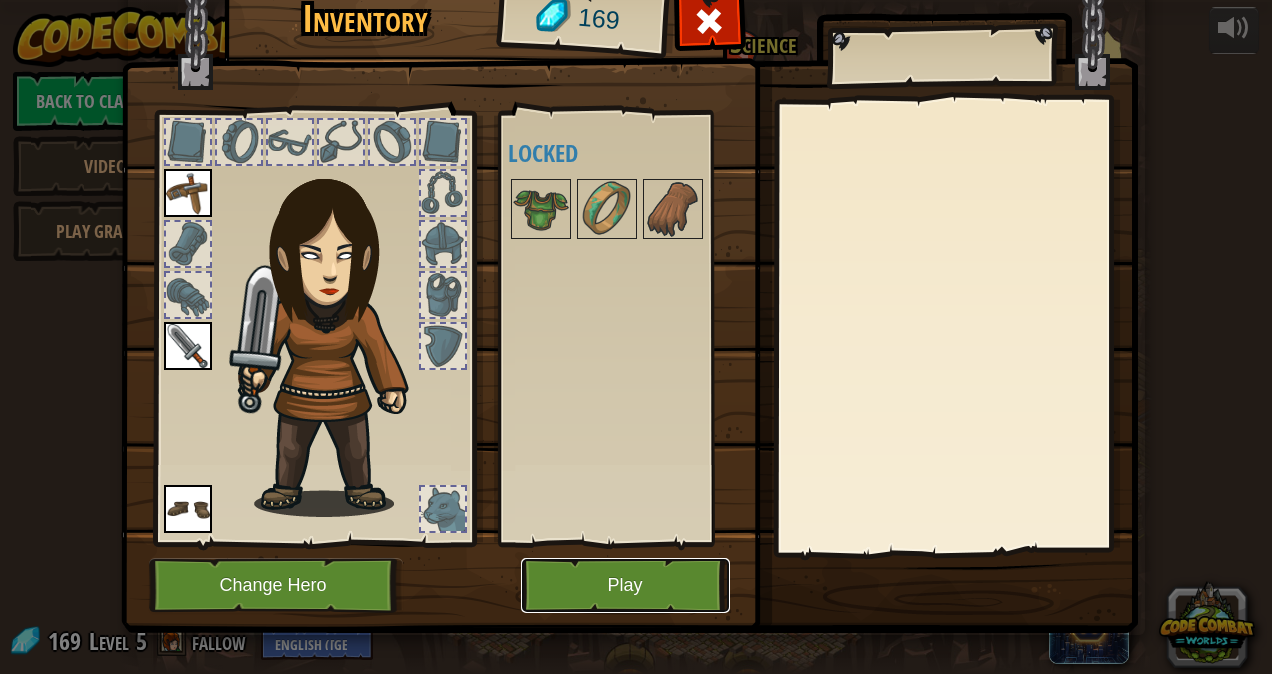 click on "Play" at bounding box center [625, 585] 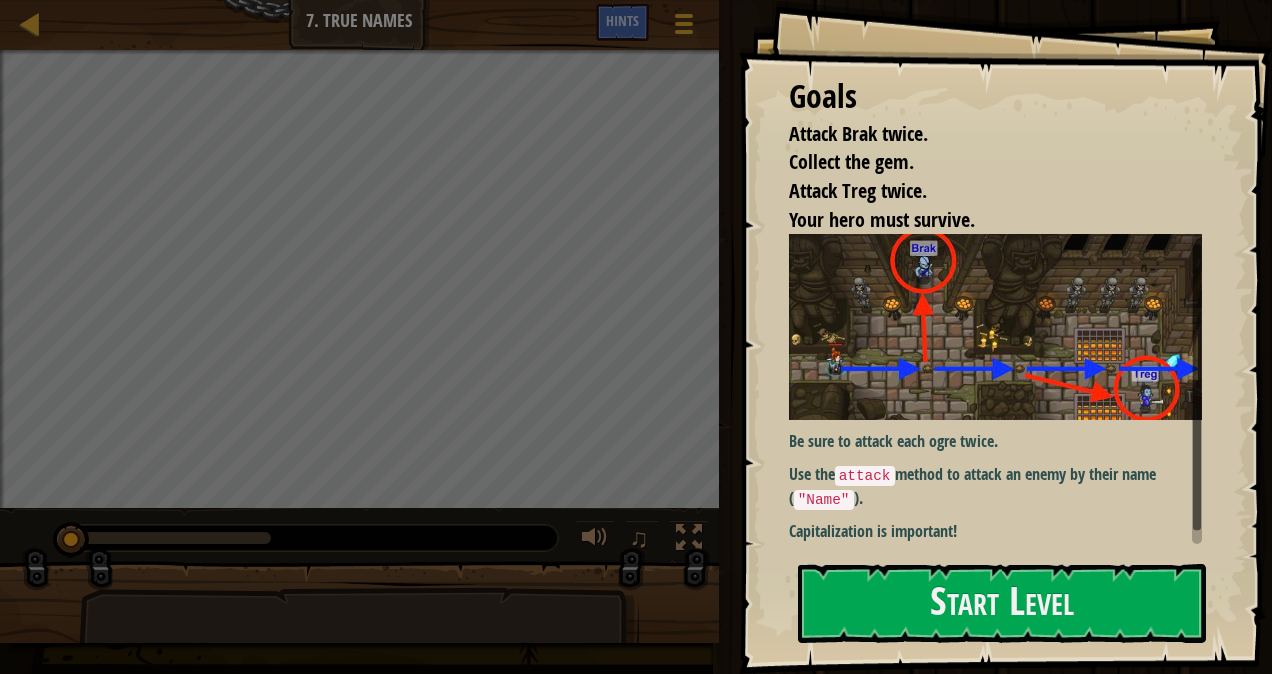scroll, scrollTop: 11, scrollLeft: 0, axis: vertical 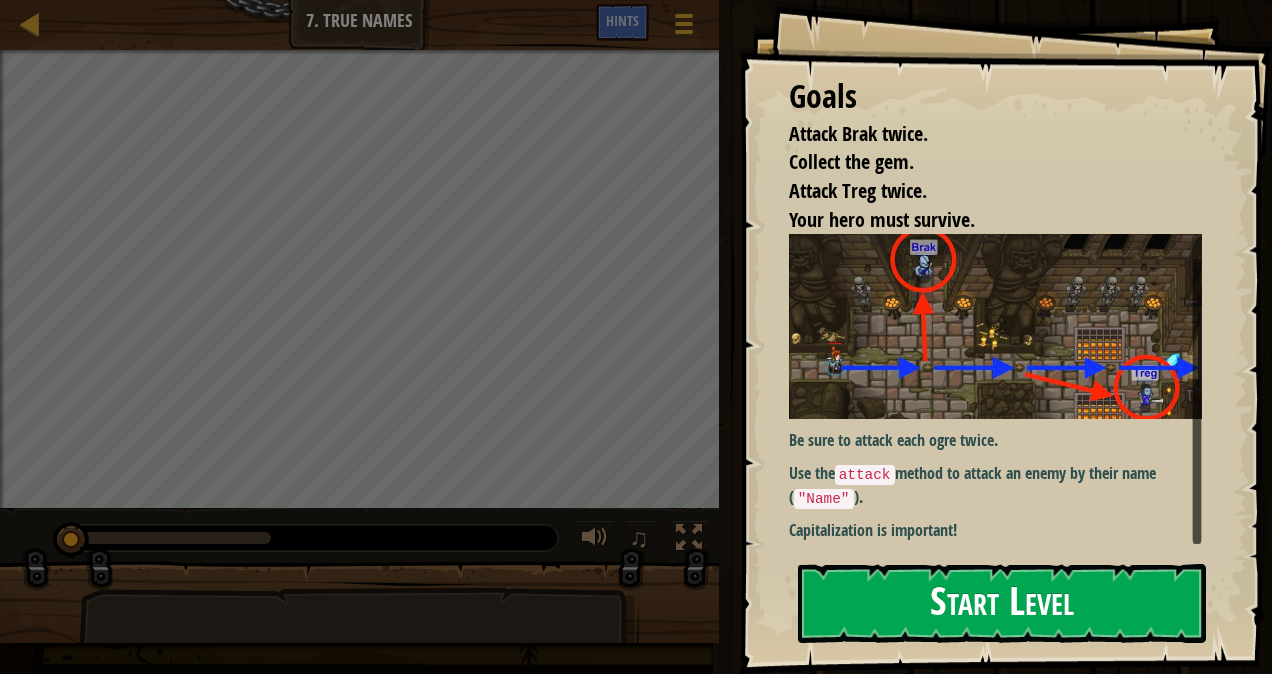 click on "Start Level" at bounding box center [1002, 603] 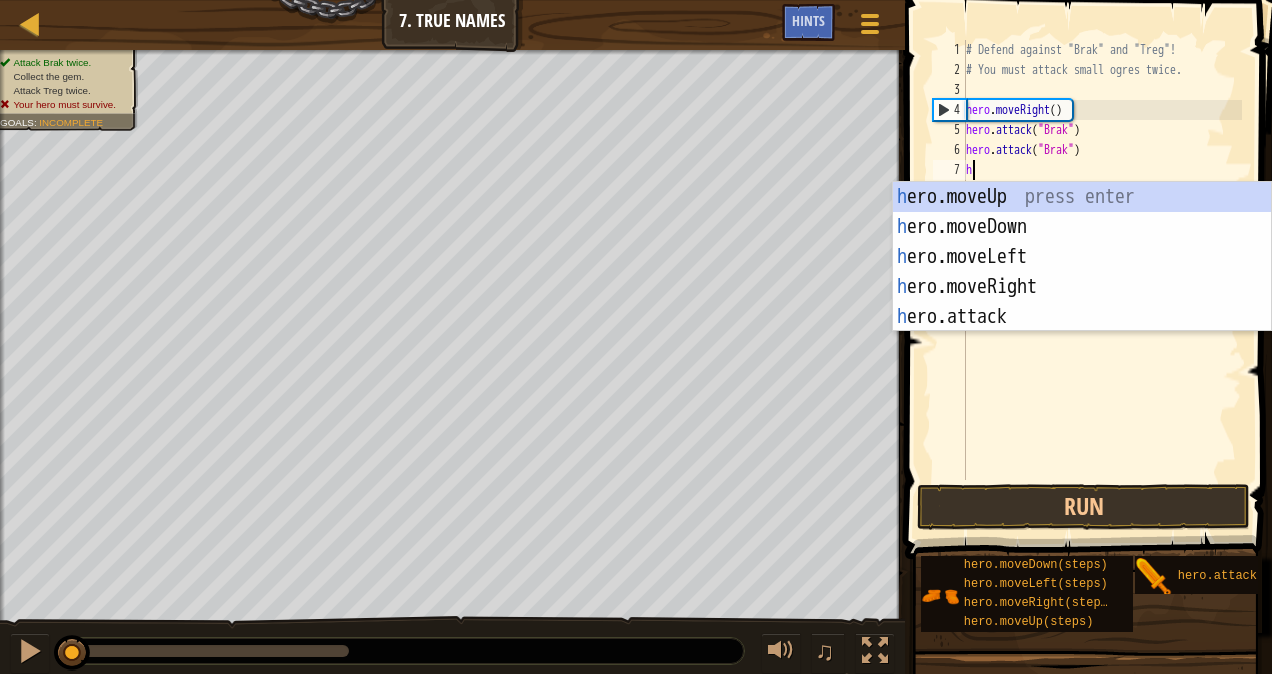 scroll, scrollTop: 9, scrollLeft: 0, axis: vertical 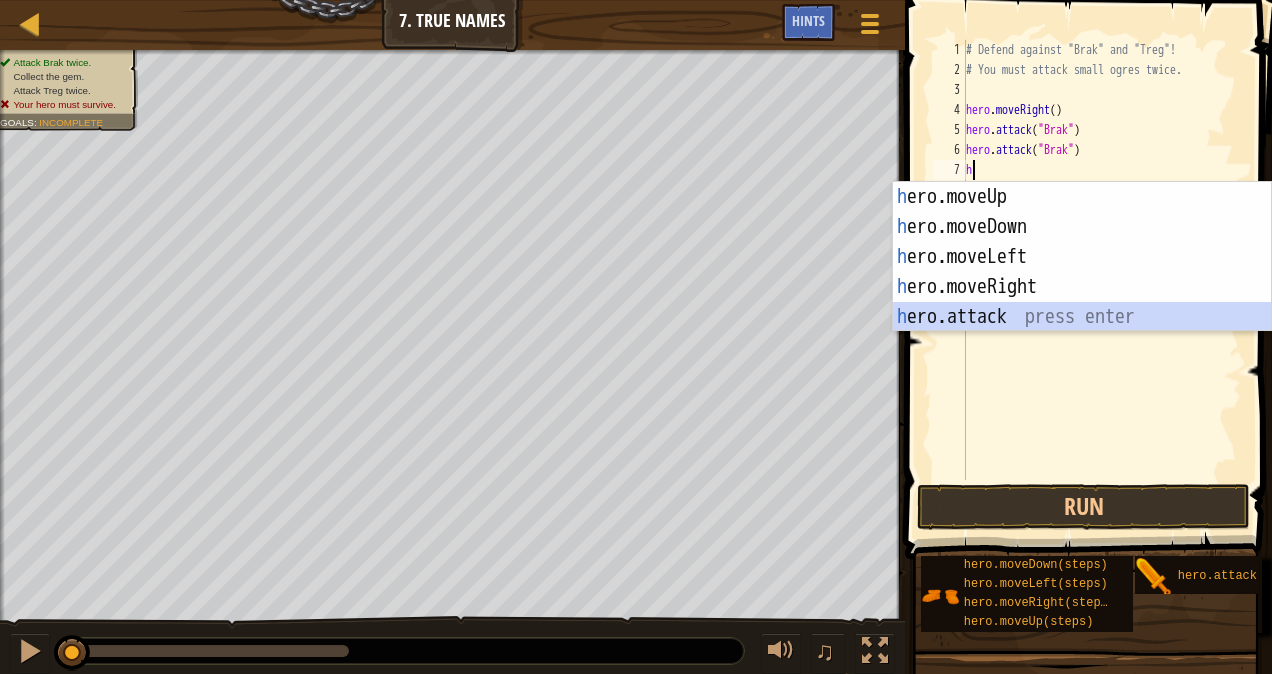 click on "h ero.moveUp press enter h ero.moveDown press enter h ero.moveLeft press enter h ero.moveRight press enter h ero.attack press enter" at bounding box center [1082, 287] 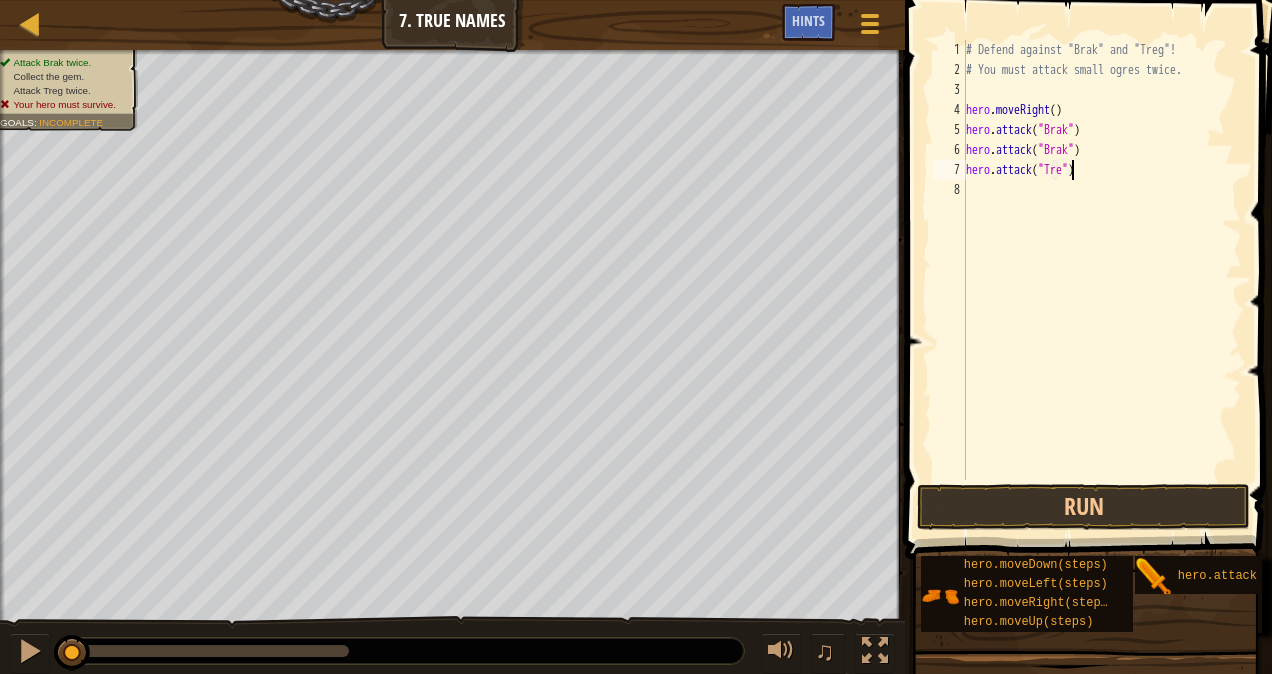 scroll, scrollTop: 9, scrollLeft: 8, axis: both 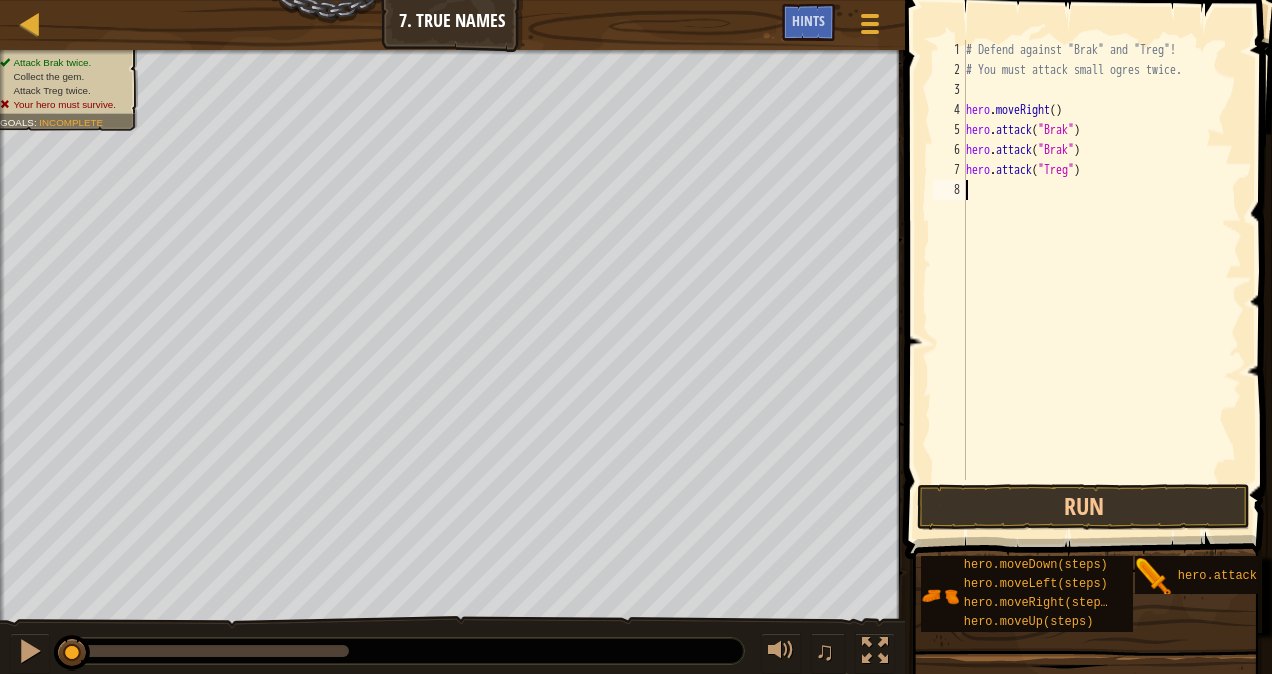 click on "# Defend against "Brak" and "Treg"! # You must attack small ogres twice. hero . moveRight ( ) hero . attack ( "Brak" ) hero . attack ( "Brak" ) hero . attack ( "Treg" )" at bounding box center (1102, 280) 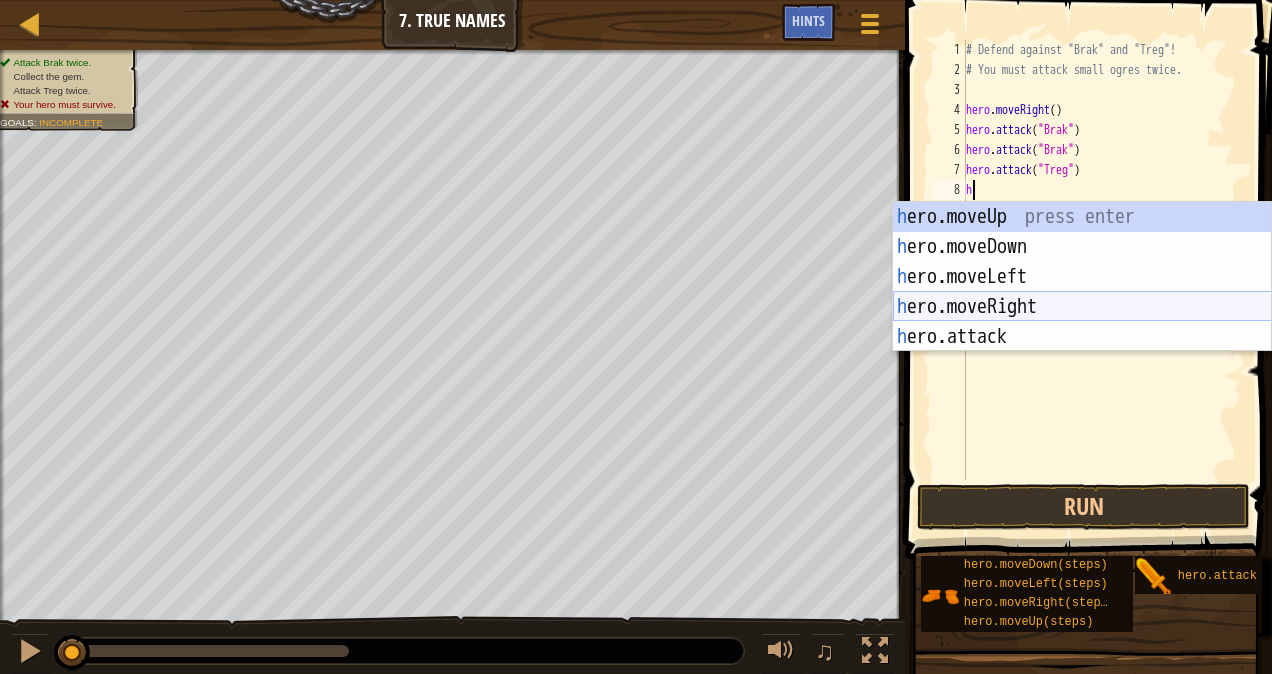 click on "h ero.moveUp press enter h ero.moveDown press enter h ero.moveLeft press enter h ero.moveRight press enter h ero.attack press enter" at bounding box center (1082, 307) 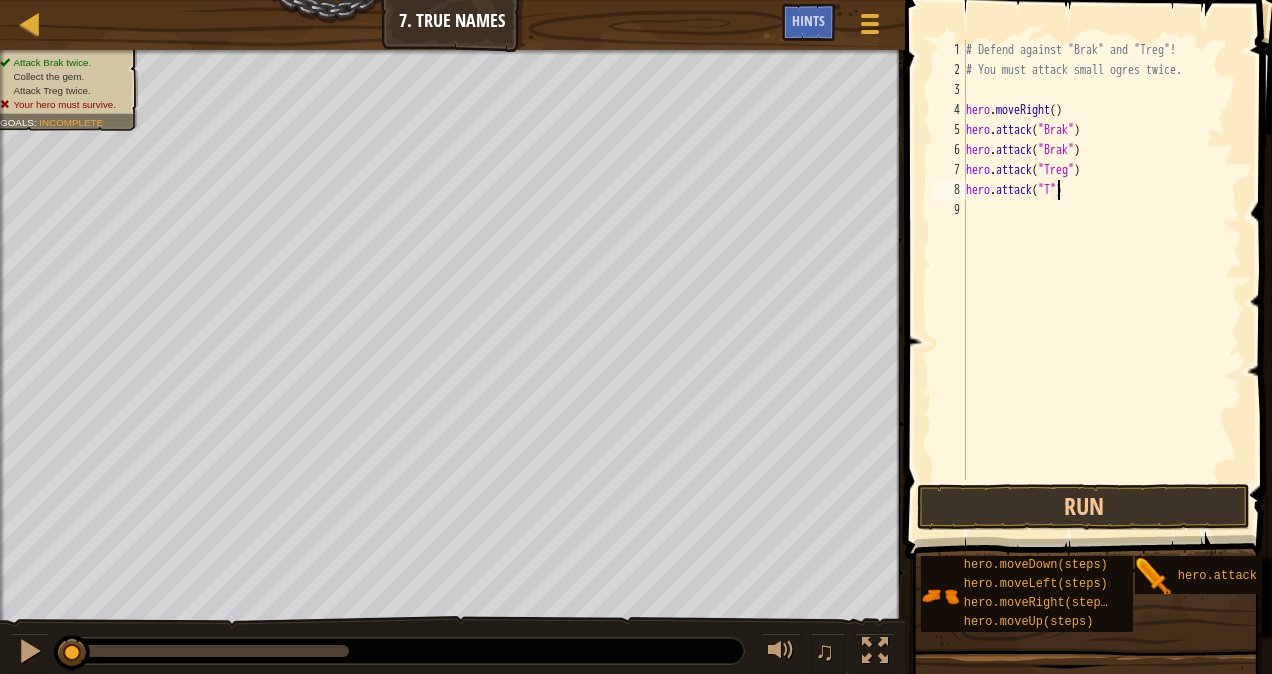 scroll, scrollTop: 9, scrollLeft: 8, axis: both 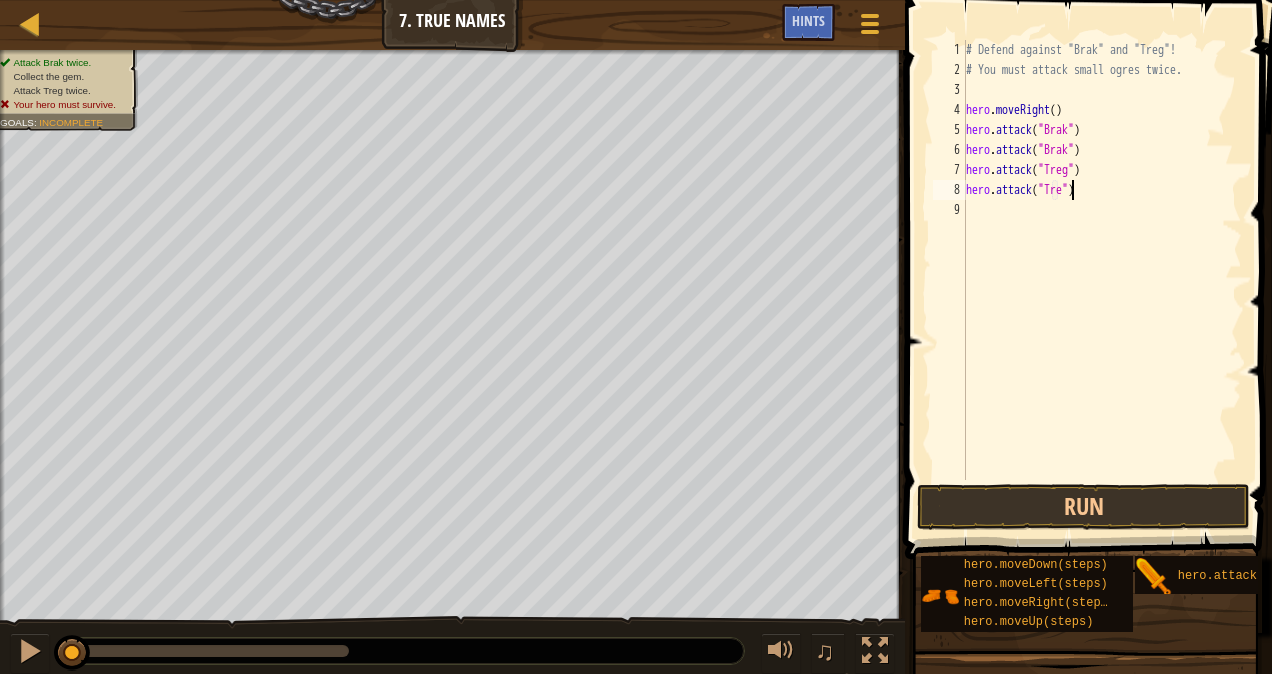 type on "hero.attack("Treg")" 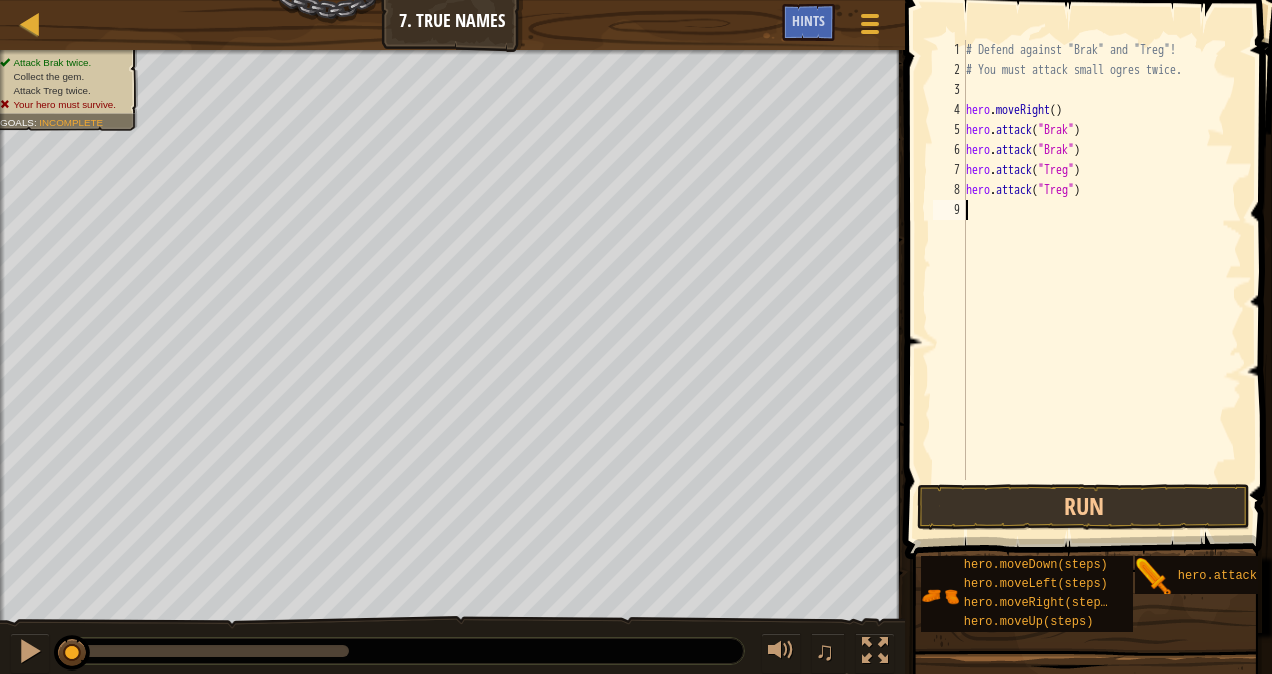 click on "# Defend against "Brak" and "Treg"! # You must attack small ogres twice. hero . moveRight ( ) hero . attack ( "Brak" ) hero . attack ( "Brak" ) hero . attack ( "Treg" ) hero . attack ( "Treg" )" at bounding box center (1102, 280) 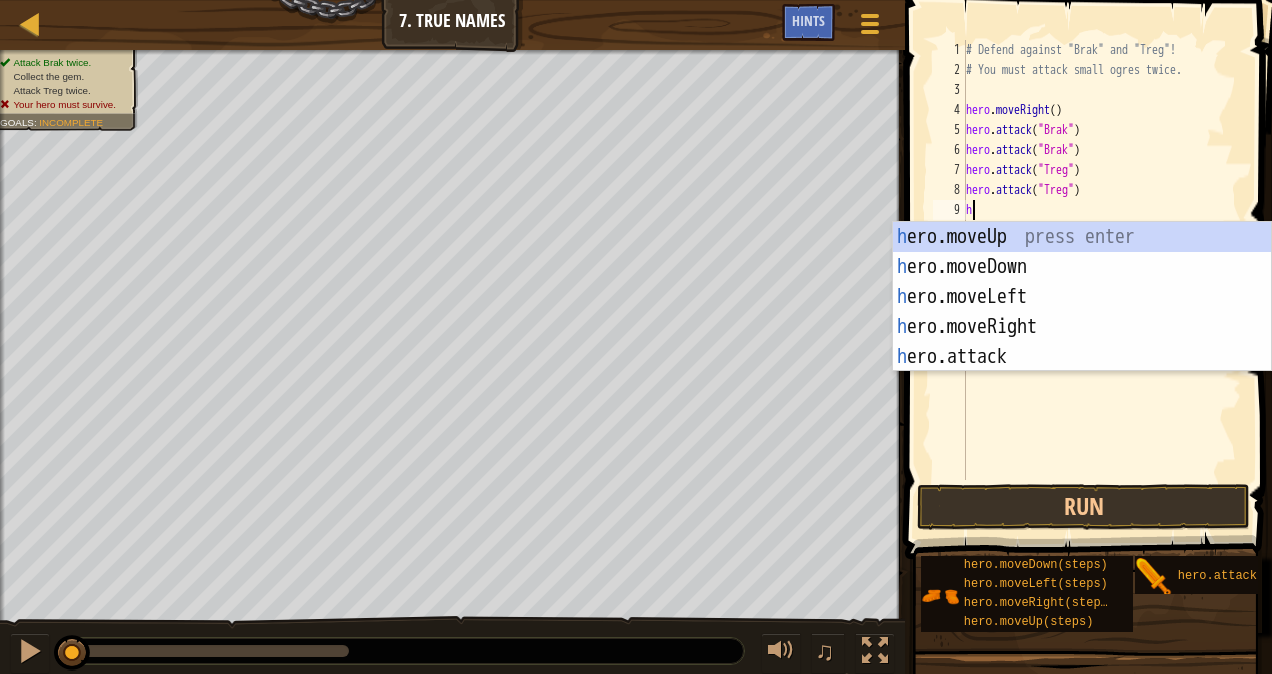 type on "h" 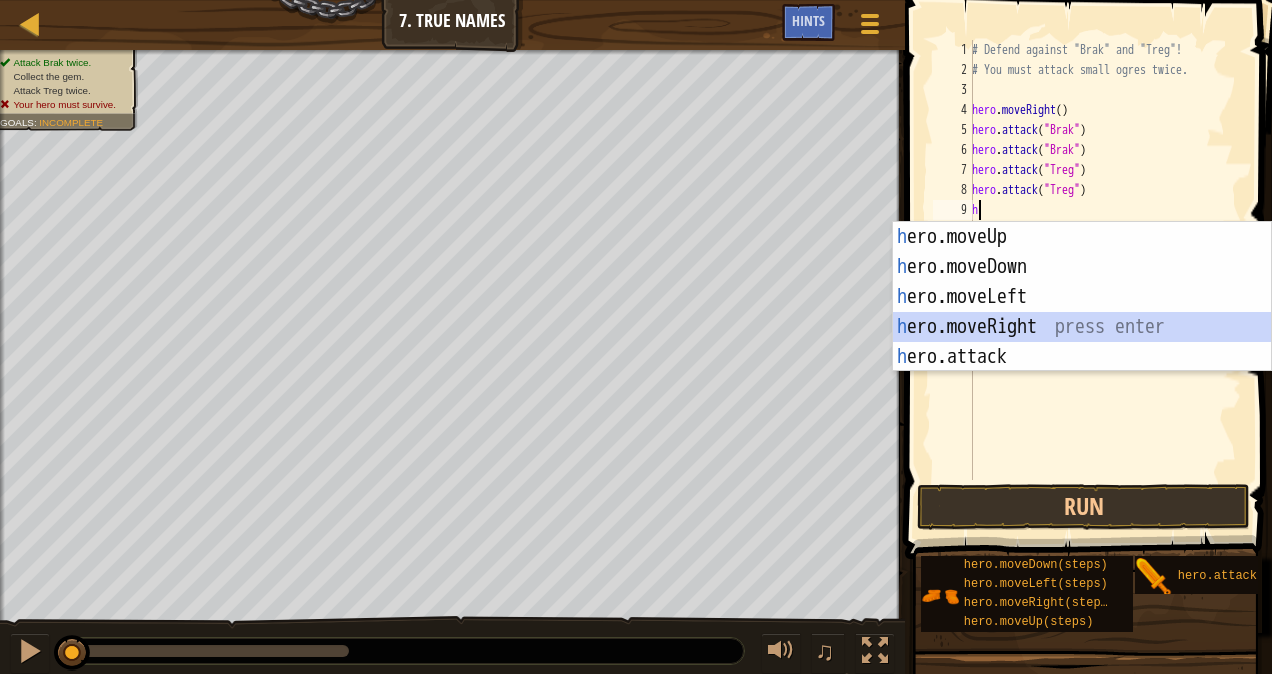 click on "h ero.moveUp press enter h ero.moveDown press enter h ero.moveLeft press enter h ero.moveRight press enter h ero.attack press enter" at bounding box center (1082, 327) 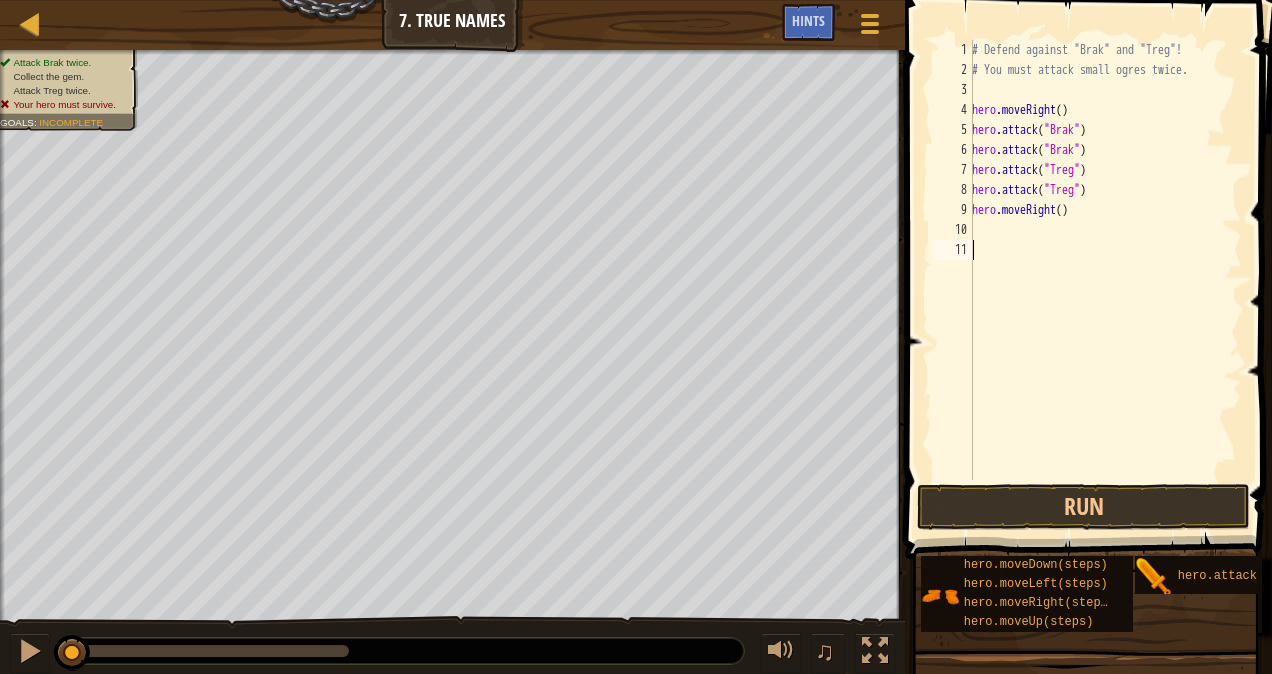 click on "# Defend against "Brak" and "Treg"! # You must attack small ogres twice. hero . moveRight ( ) hero . attack ( "Brak" ) hero . attack ( "Brak" ) hero . attack ( "Treg" ) hero . attack ( "Treg" ) hero . moveRight ( )" at bounding box center (1105, 280) 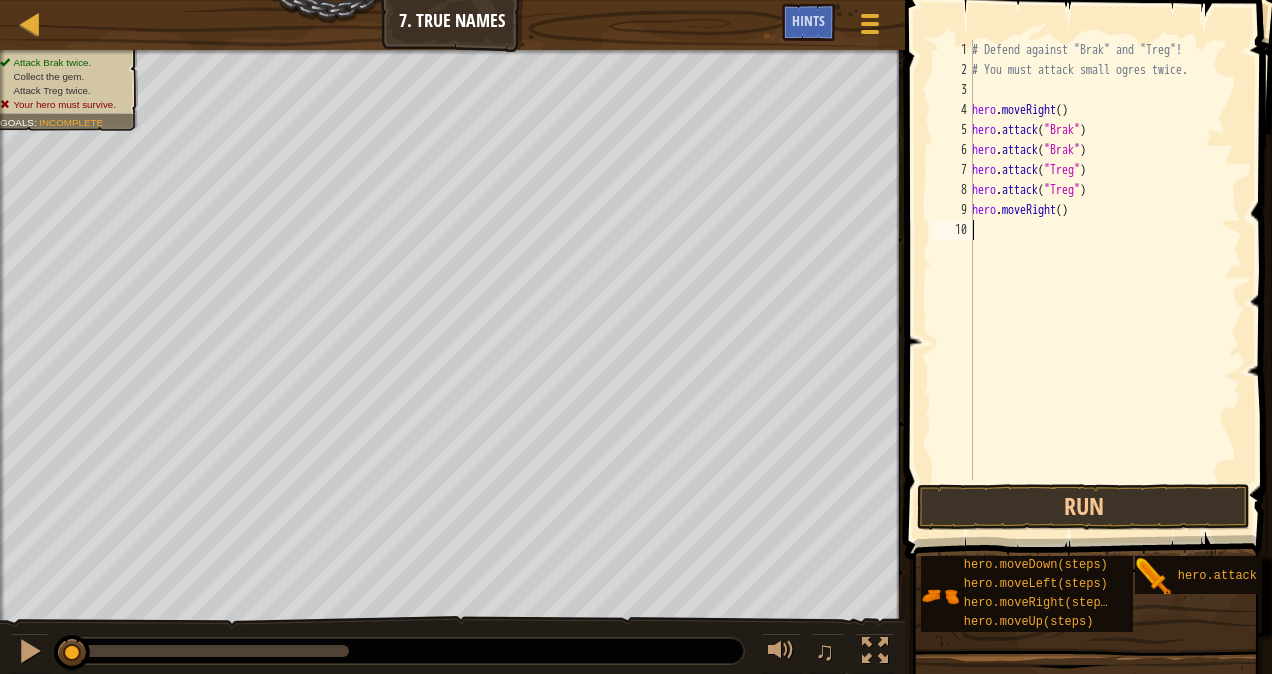type on "hero.moveRight()" 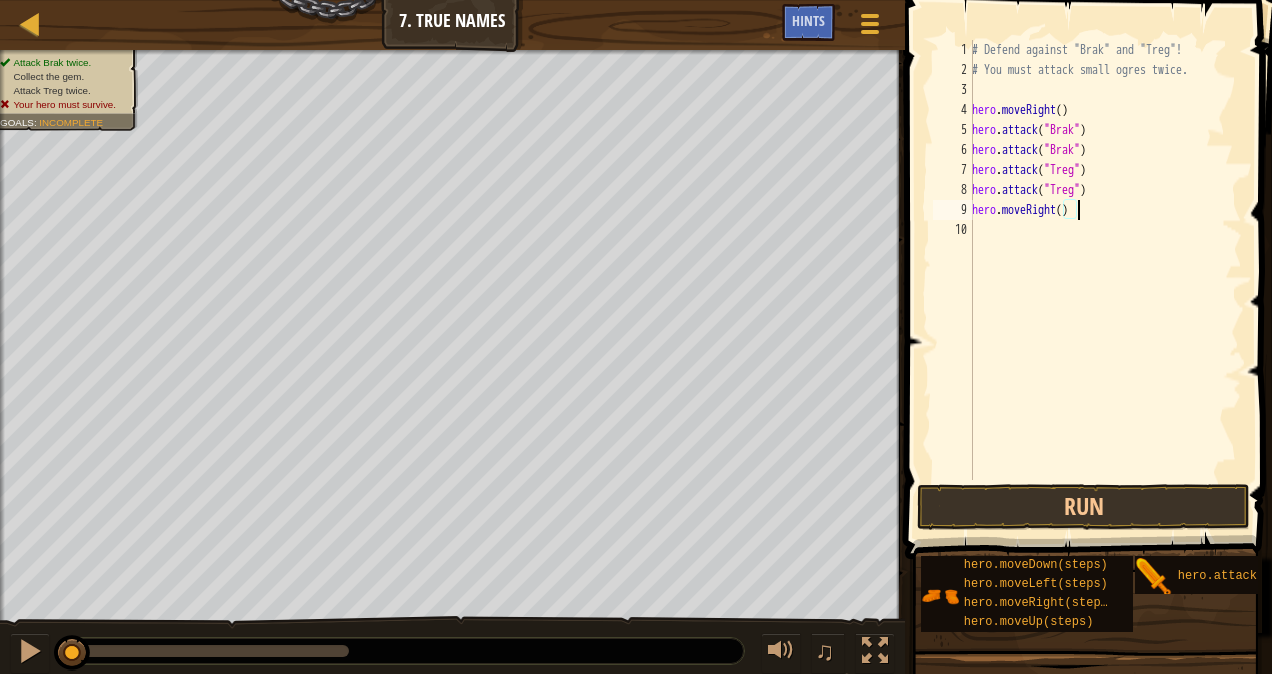 click on "# Defend against "Brak" and "Treg"! # You must attack small ogres twice. hero . moveRight ( ) hero . attack ( "Brak" ) hero . attack ( "Brak" ) hero . attack ( "Treg" ) hero . attack ( "Treg" ) hero . moveRight ( )" at bounding box center [1105, 280] 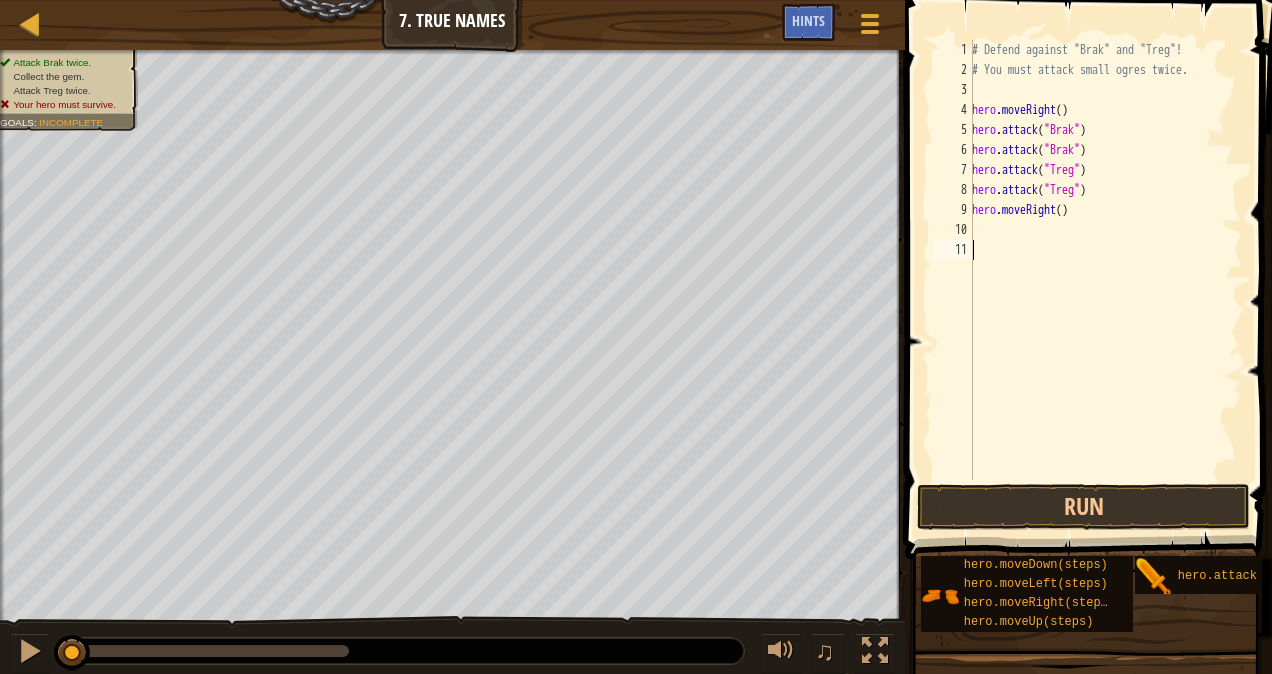 click on "# Defend against "Brak" and "Treg"! # You must attack small ogres twice. hero . moveRight ( ) hero . attack ( "Brak" ) hero . attack ( "Brak" ) hero . attack ( "Treg" ) hero . attack ( "Treg" ) hero . moveRight ( )" at bounding box center (1105, 280) 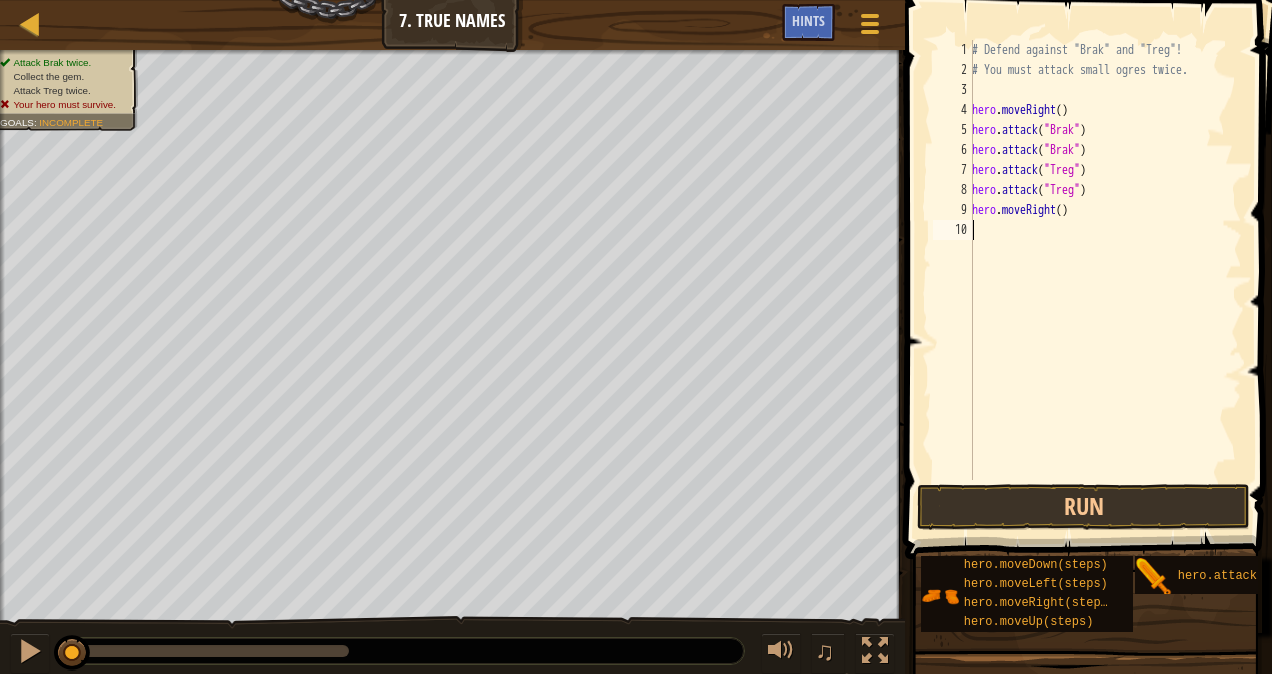 click on "# Defend against "Brak" and "Treg"! # You must attack small ogres twice. hero . moveRight ( ) hero . attack ( "Brak" ) hero . attack ( "Brak" ) hero . attack ( "Treg" ) hero . attack ( "Treg" ) hero . moveRight ( )" at bounding box center (1105, 280) 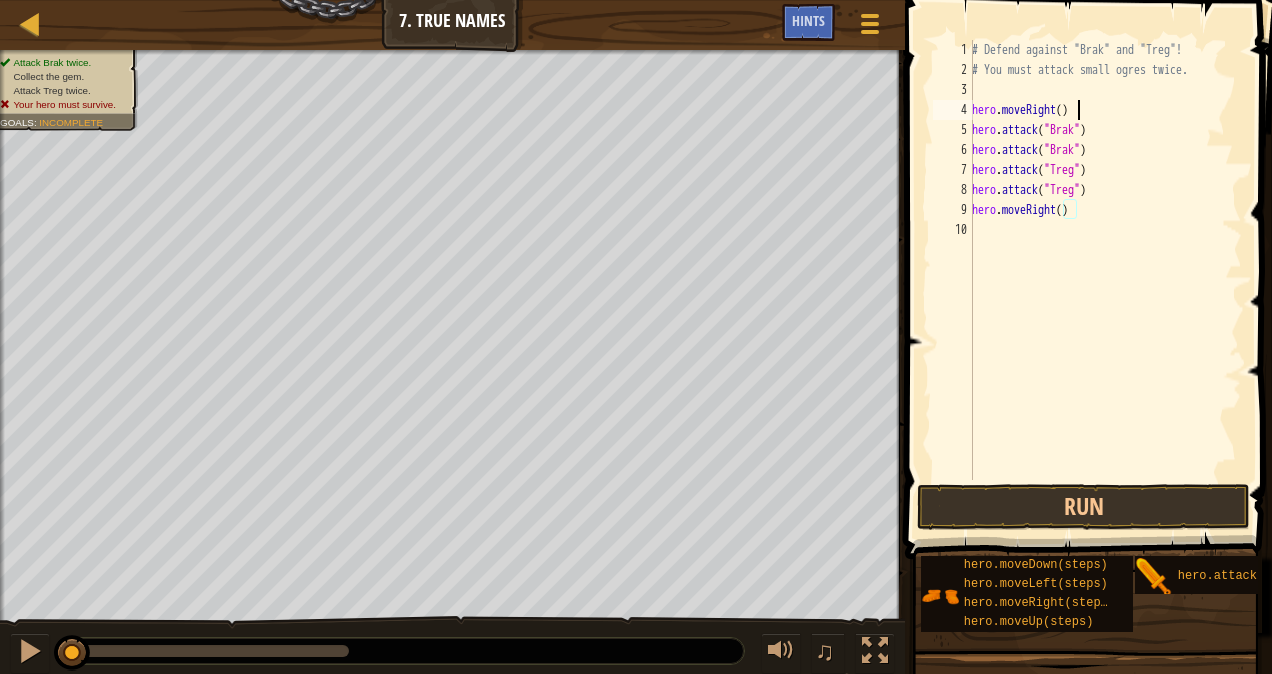 click on "# Defend against "Brak" and "Treg"! # You must attack small ogres twice. hero . moveRight ( ) hero . attack ( "Brak" ) hero . attack ( "Brak" ) hero . attack ( "Treg" ) hero . attack ( "Treg" ) hero . moveRight ( )" at bounding box center [1105, 280] 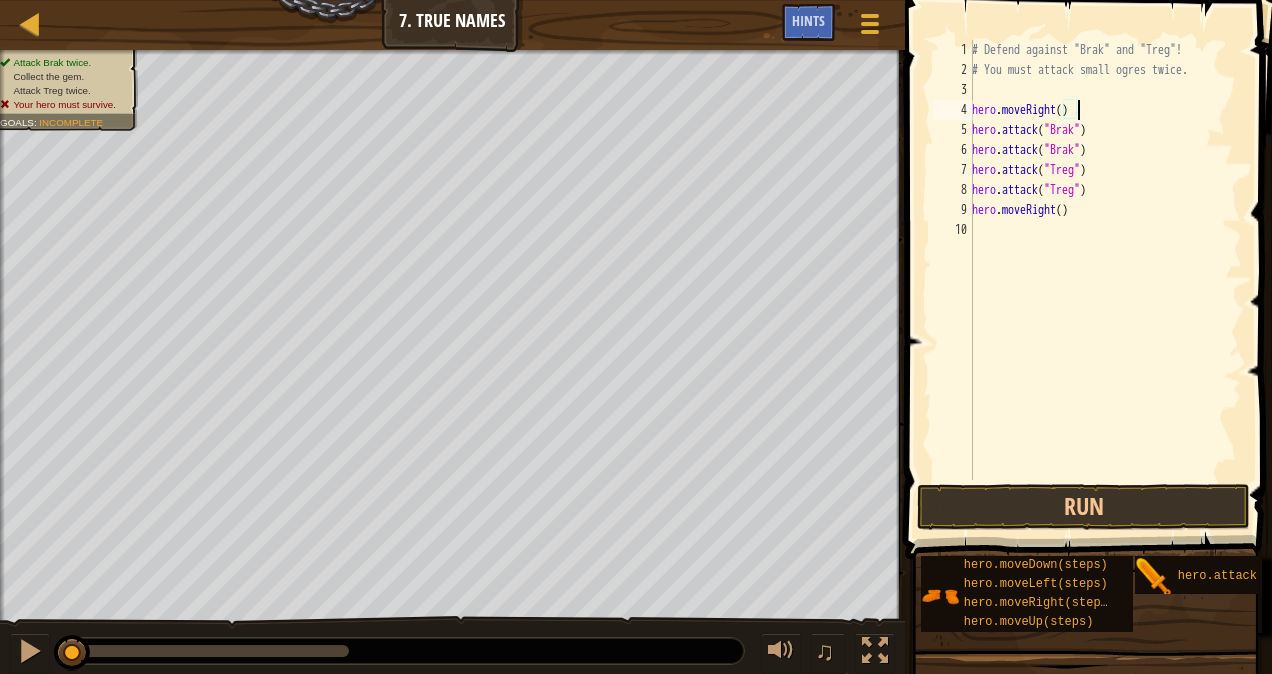 click on "# Defend against "Brak" and "Treg"! # You must attack small ogres twice. hero . moveRight ( ) hero . attack ( "Brak" ) hero . attack ( "Brak" ) hero . attack ( "Treg" ) hero . attack ( "Treg" ) hero . moveRight ( )" at bounding box center [1105, 280] 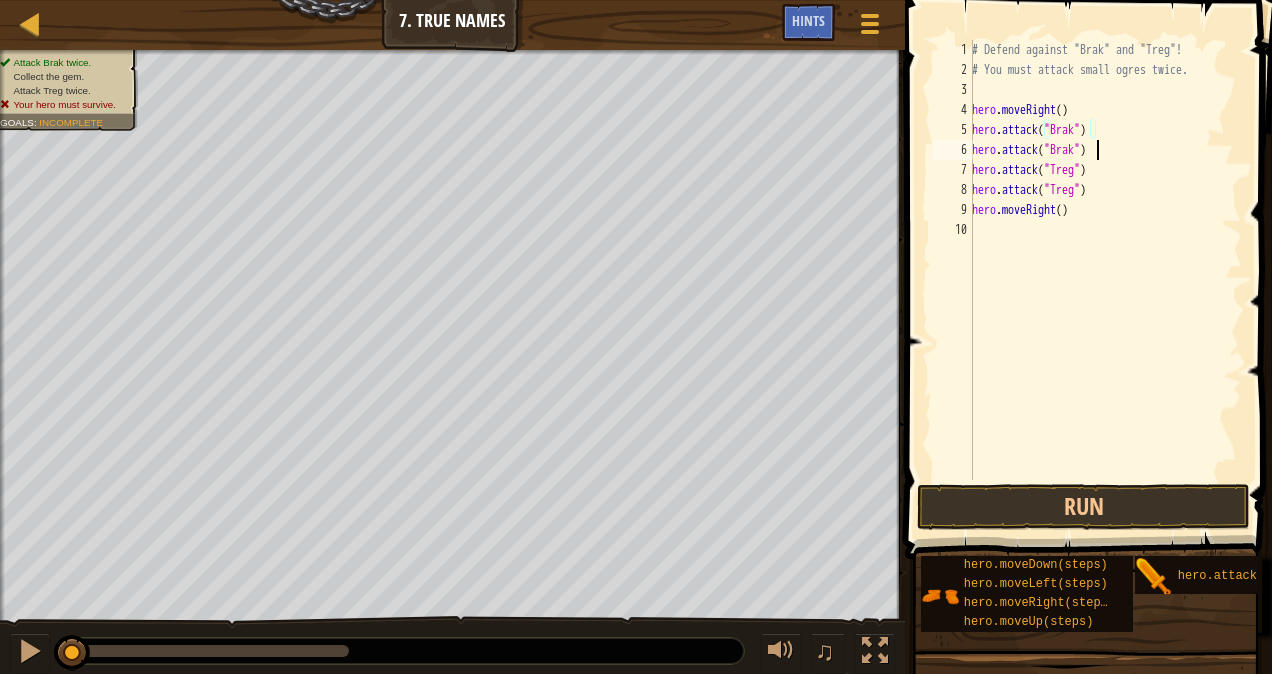 click on "# Defend against "Brak" and "Treg"! # You must attack small ogres twice. hero . moveRight ( ) hero . attack ( "Brak" ) hero . attack ( "Brak" ) hero . attack ( "Treg" ) hero . attack ( "Treg" ) hero . moveRight ( )" at bounding box center (1105, 280) 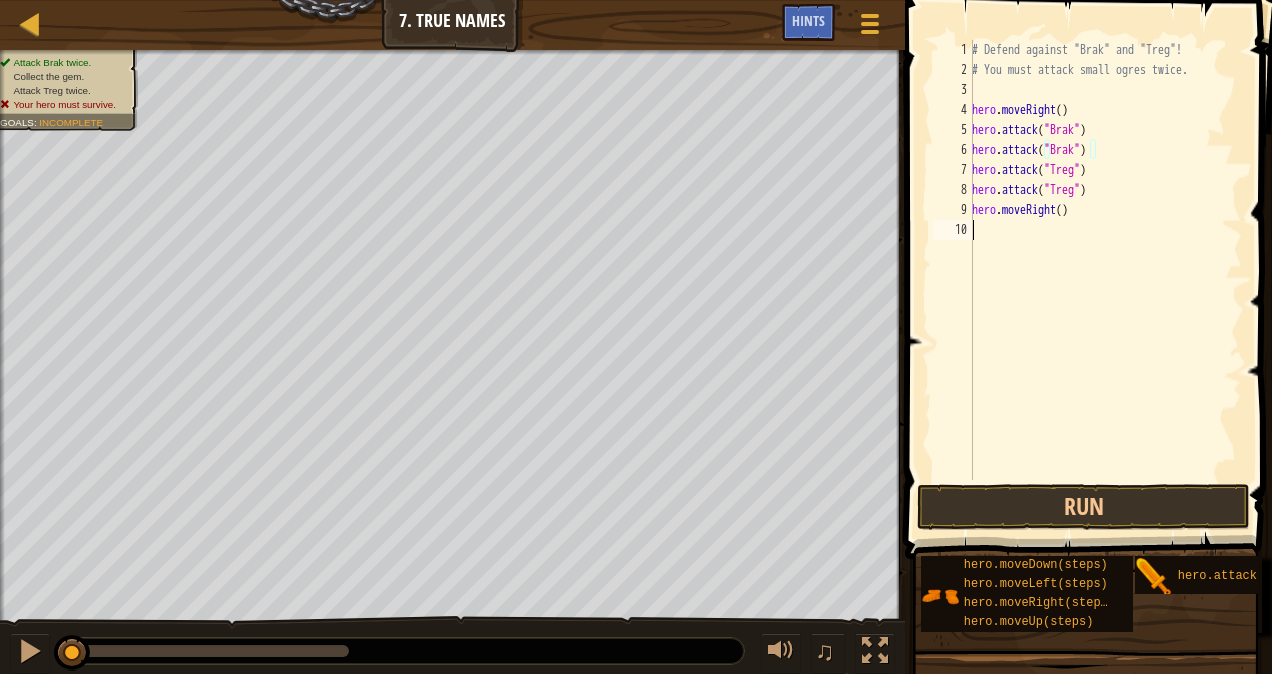 click on "# Defend against "Brak" and "Treg"! # You must attack small ogres twice. hero . moveRight ( ) hero . attack ( "Brak" ) hero . attack ( "Brak" ) hero . attack ( "Treg" ) hero . attack ( "Treg" ) hero . moveRight ( )" at bounding box center (1105, 280) 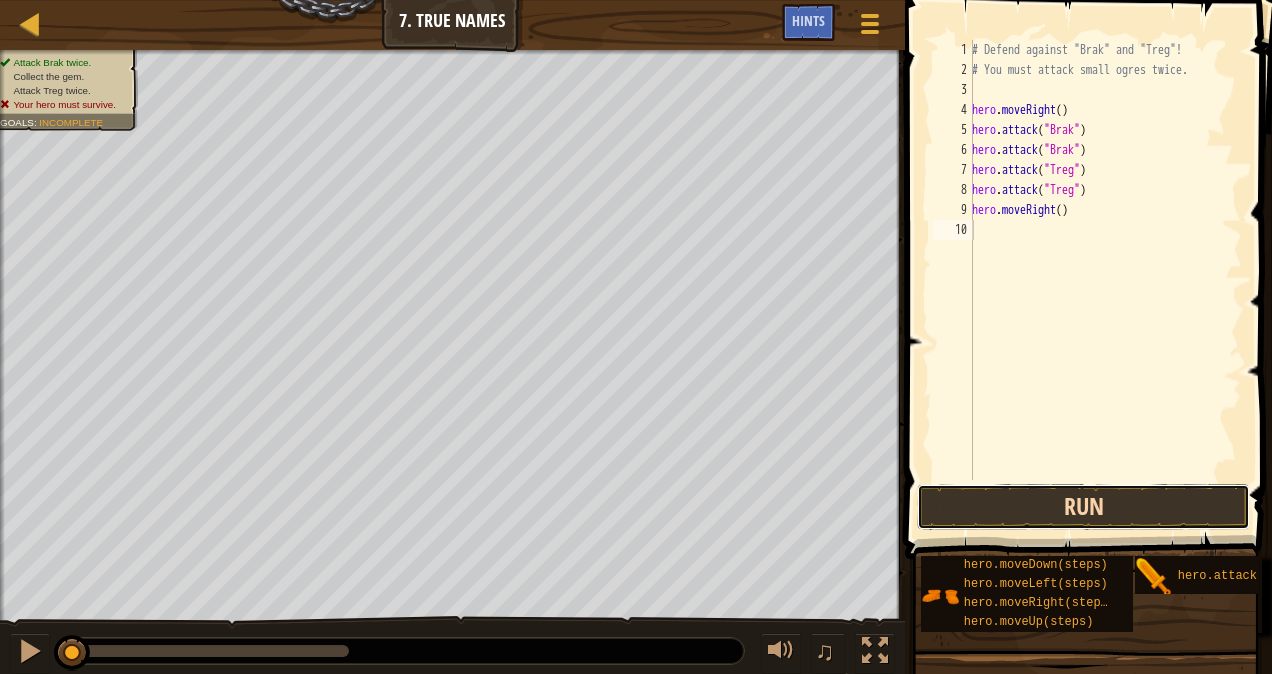 click on "Run" at bounding box center (1083, 507) 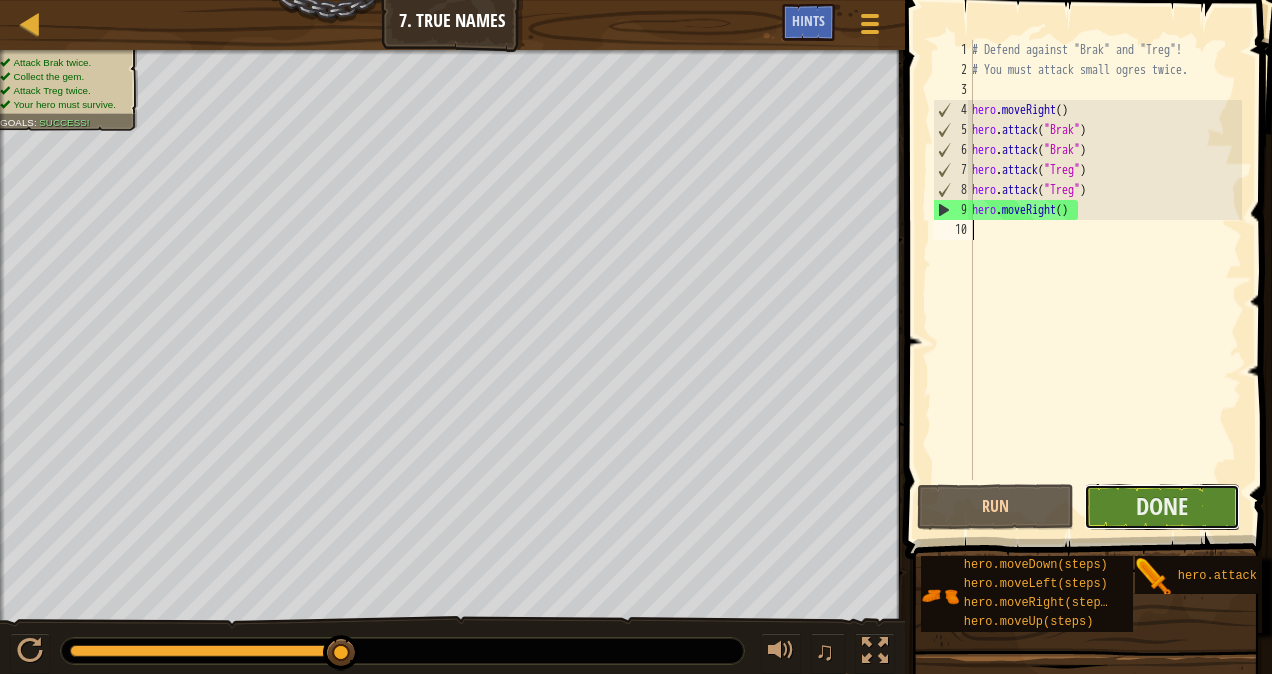click on "Done" at bounding box center [1162, 507] 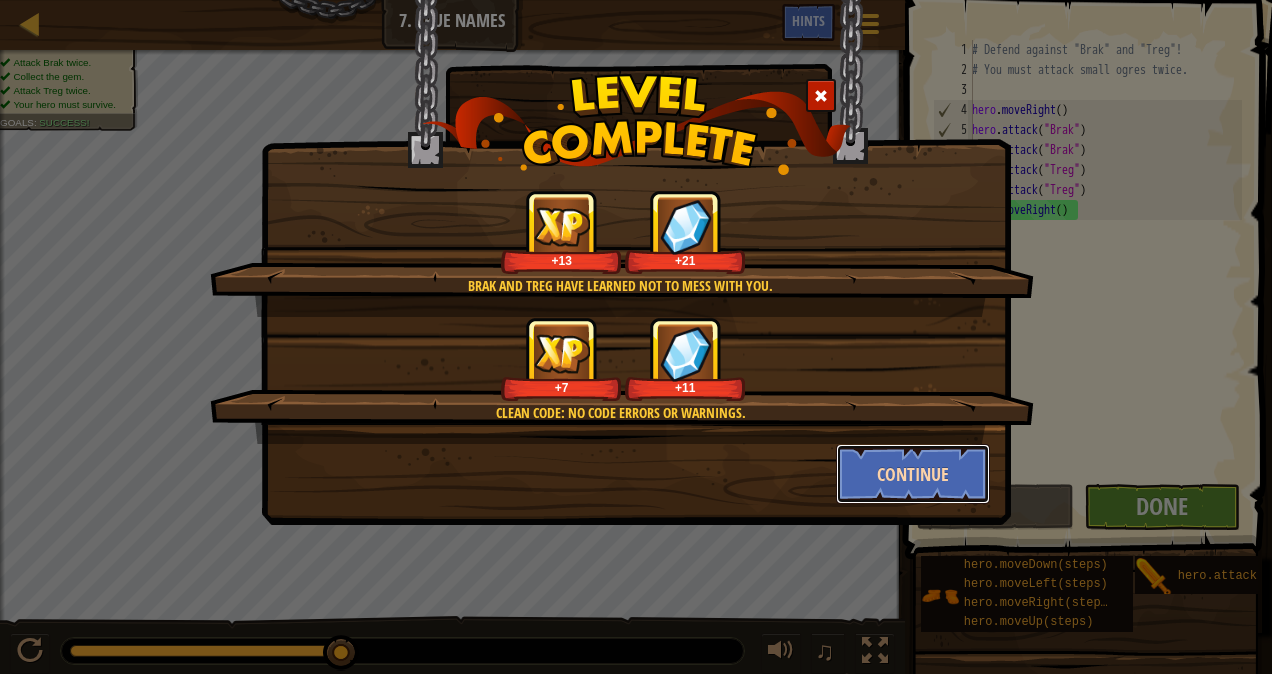 click on "Continue" at bounding box center [913, 474] 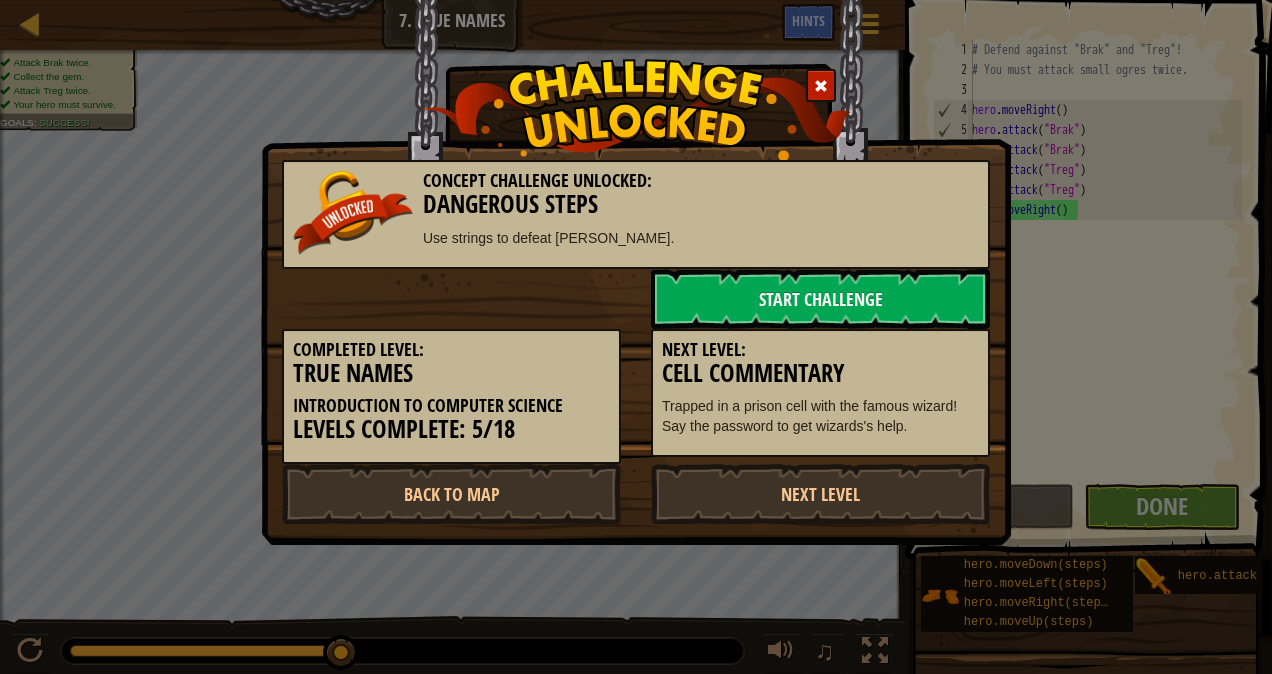 drag, startPoint x: 910, startPoint y: 498, endPoint x: 838, endPoint y: 538, distance: 82.36504 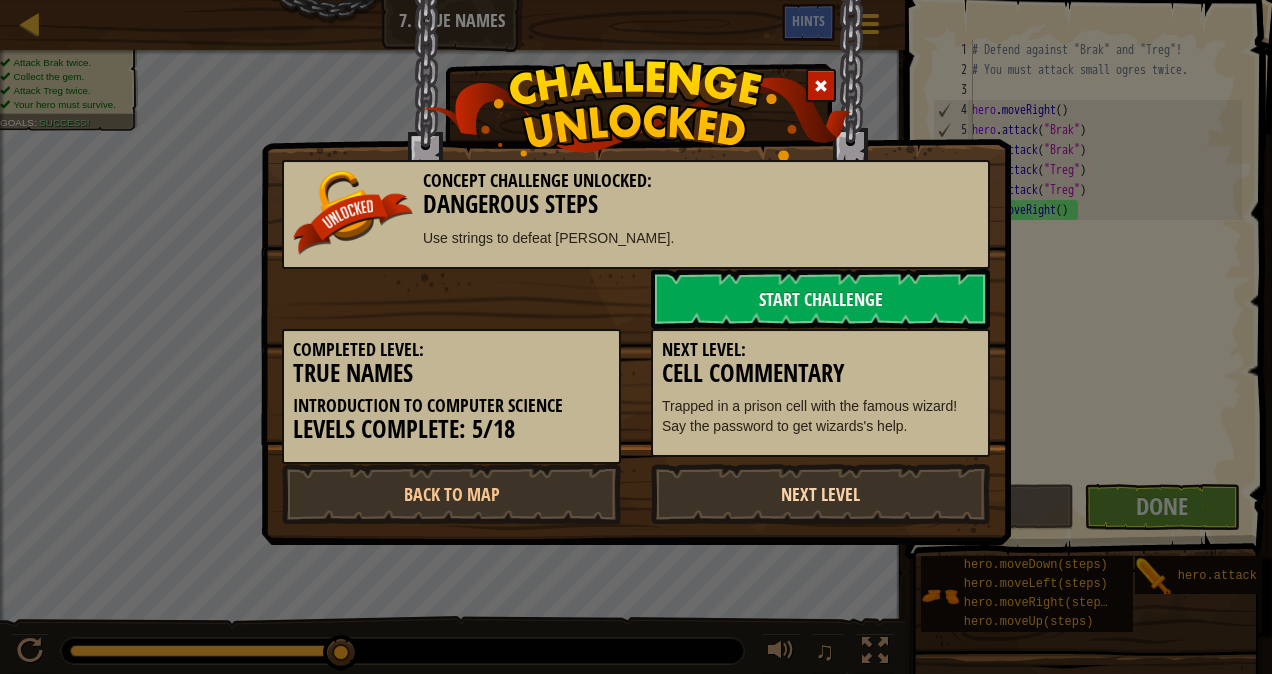 click on "Next Level" at bounding box center [820, 494] 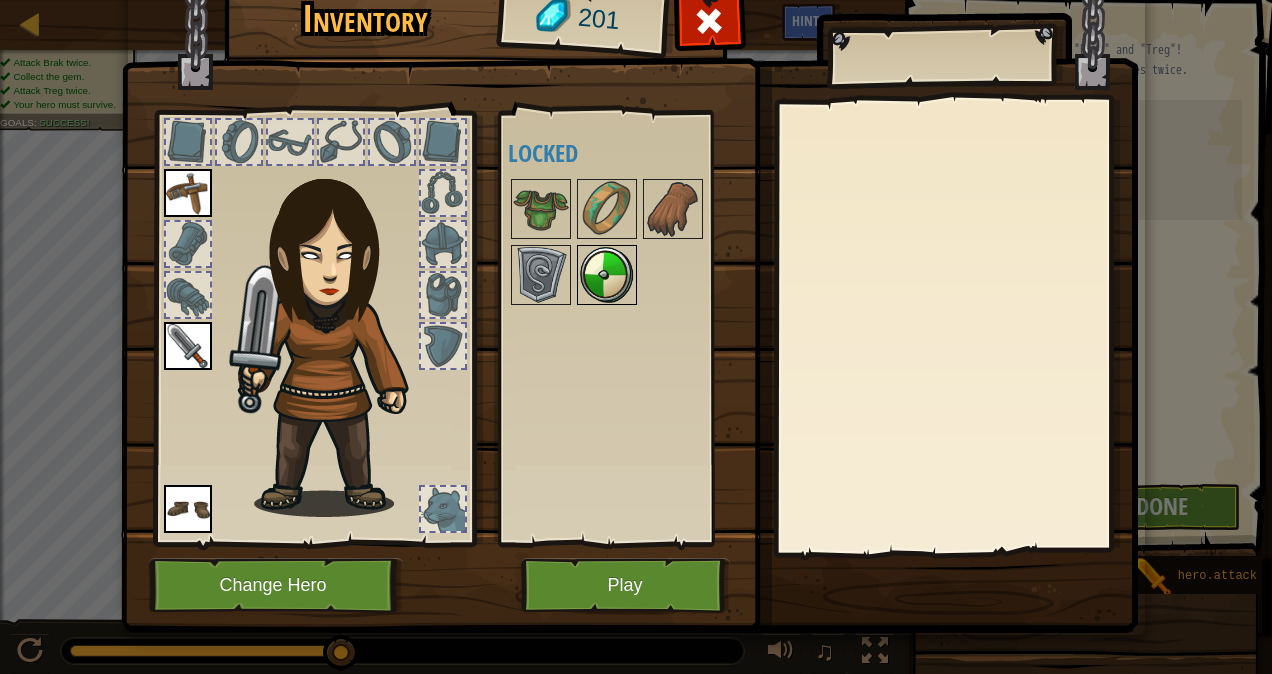 click at bounding box center [607, 275] 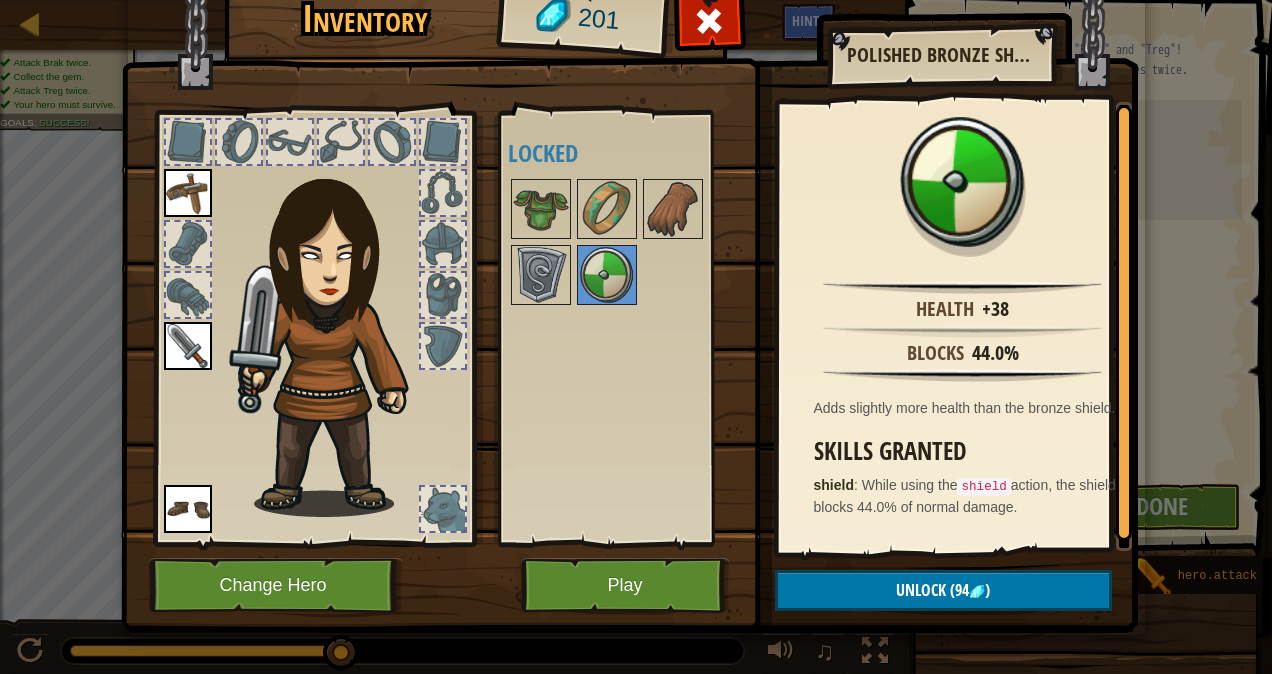 scroll, scrollTop: 3, scrollLeft: 0, axis: vertical 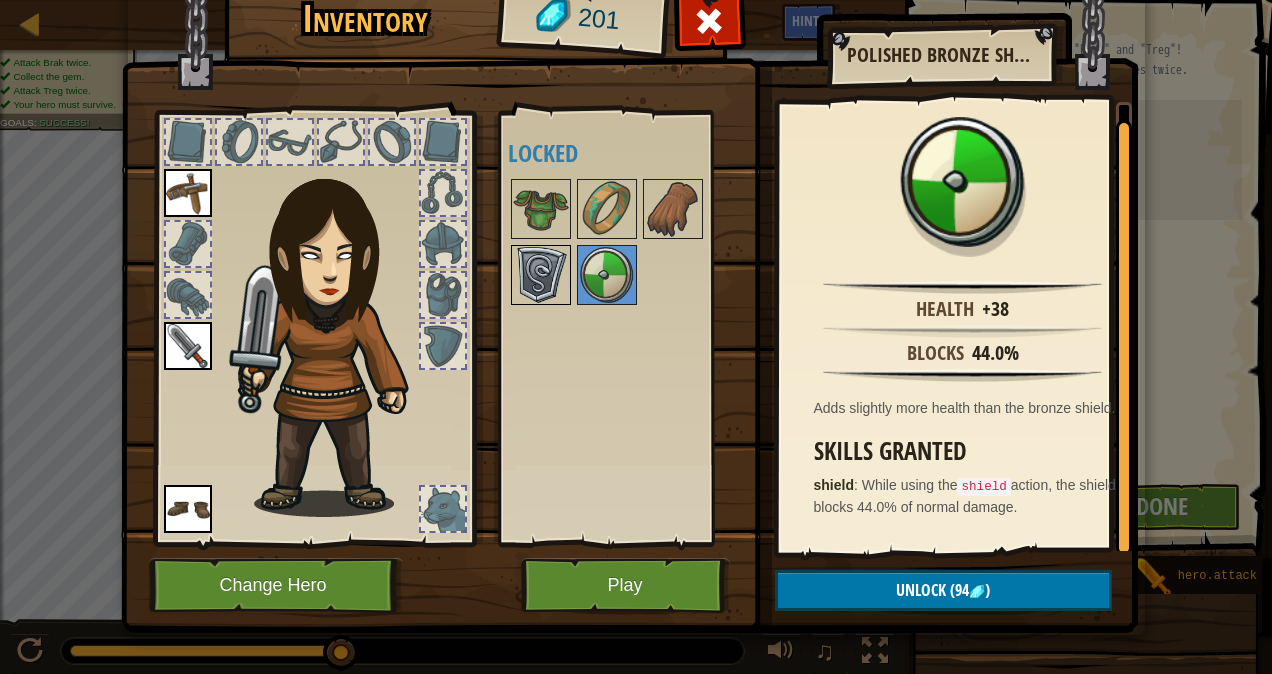 click at bounding box center (541, 275) 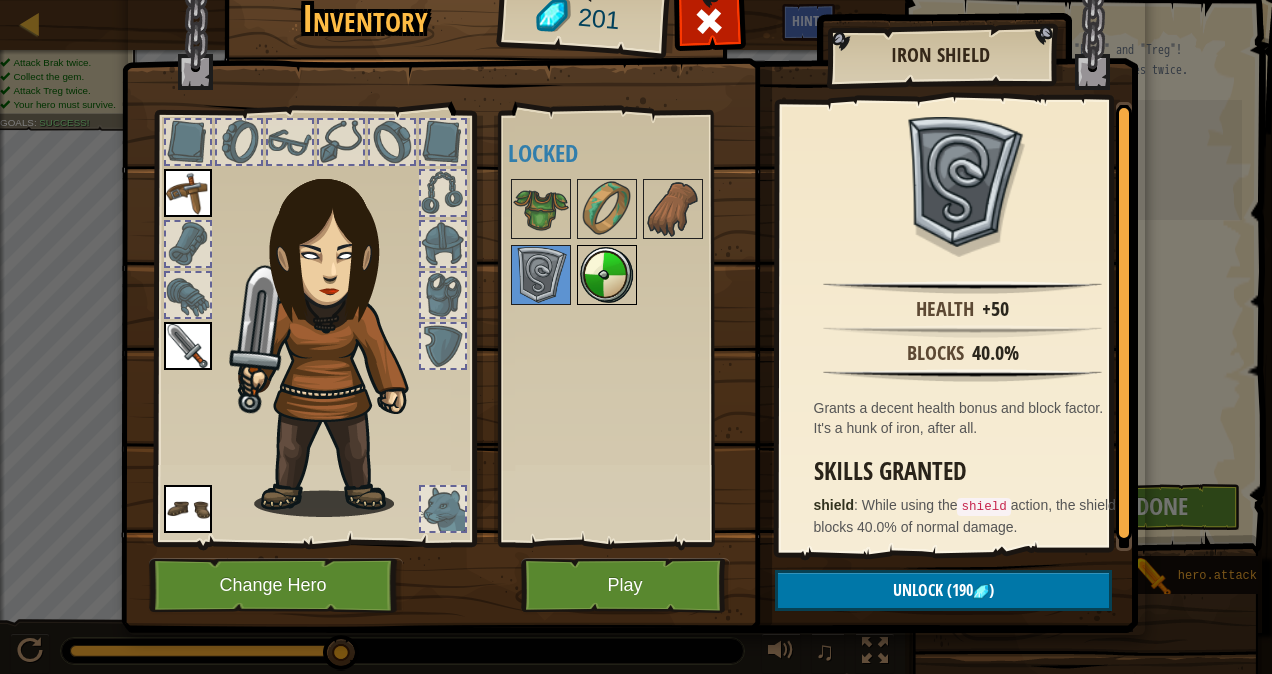 click at bounding box center [607, 275] 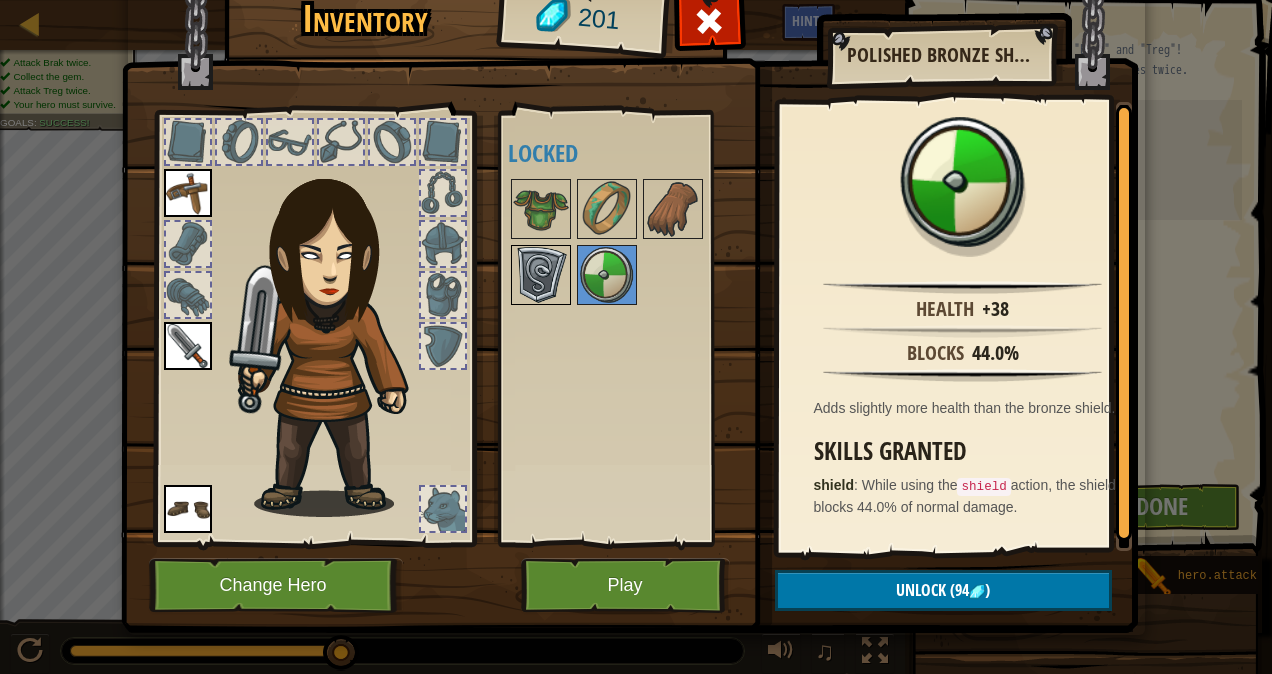 click at bounding box center [541, 275] 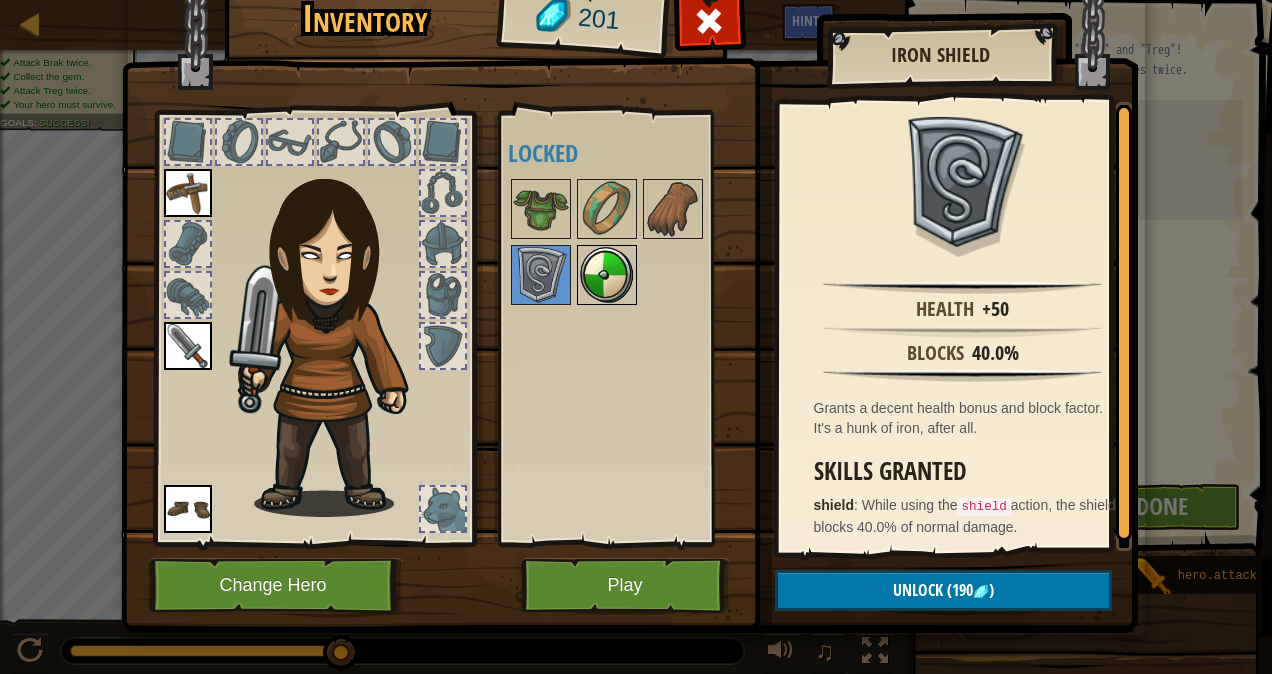 click at bounding box center (607, 275) 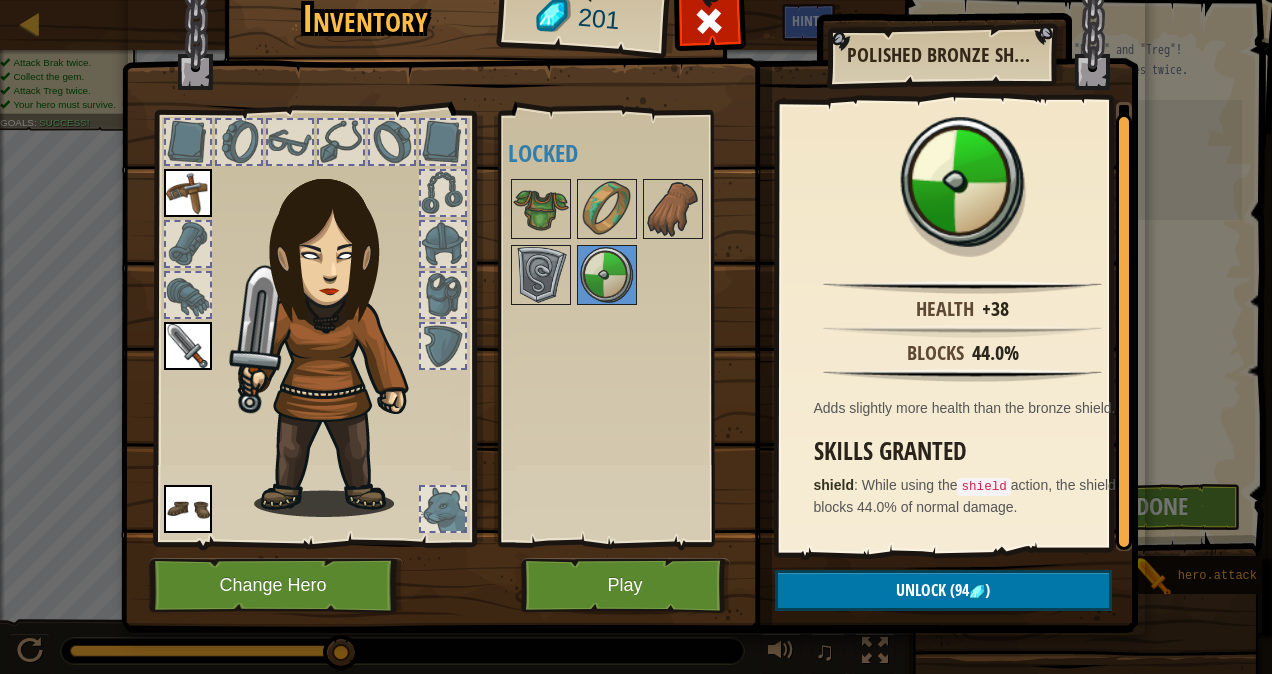 scroll, scrollTop: 3, scrollLeft: 0, axis: vertical 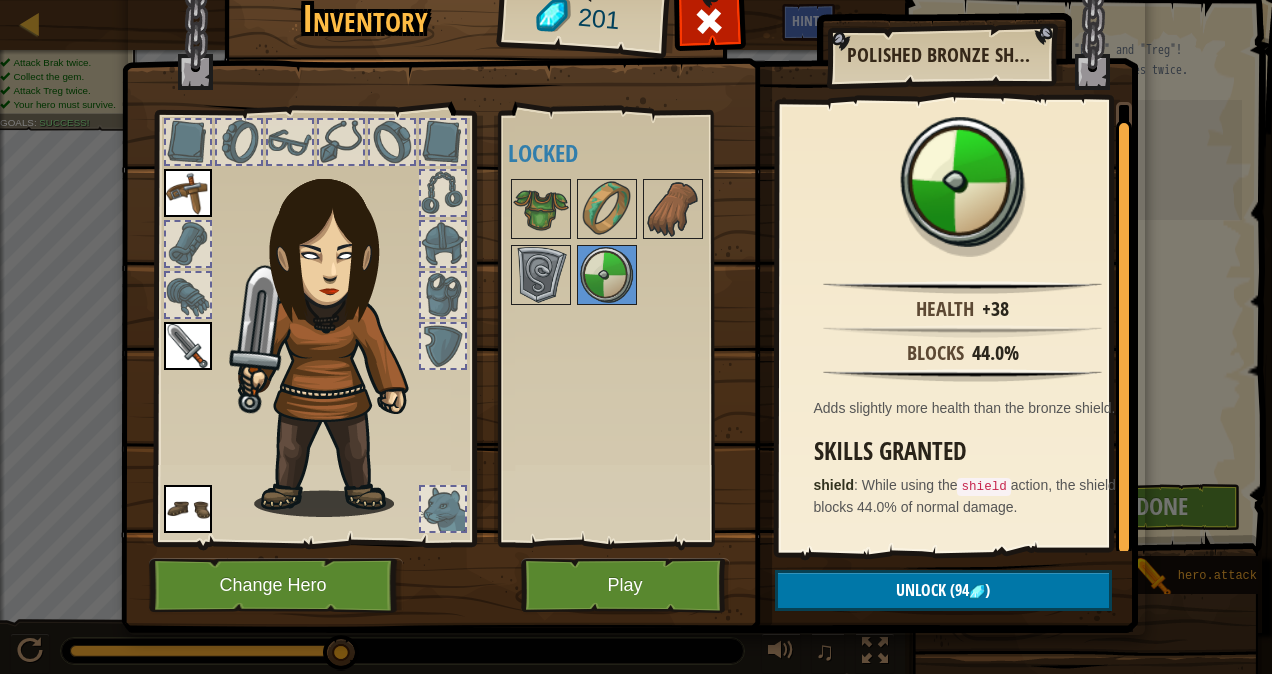 drag, startPoint x: 1116, startPoint y: 151, endPoint x: 1157, endPoint y: 130, distance: 46.06517 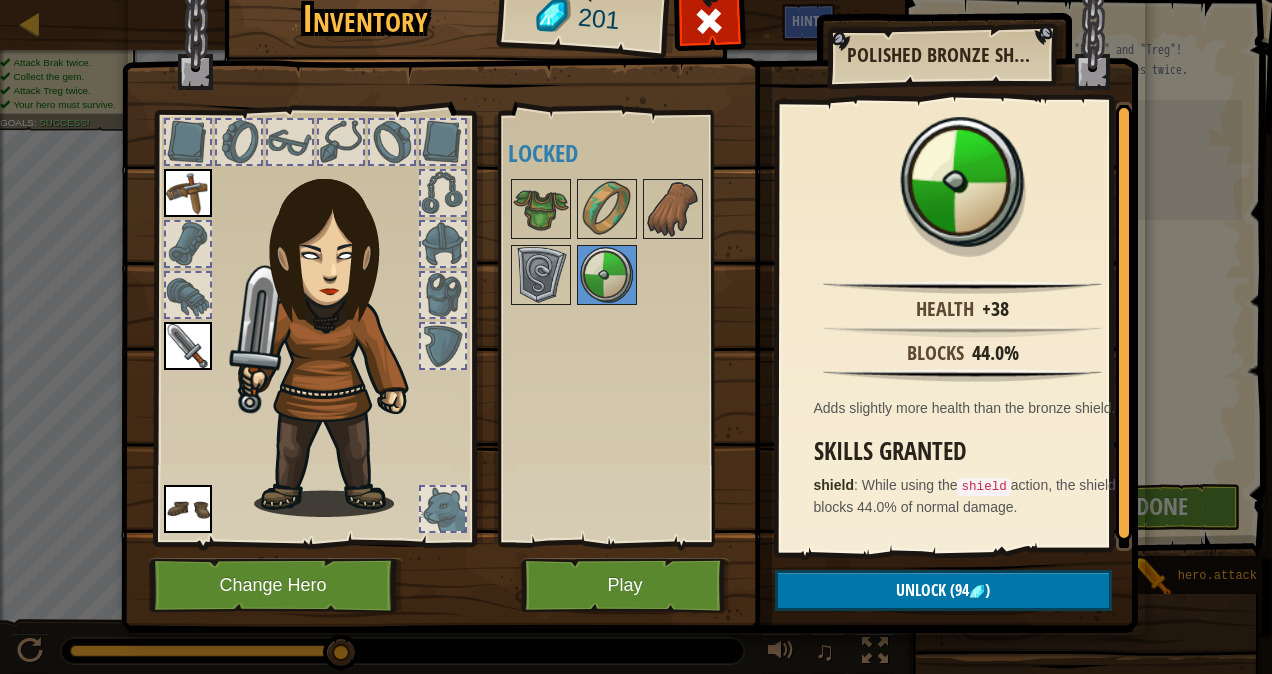 click on "+38" at bounding box center (995, 309) 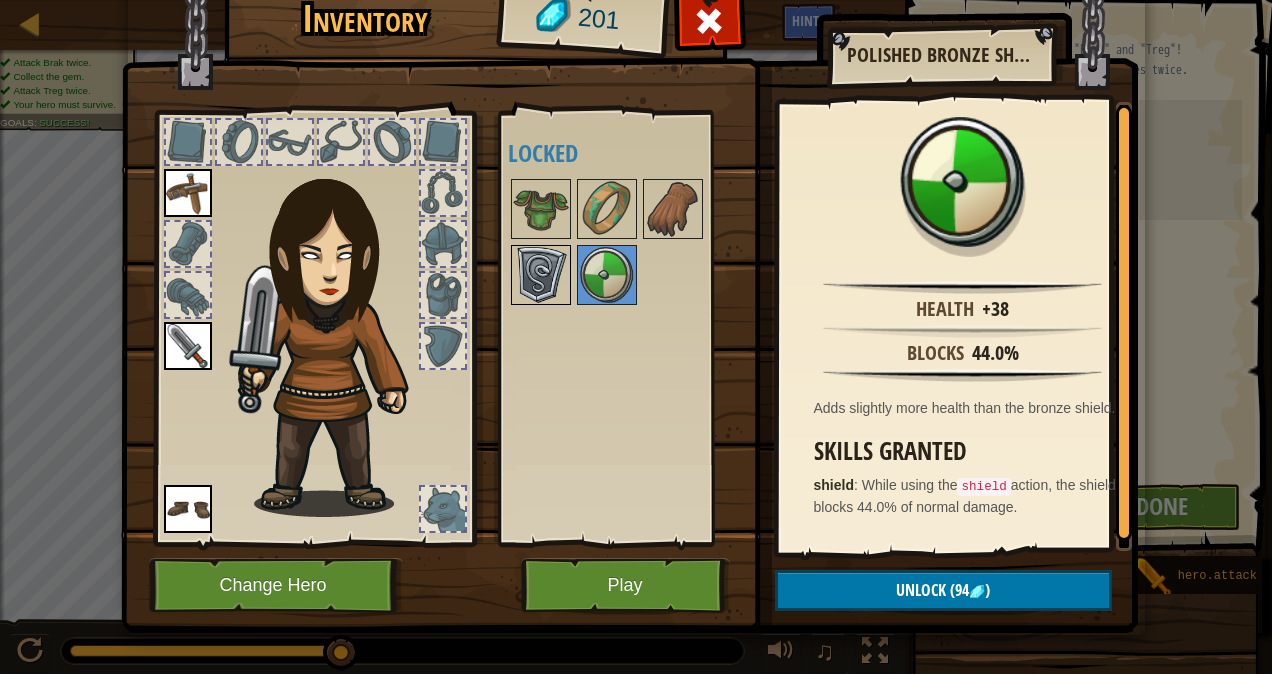 click at bounding box center [541, 275] 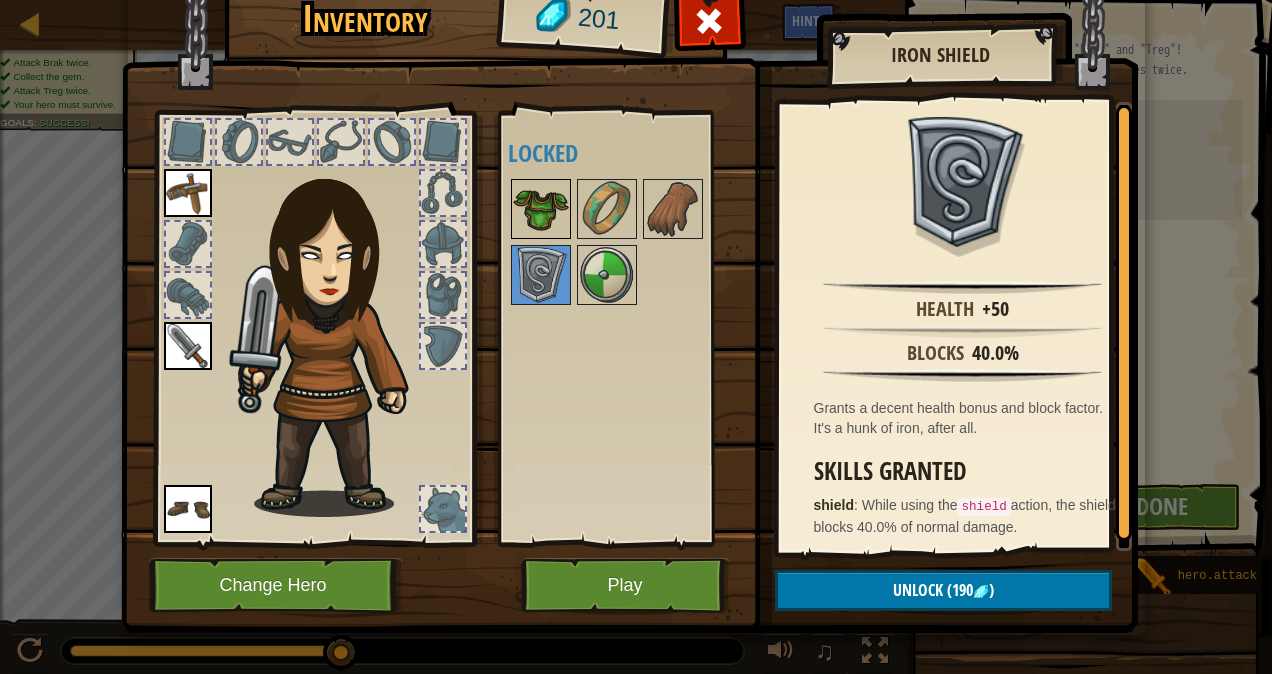 click at bounding box center (541, 209) 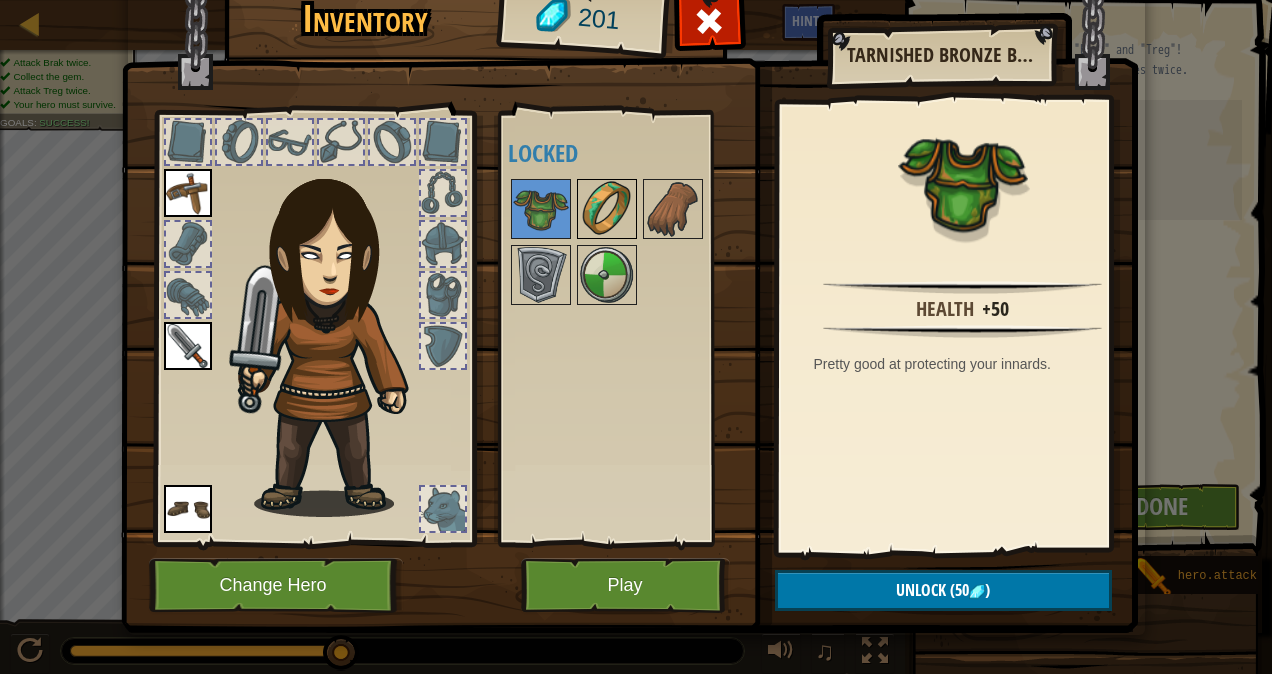 click at bounding box center [607, 209] 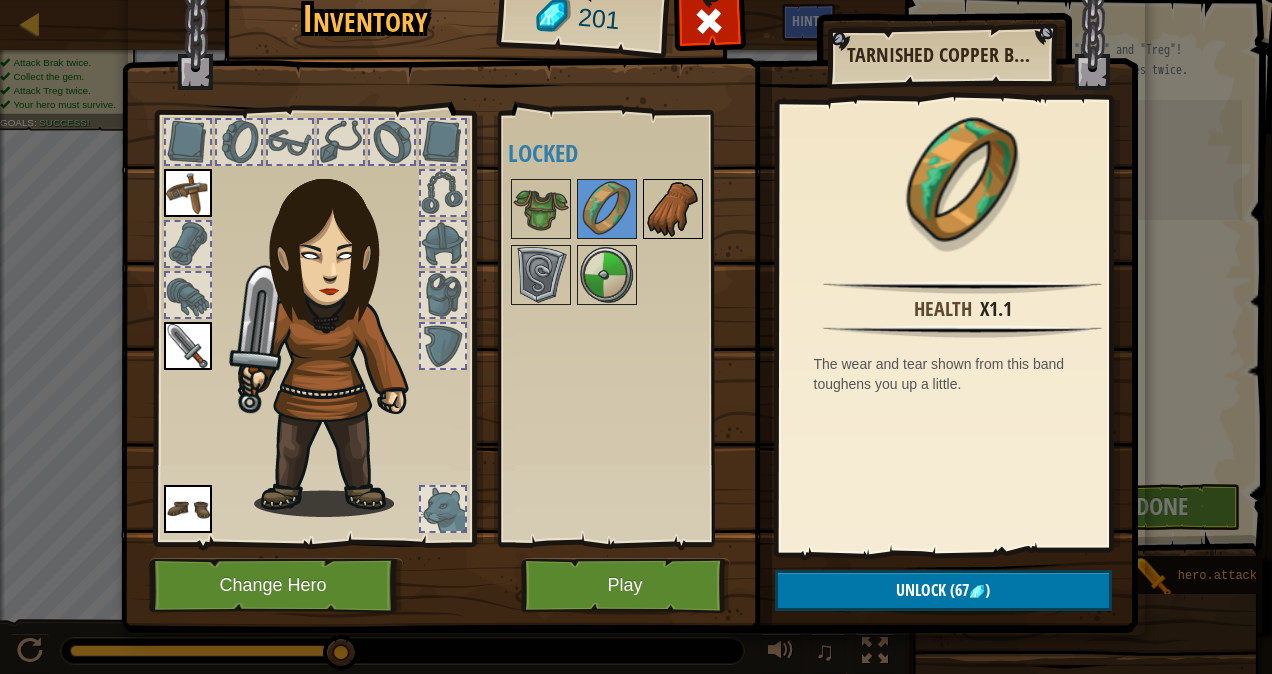 click at bounding box center (673, 209) 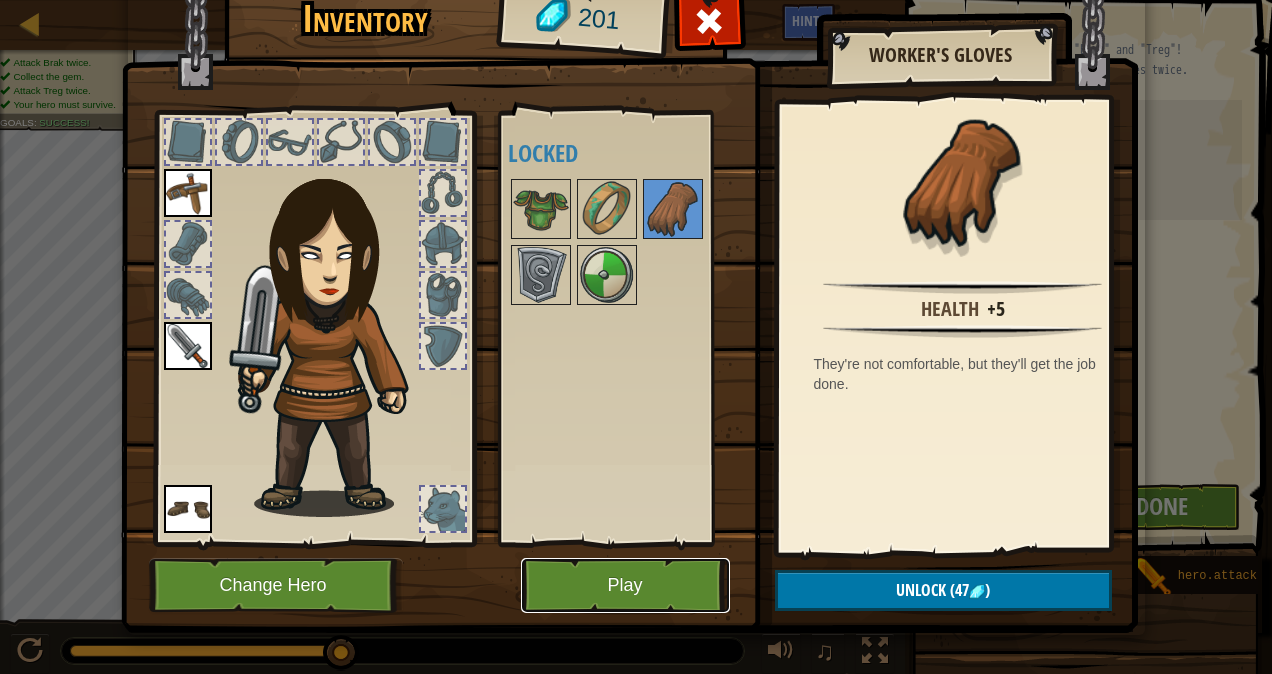 click on "Play" at bounding box center [625, 585] 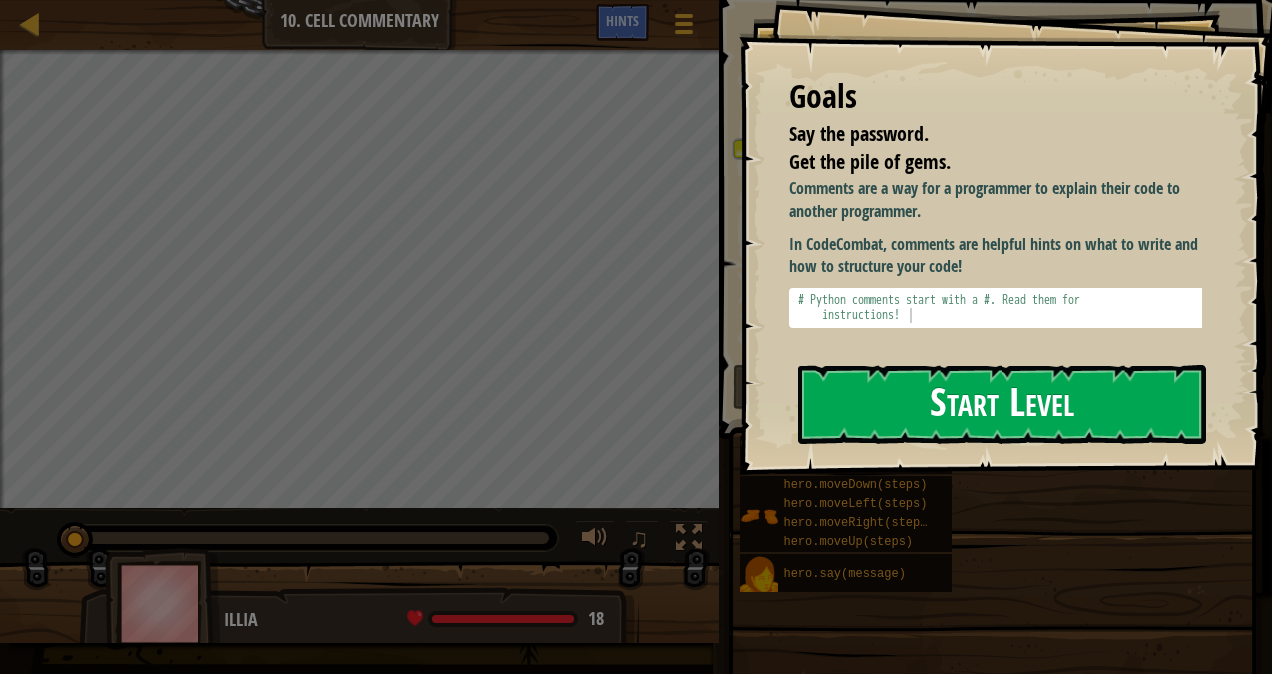 click on "Start Level" at bounding box center (1002, 404) 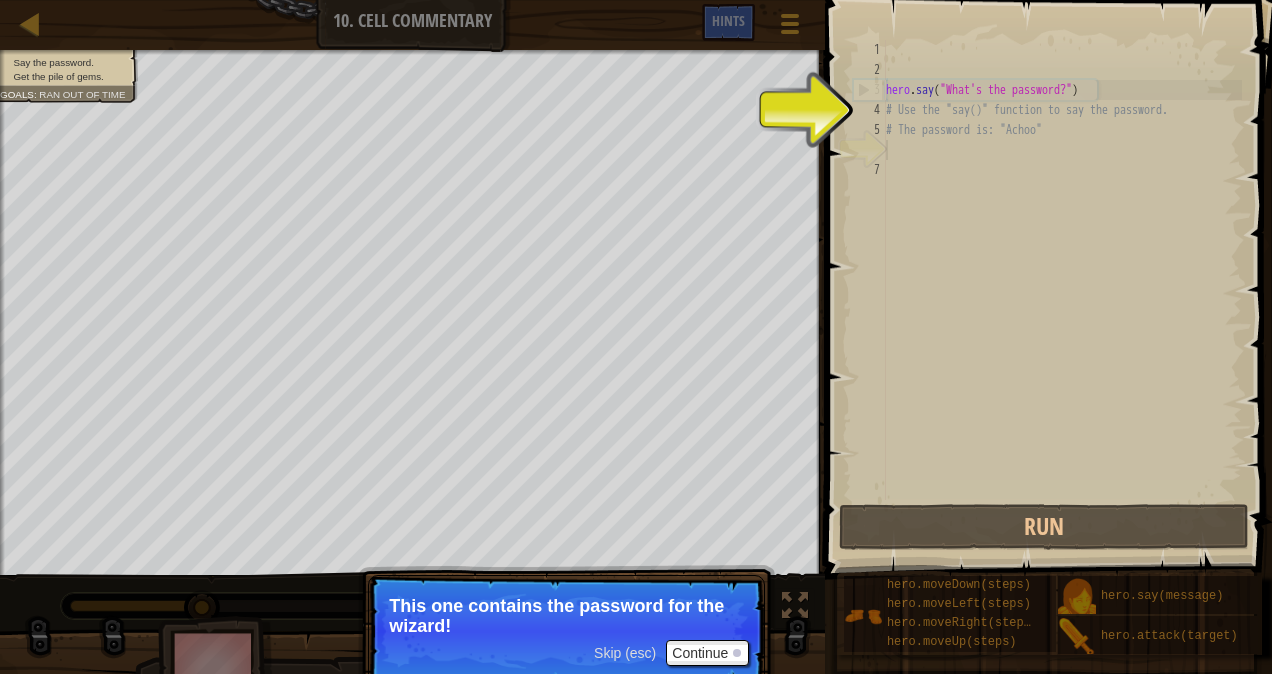 click on "This one contains the password for the wizard!" at bounding box center [566, 616] 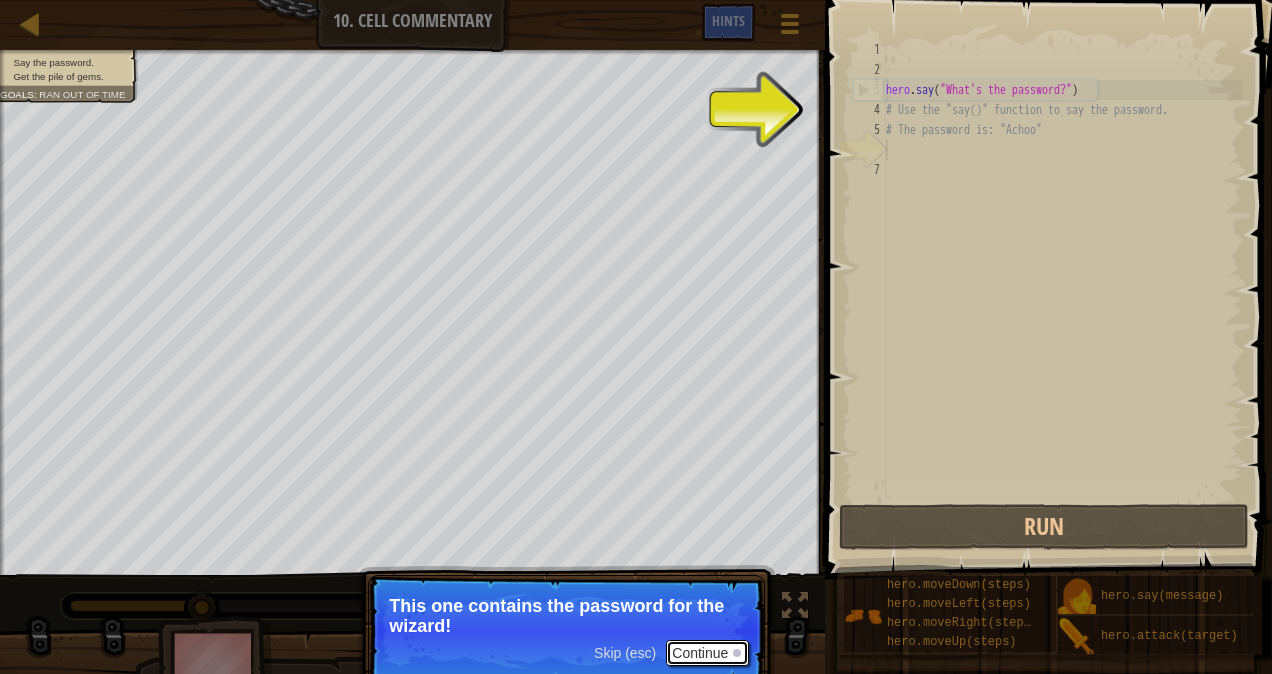 click on "Continue" at bounding box center (707, 653) 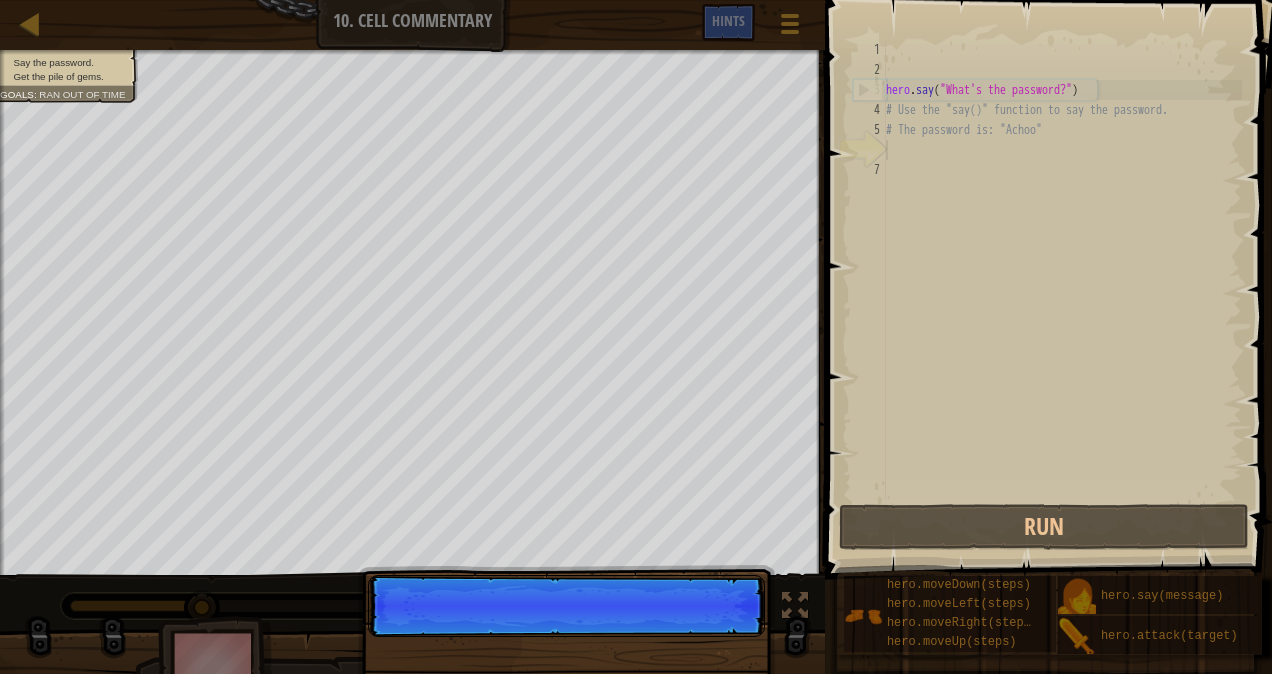 scroll, scrollTop: 9, scrollLeft: 0, axis: vertical 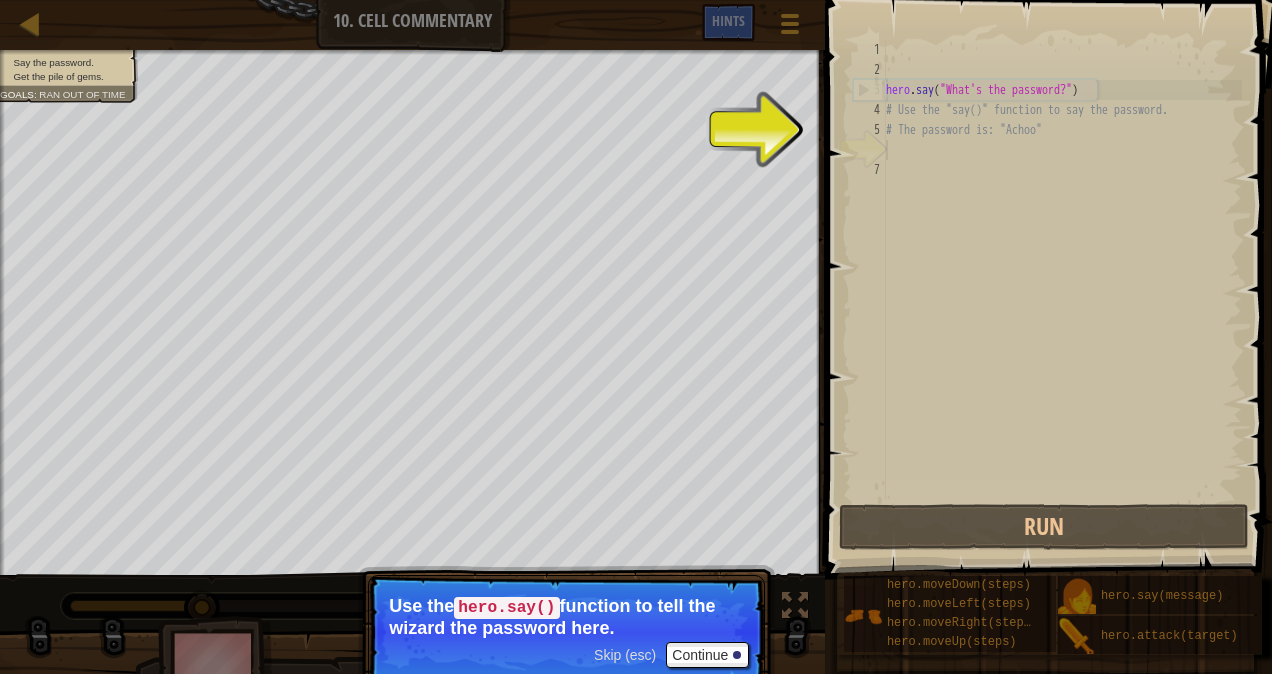 click on "hero . say ( "What's the password?" ) # Use the "say()" function to say the password. # The password is: "Achoo"" at bounding box center [1062, 290] 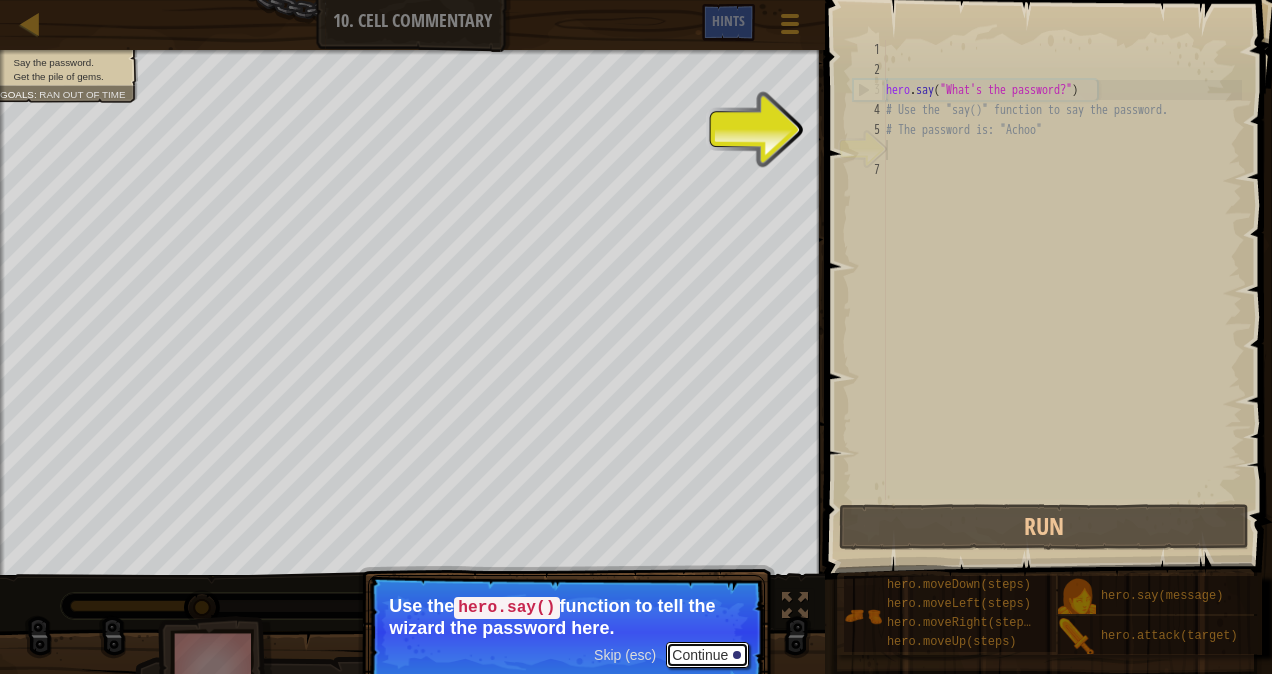 click on "Continue" at bounding box center (707, 655) 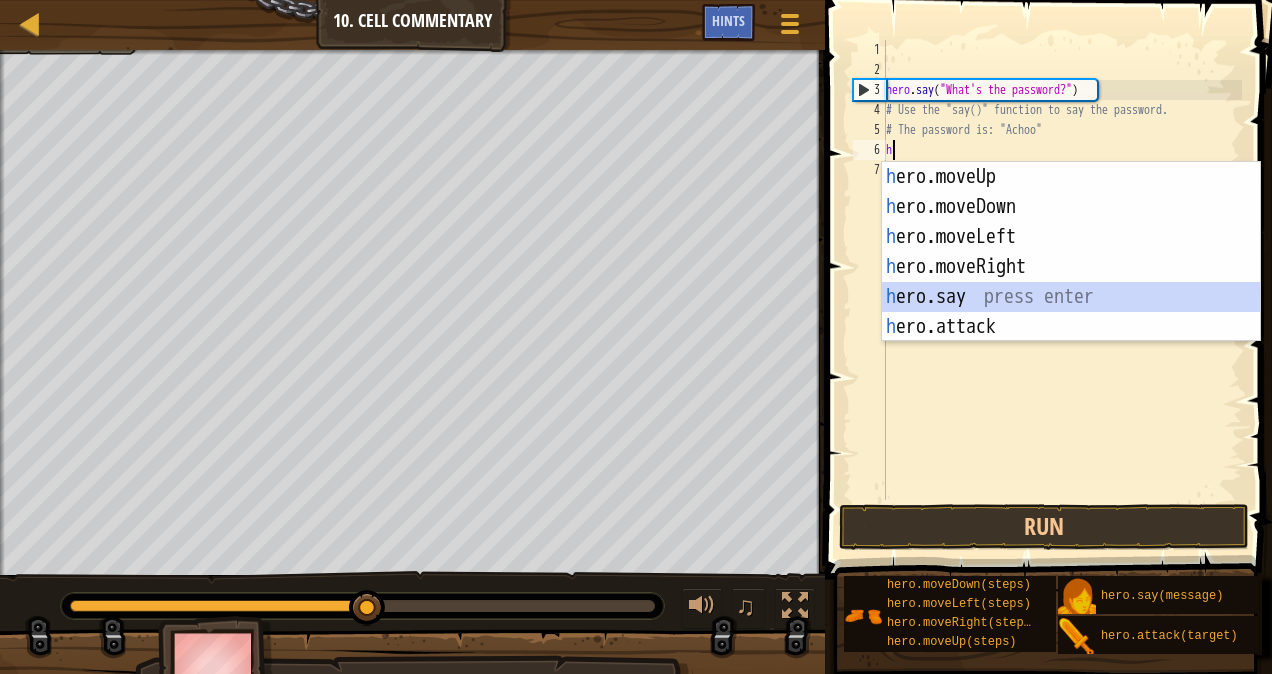 click on "h ero.moveUp press enter h ero.moveDown press enter h ero.moveLeft press enter h ero.moveRight press enter h ero.say press enter h ero.attack press enter" at bounding box center (1071, 282) 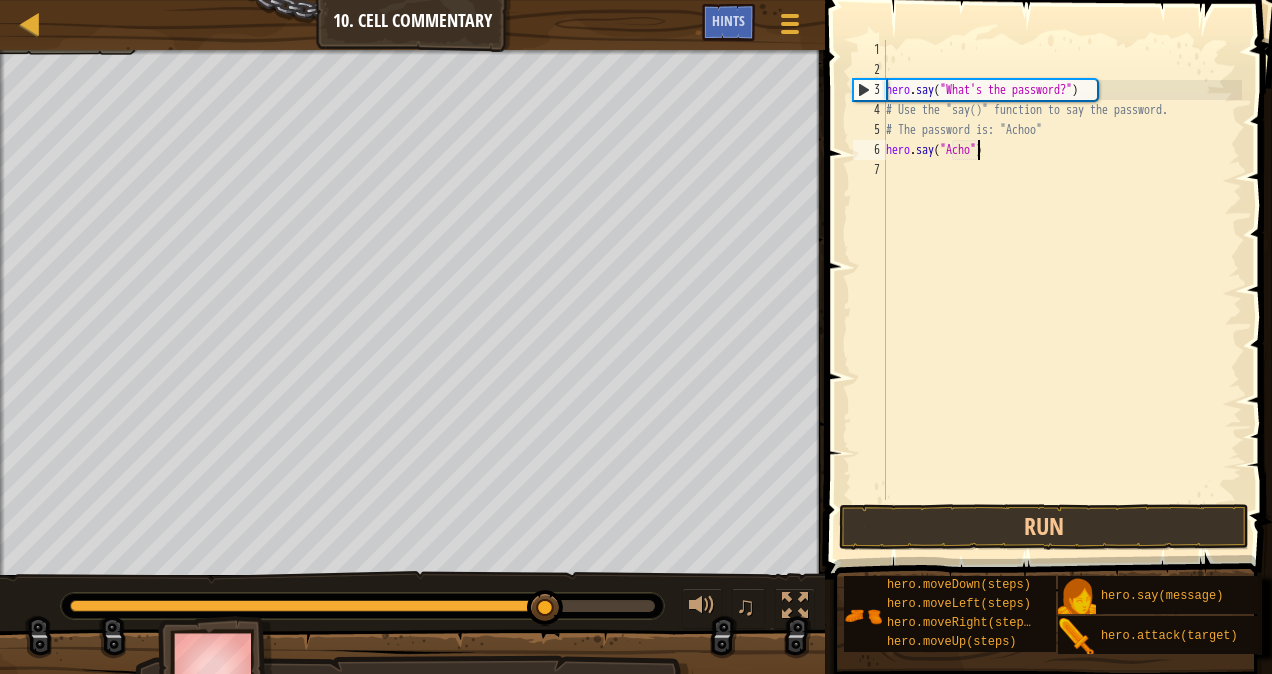 type on "hero.say("Achoo")" 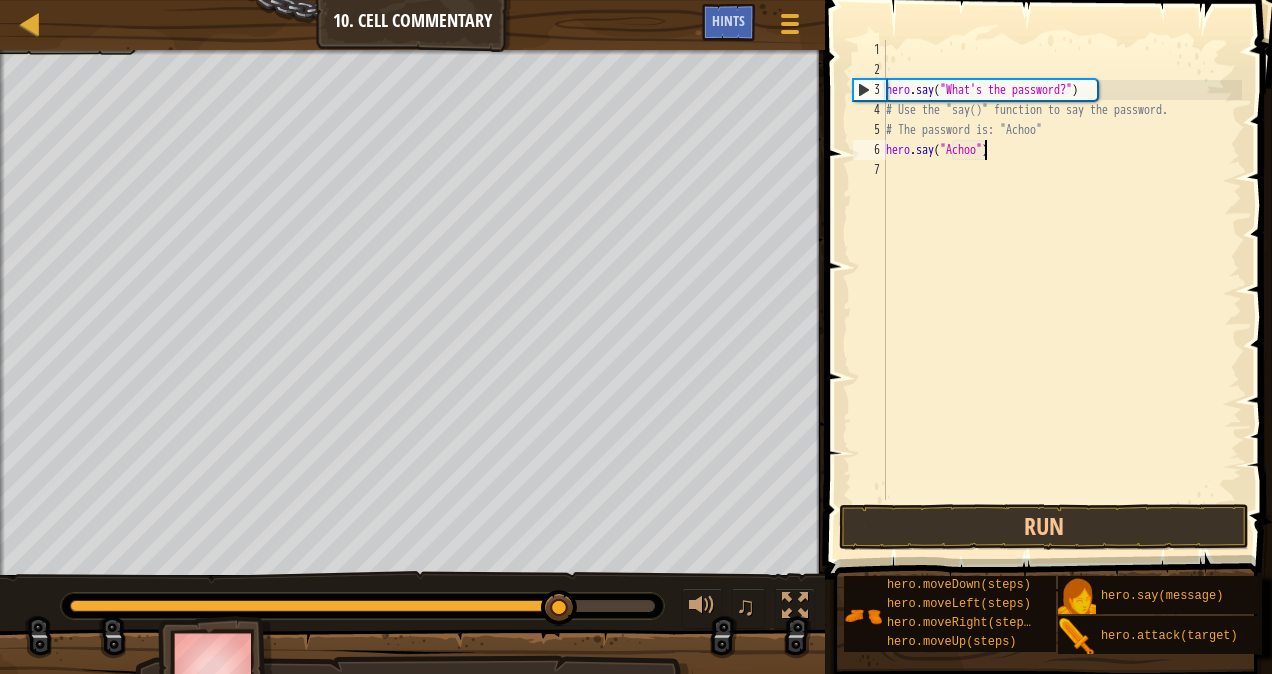 scroll, scrollTop: 9, scrollLeft: 8, axis: both 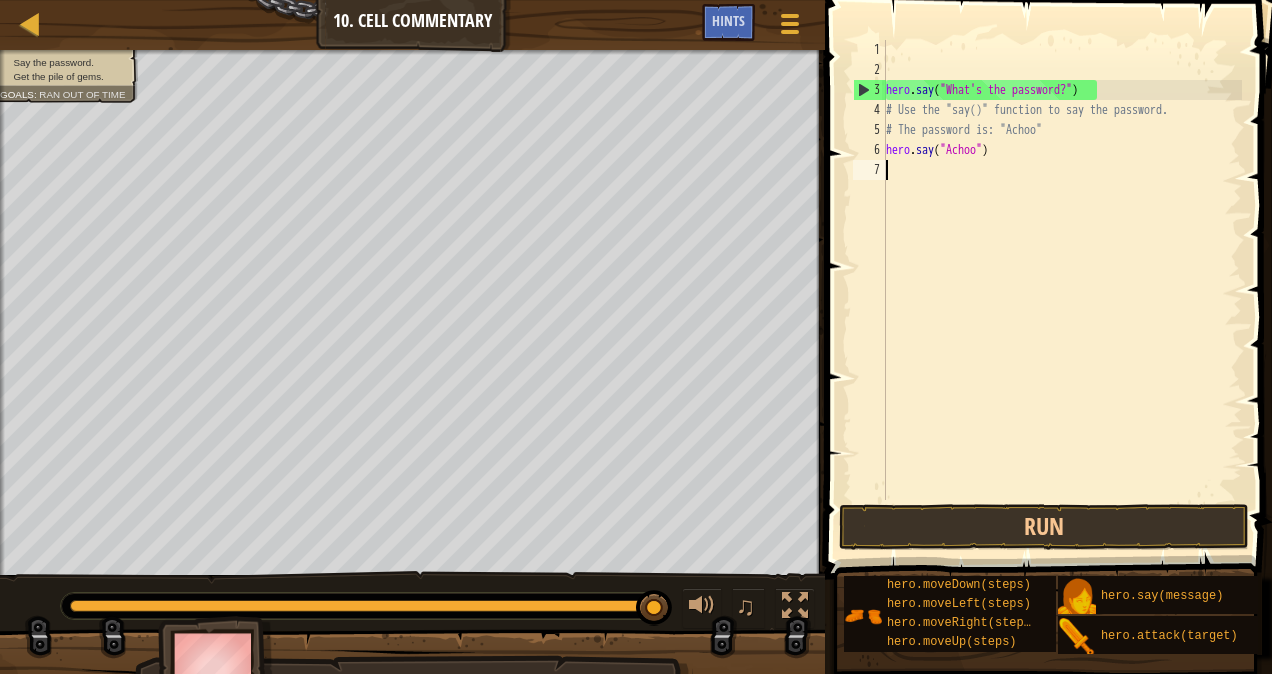 click on "hero . say ( "What's the password?" ) # Use the "say()" function to say the password. # The password is: "Achoo" hero . say ( "Achoo" )" at bounding box center [1062, 290] 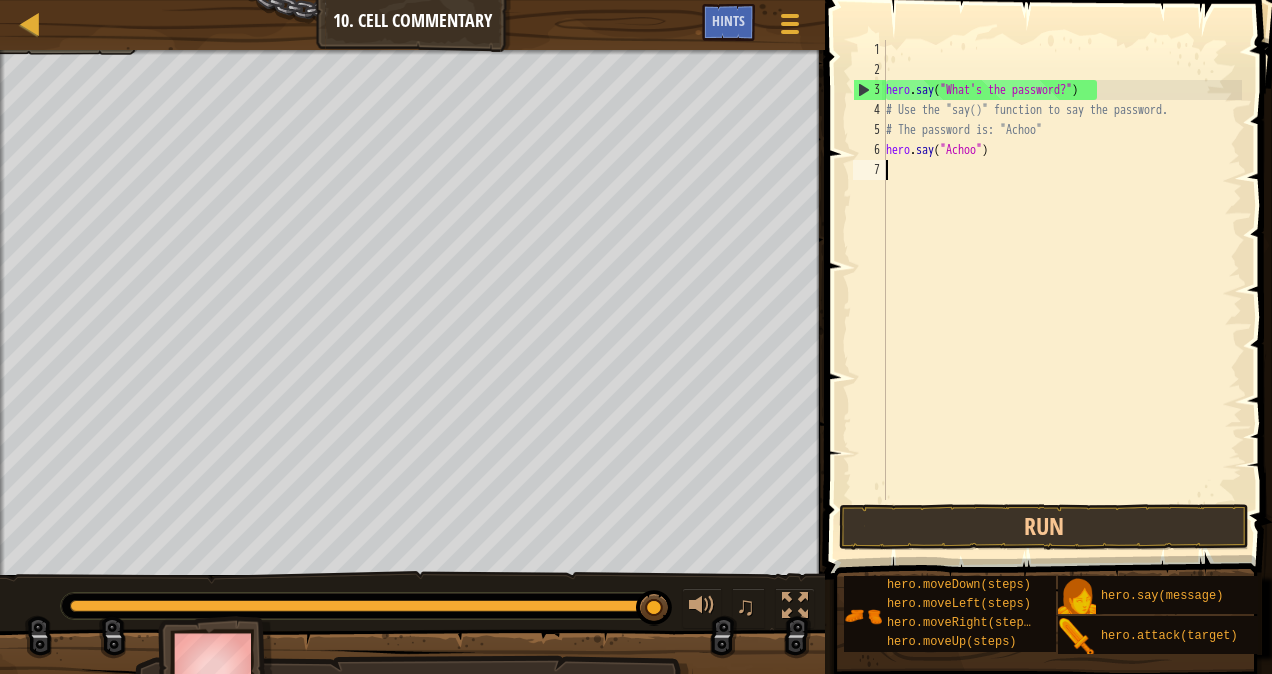 type on "h" 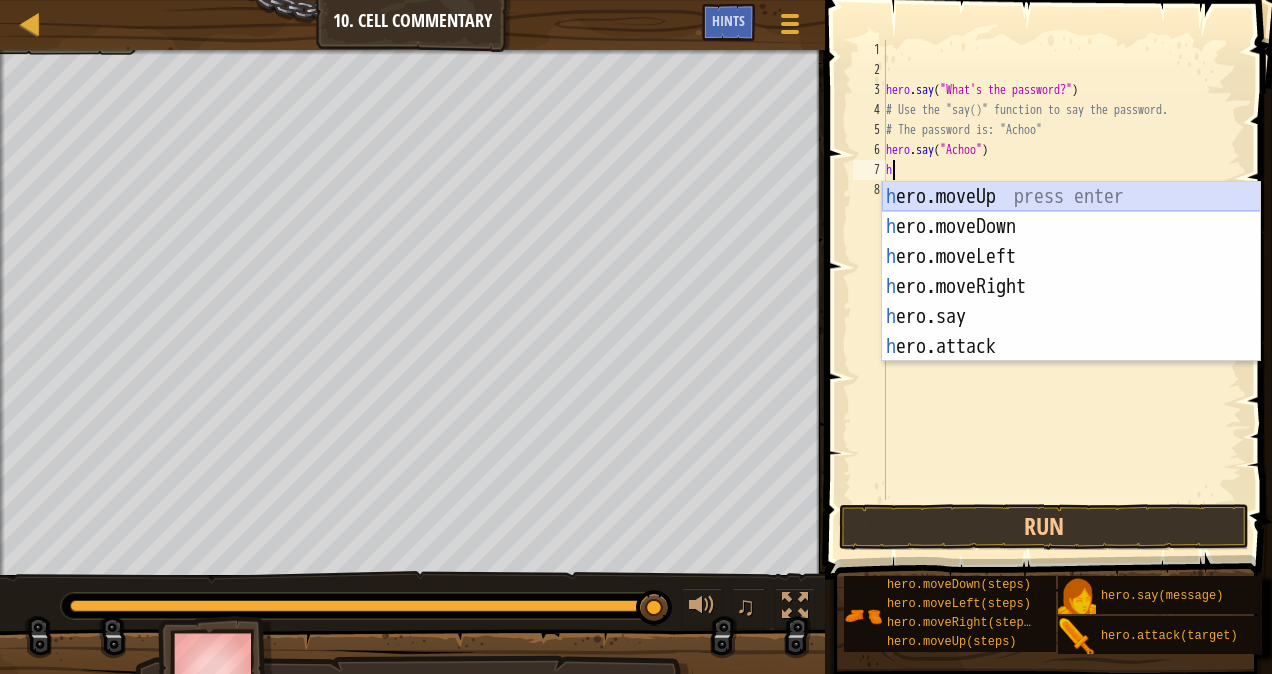 click on "h ero.moveUp press enter h ero.moveDown press enter h ero.moveLeft press enter h ero.moveRight press enter h ero.say press enter h ero.attack press enter" at bounding box center (1071, 302) 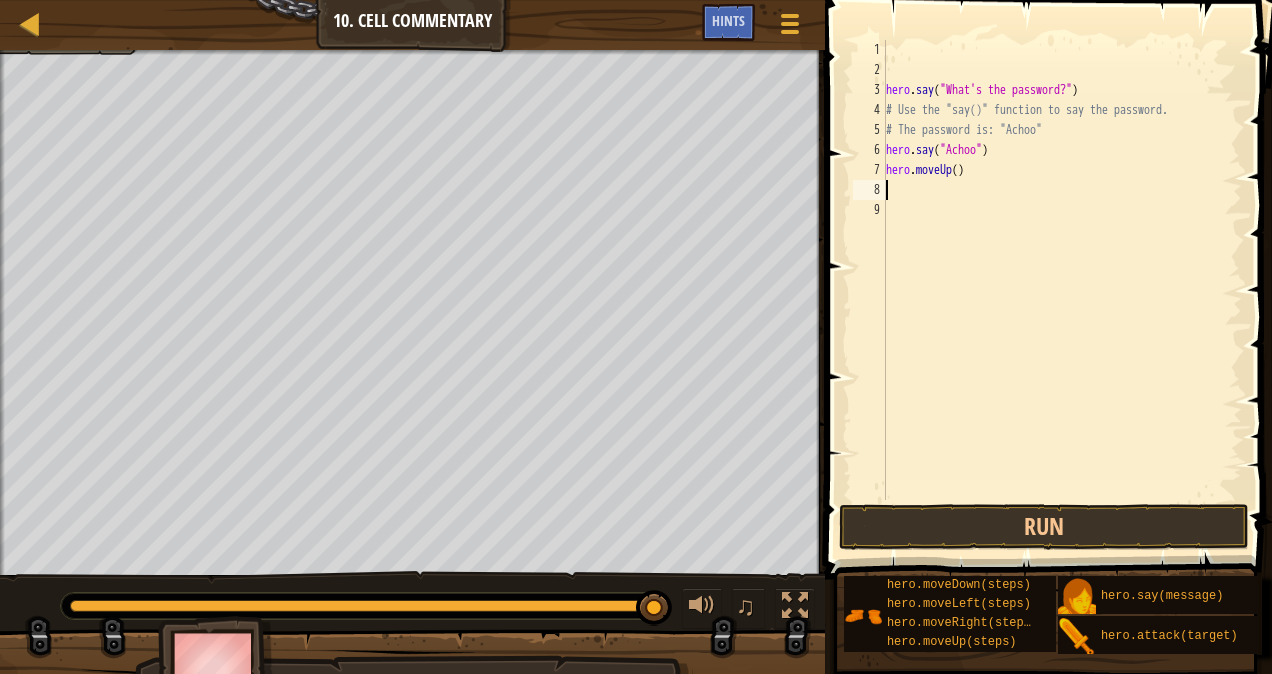 drag, startPoint x: 978, startPoint y: 184, endPoint x: 876, endPoint y: 281, distance: 140.75865 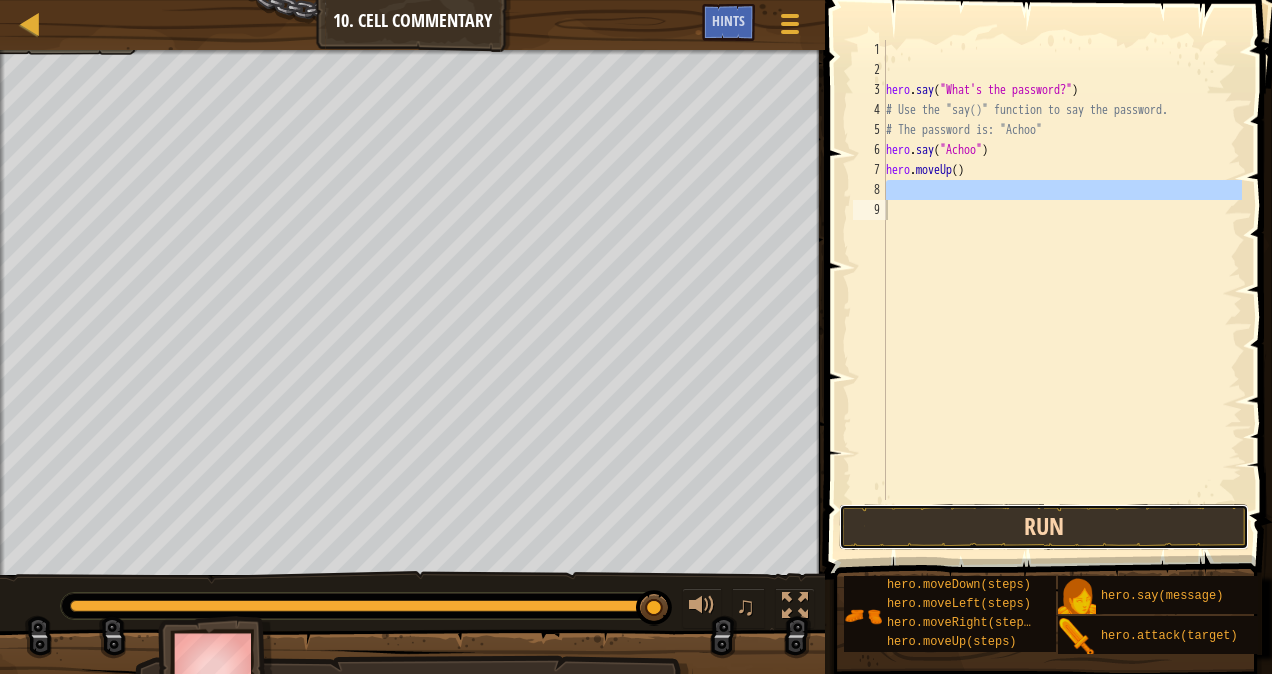 click on "Run" at bounding box center (1044, 527) 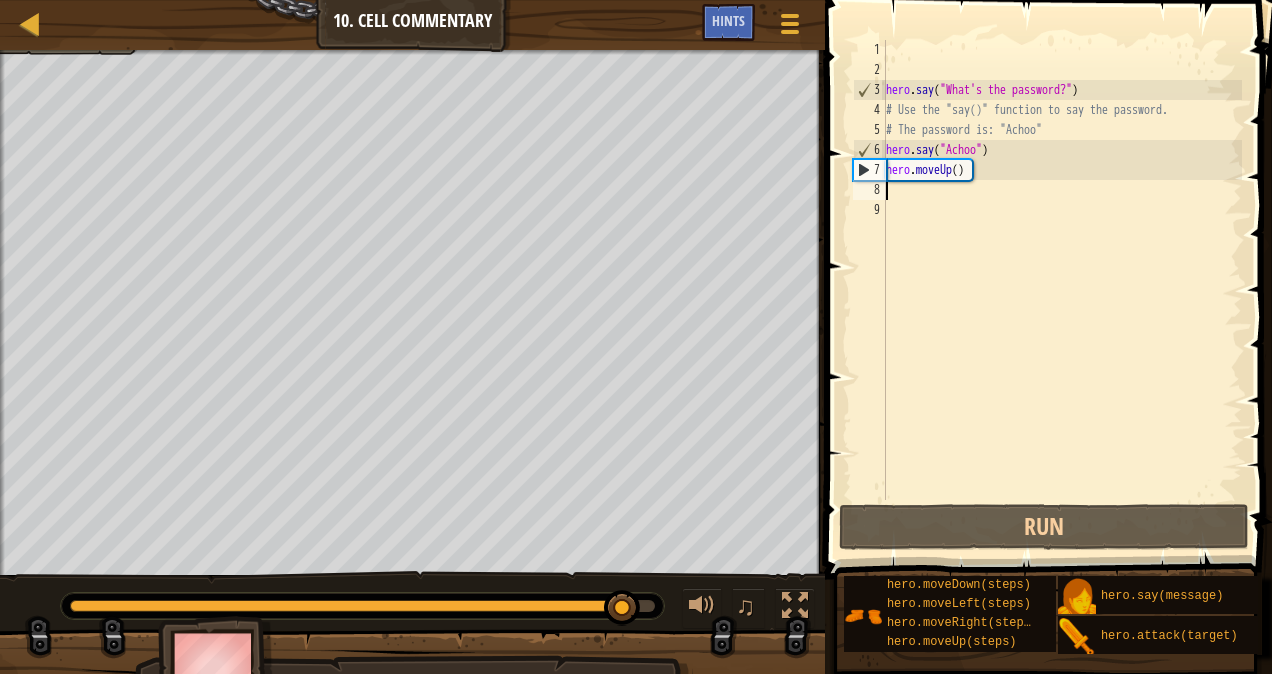 click on "hero . say ( "What's the password?" ) # Use the "say()" function to say the password. # The password is: "Achoo" hero . say ( "Achoo" ) hero . moveUp ( )" at bounding box center (1062, 290) 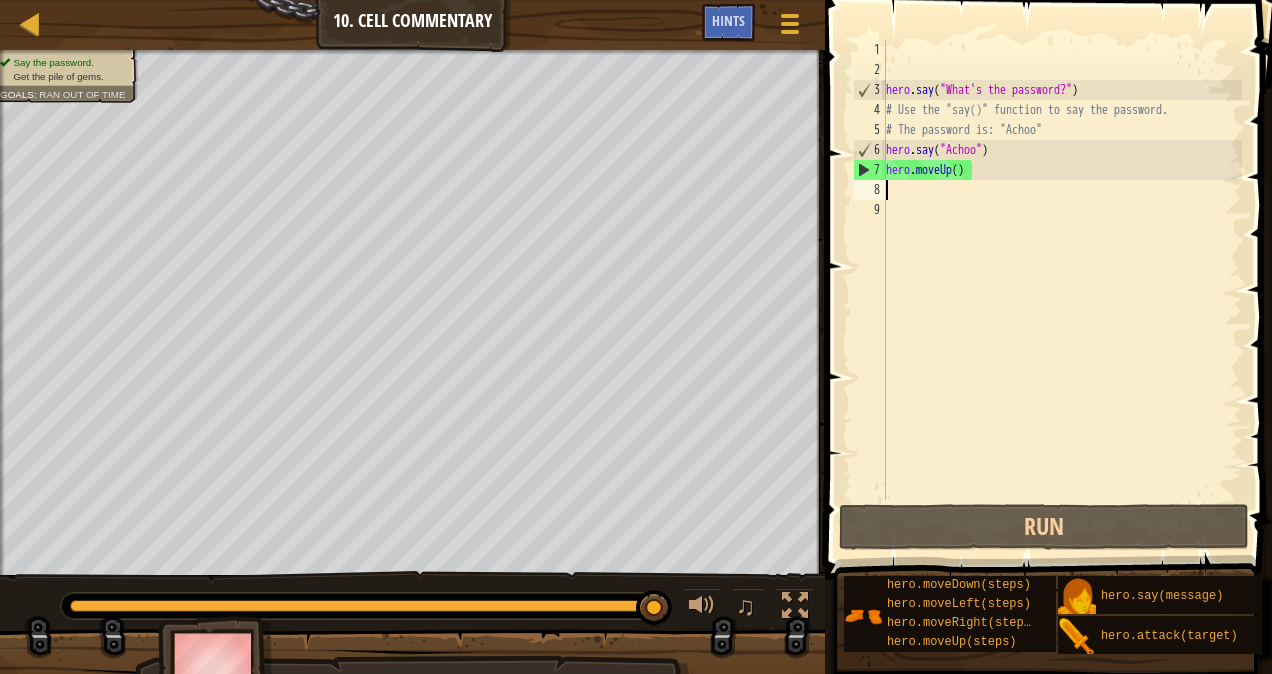 type on "h" 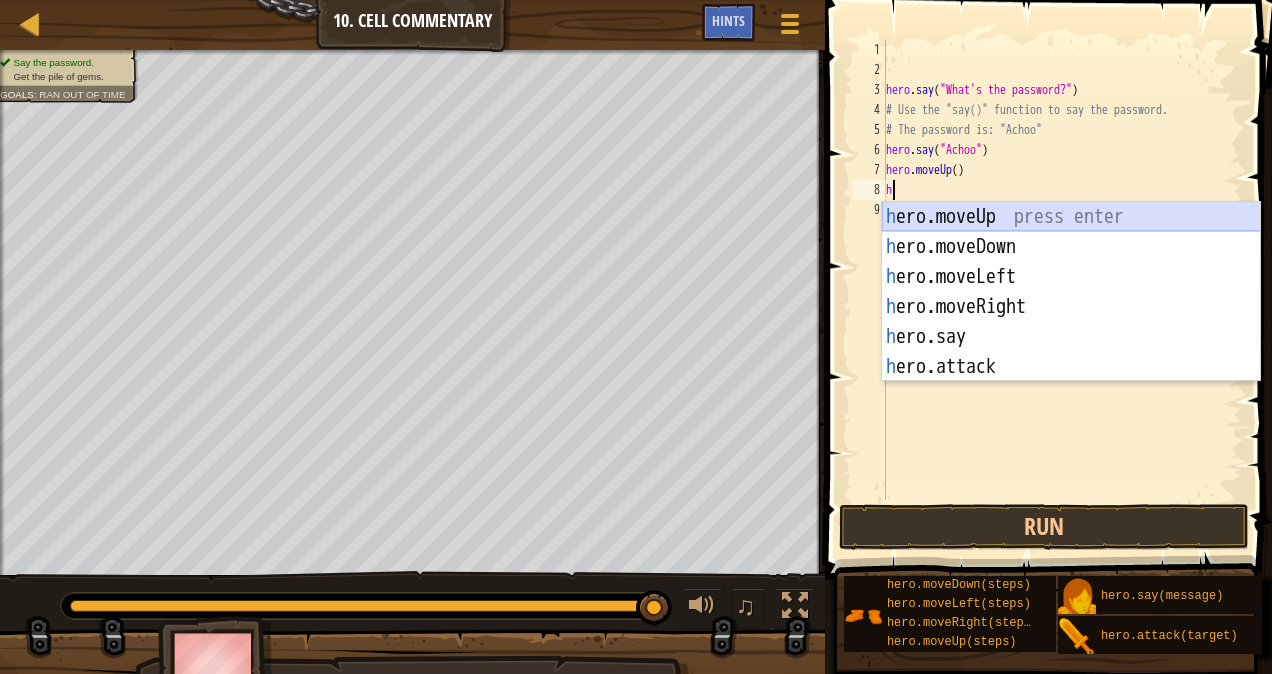 click on "h ero.moveUp press enter h ero.moveDown press enter h ero.moveLeft press enter h ero.moveRight press enter h ero.say press enter h ero.attack press enter" at bounding box center (1071, 322) 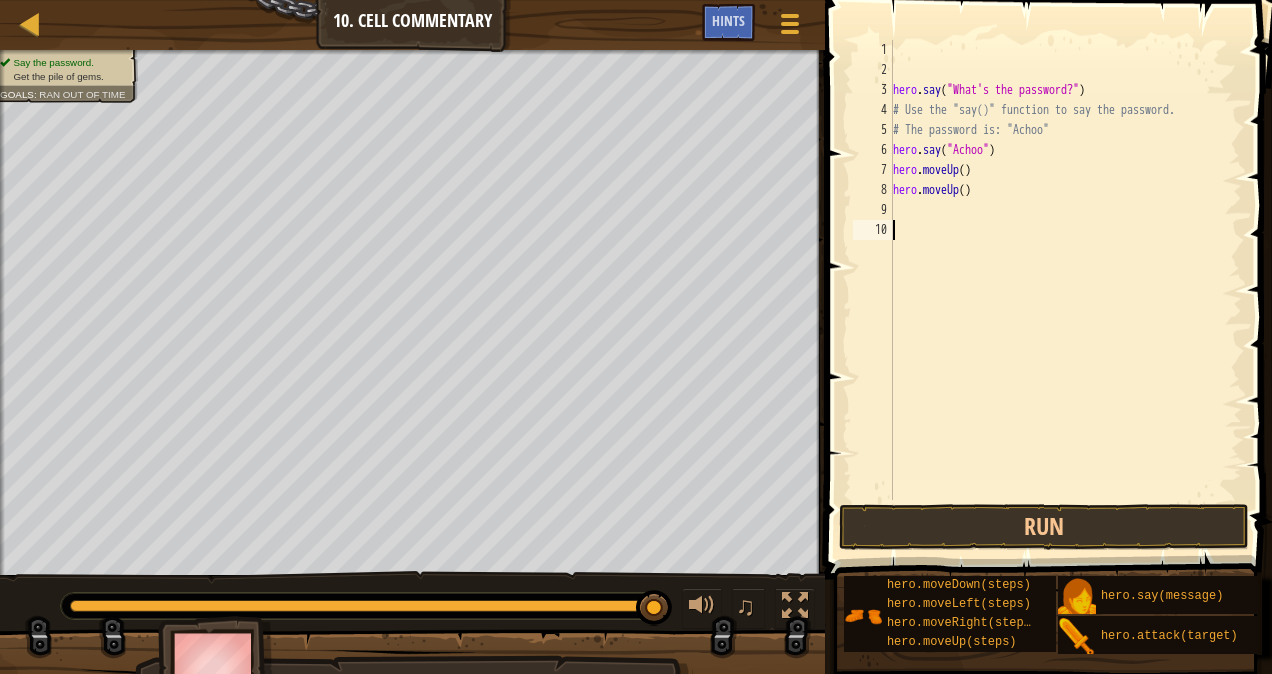 click on "hero . say ( "What's the password?" ) # Use the "say()" function to say the password. # The password is: "Achoo" hero . say ( "Achoo" ) hero . moveUp ( ) hero . moveUp ( )" at bounding box center (1066, 290) 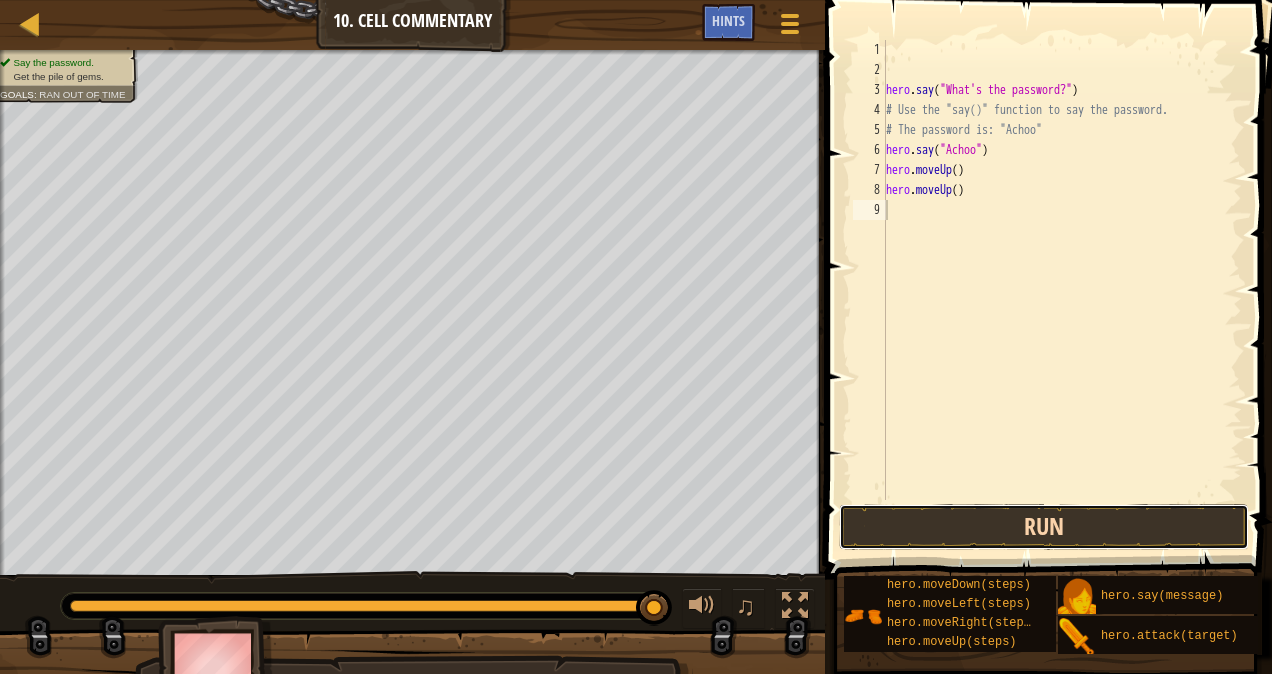 click on "Run" at bounding box center (1044, 527) 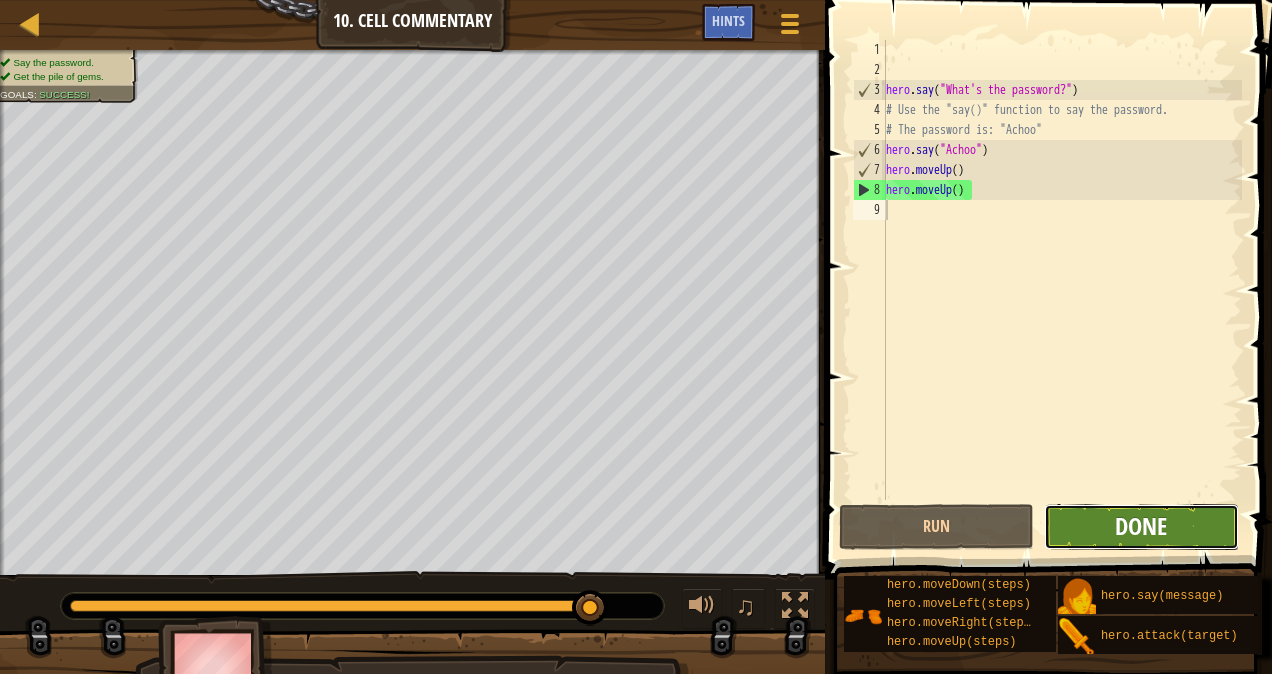click on "Done" at bounding box center [1141, 526] 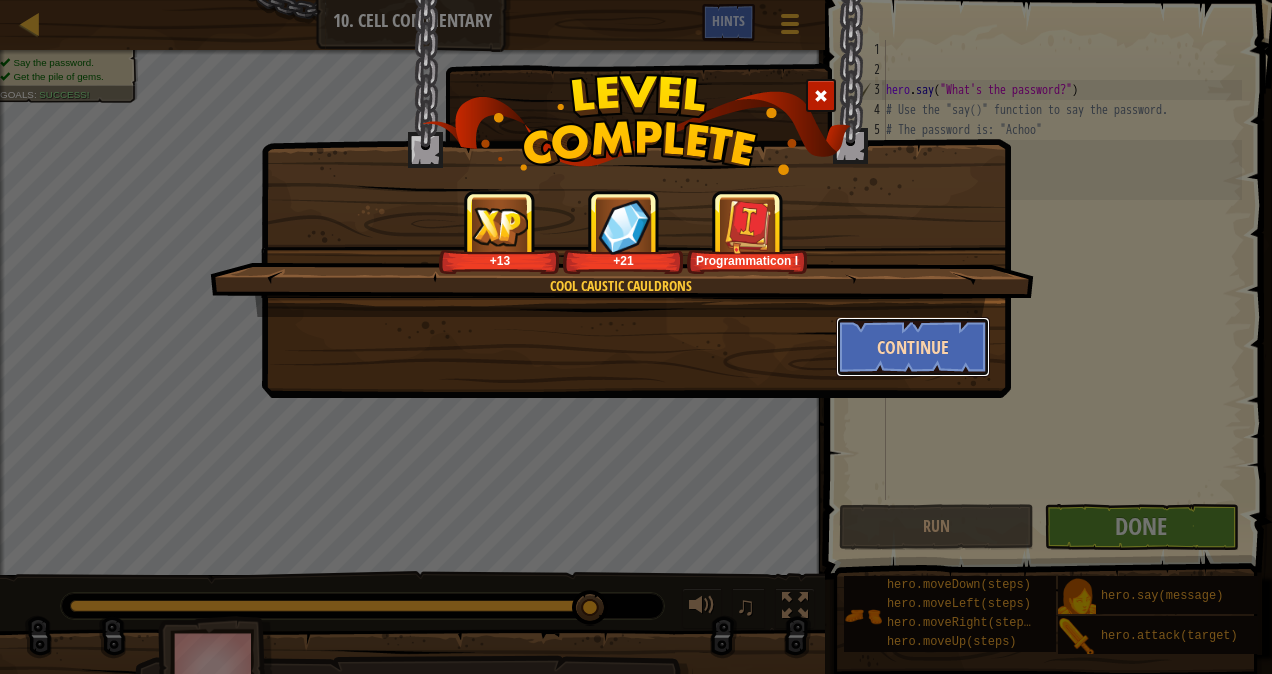 click on "Continue" at bounding box center (913, 347) 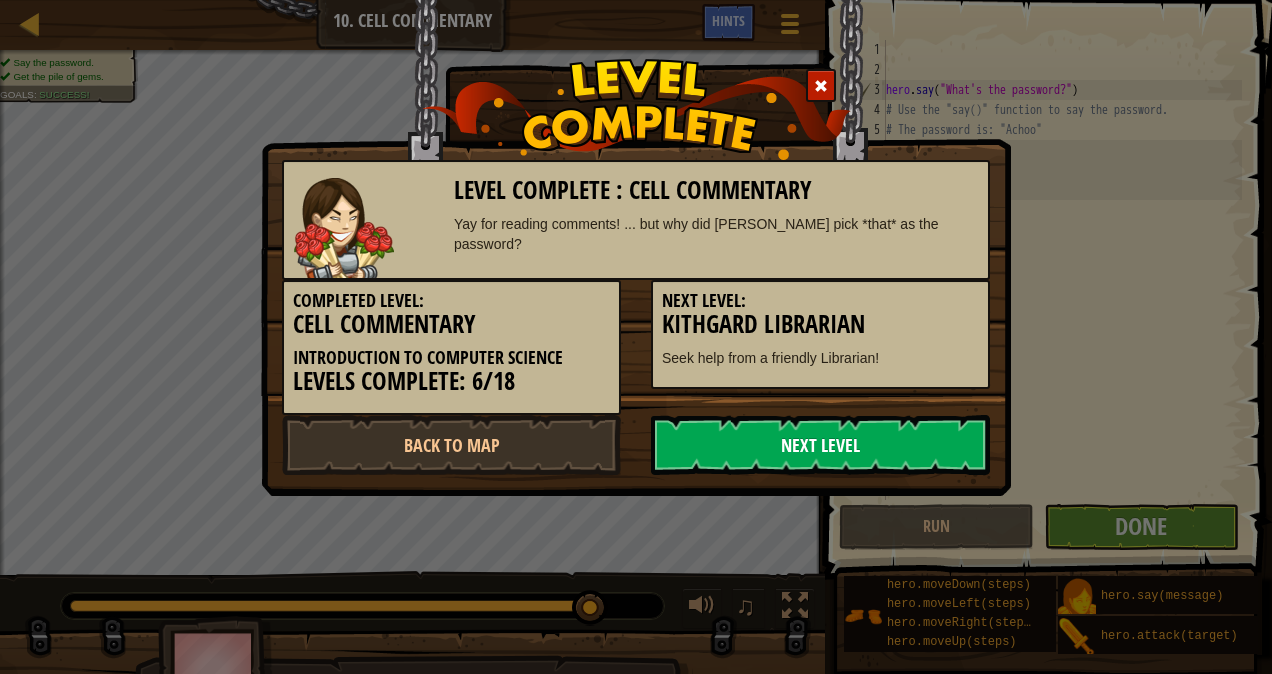 click on "Next Level" at bounding box center [820, 445] 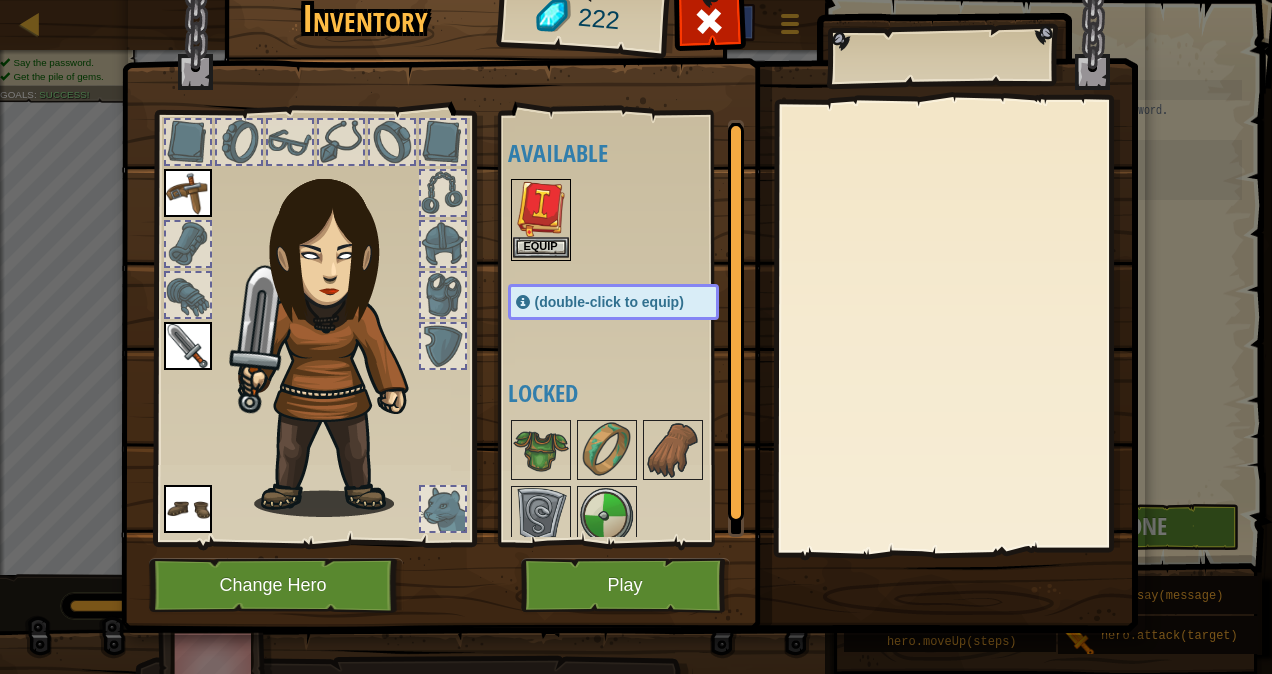 click at bounding box center [541, 209] 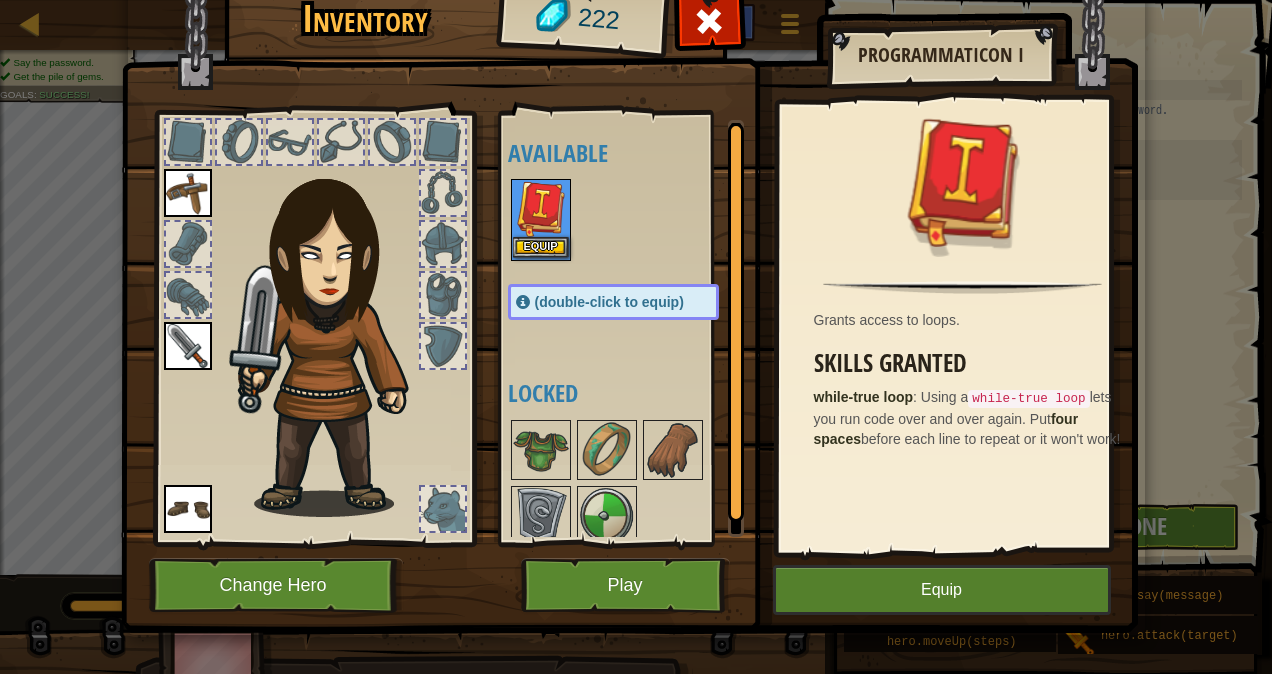 click at bounding box center (541, 209) 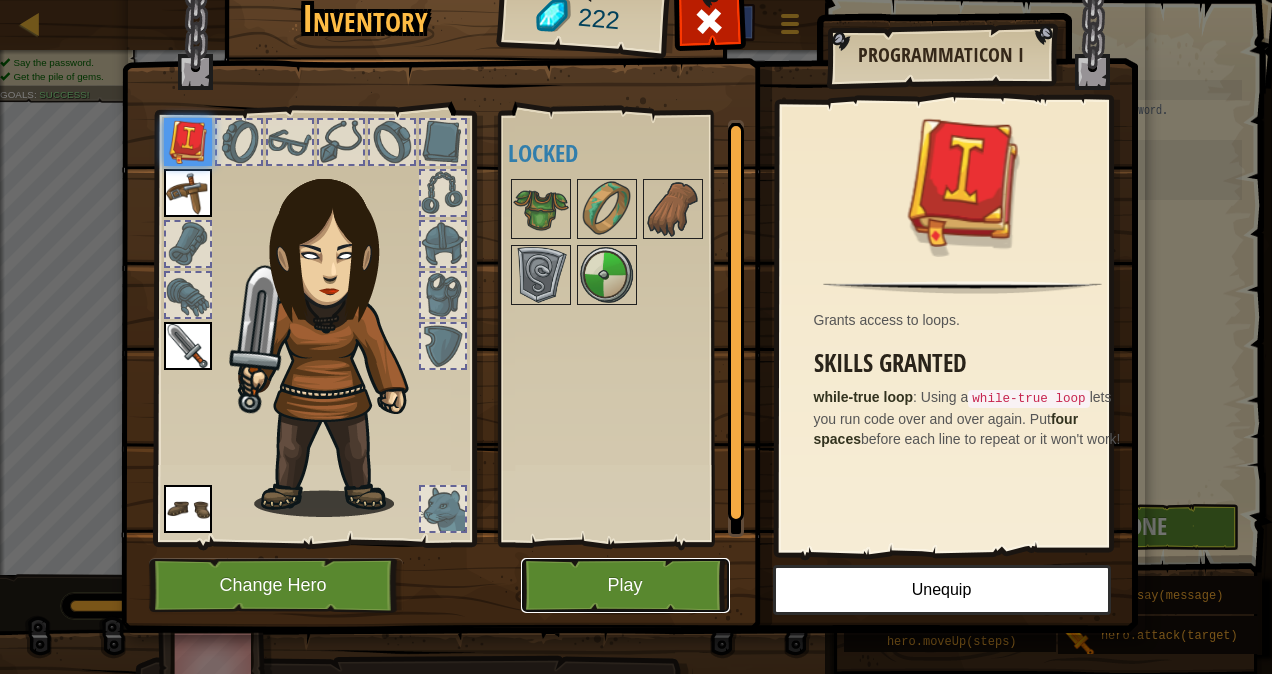 click on "Play" at bounding box center [625, 585] 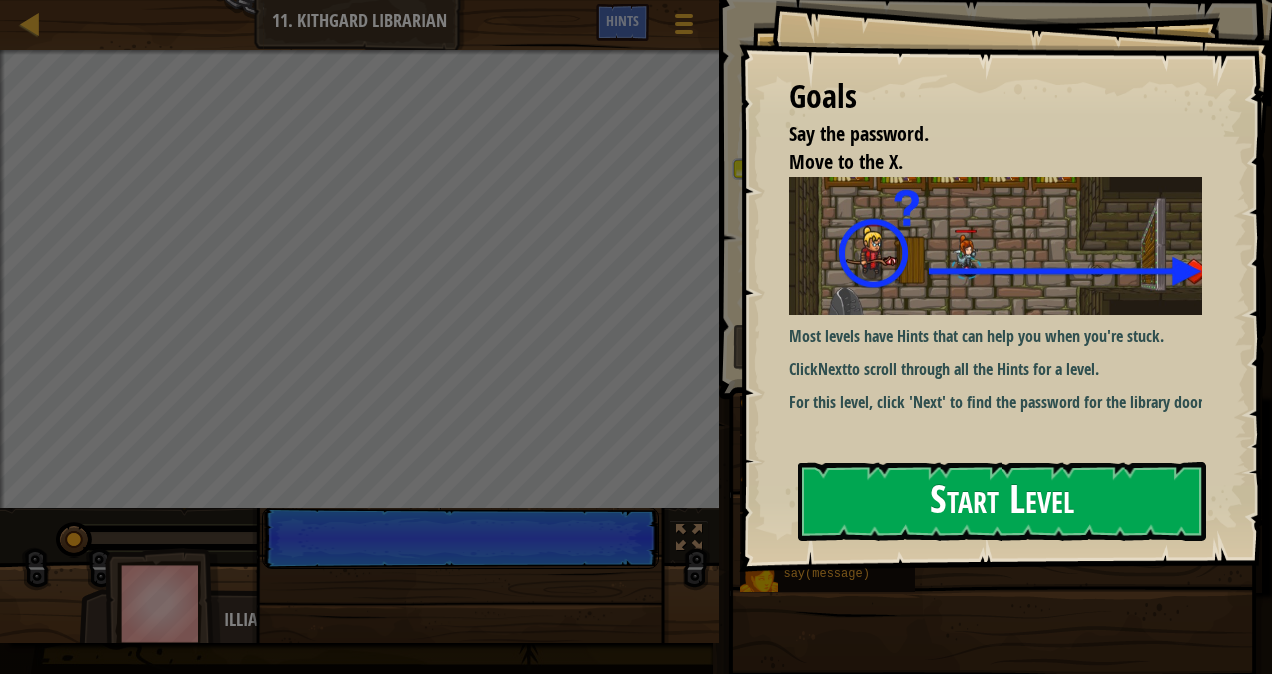 click on "Start Level" at bounding box center (1002, 501) 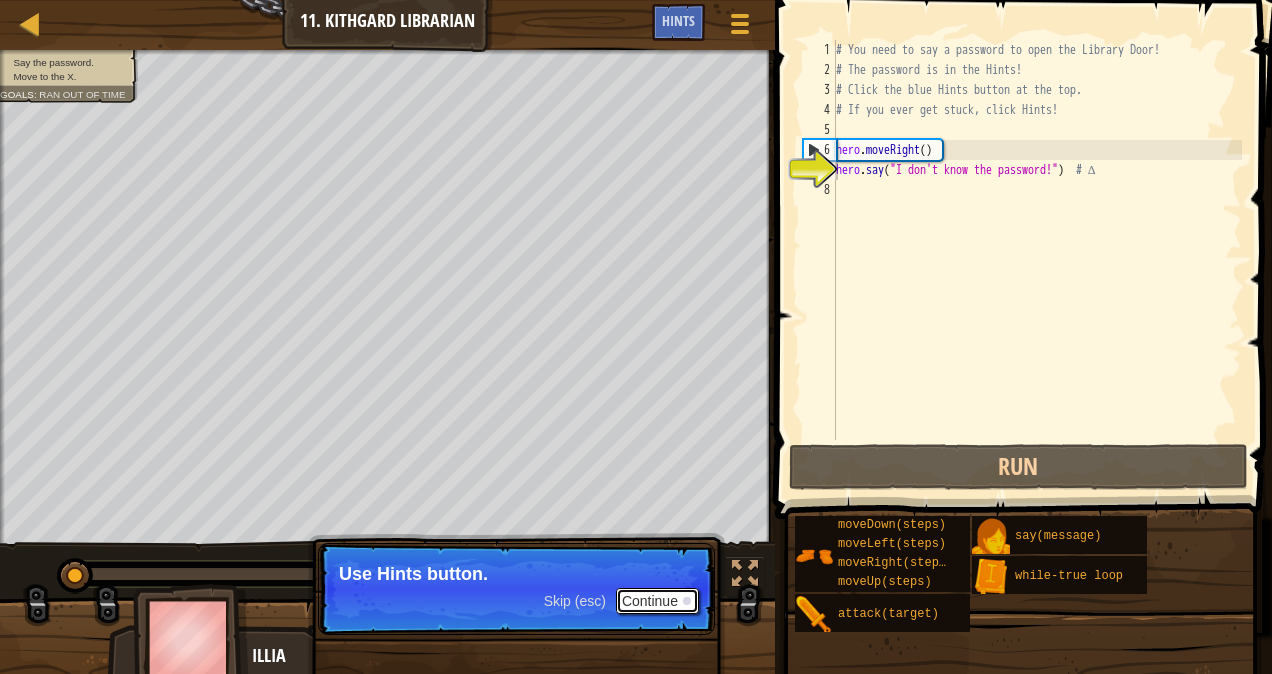 click on "Continue" at bounding box center (657, 601) 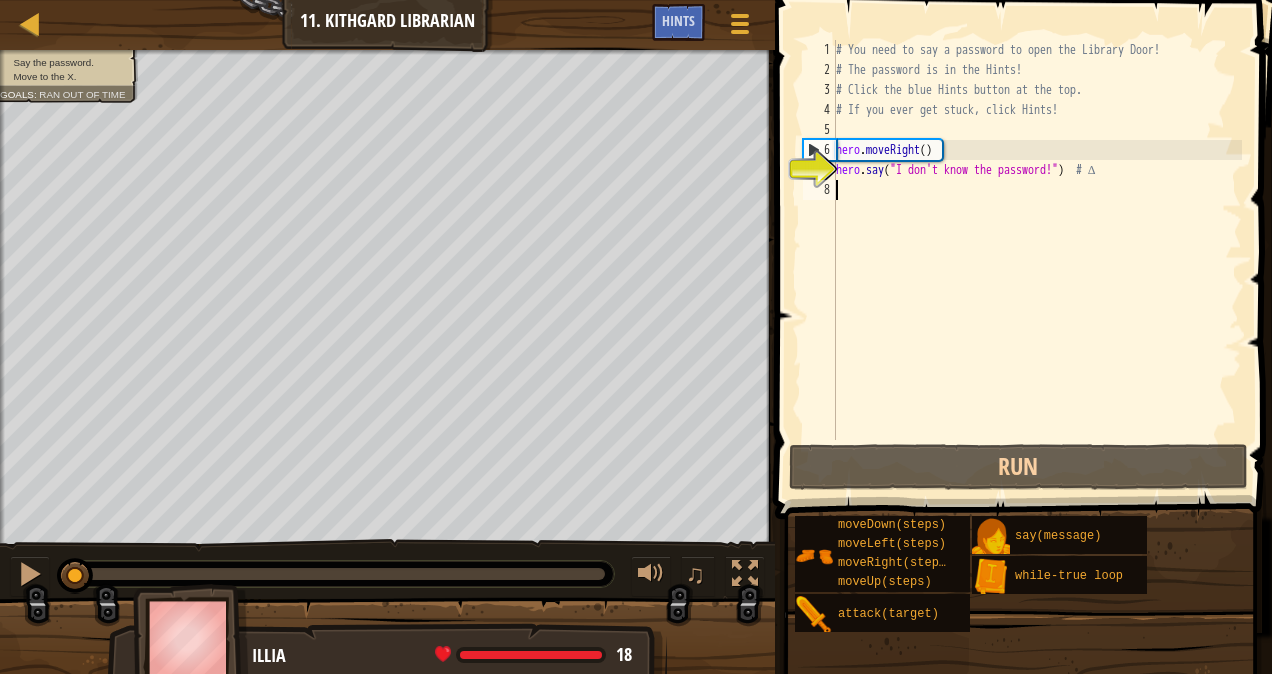 click on "# You need to say a password to open the Library Door! # The password is in the Hints! # Click the blue Hints button at the top. # If you ever get stuck, click Hints! hero . moveRight ( ) hero . say ( "I don't know the password!" )    # ∆" at bounding box center (1037, 260) 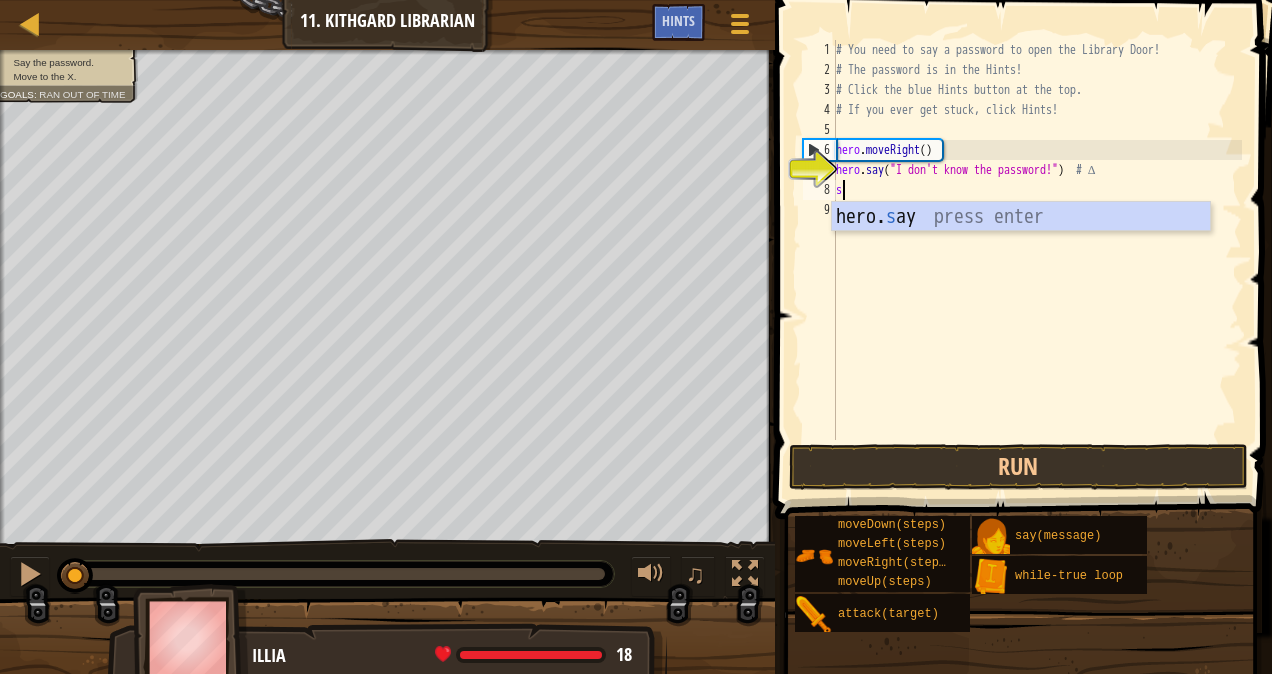 scroll, scrollTop: 9, scrollLeft: 0, axis: vertical 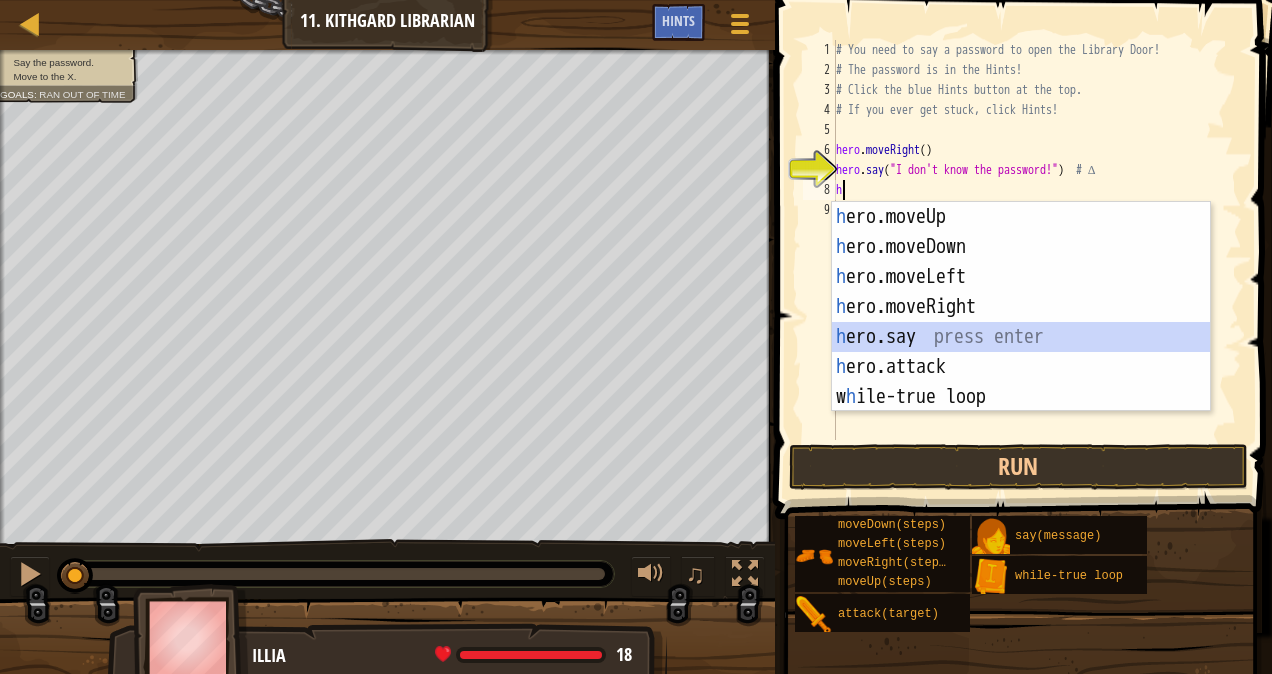 click on "h ero.moveUp press enter h ero.moveDown press enter h ero.moveLeft press enter h ero.moveRight press enter h ero.say press enter h ero.attack press enter w h ile-true loop press enter" at bounding box center (1021, 337) 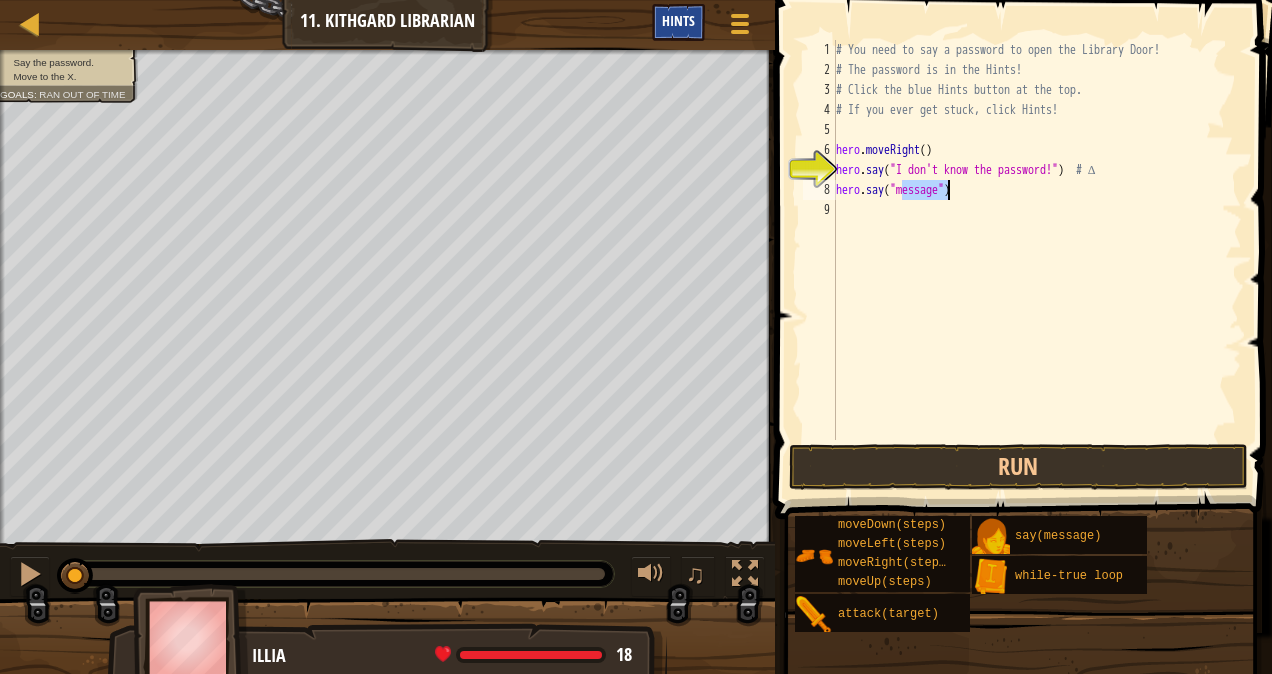type on "hero.say("message")" 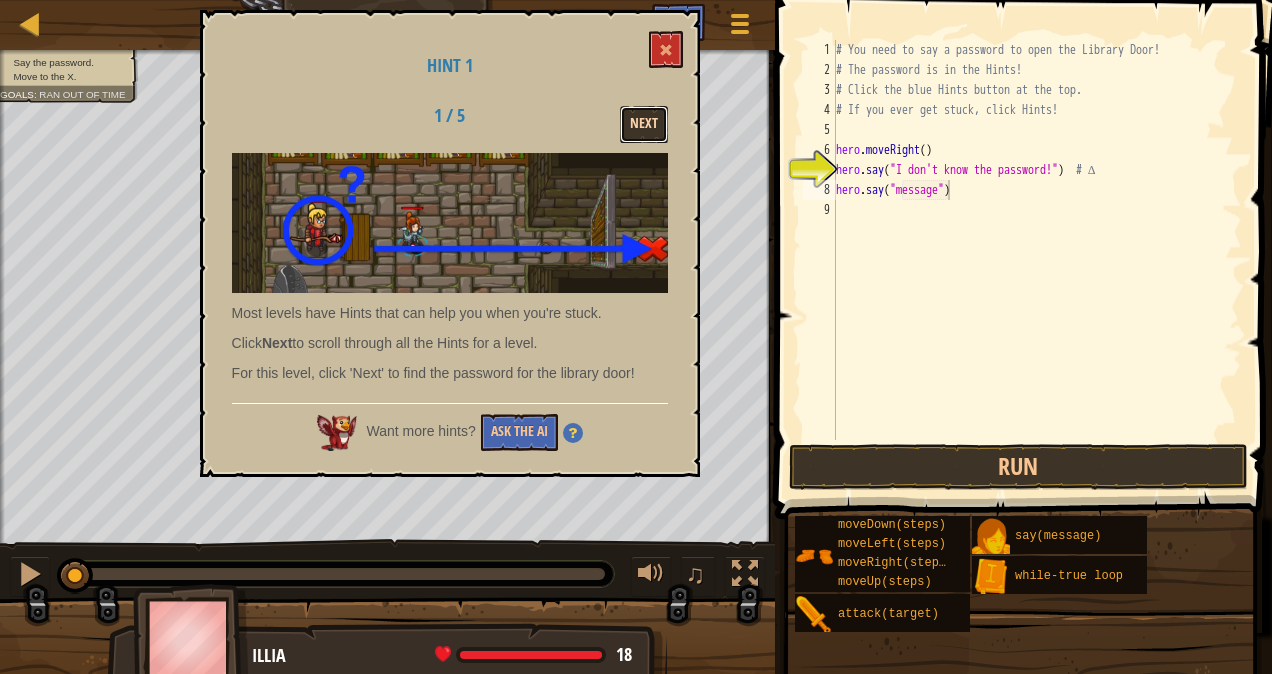 click on "Next" at bounding box center [644, 124] 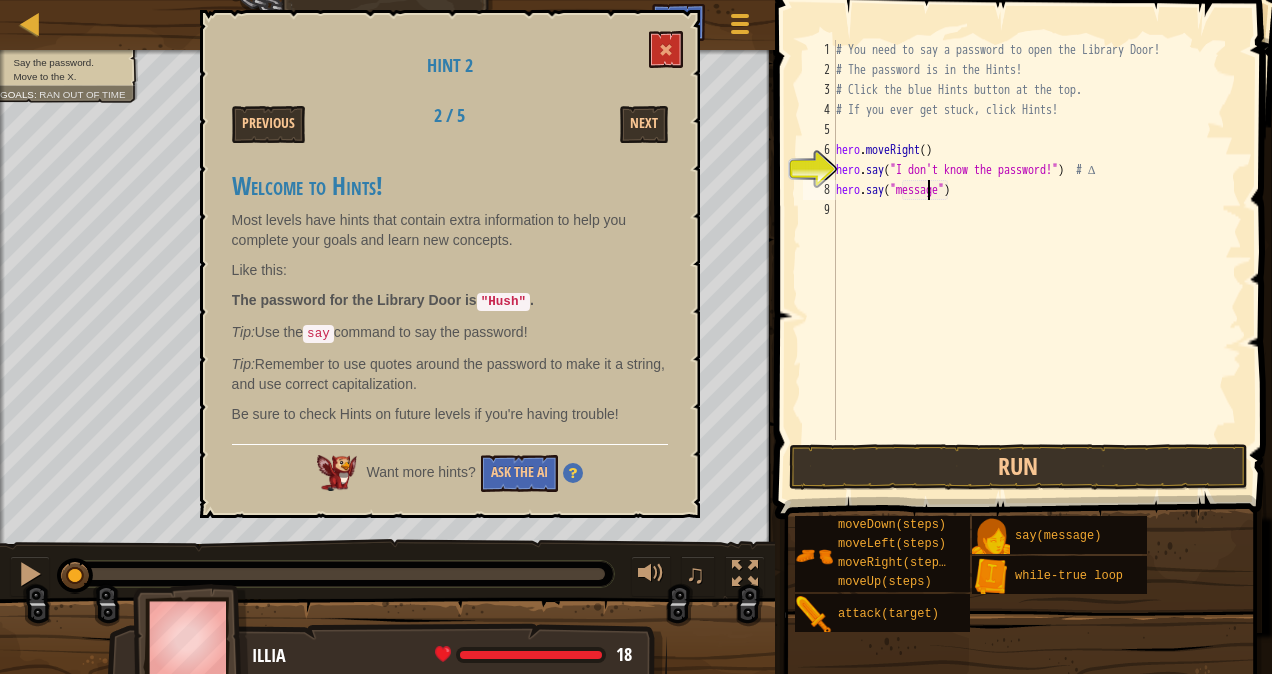 click on "# You need to say a password to open the Library Door! # The password is in the Hints! # Click the blue Hints button at the top. # If you ever get stuck, click Hints! hero . moveRight ( ) hero . say ( "I don't know the password!" )    # ∆ hero . say ( "message" )" at bounding box center (1037, 260) 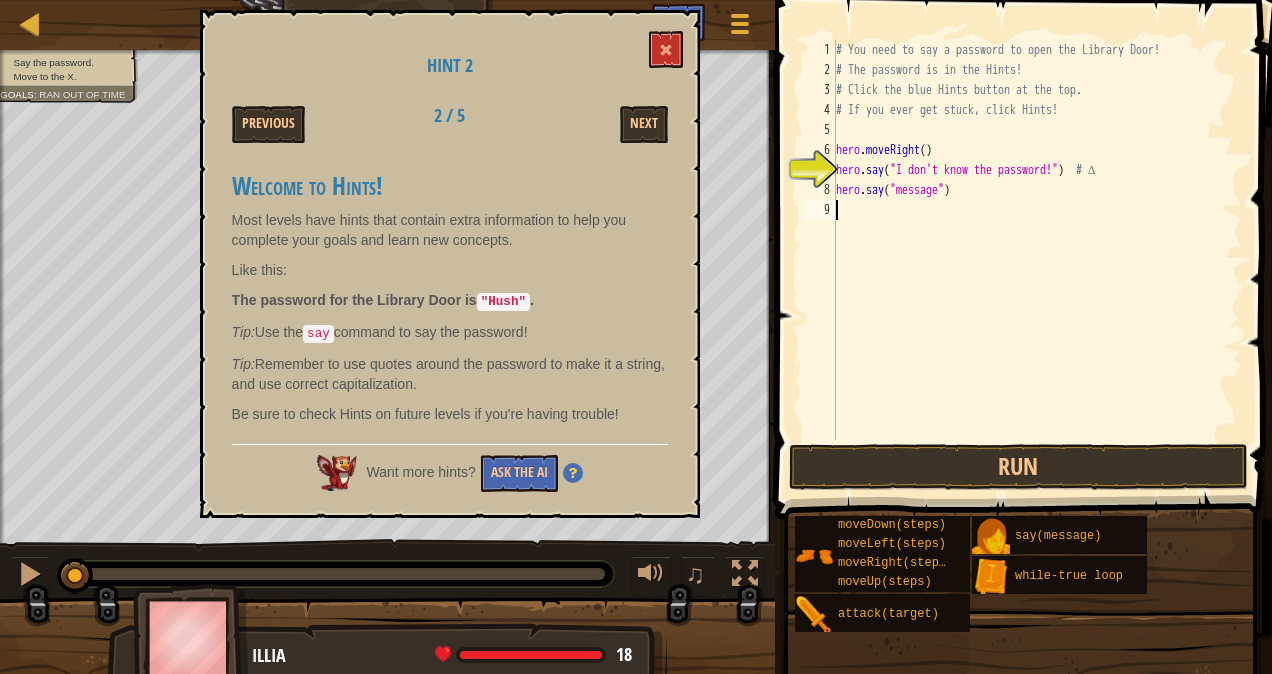 click on "# You need to say a password to open the Library Door! # The password is in the Hints! # Click the blue Hints button at the top. # If you ever get stuck, click Hints! hero . moveRight ( ) hero . say ( "I don't know the password!" )    # ∆ hero . say ( "message" )" at bounding box center (1037, 260) 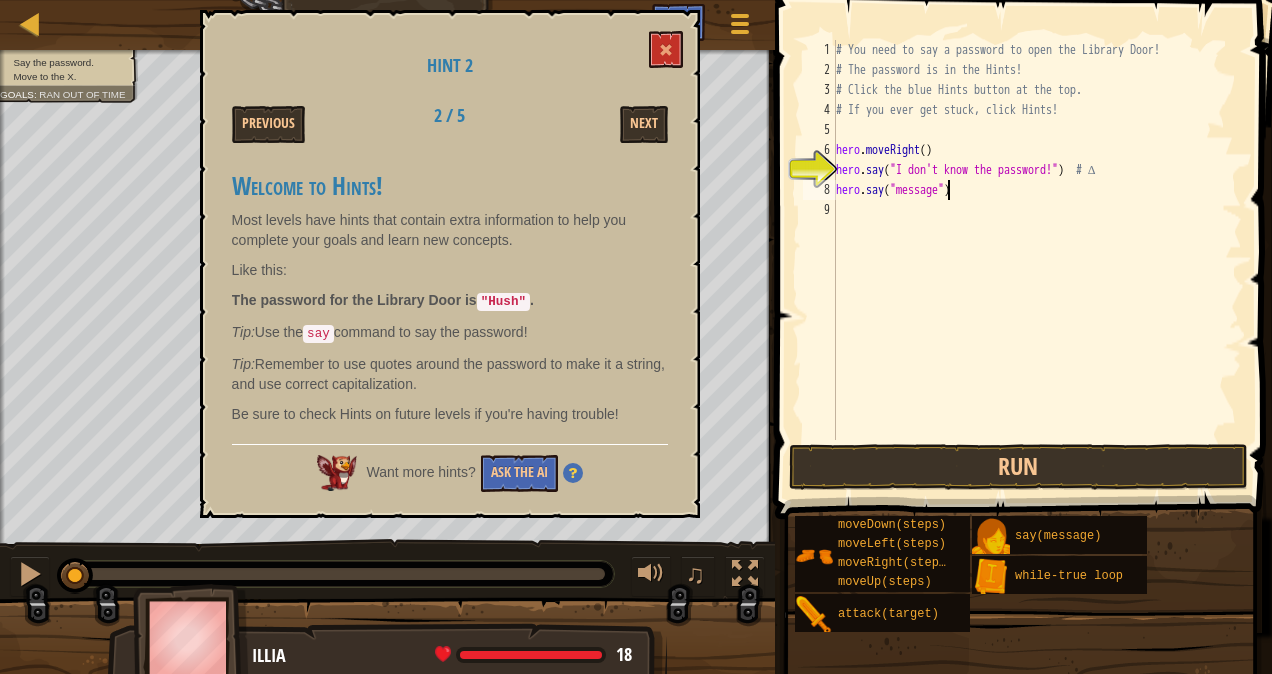 click on "# You need to say a password to open the Library Door! # The password is in the Hints! # Click the blue Hints button at the top. # If you ever get stuck, click Hints! hero . moveRight ( ) hero . say ( "I don't know the password!" )    # ∆ hero . say ( "message" )" at bounding box center (1037, 260) 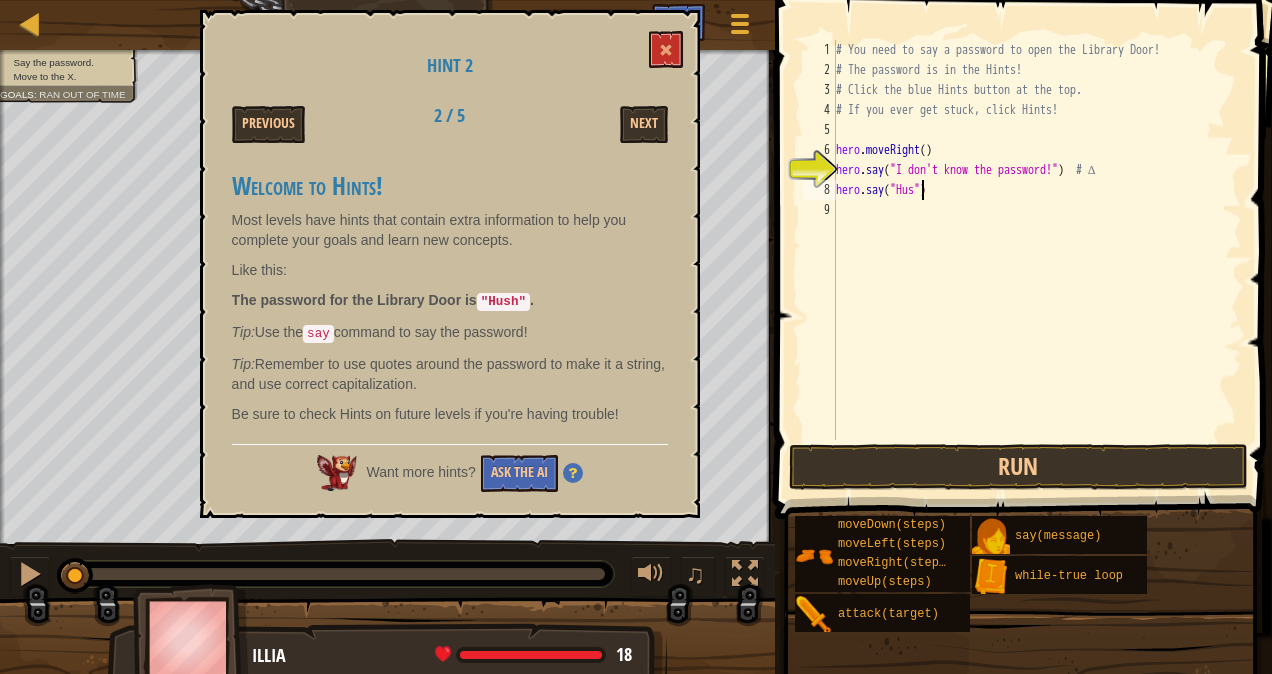 scroll, scrollTop: 9, scrollLeft: 8, axis: both 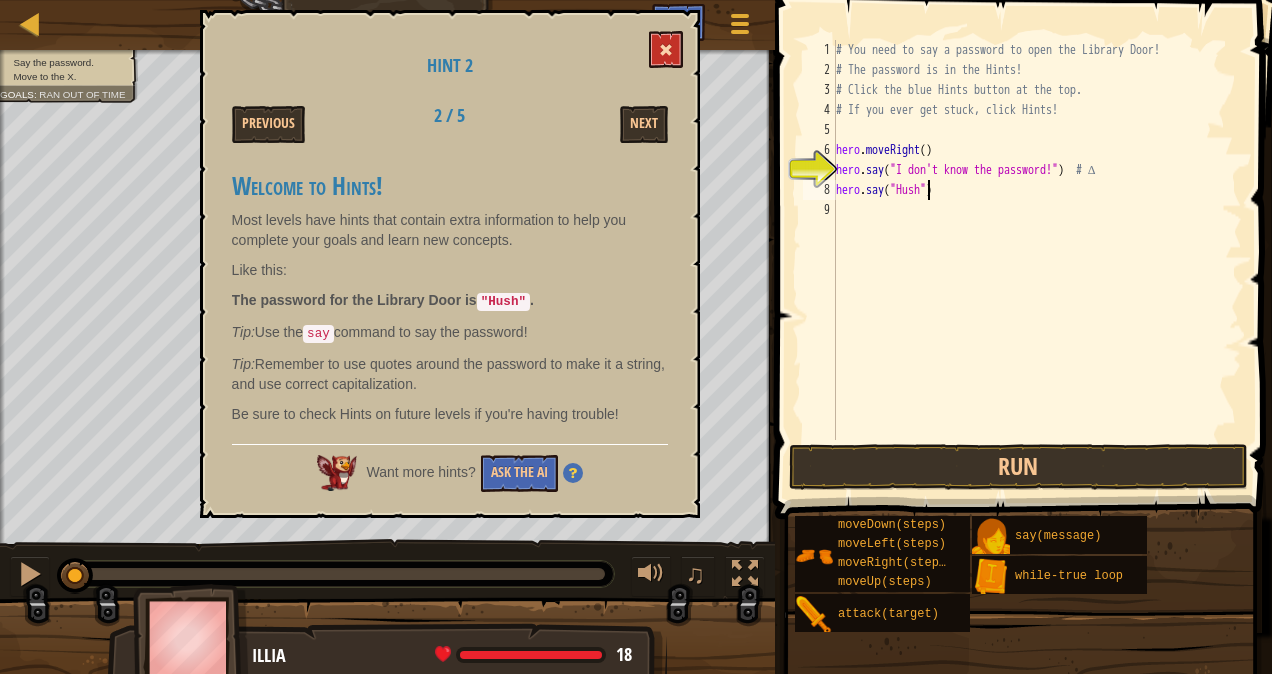 type on "hero.say("Hush")" 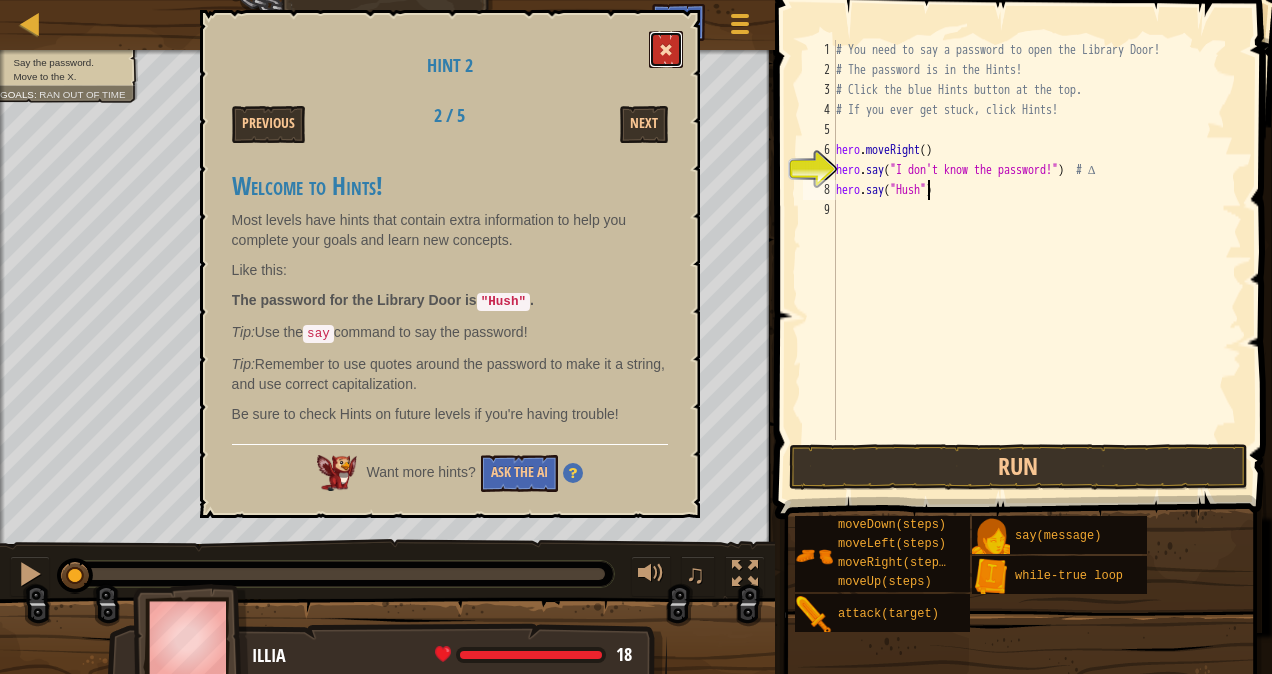 click at bounding box center (666, 49) 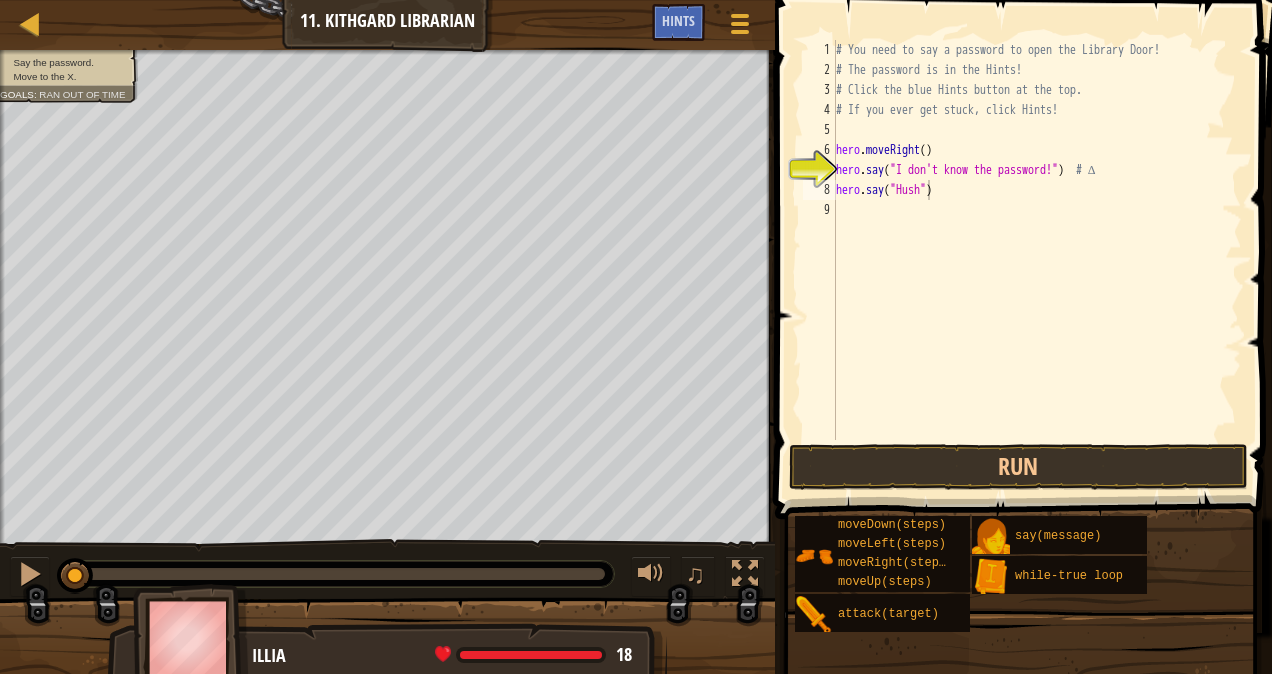 scroll, scrollTop: 9, scrollLeft: 0, axis: vertical 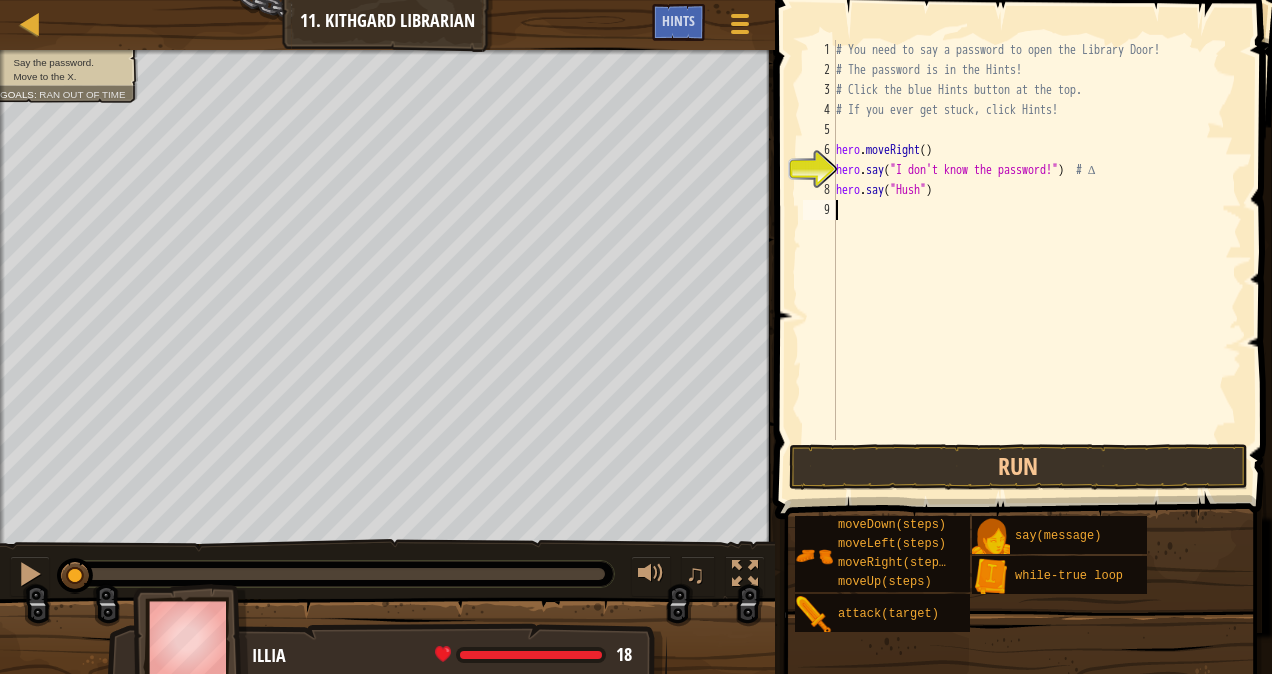 click on "# You need to say a password to open the Library Door! # The password is in the Hints! # Click the blue Hints button at the top. # If you ever get stuck, click Hints! hero . moveRight ( ) hero . say ( "I don't know the password!" )    # ∆ hero . say ( "Hush" )" at bounding box center [1037, 260] 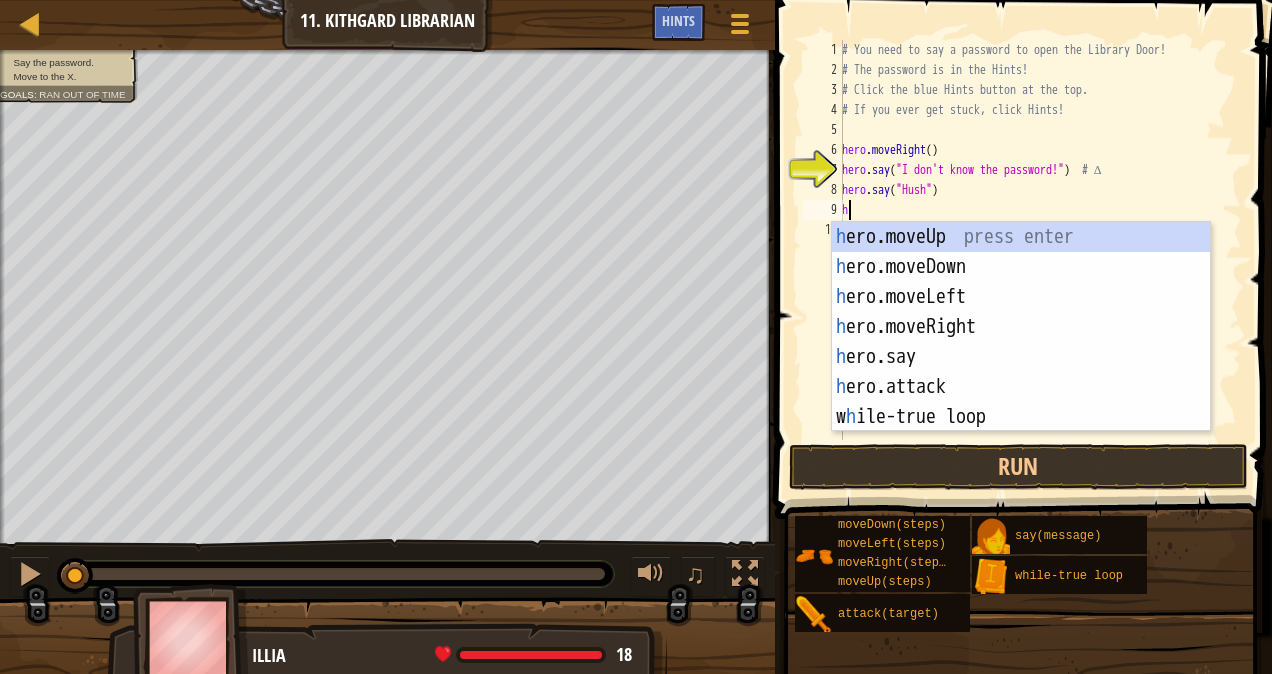 type on "her" 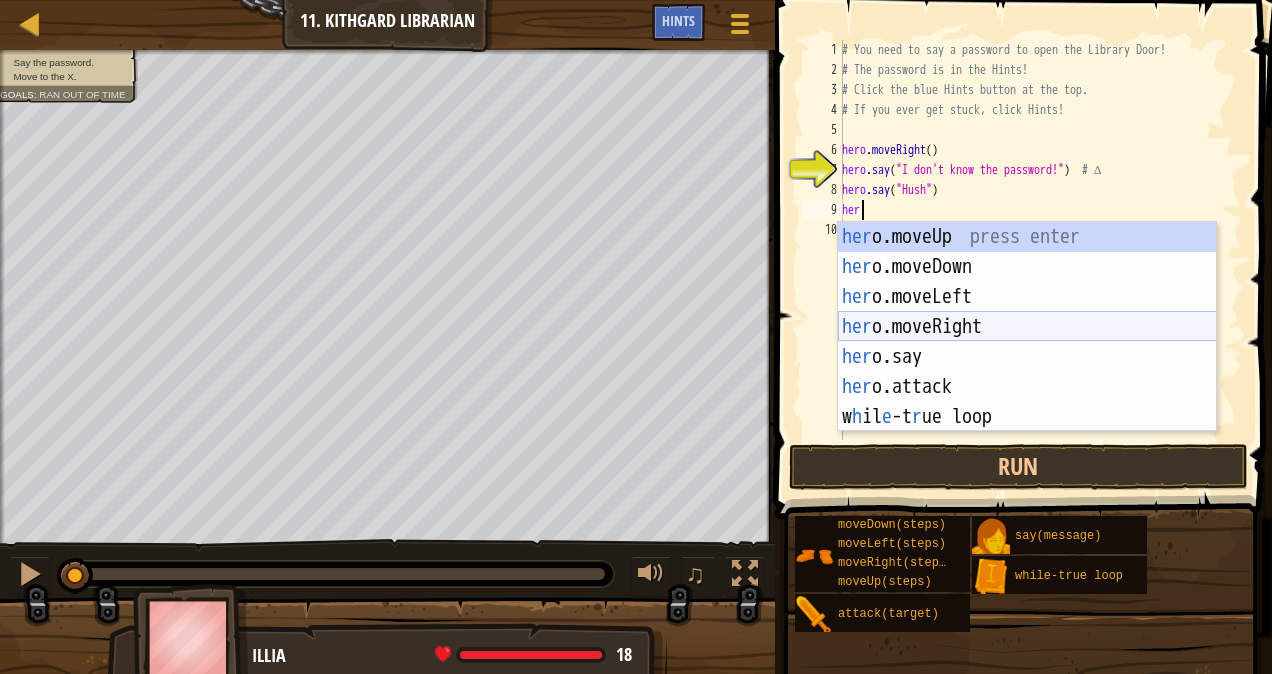 click on "her o.moveUp press enter her o.moveDown press enter her o.moveLeft press enter her o.moveRight press enter her o.say press enter her o.attack press enter w h il e -t r ue loop press enter" at bounding box center [1027, 357] 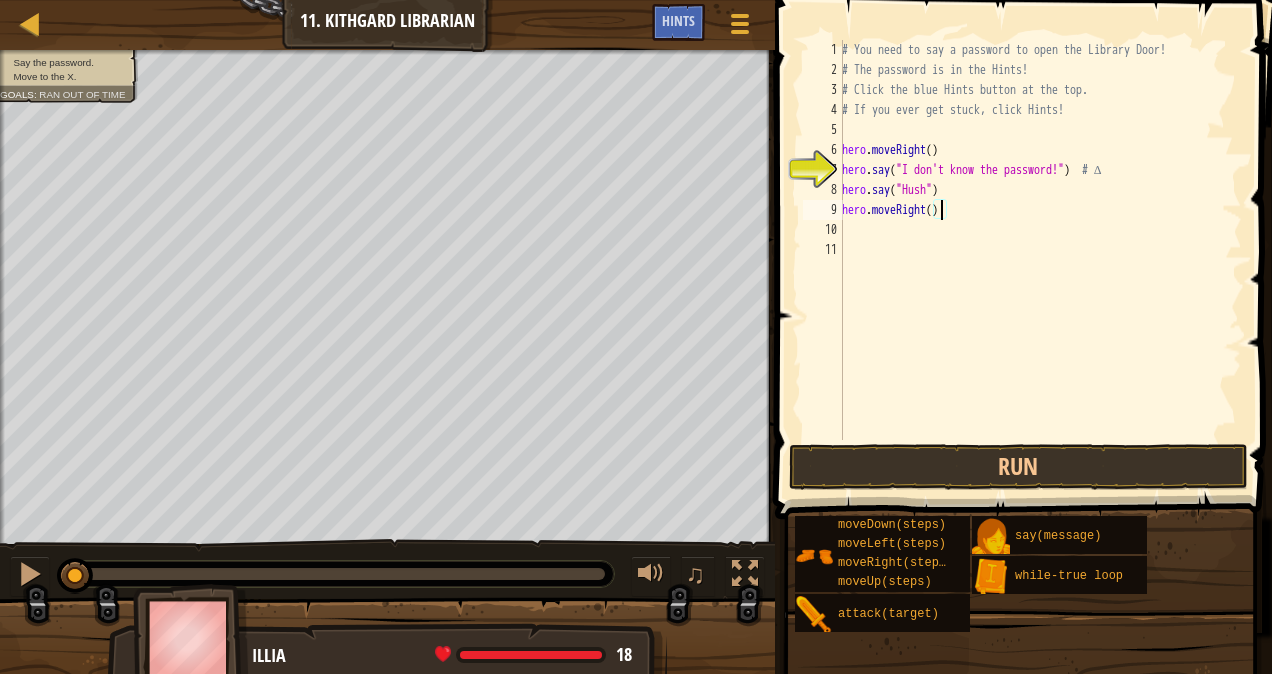 click on "# You need to say a password to open the Library Door! # The password is in the Hints! # Click the blue Hints button at the top. # If you ever get stuck, click Hints! hero . moveRight ( ) hero . say ( "I don't know the password!" )    # ∆ hero . say ( "Hush" ) hero . moveRight ( )" at bounding box center [1040, 260] 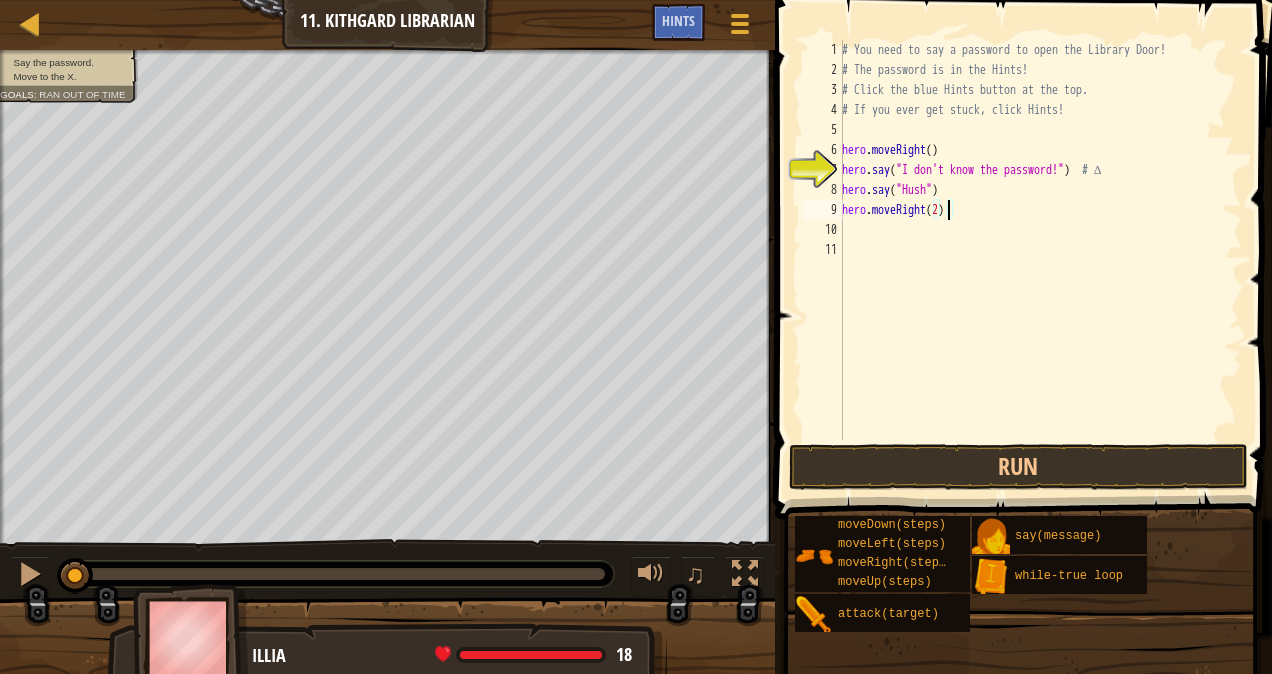 scroll, scrollTop: 9, scrollLeft: 8, axis: both 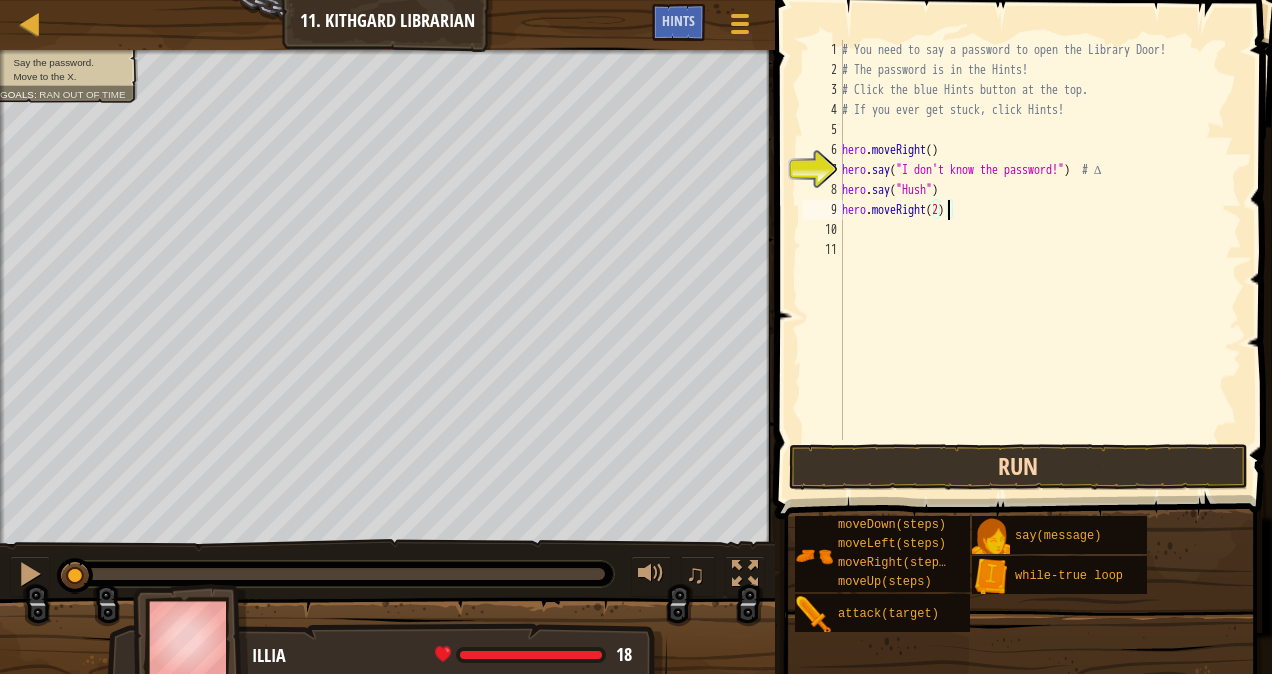 type on "hero.moveRight(2)" 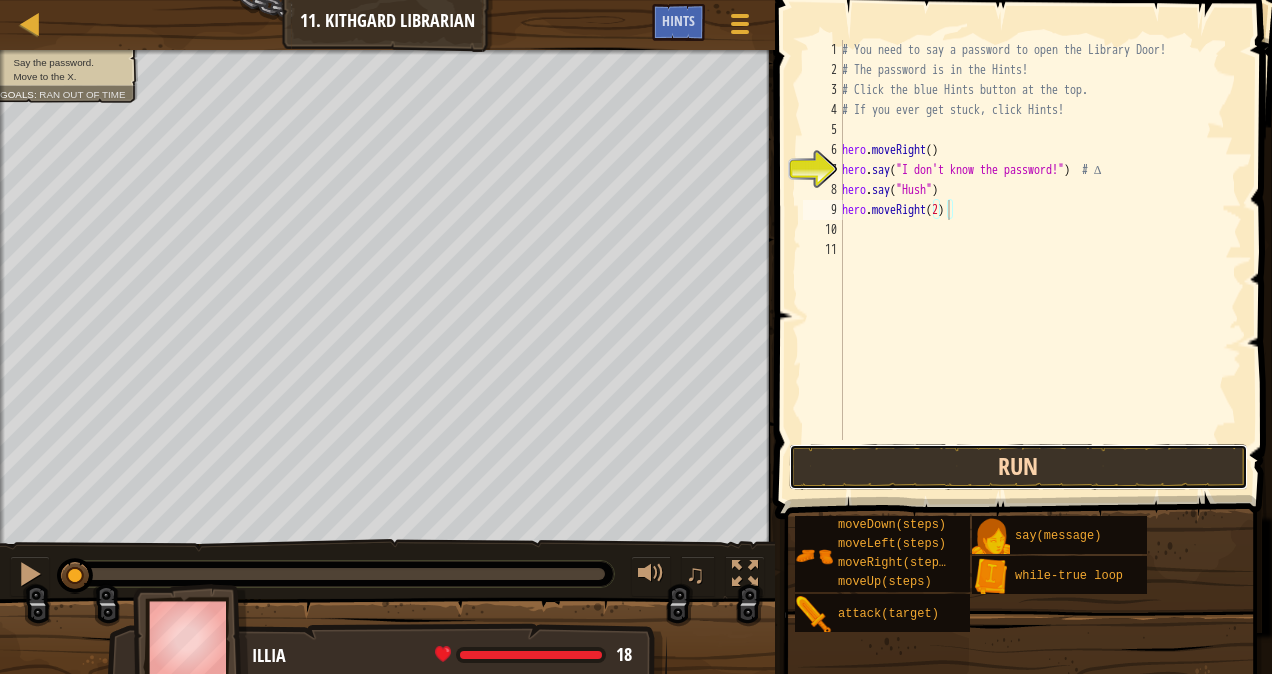 click on "Run" at bounding box center (1018, 467) 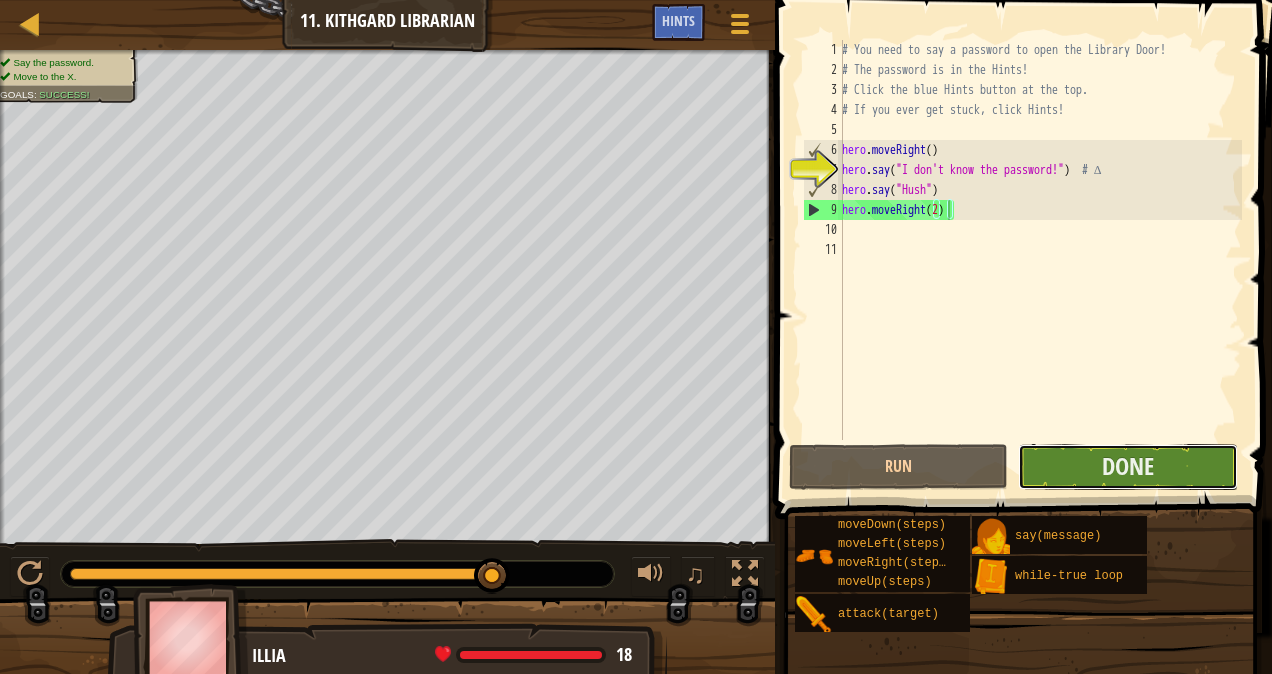 click on "Done" at bounding box center [1127, 467] 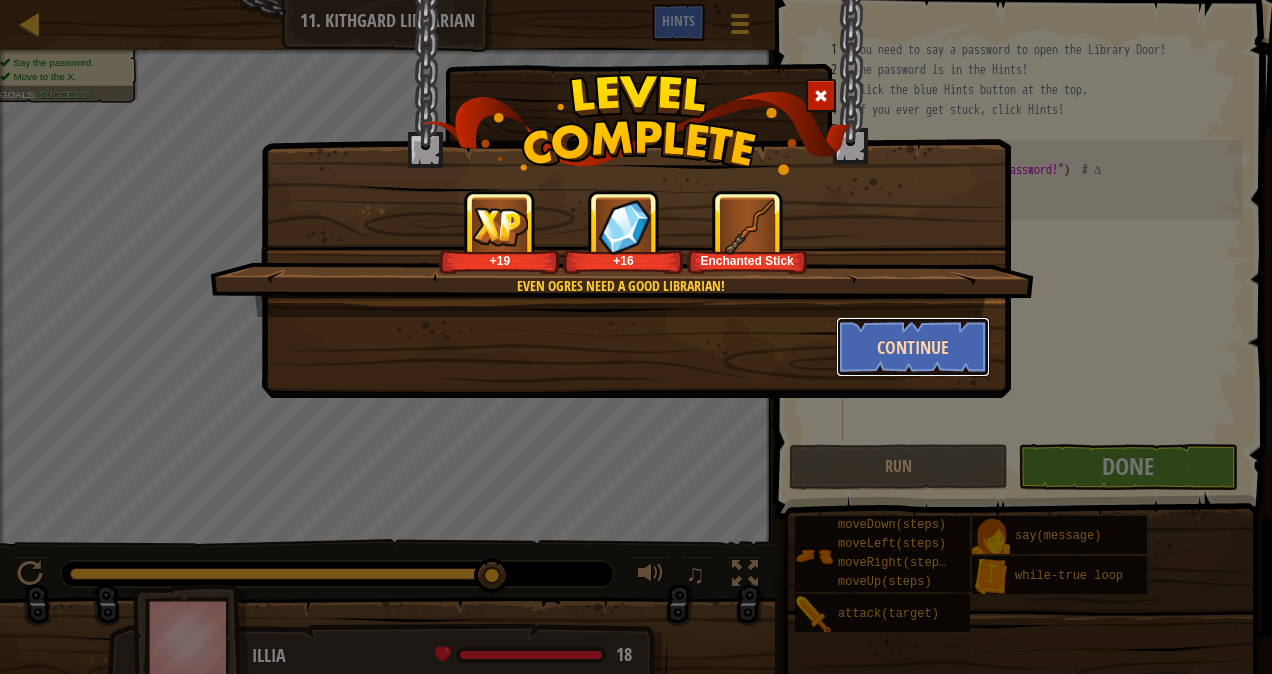click on "Continue" at bounding box center [913, 347] 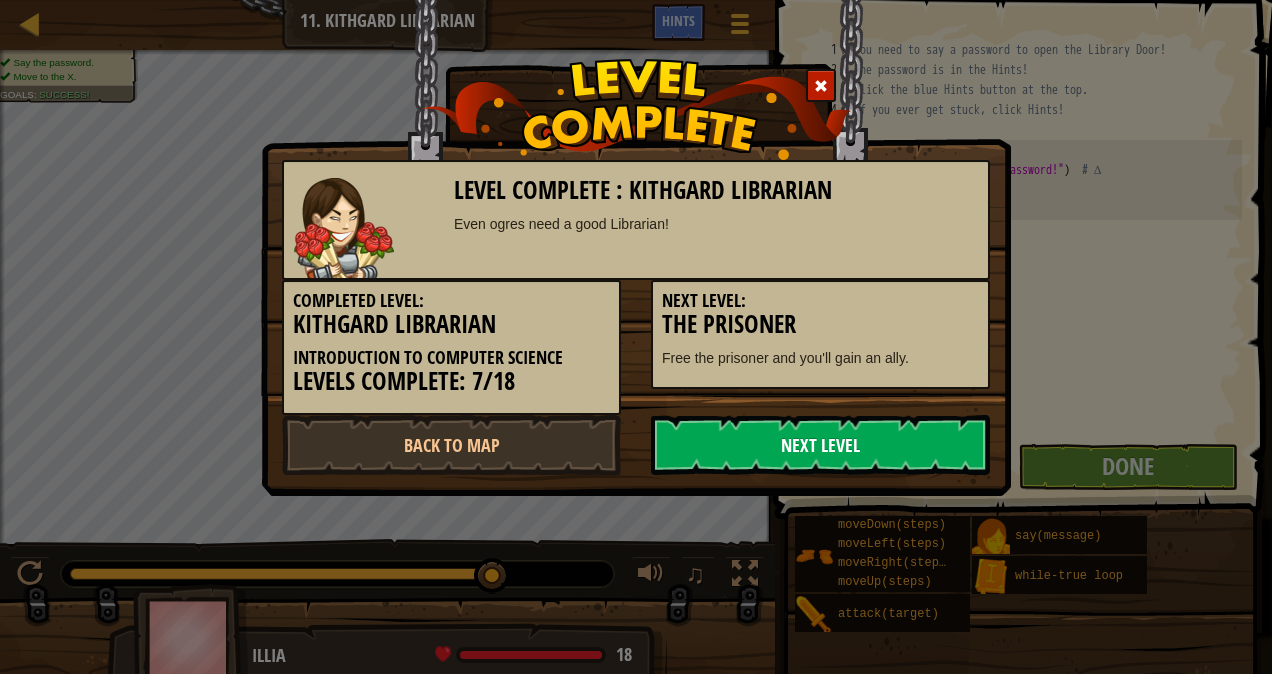 click on "Next Level" at bounding box center [820, 445] 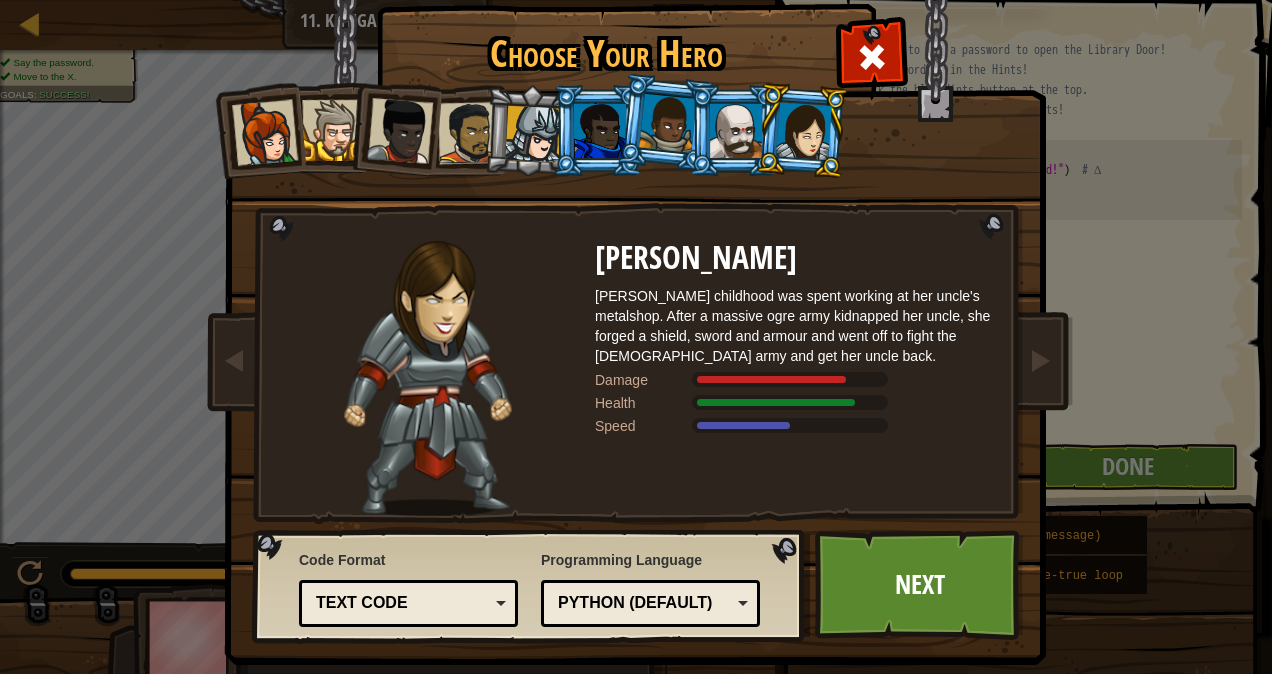 scroll, scrollTop: 24, scrollLeft: 0, axis: vertical 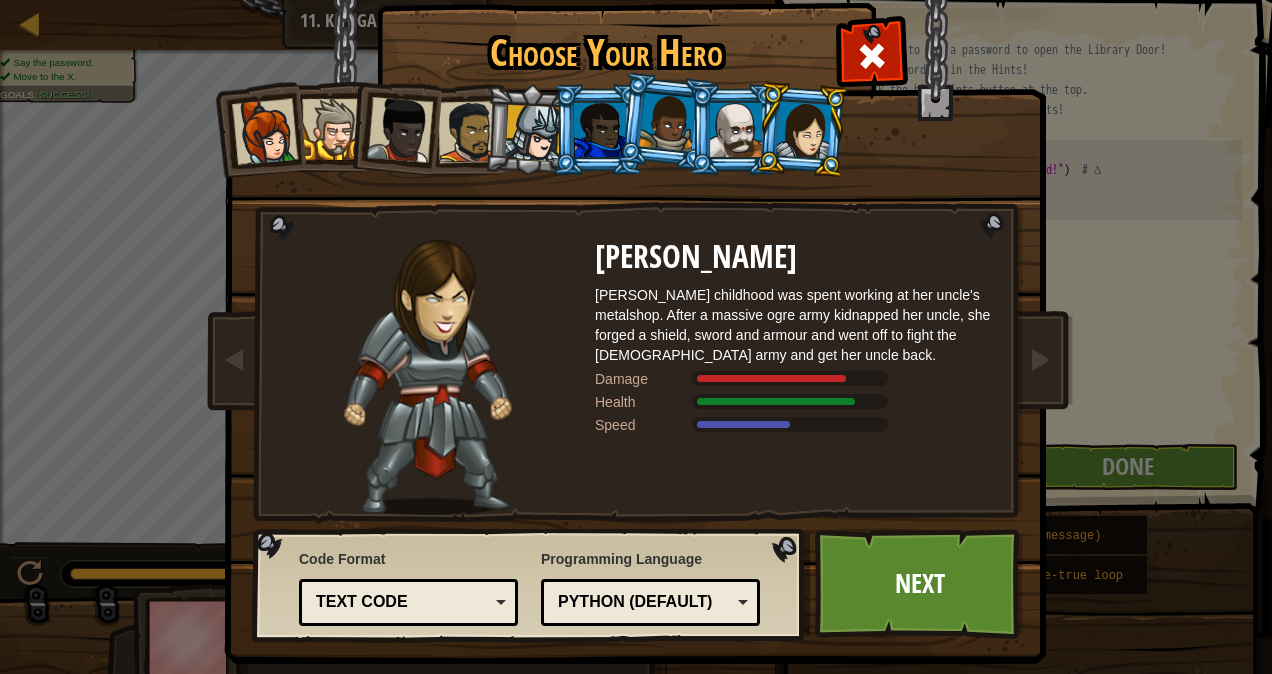 click at bounding box center [265, 132] 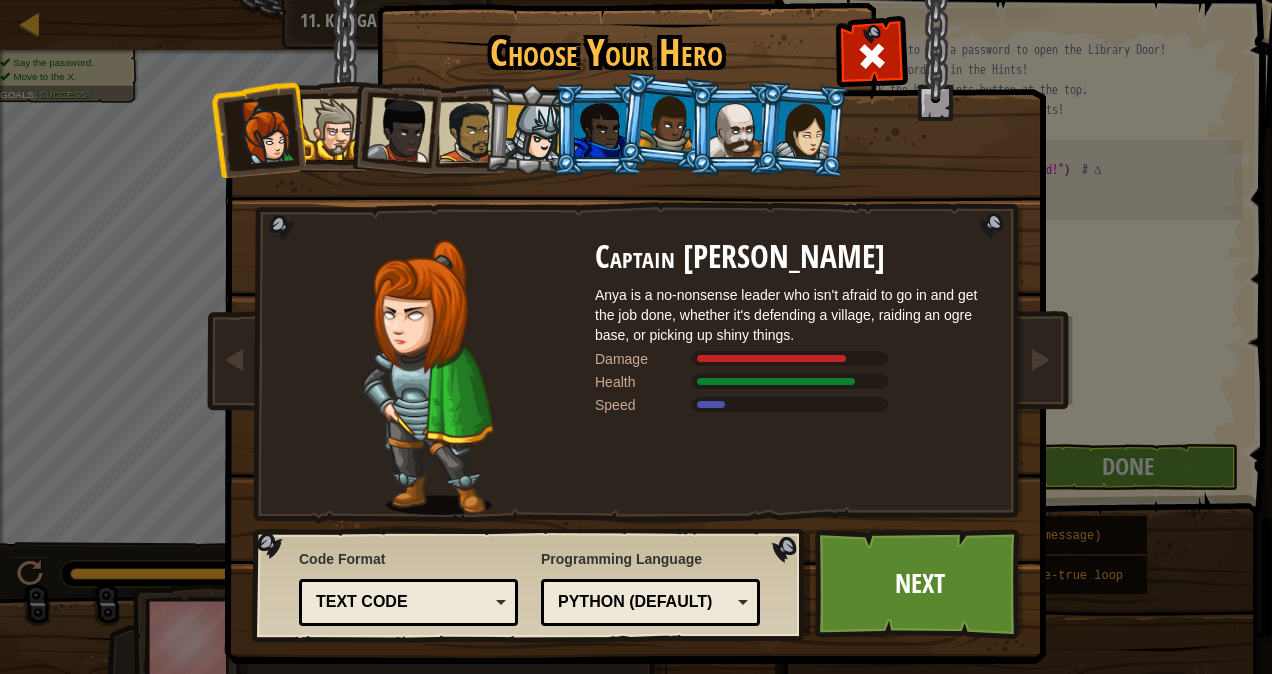 click at bounding box center (332, 129) 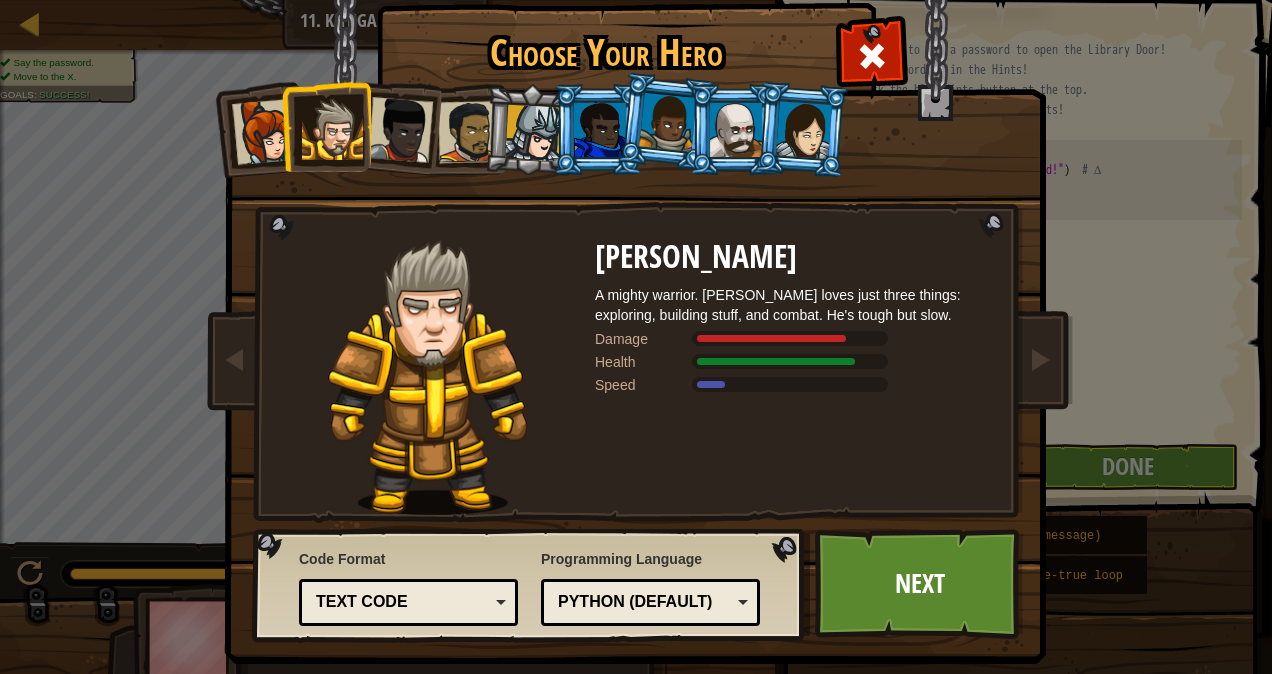 click at bounding box center (400, 130) 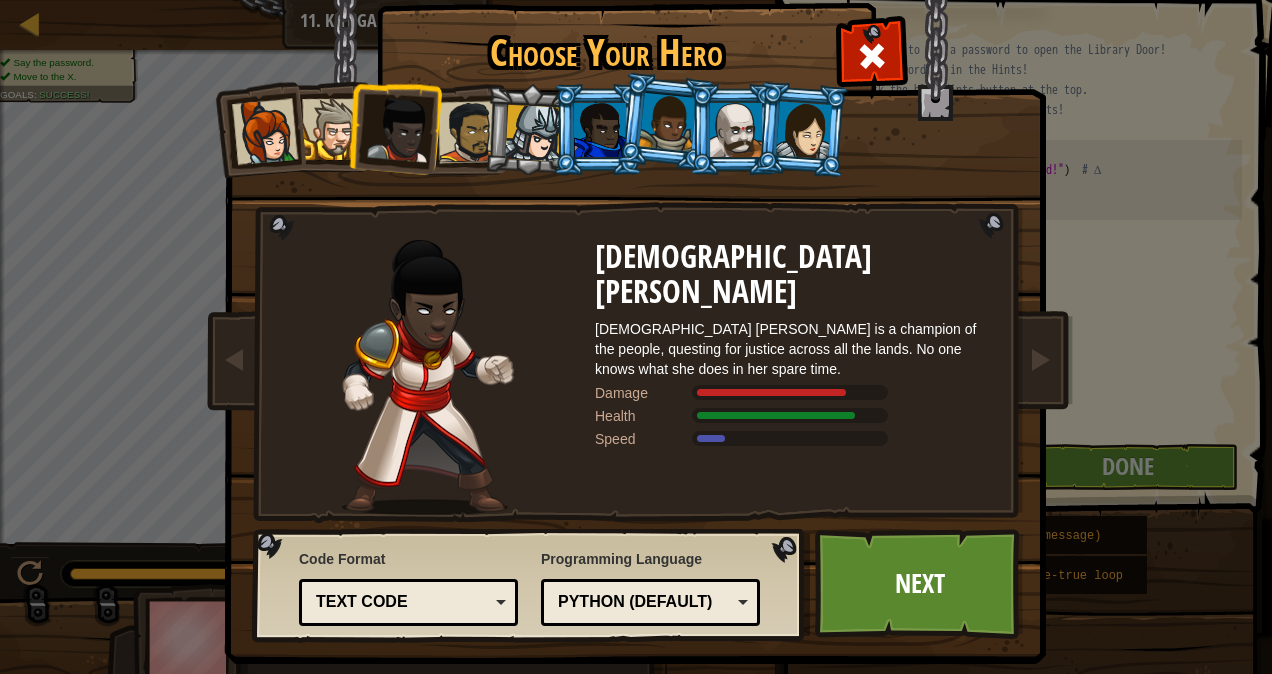 click at bounding box center (469, 132) 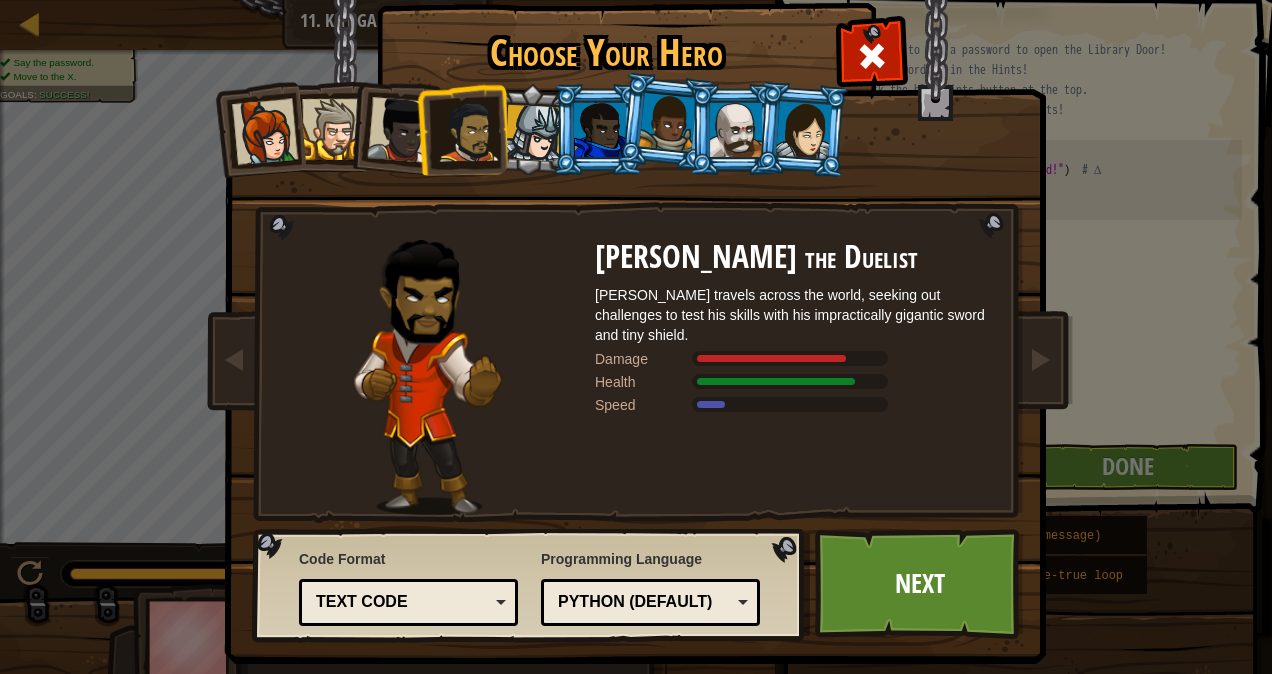 click at bounding box center (598, 129) 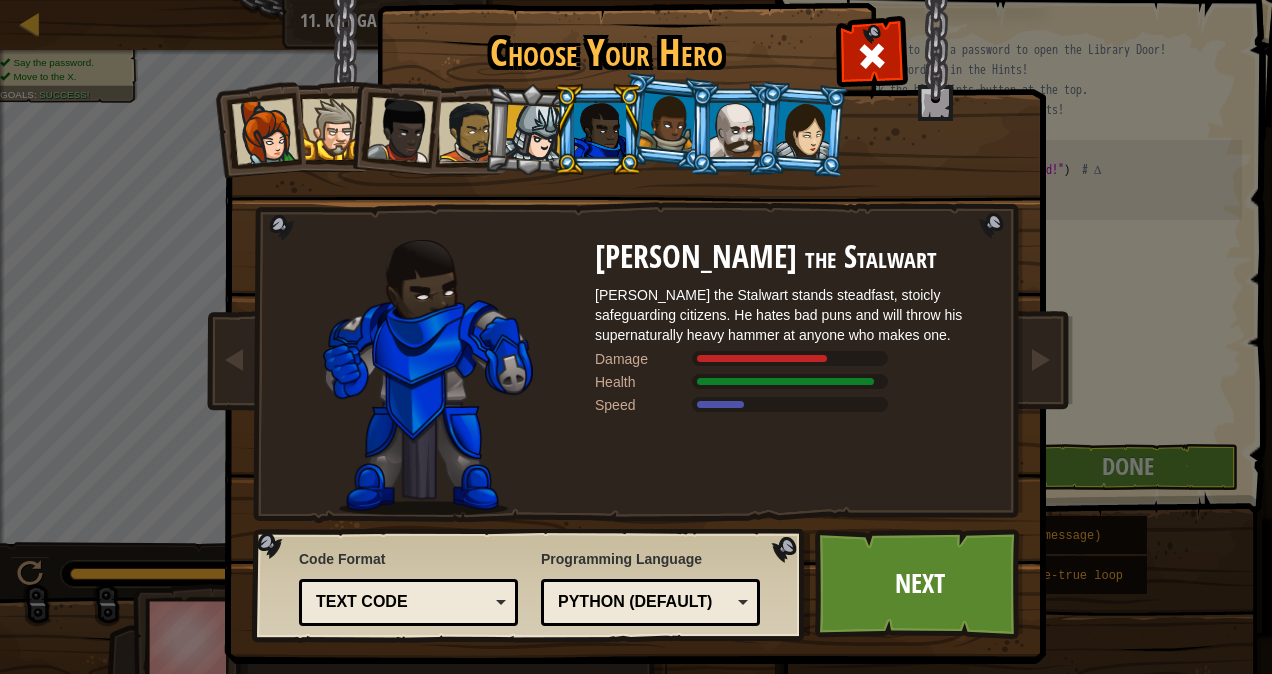 click at bounding box center [804, 129] 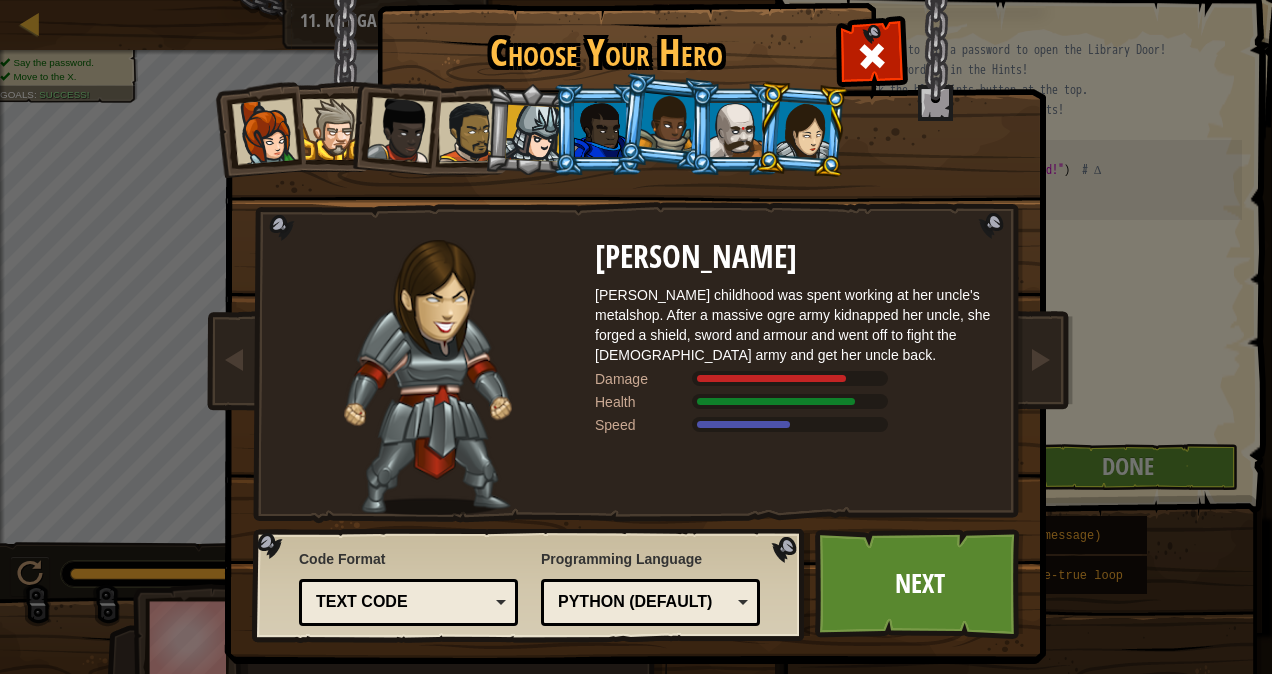 click at bounding box center (600, 130) 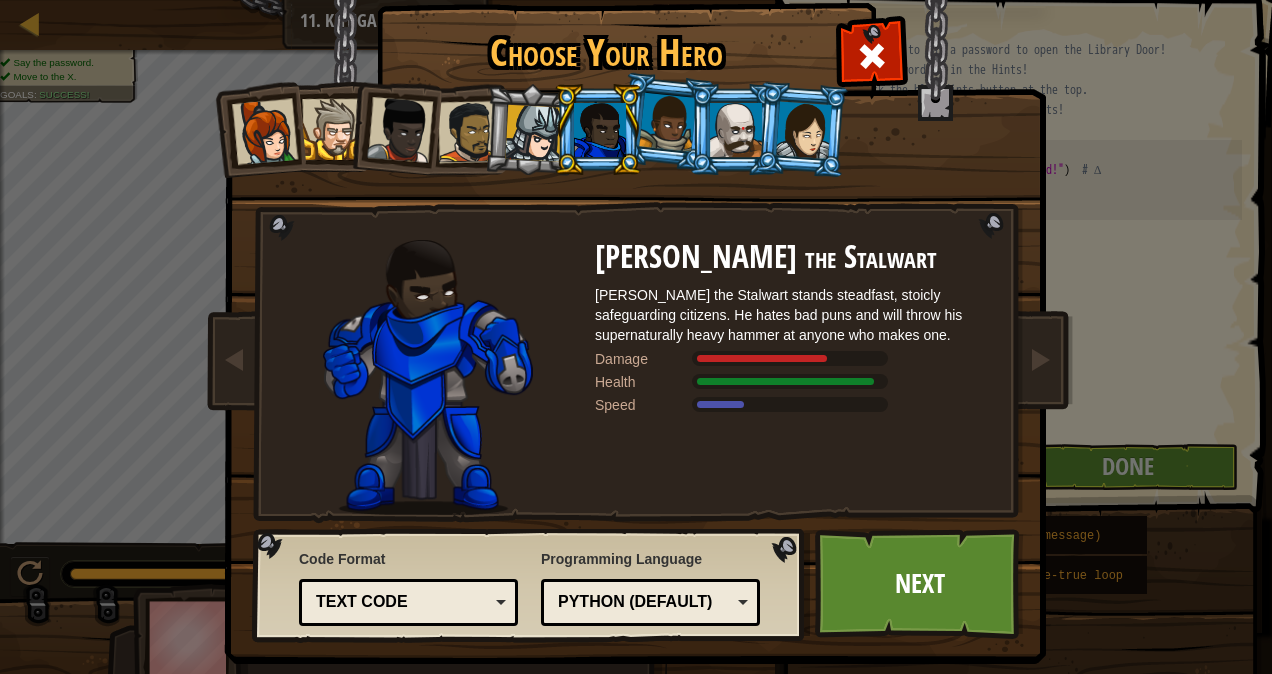 click at bounding box center (802, 129) 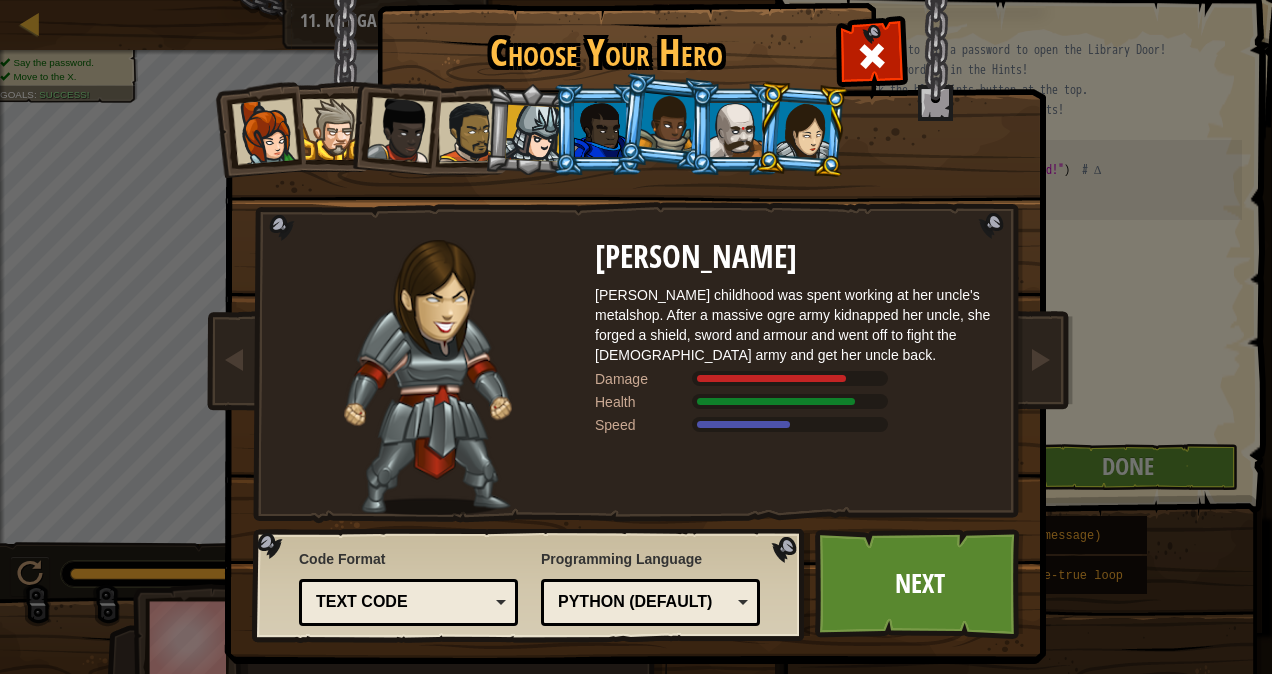 click at bounding box center (736, 130) 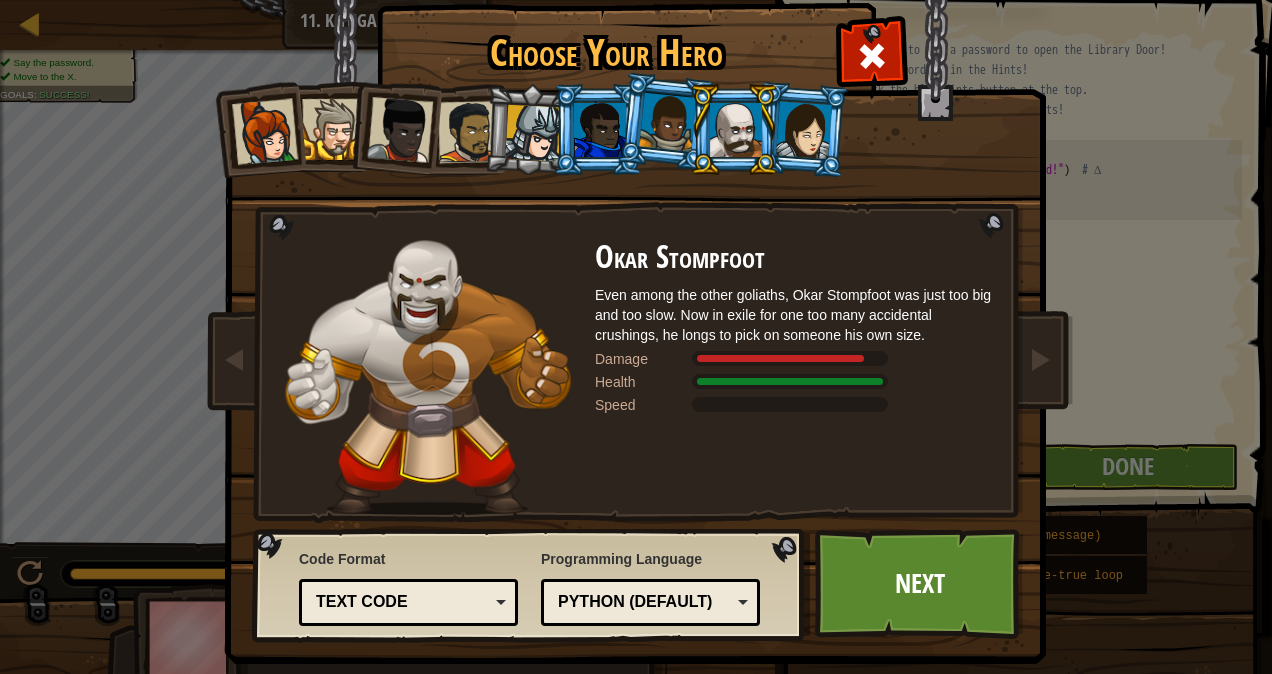 click at bounding box center (804, 129) 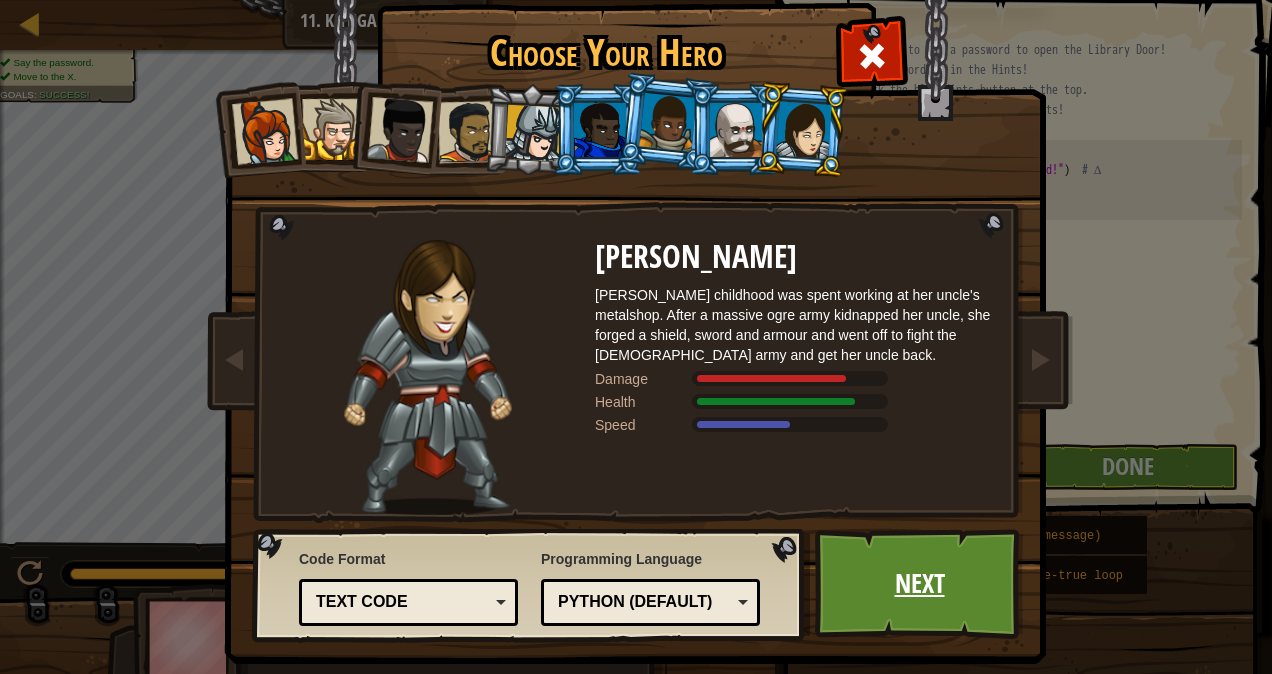 click on "Next" at bounding box center [919, 584] 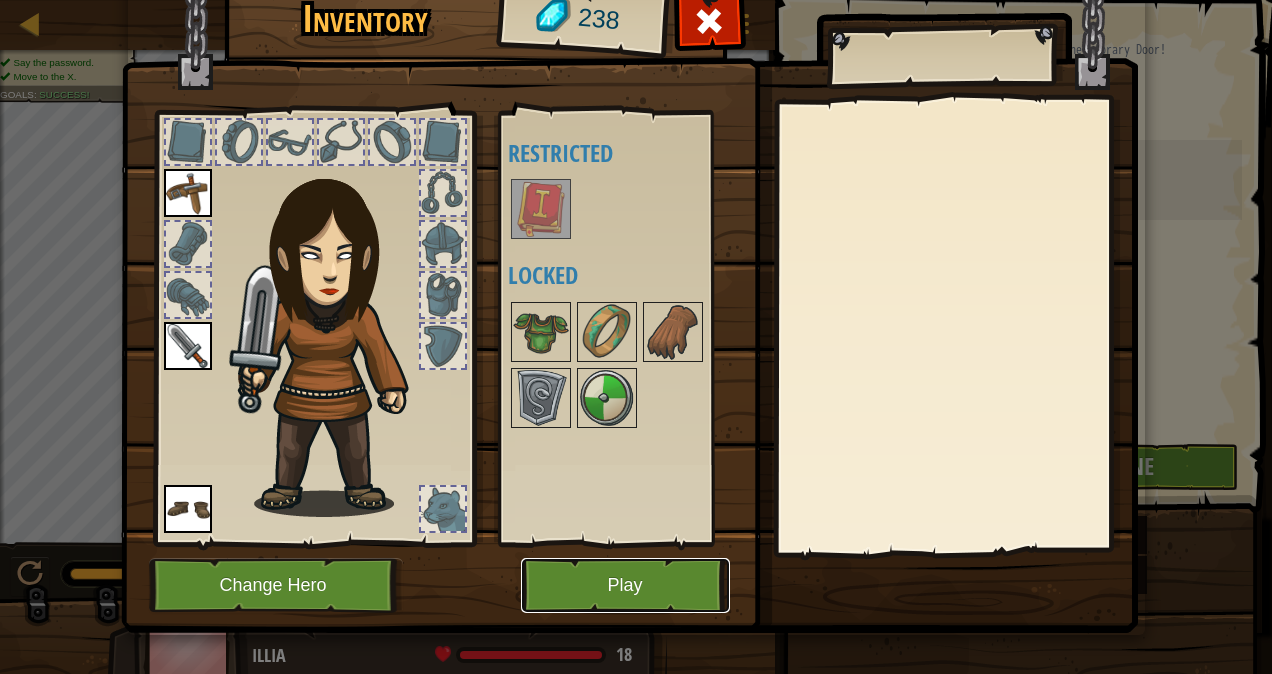 click on "Play" at bounding box center (625, 585) 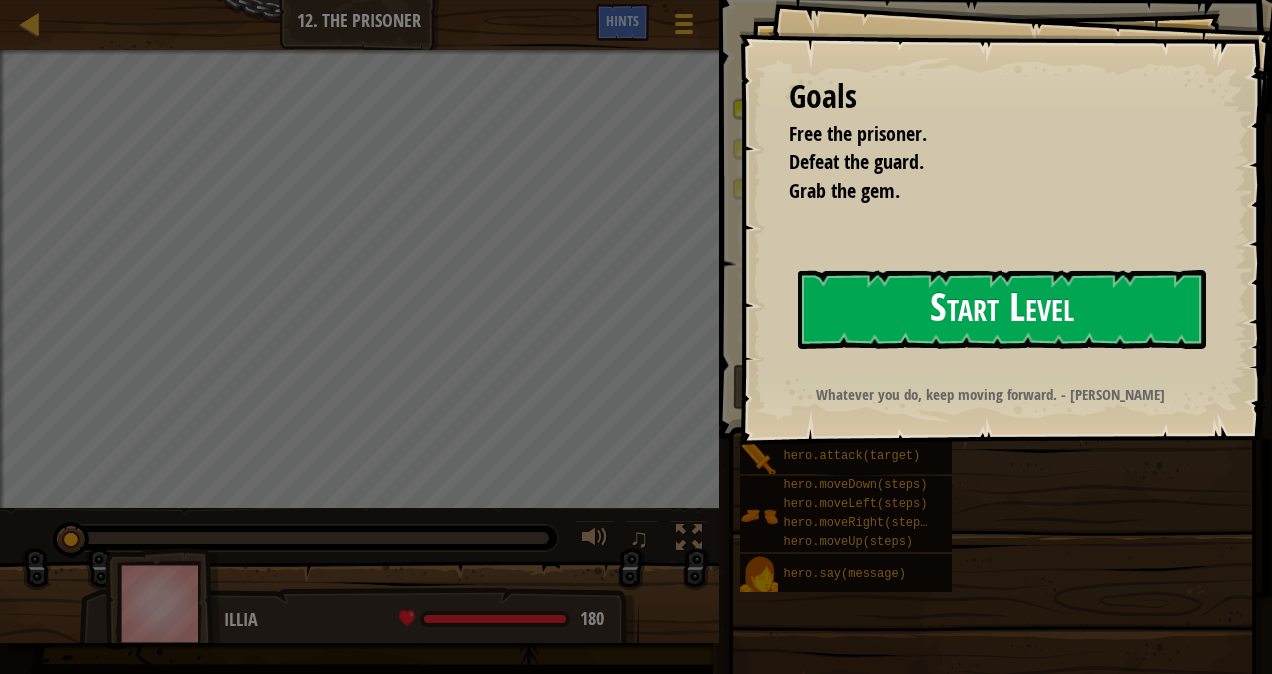 click on "Start Level" at bounding box center [1002, 309] 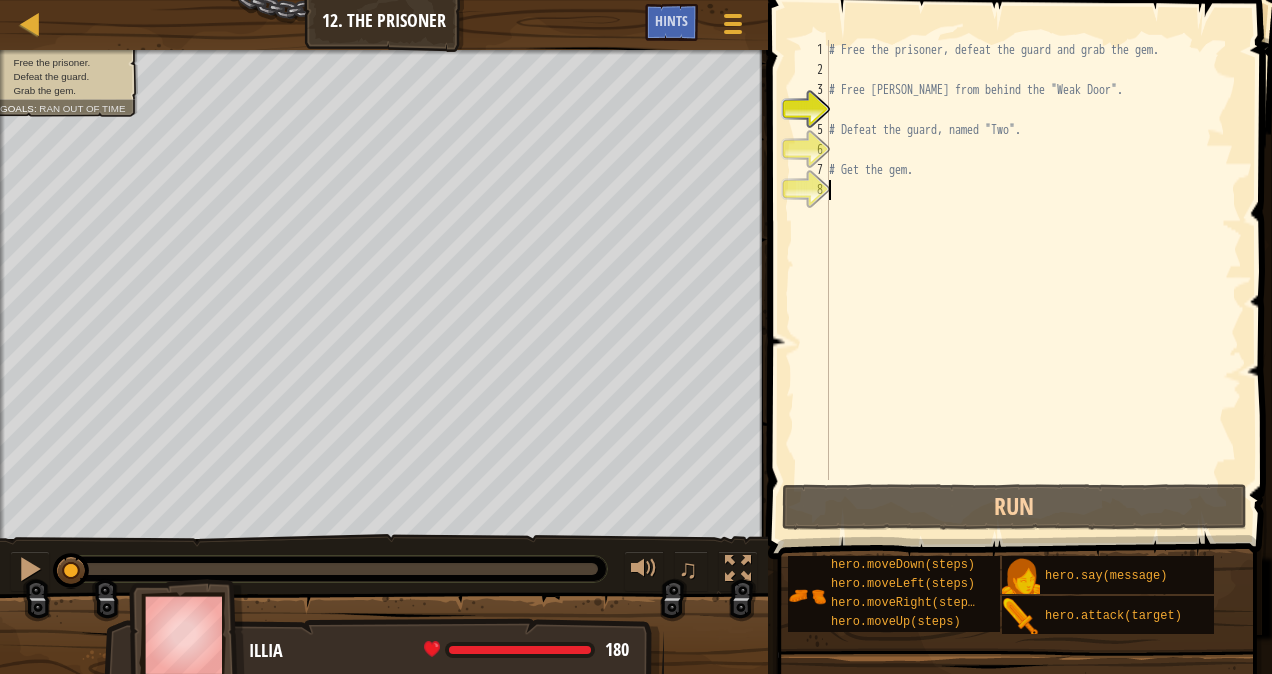click on "# Free the prisoner, defeat the guard and grab the gem. # Free [PERSON_NAME] from behind the "Weak Door". # Defeat the guard, named "Two". # Get the gem." at bounding box center [1033, 280] 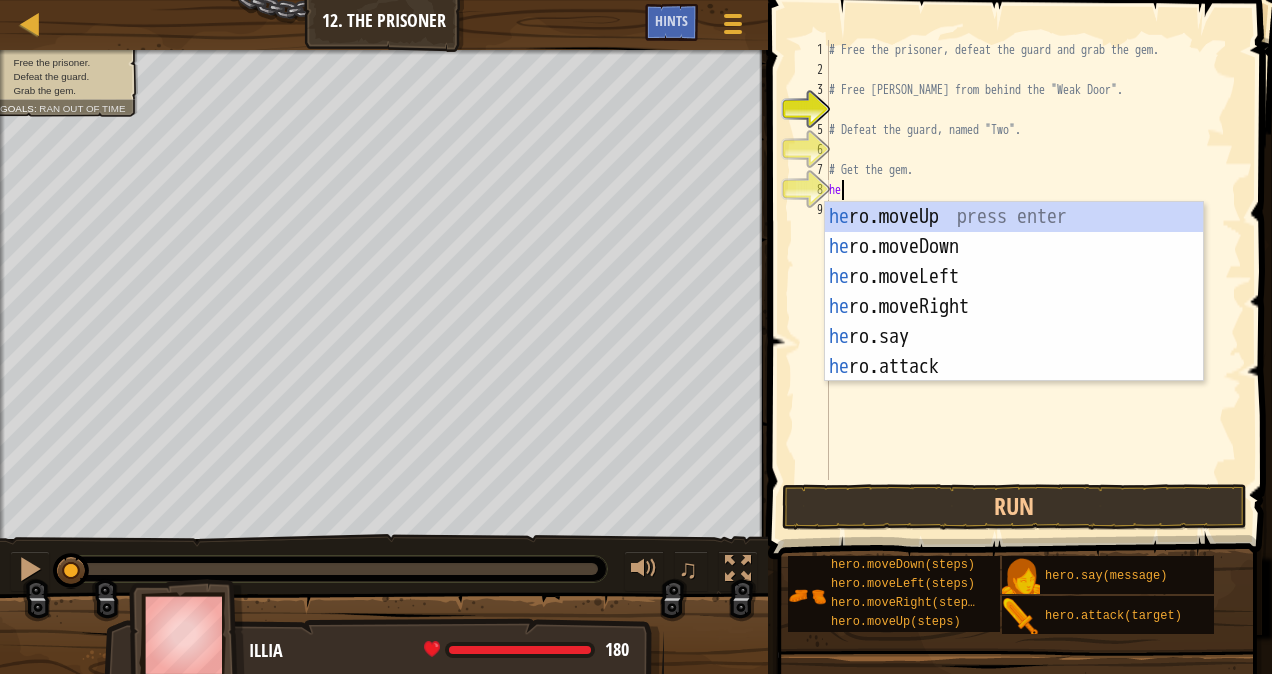 scroll, scrollTop: 9, scrollLeft: 0, axis: vertical 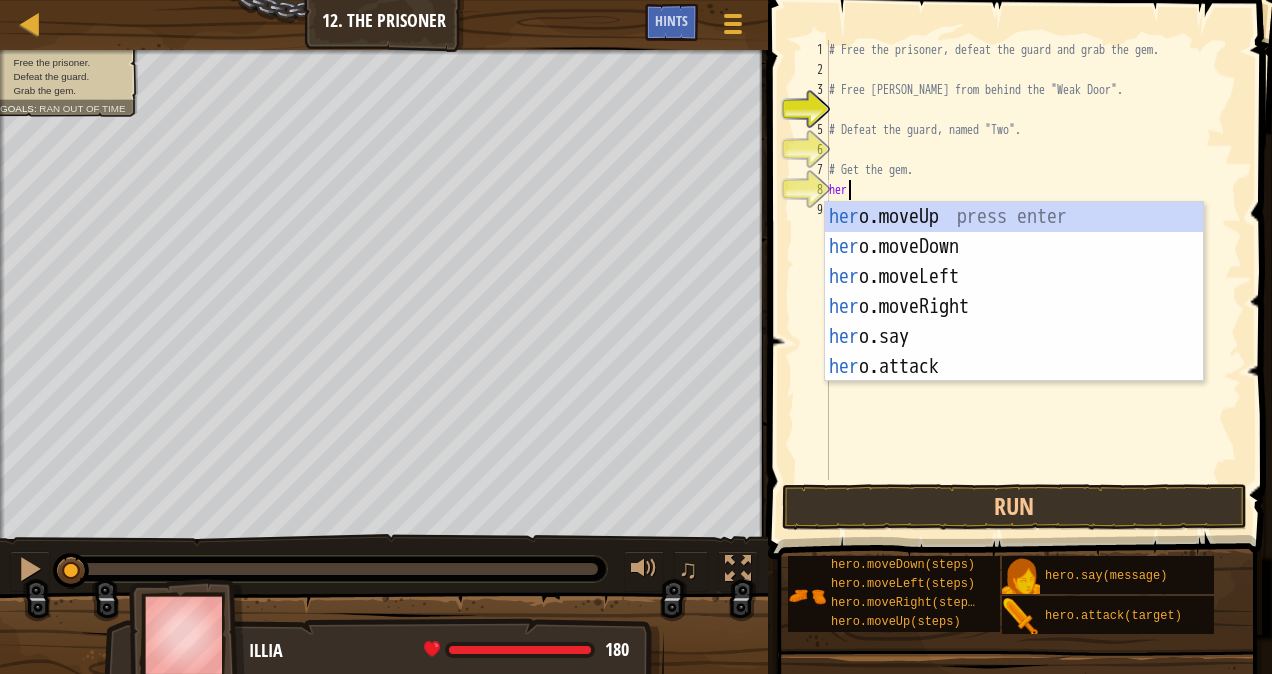 type on "hero" 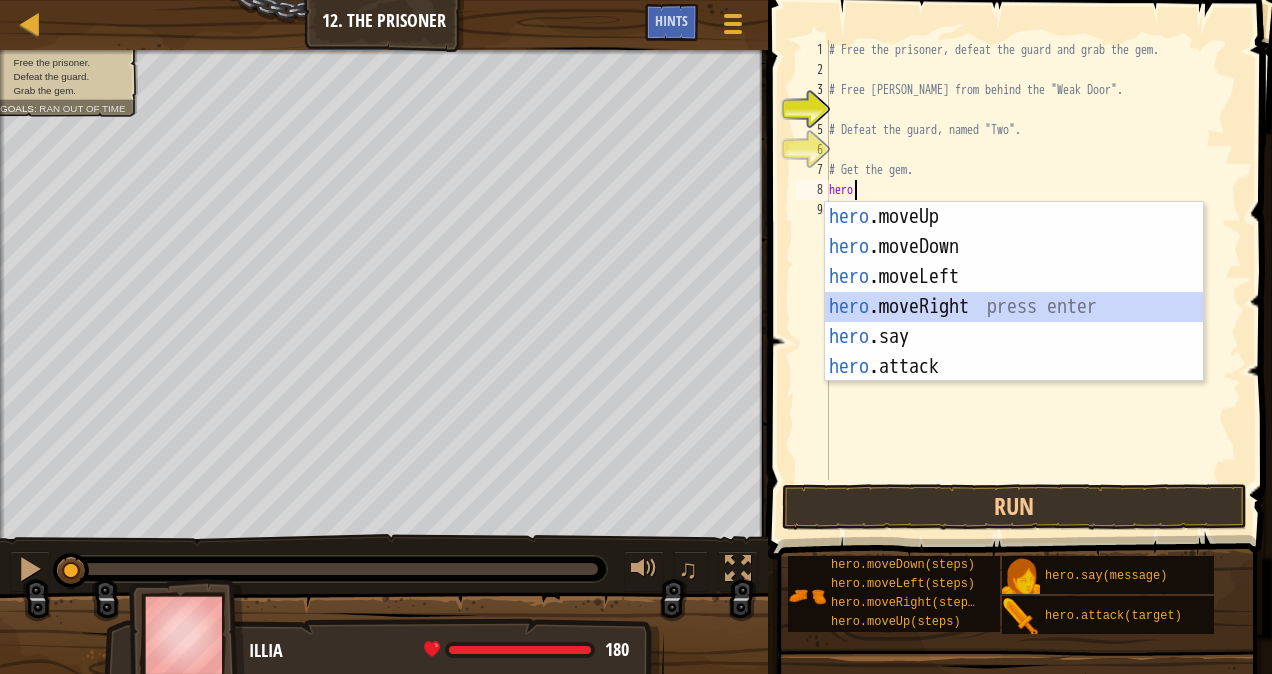 click on "hero .moveUp press enter hero .moveDown press enter hero .moveLeft press enter hero .moveRight press enter hero .say press enter hero .attack press enter" at bounding box center [1014, 322] 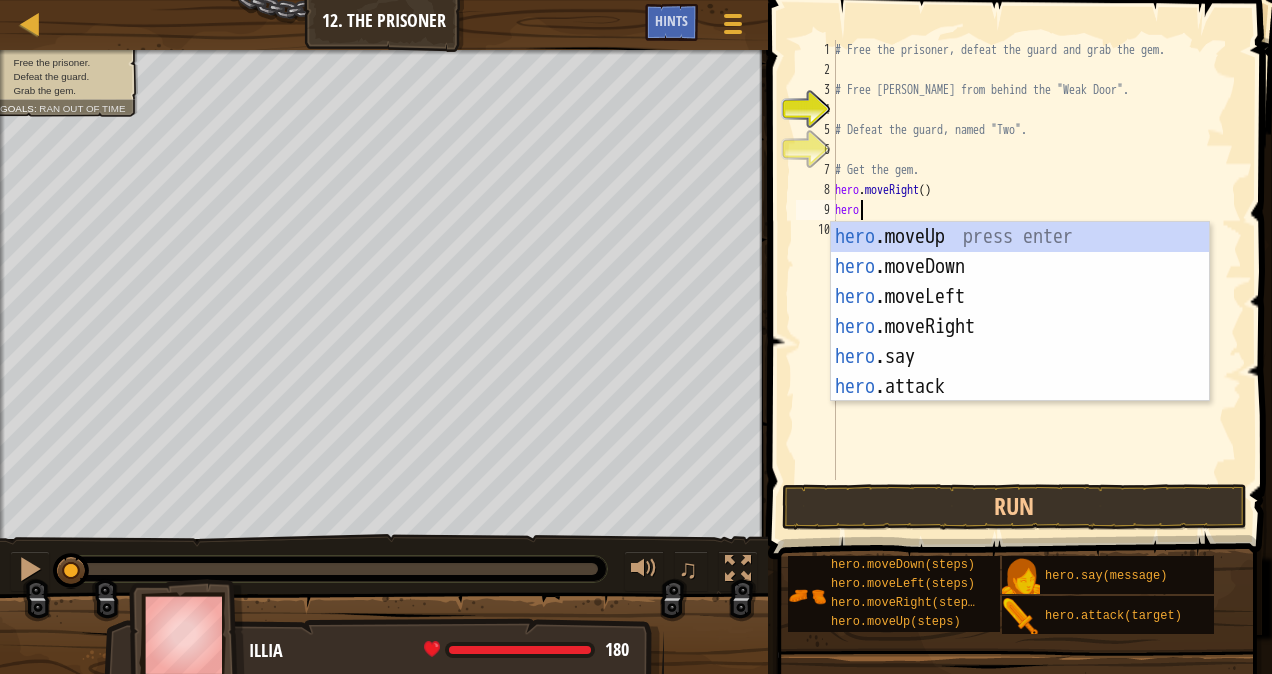scroll, scrollTop: 9, scrollLeft: 2, axis: both 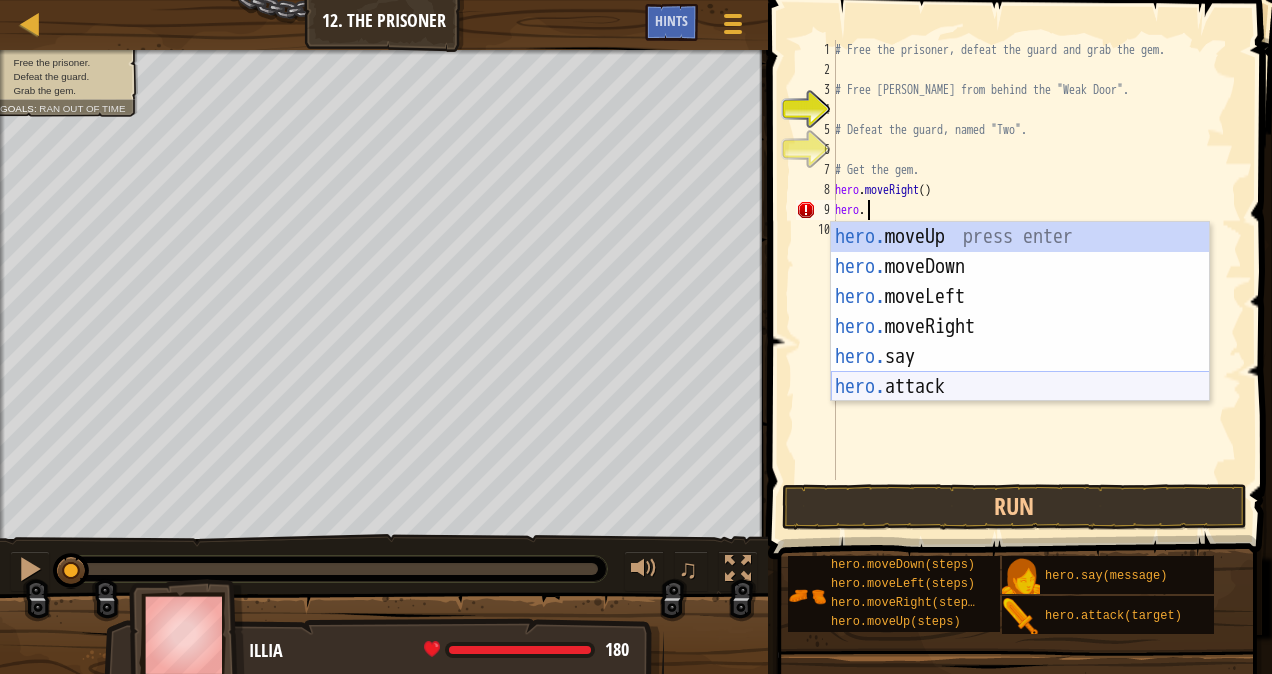 click on "hero. moveUp press enter hero. moveDown press enter hero. moveLeft press enter hero. moveRight press enter hero. say press enter hero. attack press enter" at bounding box center (1020, 342) 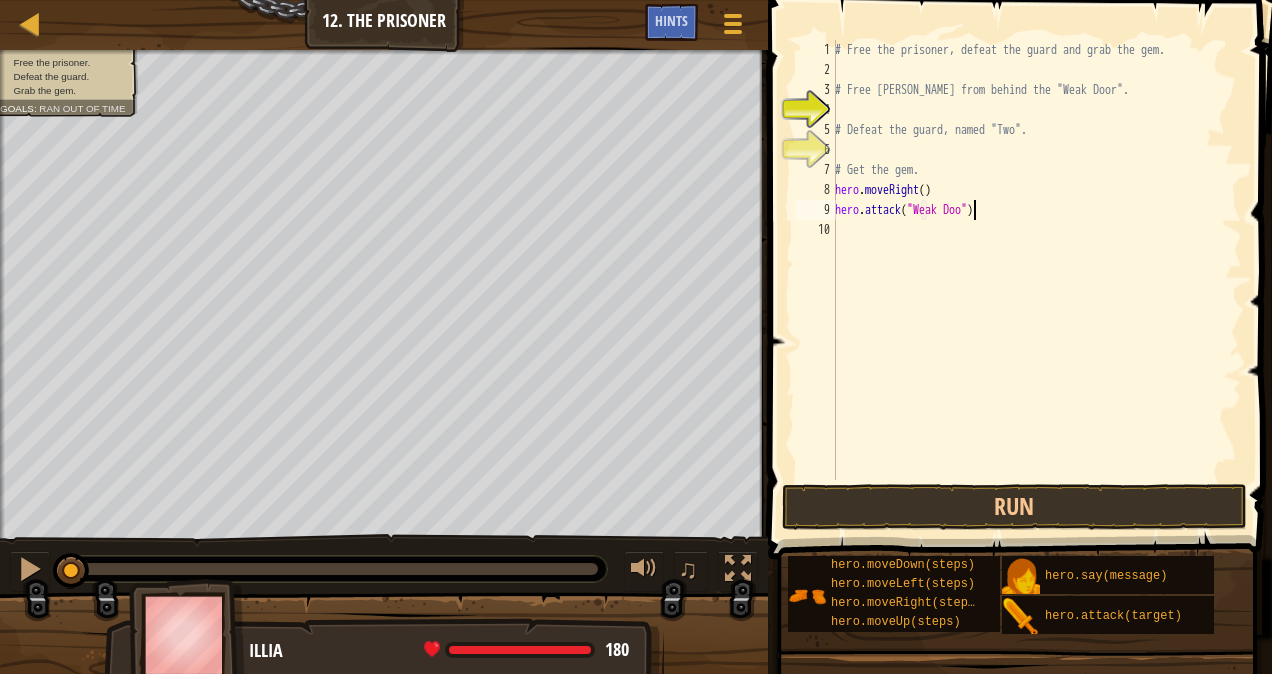 scroll, scrollTop: 9, scrollLeft: 12, axis: both 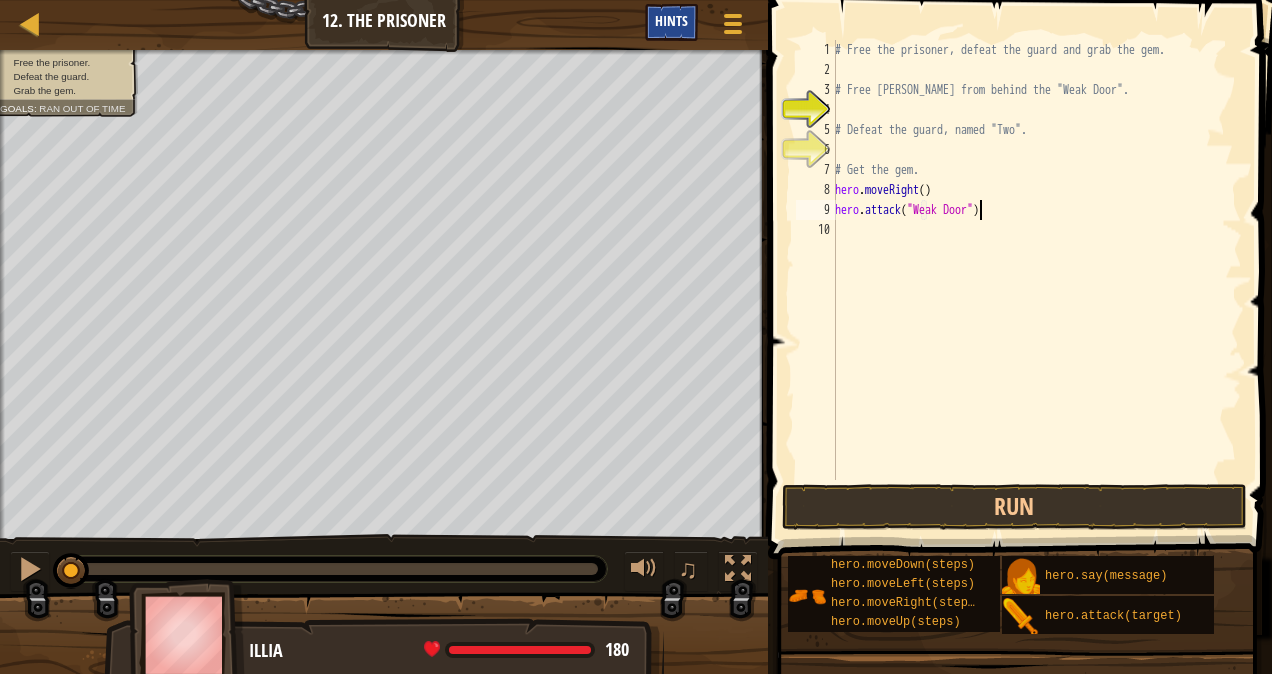 type on "hero.attack("Weak Door")" 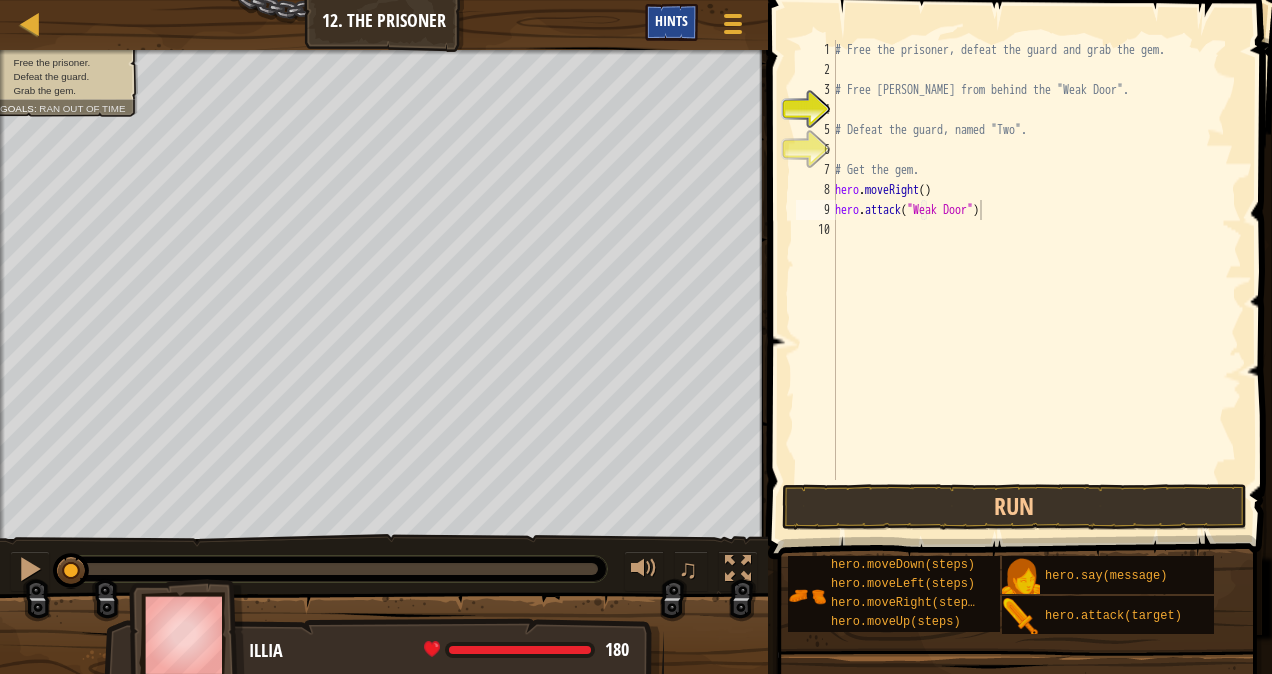 click on "Hints" at bounding box center [671, 20] 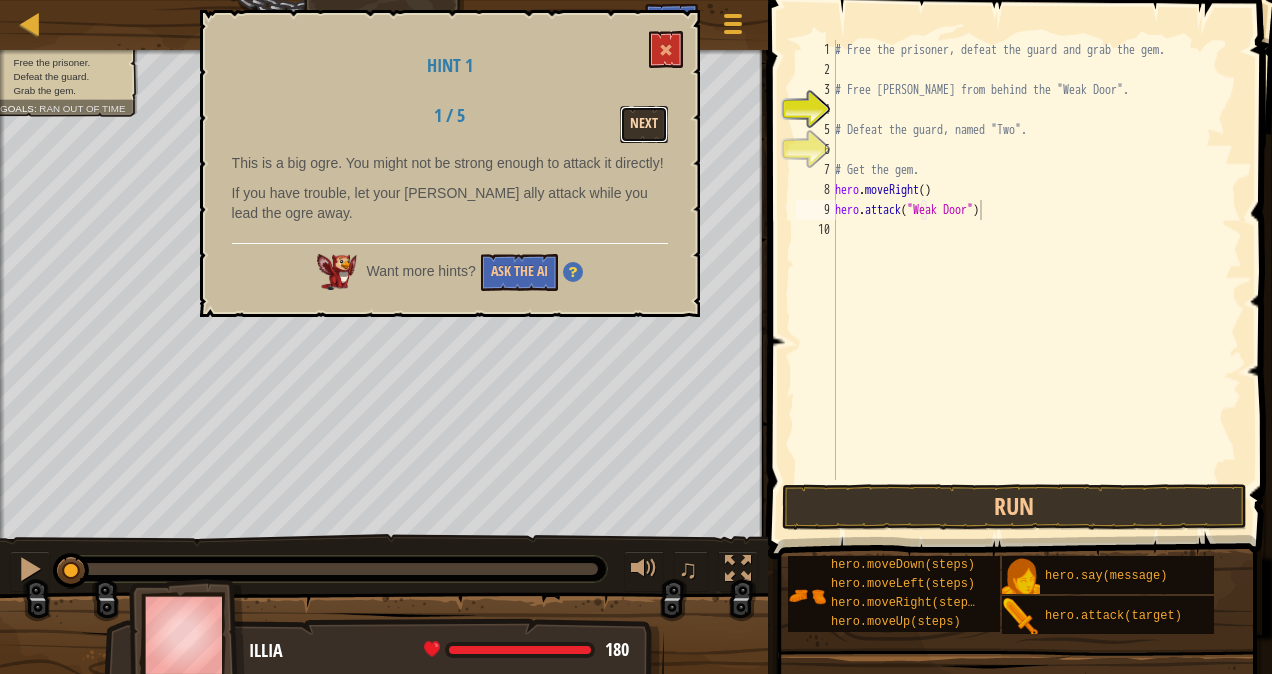 click on "Next" at bounding box center [644, 124] 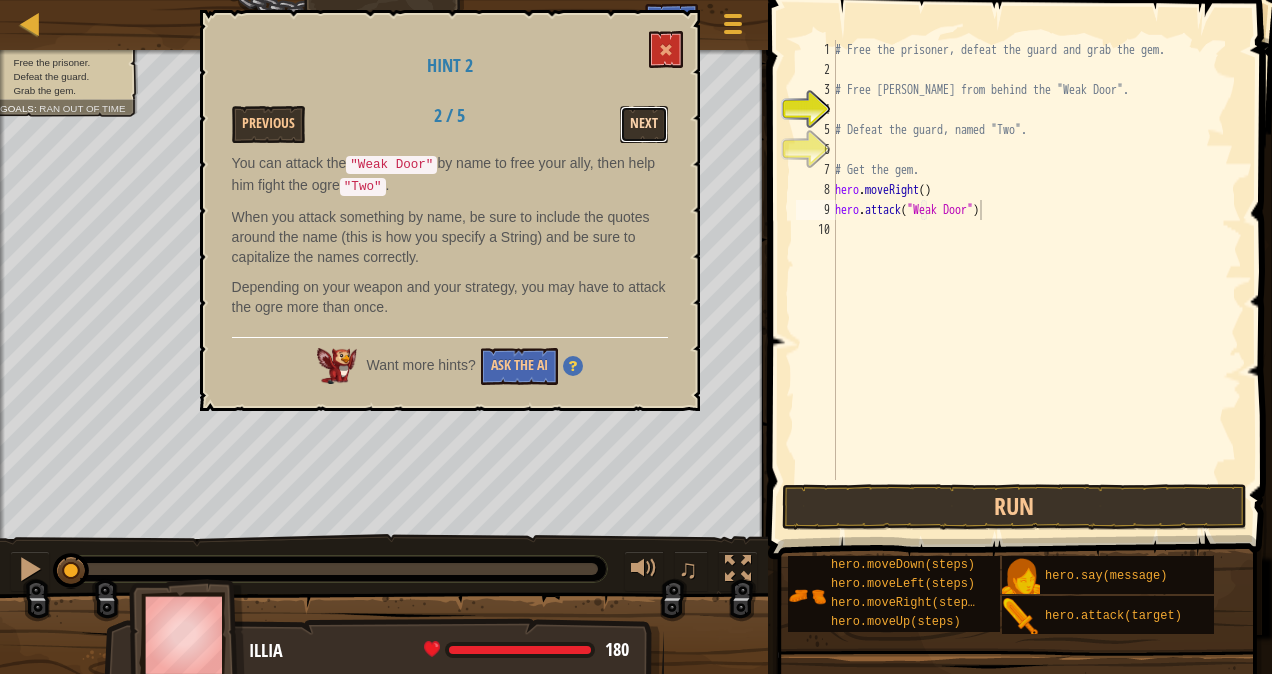 click on "Next" at bounding box center (644, 124) 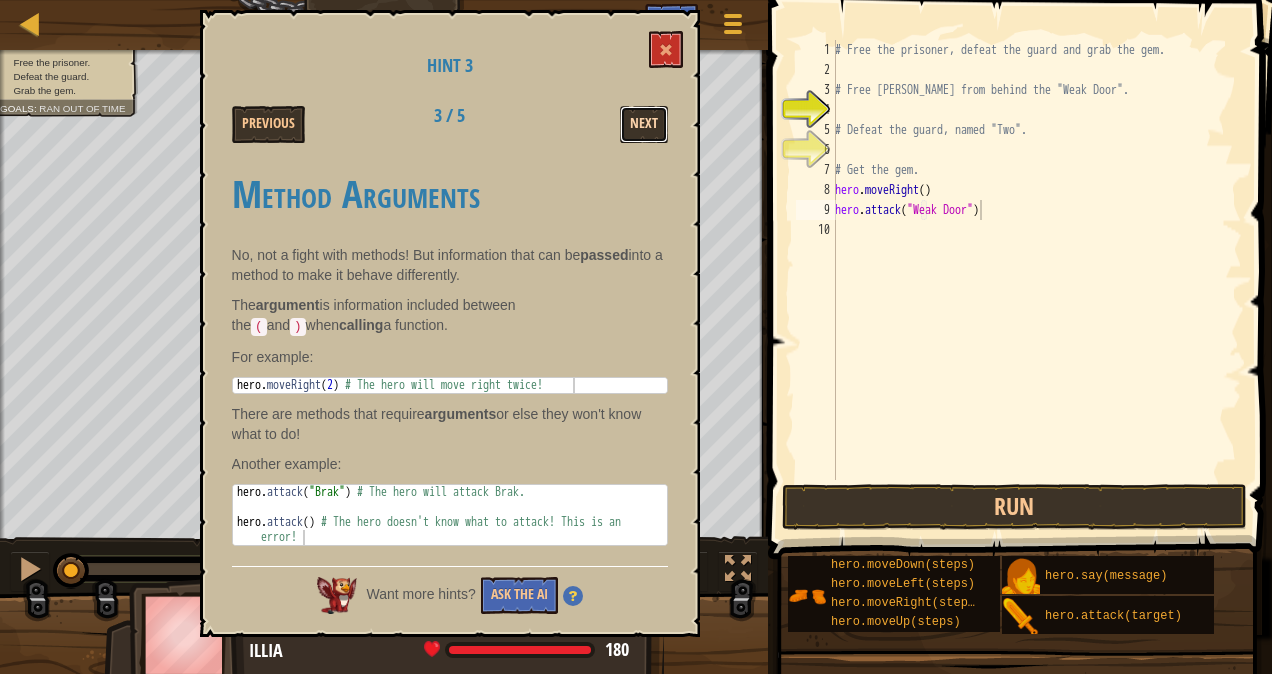 click on "Next" at bounding box center [644, 124] 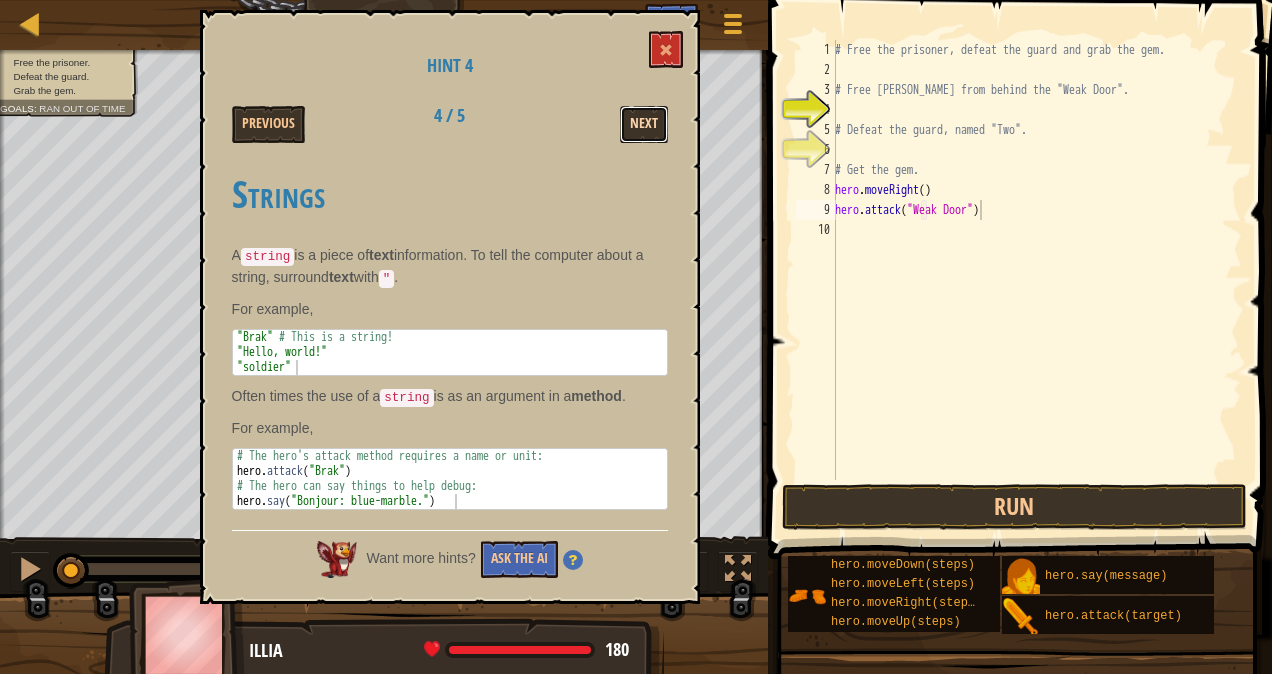 click on "Next" at bounding box center [644, 124] 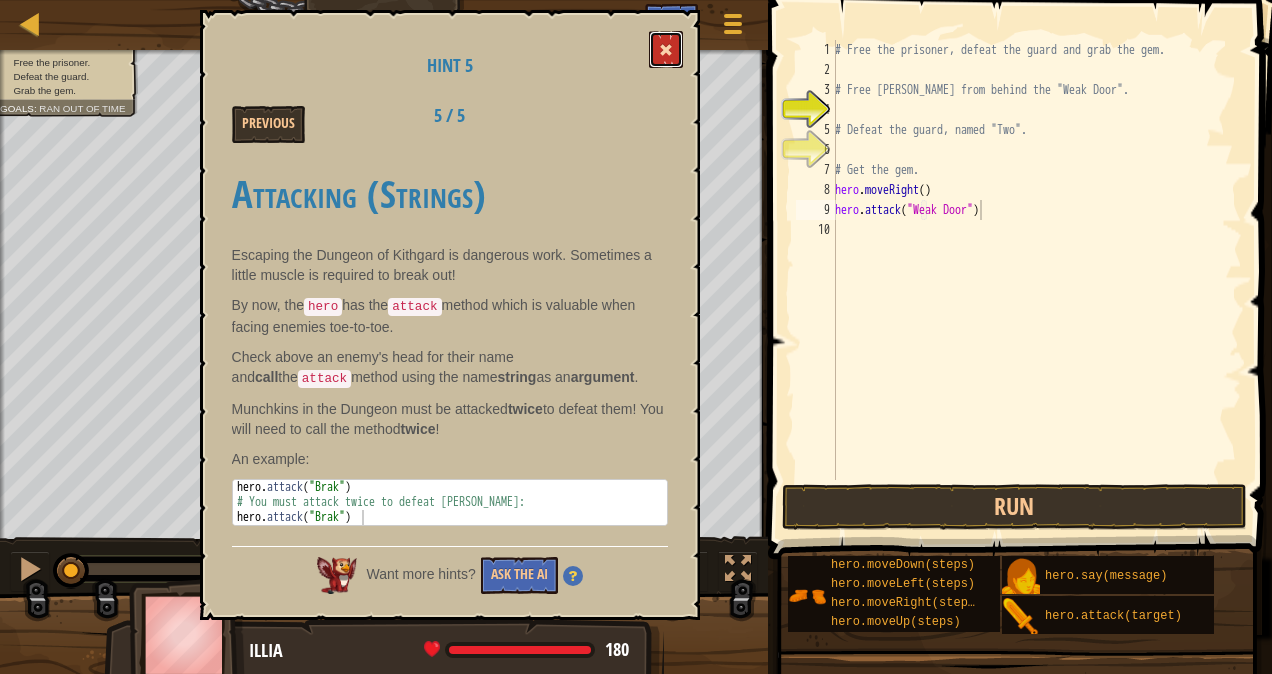 click at bounding box center [666, 50] 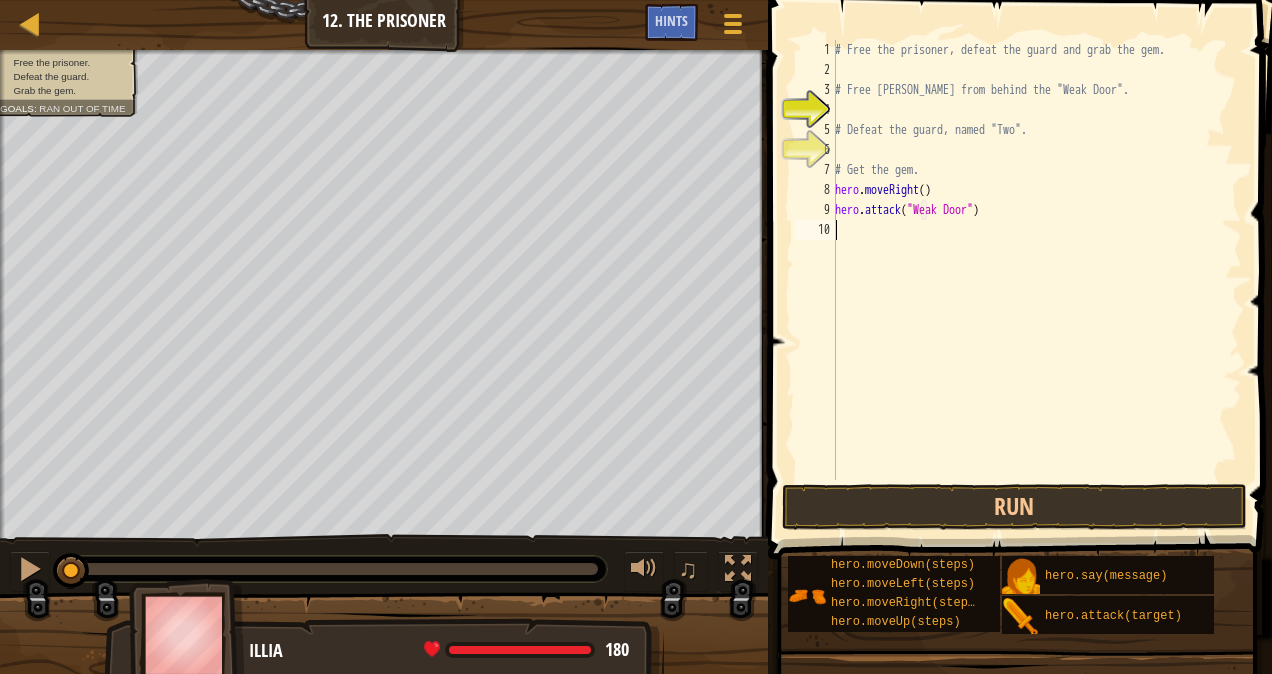 scroll, scrollTop: 9, scrollLeft: 0, axis: vertical 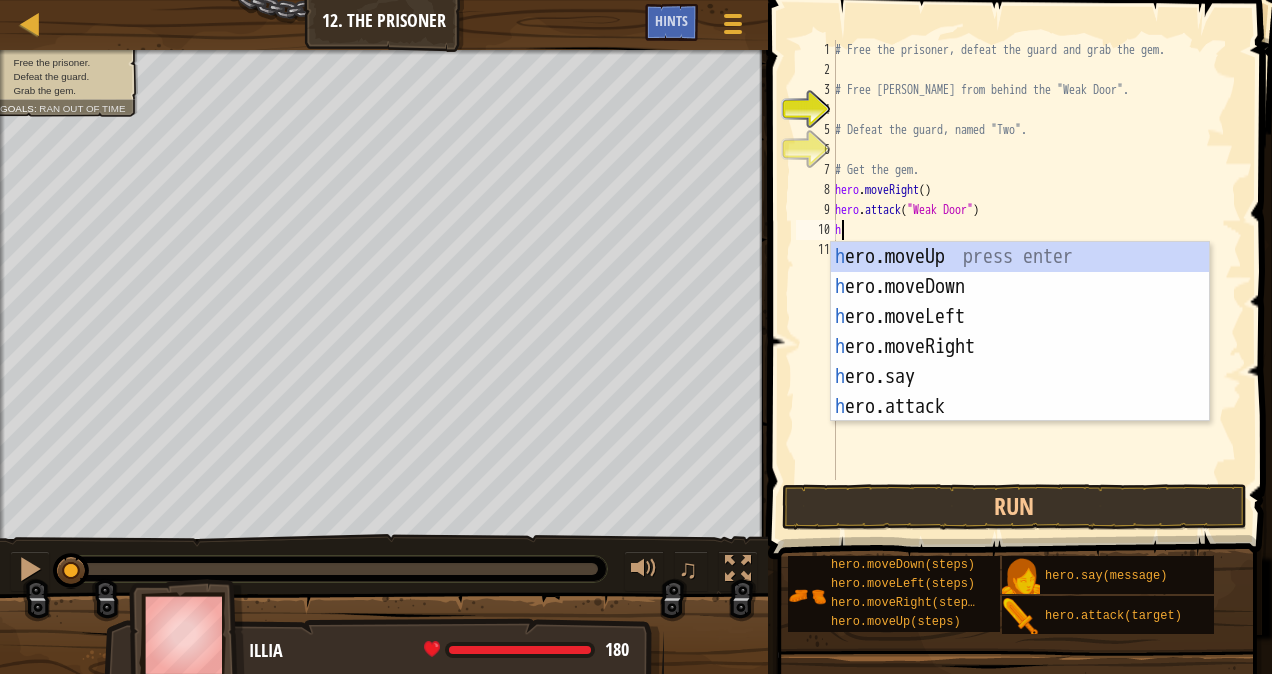 type on "he" 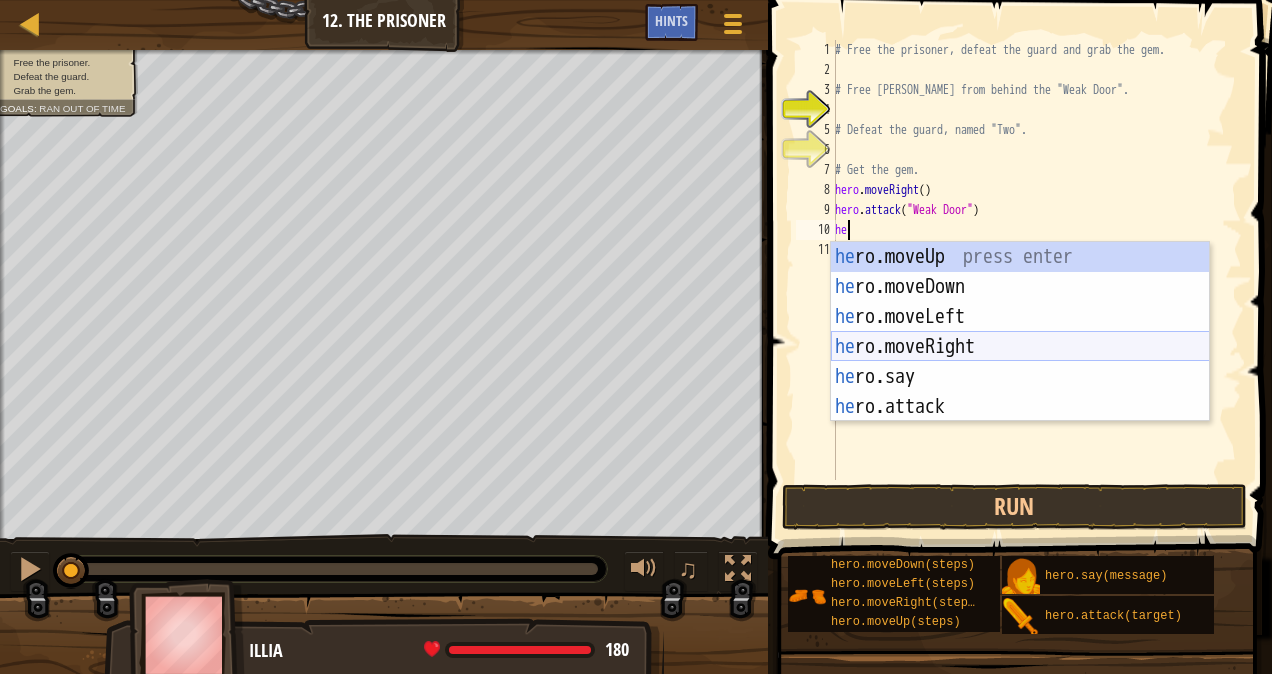 click on "he ro.moveUp press enter he ro.moveDown press enter he ro.moveLeft press enter he ro.moveRight press enter he ro.say press enter he ro.attack press enter" at bounding box center [1020, 362] 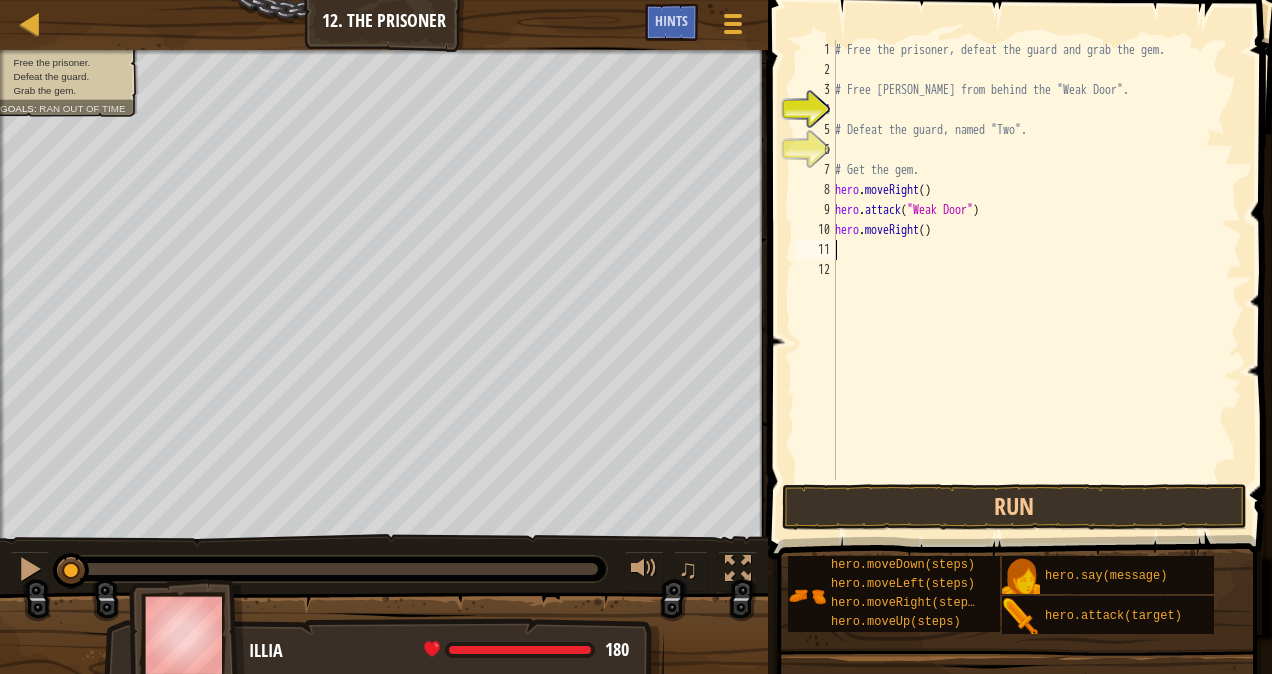 click on "# Free the prisoner, defeat the guard and grab the gem. # Free [PERSON_NAME] from behind the "Weak Door". # Defeat the guard, named "Two". # Get the gem. hero . moveRight ( ) hero . attack ( "Weak Door" ) hero . moveRight ( )" at bounding box center (1036, 280) 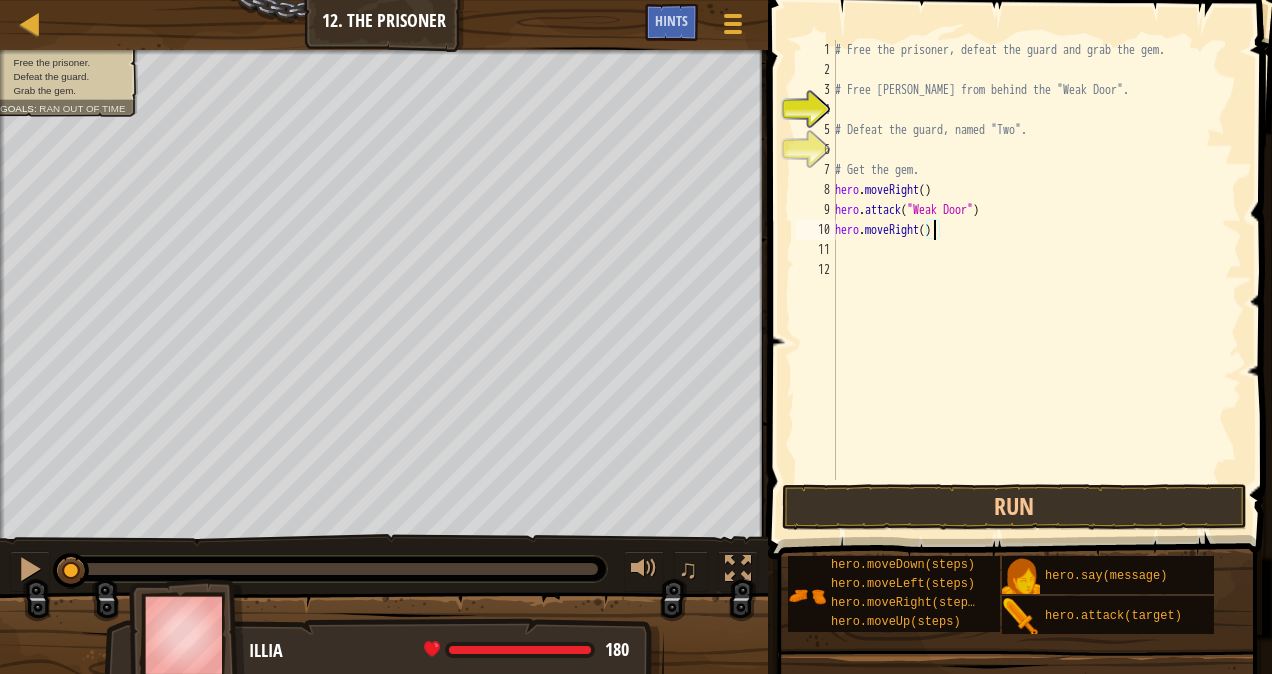 scroll, scrollTop: 9, scrollLeft: 8, axis: both 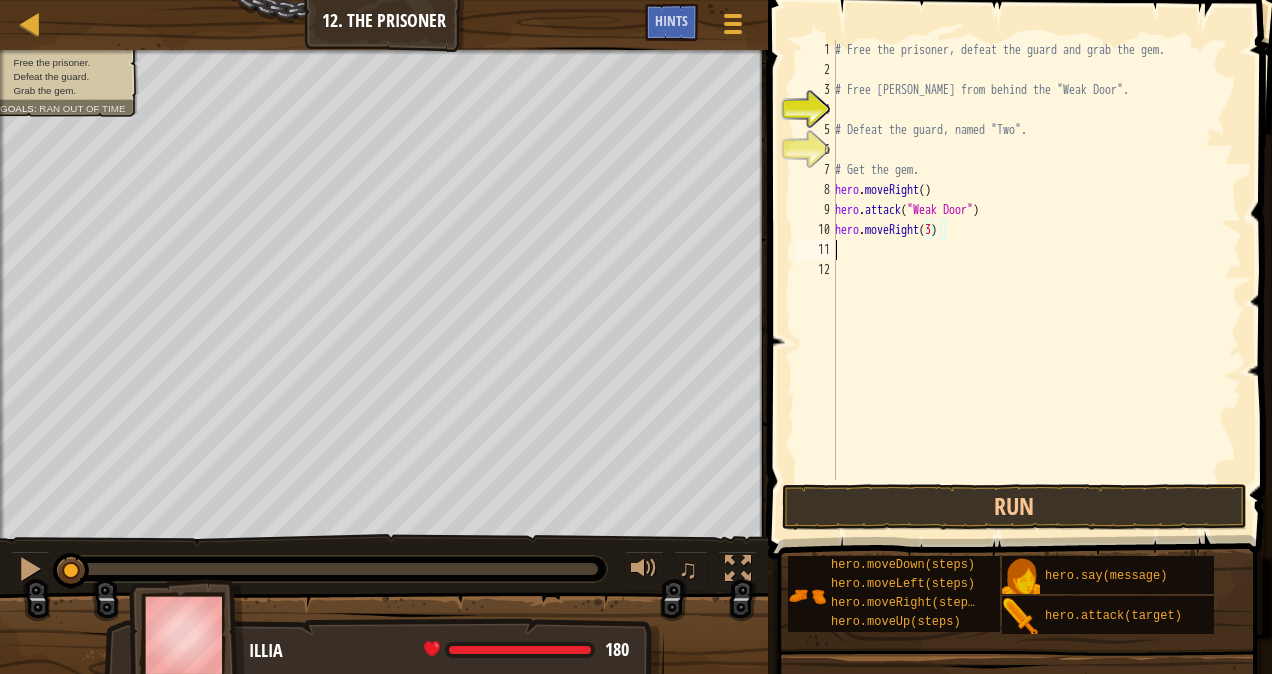 click on "# Free the prisoner, defeat the guard and grab the gem. # Free [PERSON_NAME] from behind the "Weak Door". # Defeat the guard, named "Two". # Get the gem. hero . moveRight ( ) hero . attack ( "Weak Door" ) hero . moveRight ( 3 )" at bounding box center [1036, 280] 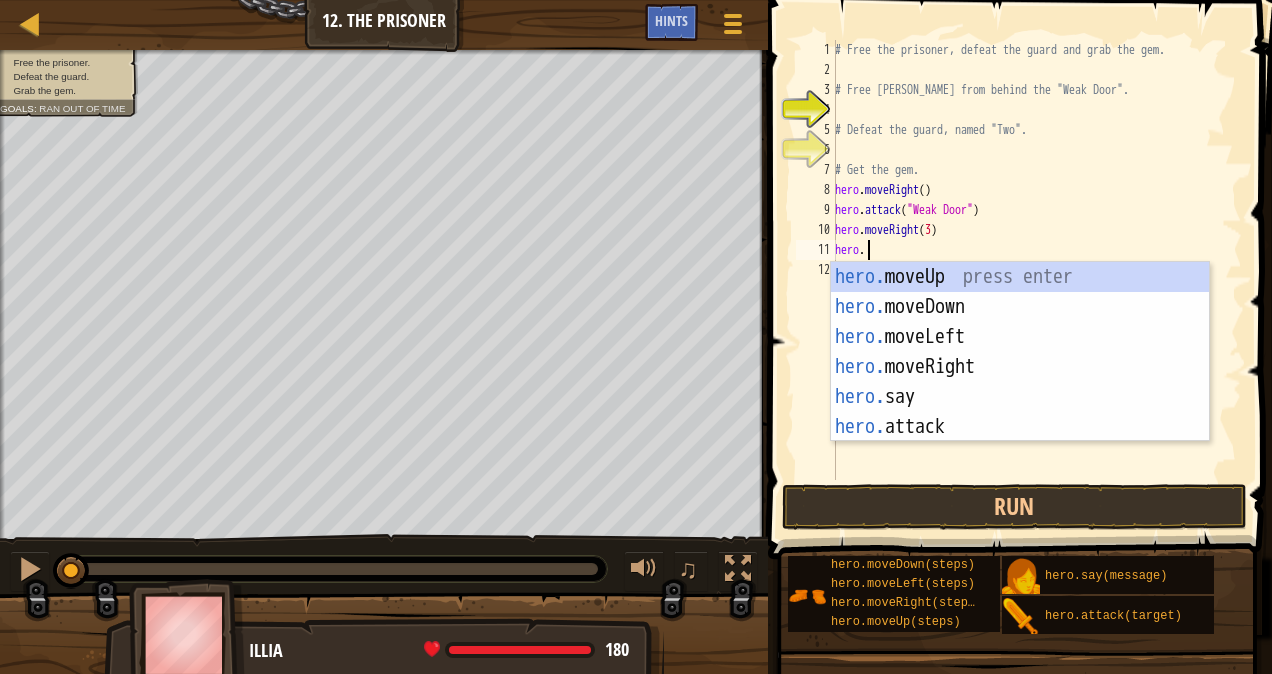 scroll, scrollTop: 9, scrollLeft: 2, axis: both 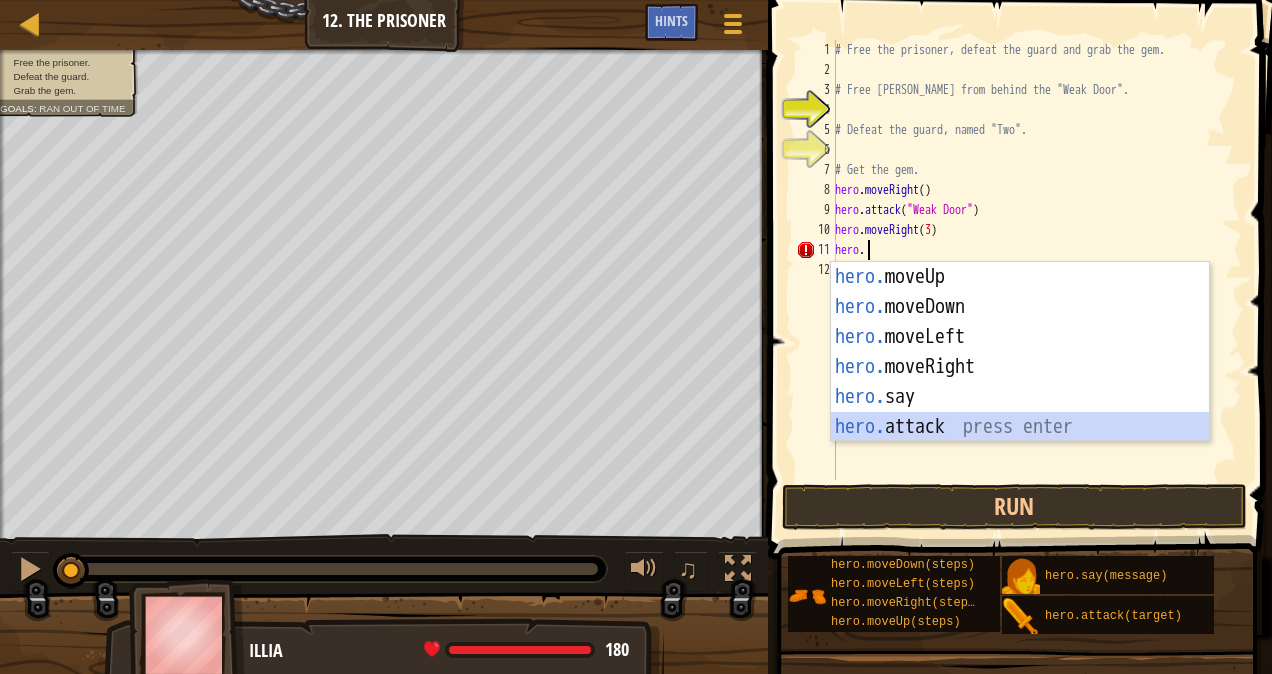click on "hero. moveUp press enter hero. moveDown press enter hero. moveLeft press enter hero. moveRight press enter hero. say press enter hero. attack press enter" at bounding box center [1020, 382] 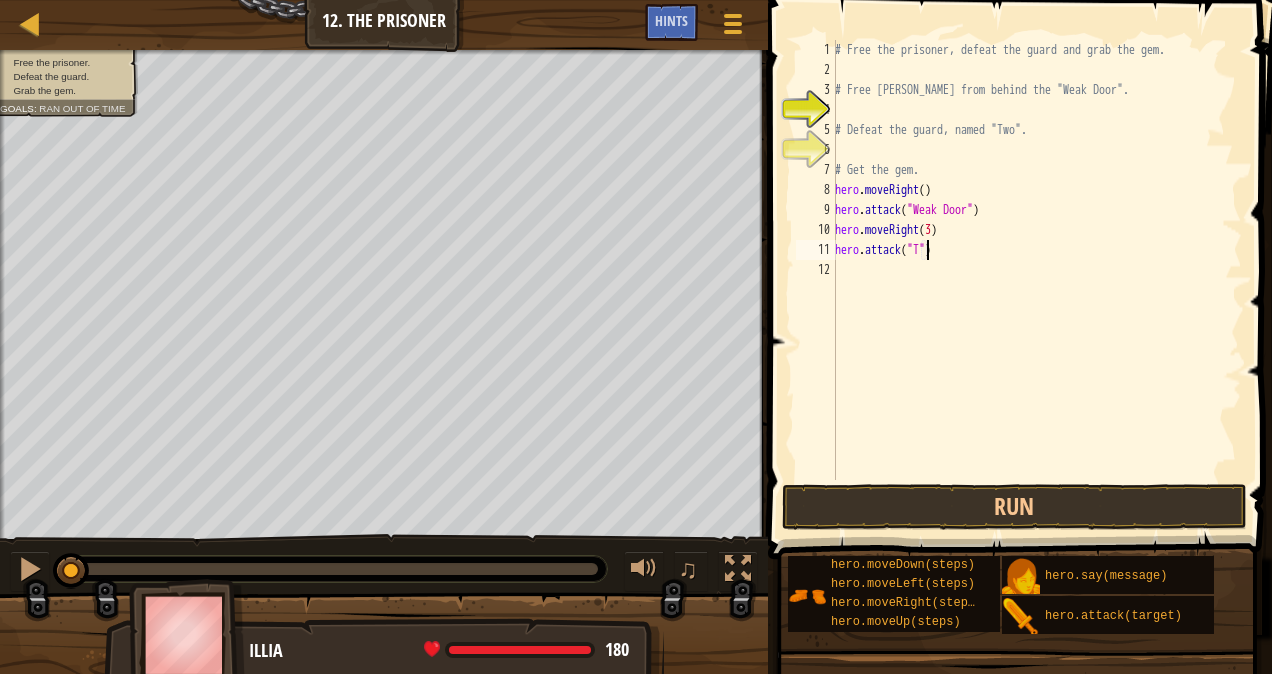 scroll, scrollTop: 9, scrollLeft: 8, axis: both 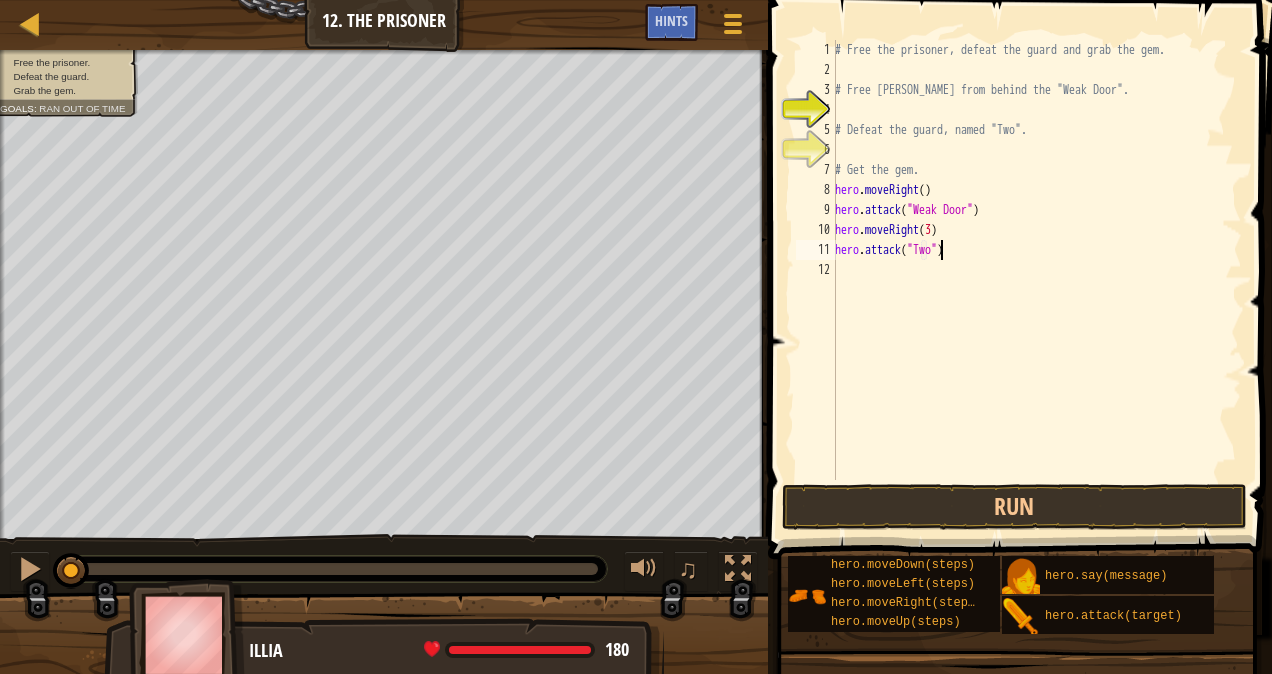 type on "hero.attack("Two")" 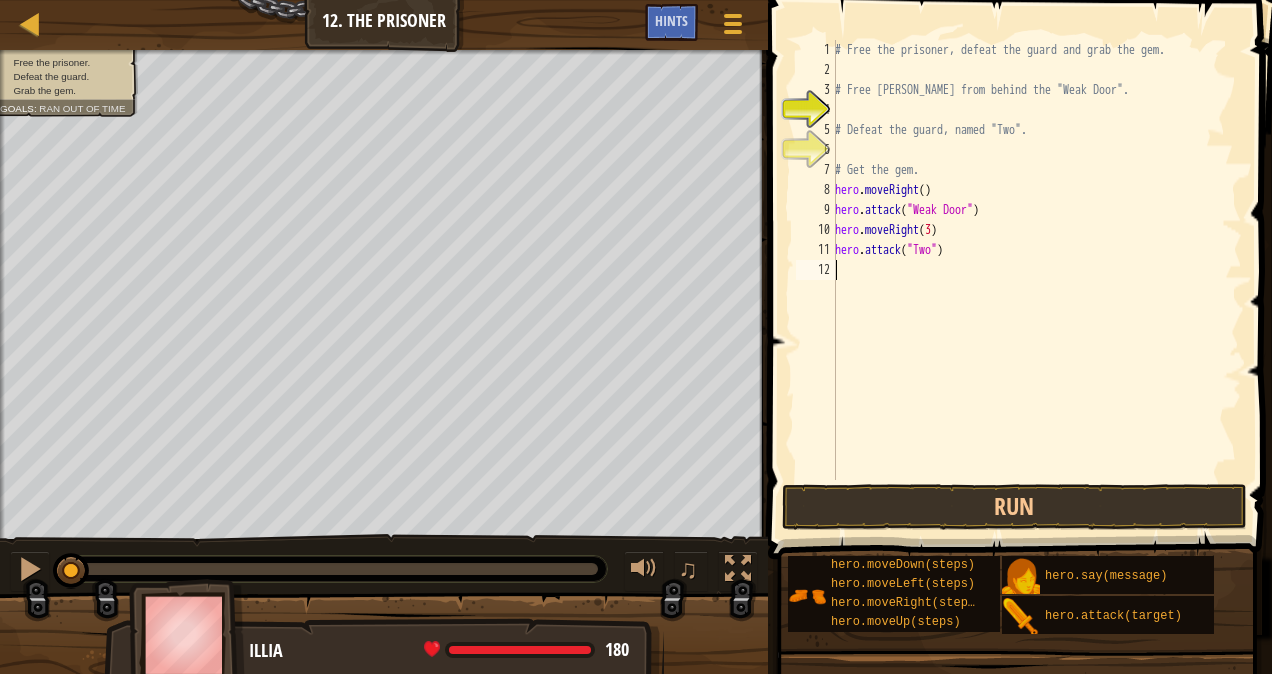 scroll, scrollTop: 9, scrollLeft: 0, axis: vertical 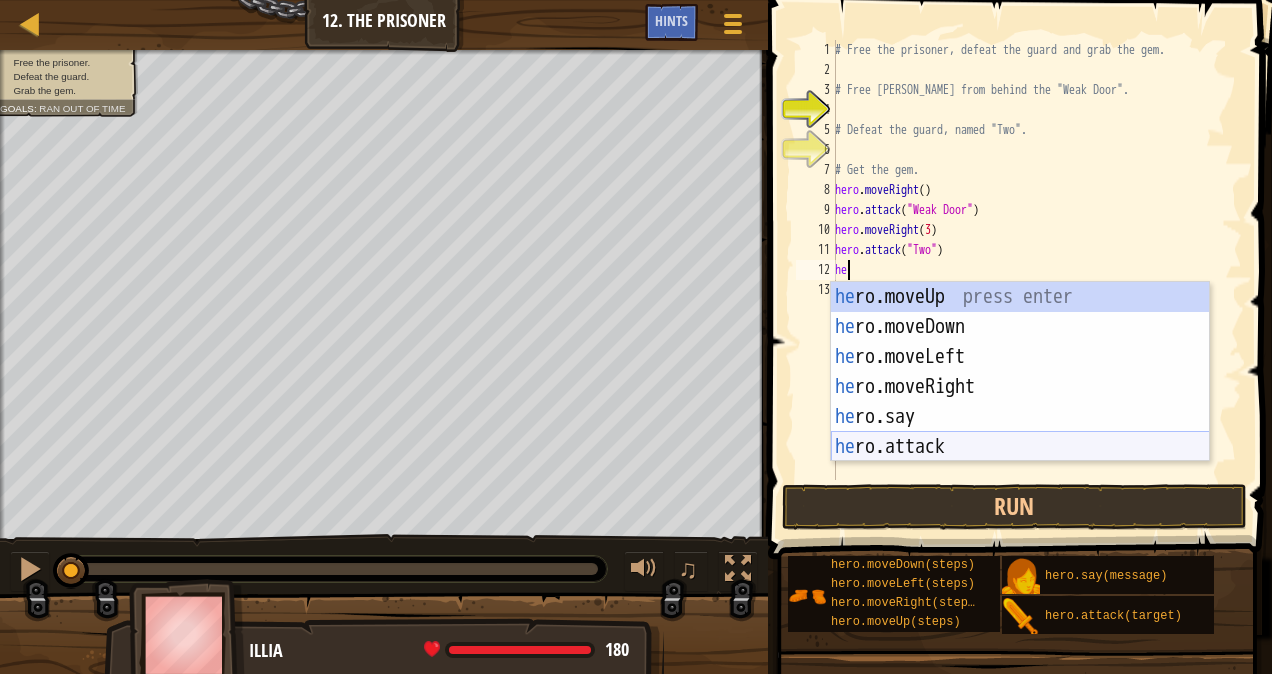 click on "he ro.moveUp press enter he ro.moveDown press enter he ro.moveLeft press enter he ro.moveRight press enter he ro.say press enter he ro.attack press enter" at bounding box center [1020, 402] 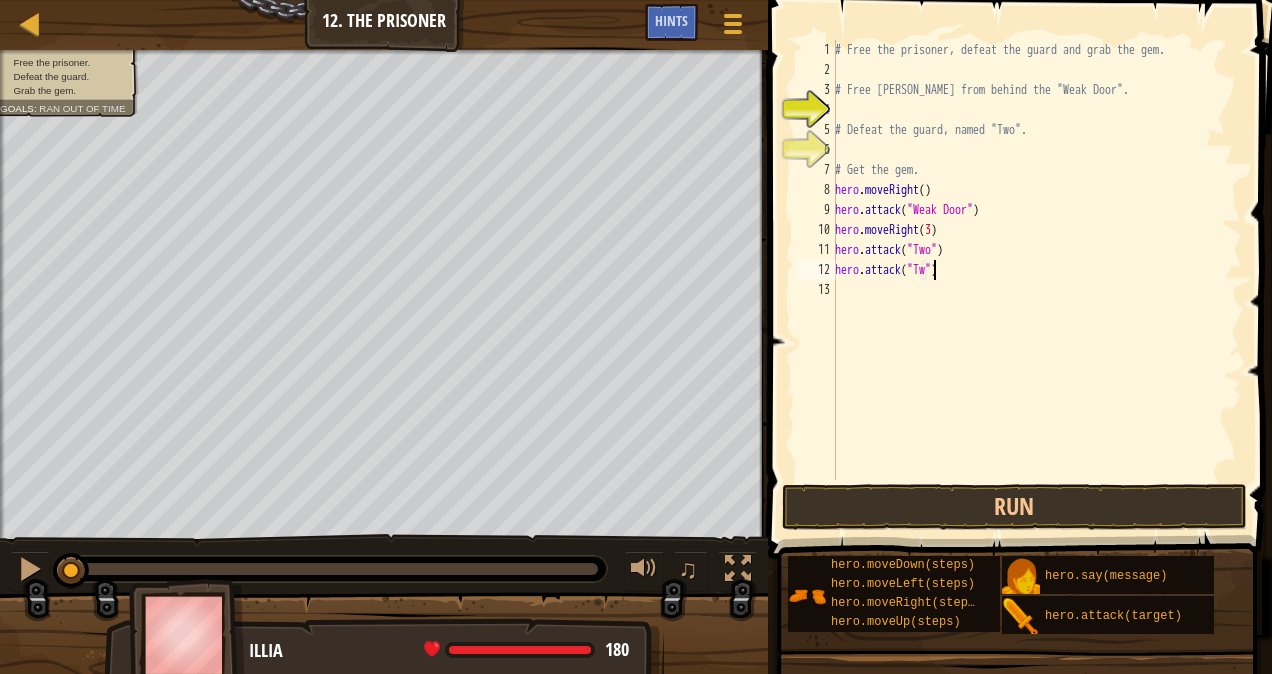 type on "hero.attack("Two")" 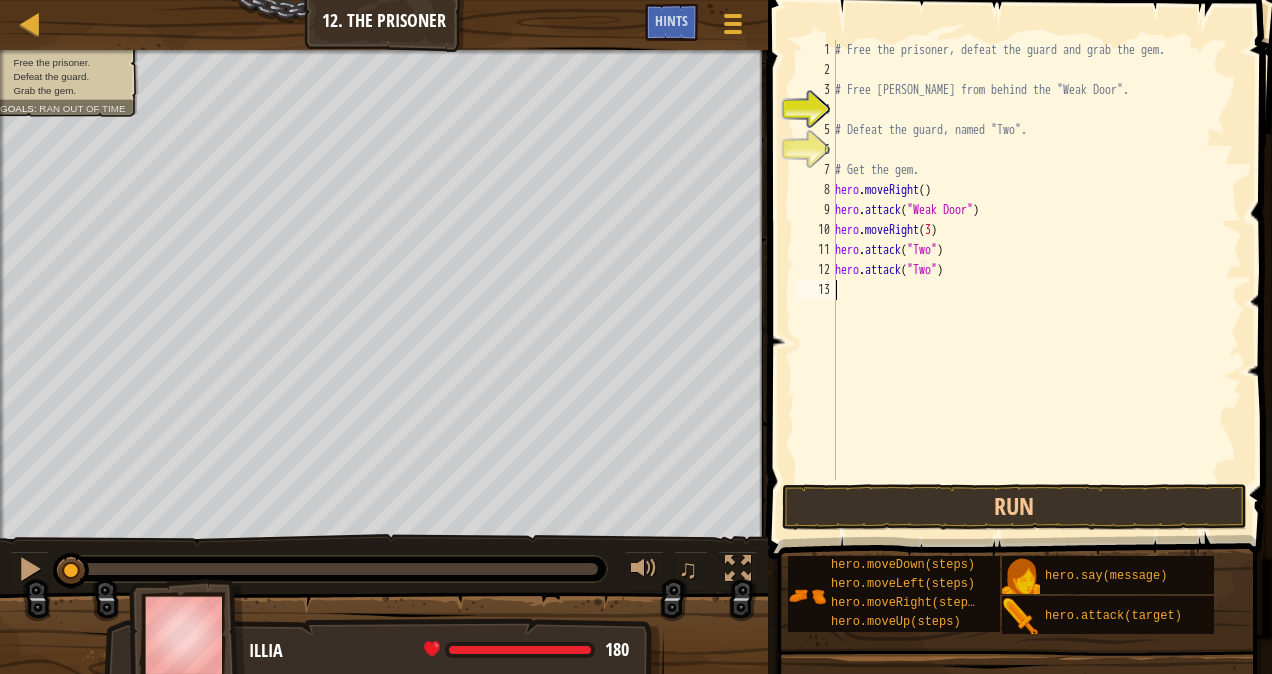 click on "# Free the prisoner, defeat the guard and grab the gem. # Free [PERSON_NAME] from behind the "Weak Door". # Defeat the guard, named "Two". # Get the gem. hero . moveRight ( ) hero . attack ( "Weak Door" ) hero . moveRight ( 3 ) hero . attack ( "Two" ) hero . attack ( "Two" )" at bounding box center [1036, 280] 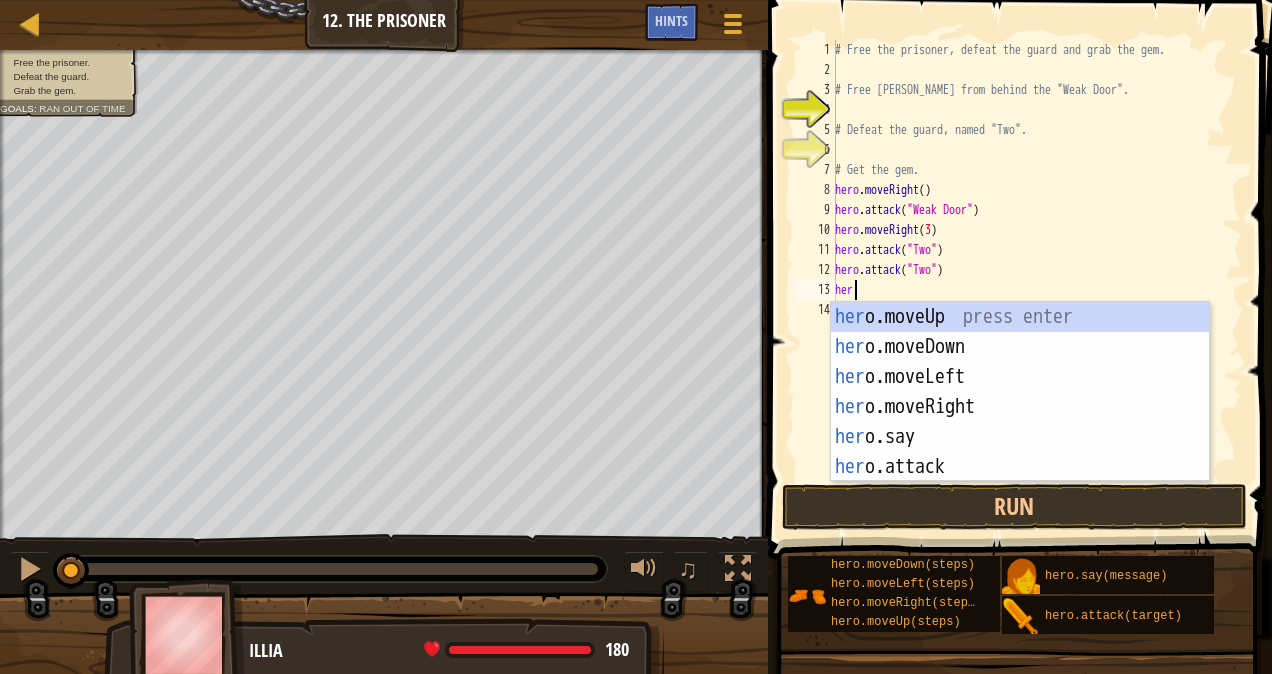 scroll, scrollTop: 9, scrollLeft: 0, axis: vertical 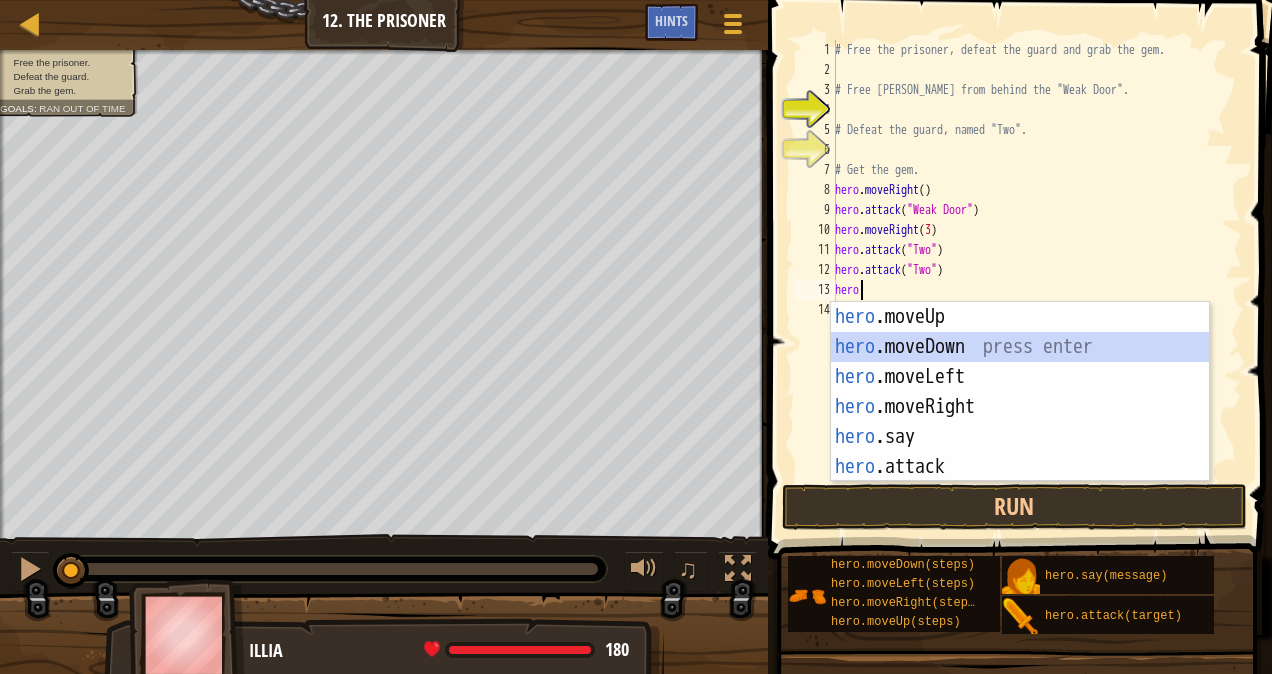 click on "hero .moveUp press enter hero .moveDown press enter hero .moveLeft press enter hero .moveRight press enter hero .say press enter hero .attack press enter" at bounding box center (1020, 422) 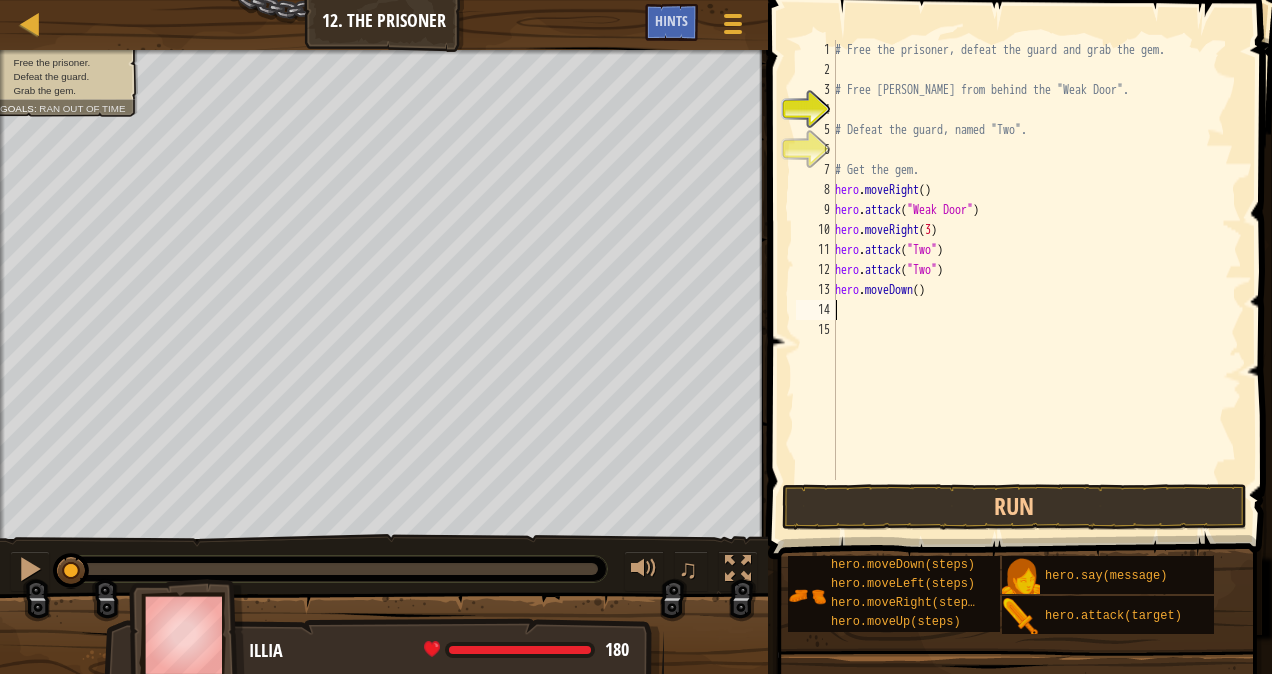 click on "# Free the prisoner, defeat the guard and grab the gem. # Free [PERSON_NAME] from behind the "Weak Door". # Defeat the guard, named "Two". # Get the gem. hero . moveRight ( ) hero . attack ( "Weak Door" ) hero . moveRight ( 3 ) hero . attack ( "Two" ) hero . attack ( "Two" ) hero . moveDown ( )" at bounding box center [1036, 280] 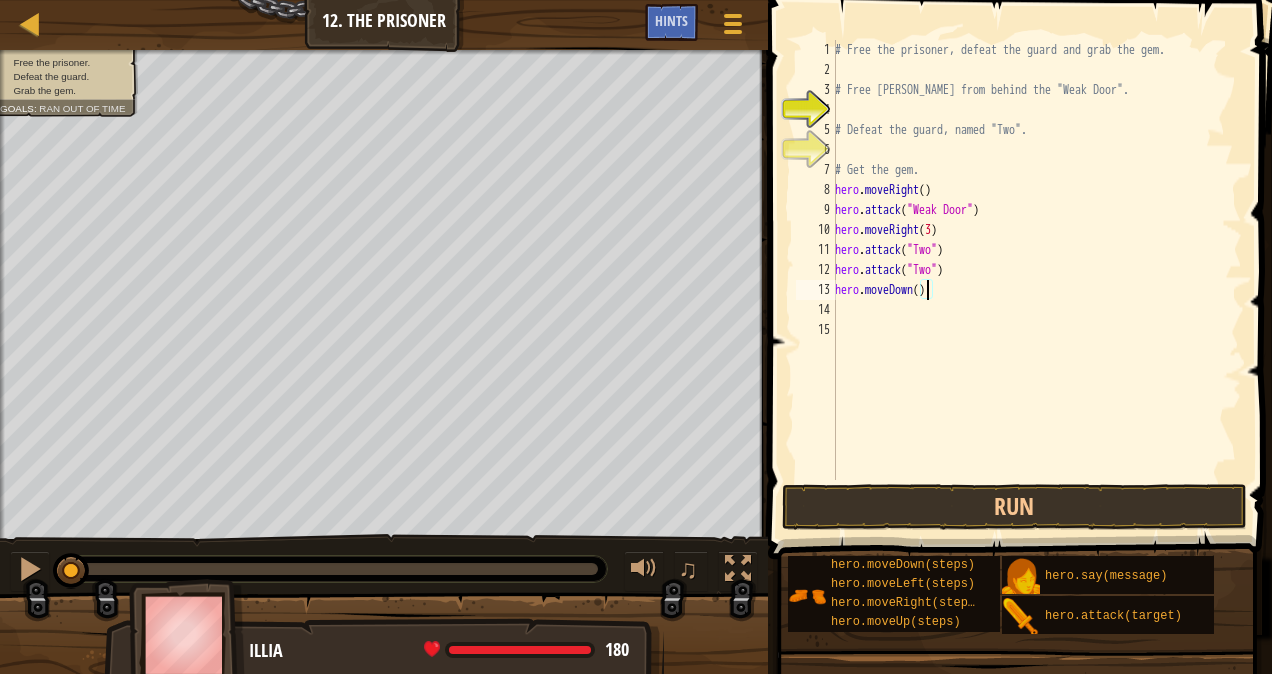type on "hero.moveDown(3)" 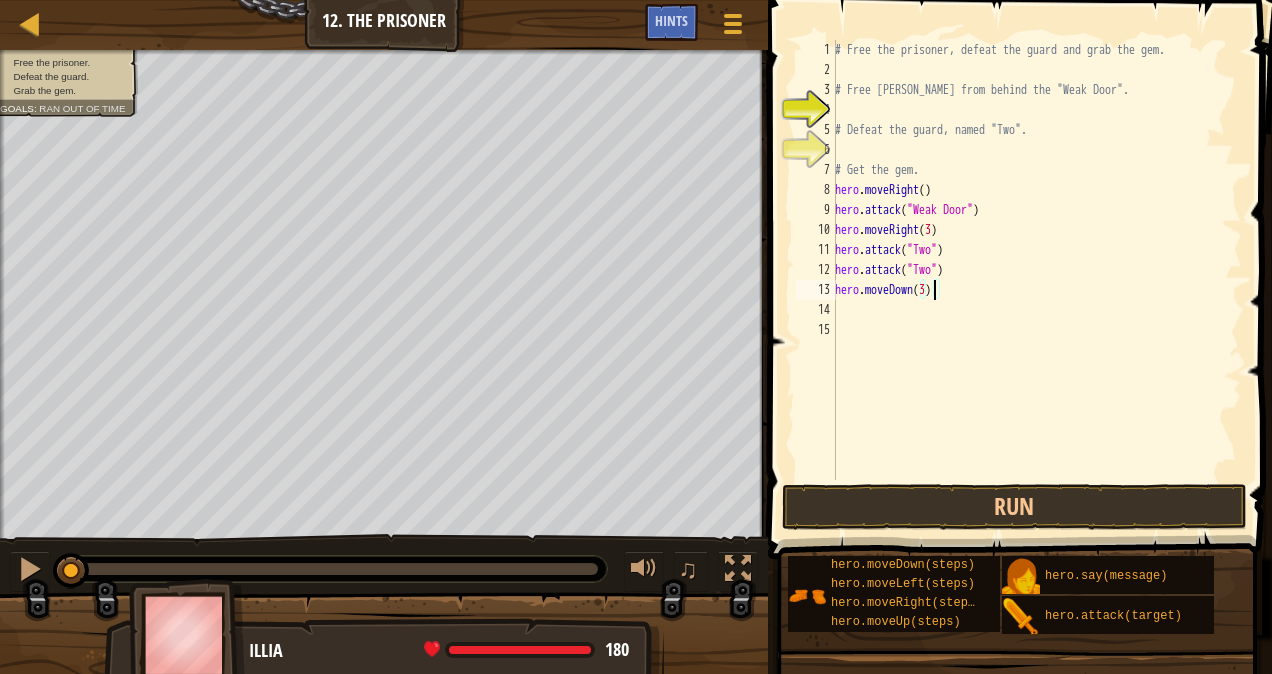 scroll, scrollTop: 9, scrollLeft: 8, axis: both 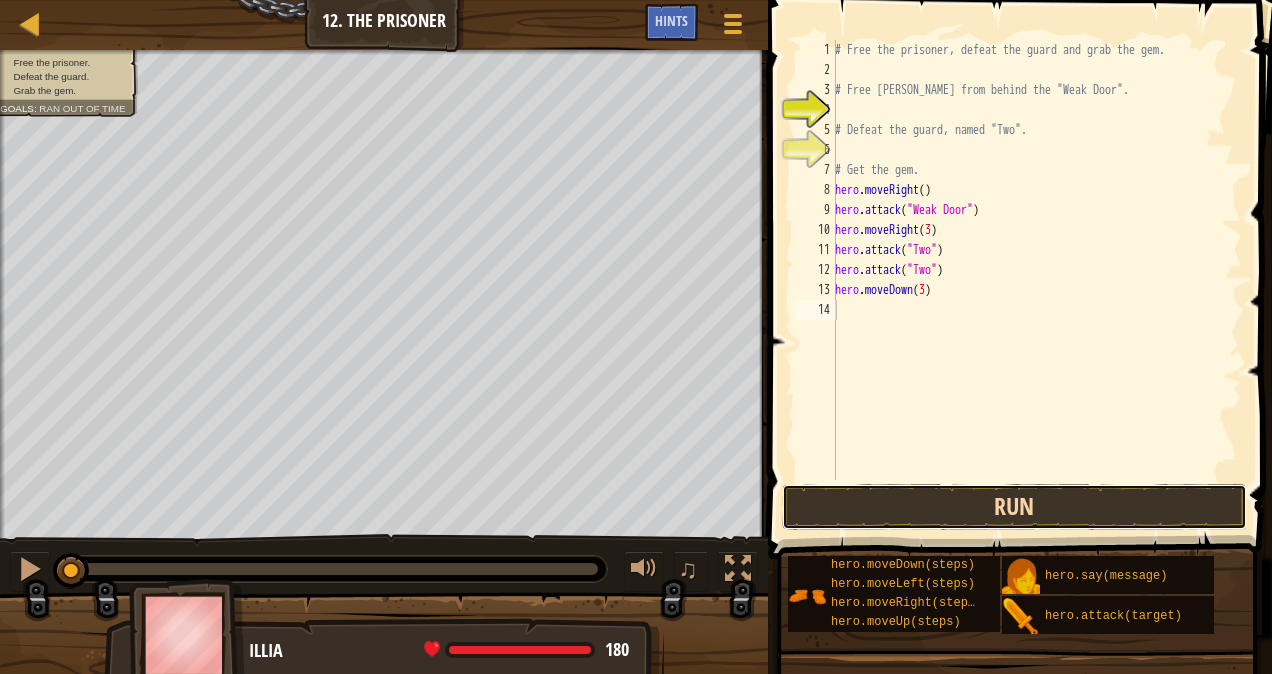 click on "Run" at bounding box center [1015, 507] 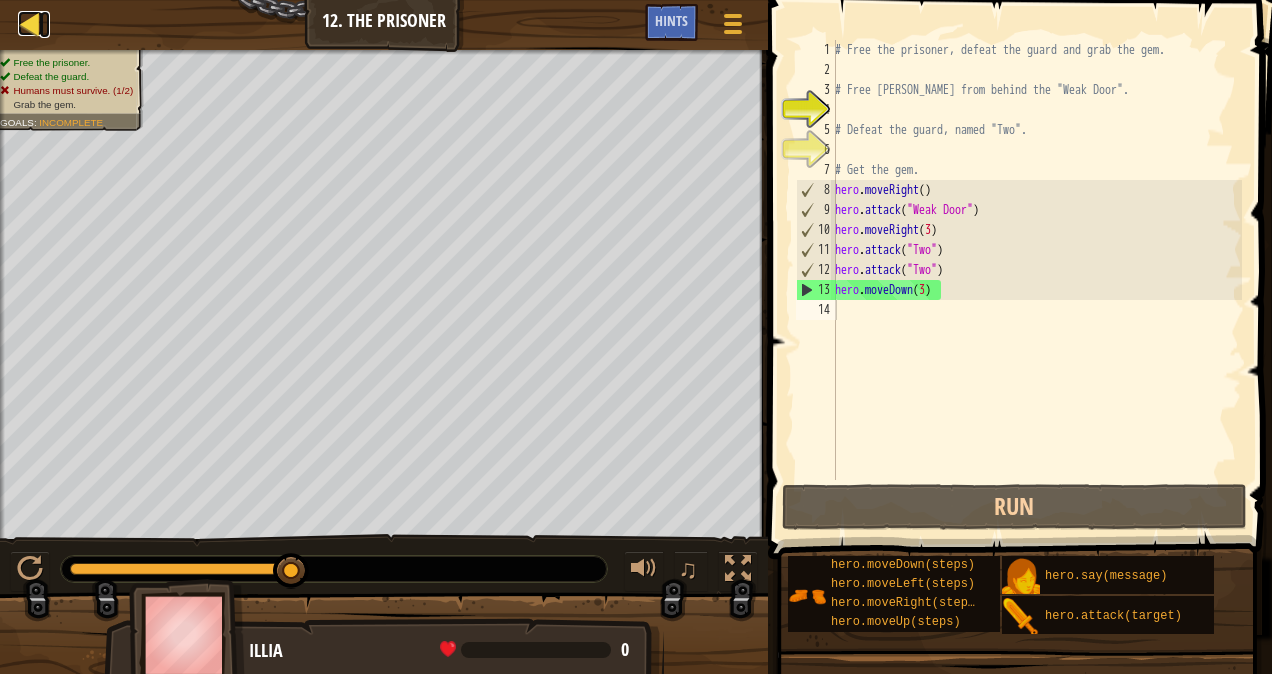 click at bounding box center (30, 23) 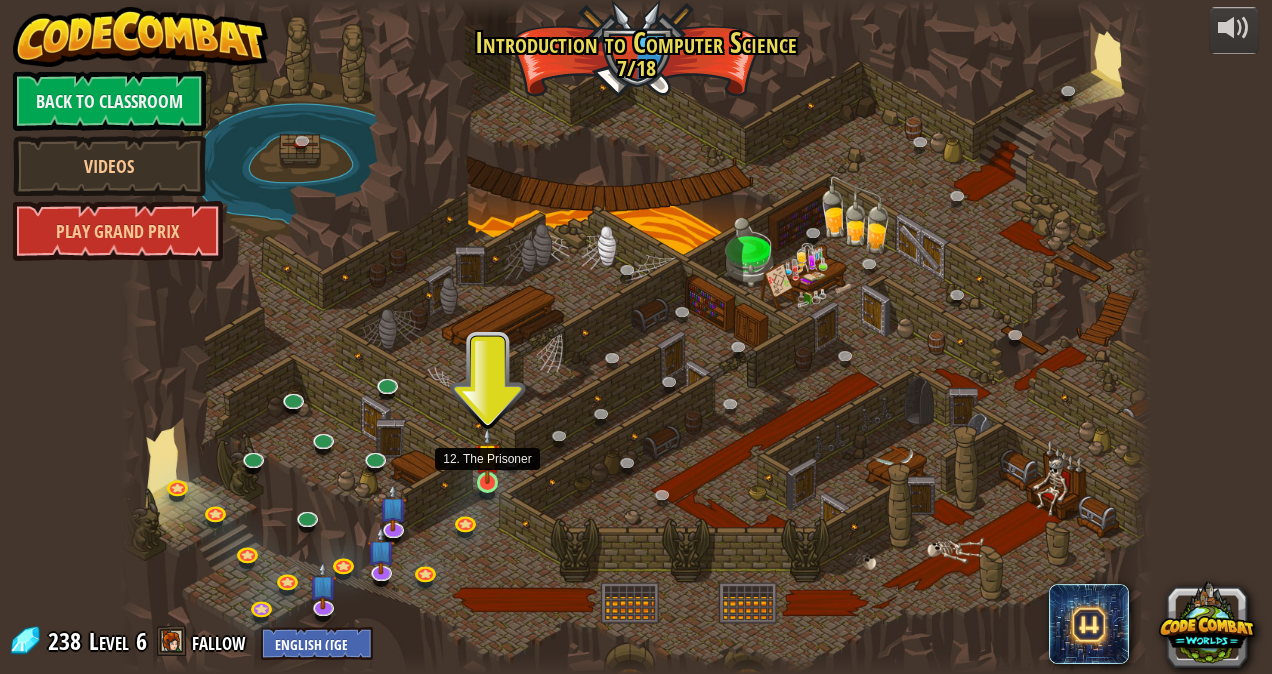 click at bounding box center [487, 455] 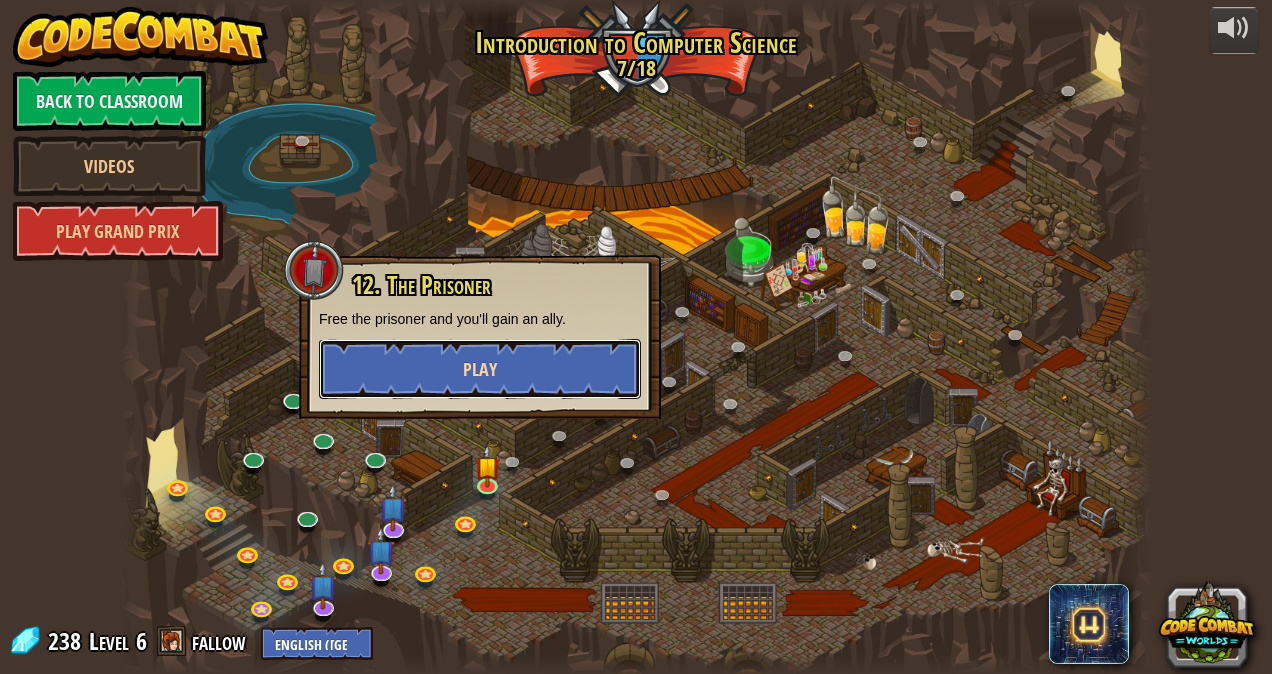 click on "Play" at bounding box center (480, 369) 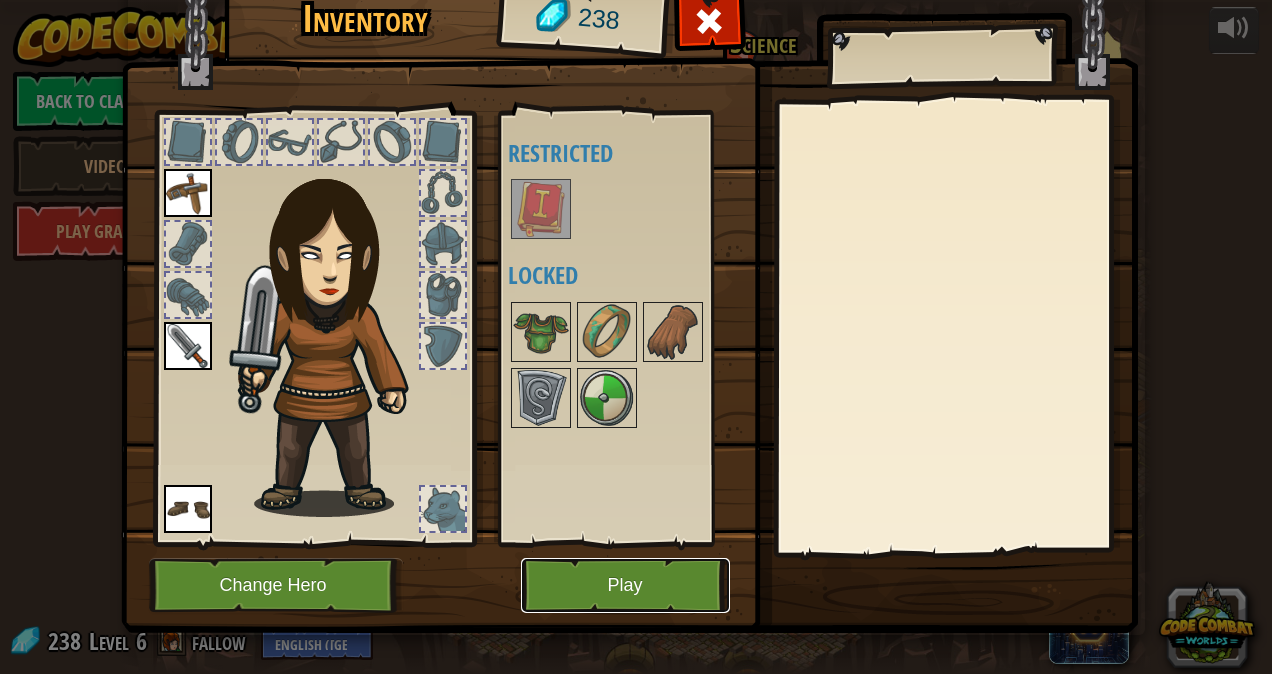 click on "Play" at bounding box center [625, 585] 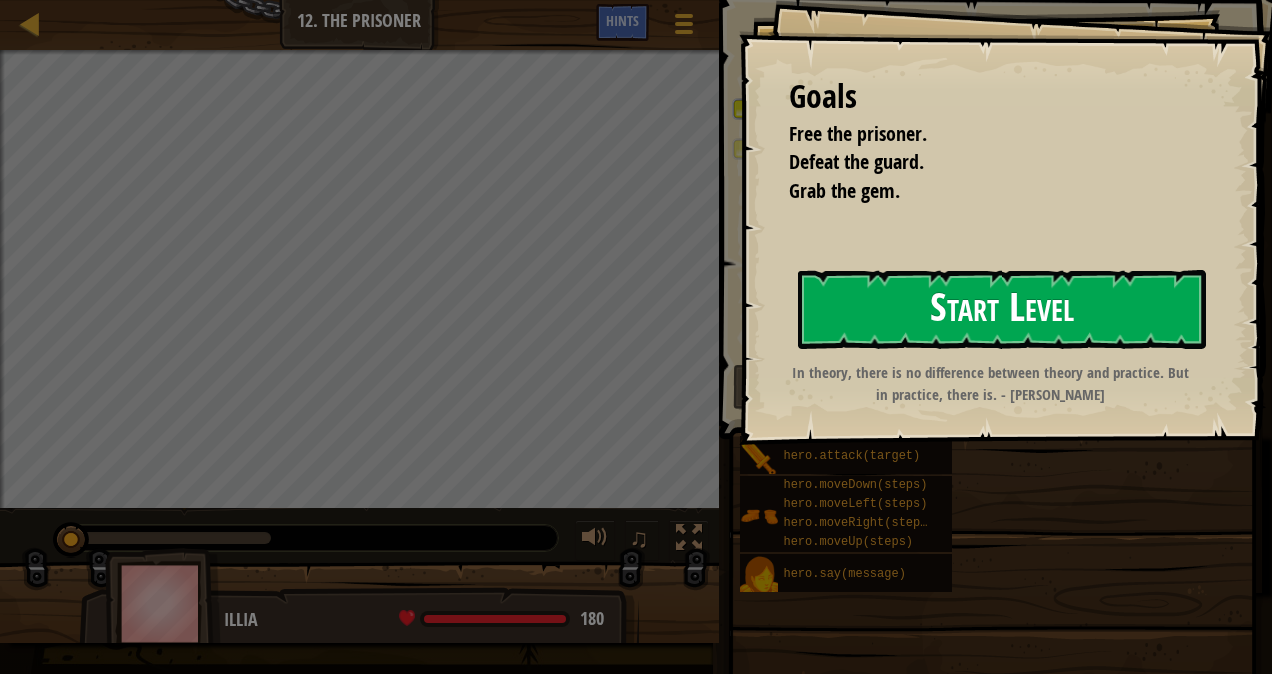 click on "Start Level" at bounding box center [1002, 309] 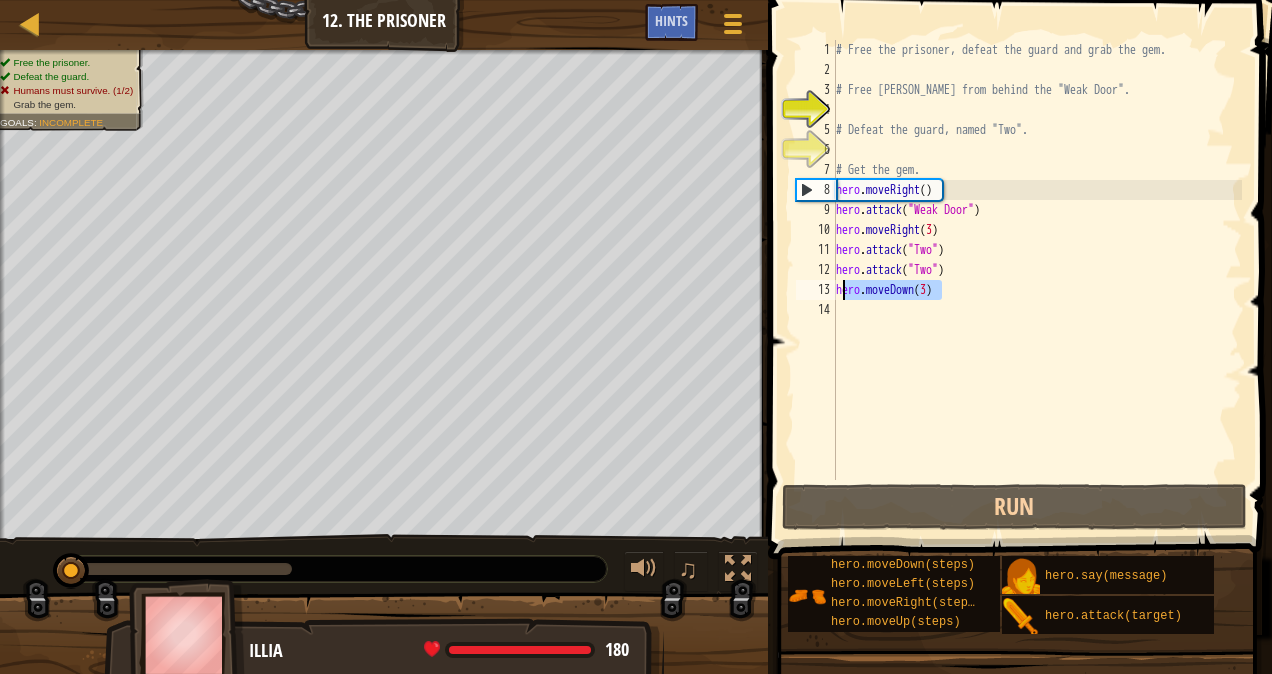 drag, startPoint x: 945, startPoint y: 296, endPoint x: 834, endPoint y: 298, distance: 111.01801 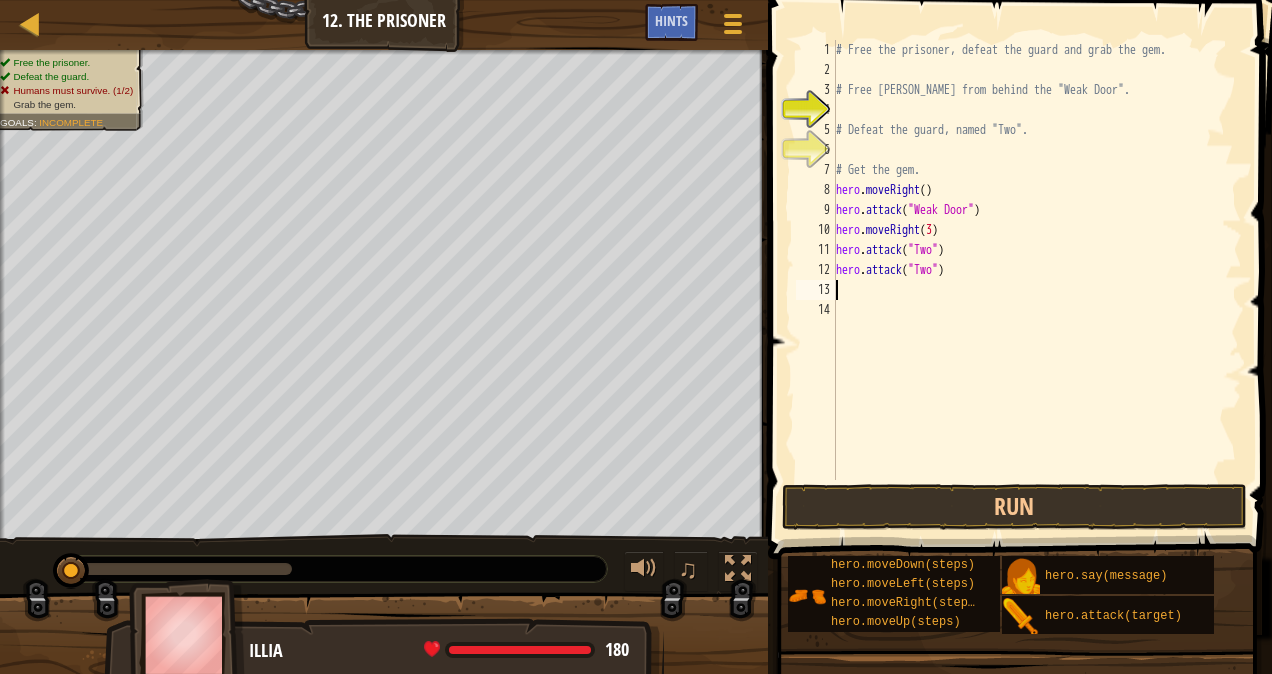 scroll, scrollTop: 9, scrollLeft: 0, axis: vertical 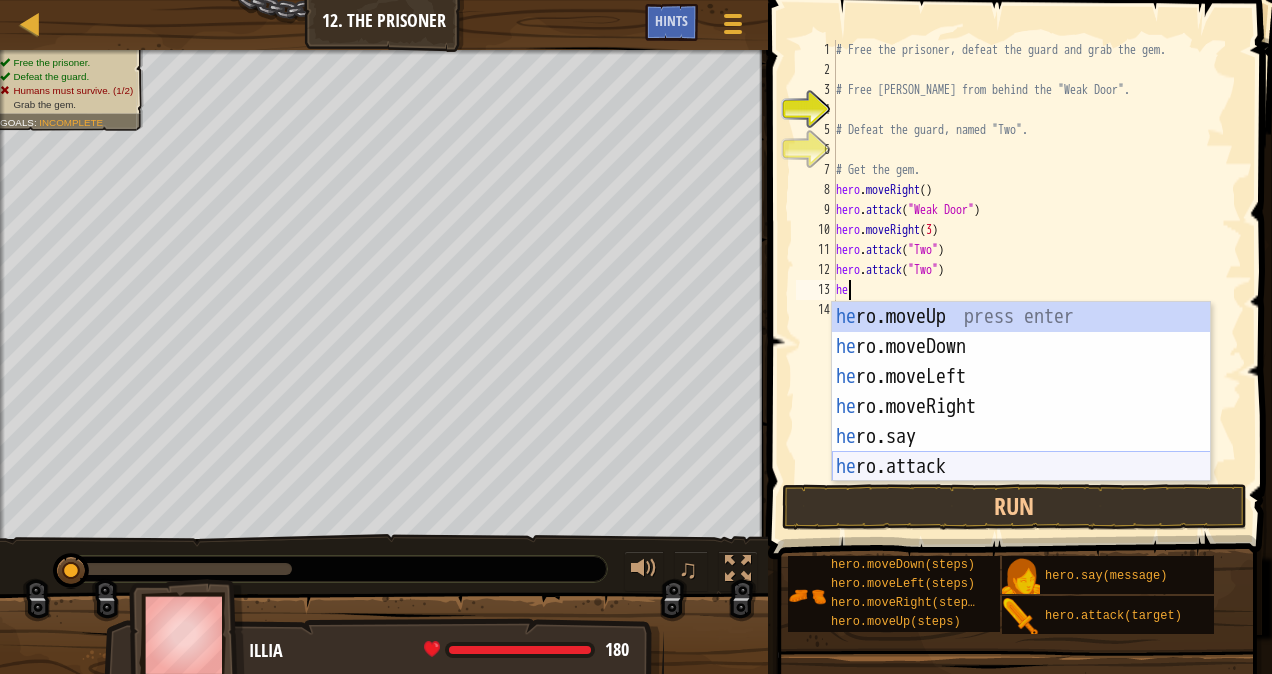 click on "he ro.moveUp press enter he ro.moveDown press enter he ro.moveLeft press enter he ro.moveRight press enter he ro.say press enter he ro.attack press enter" at bounding box center (1021, 422) 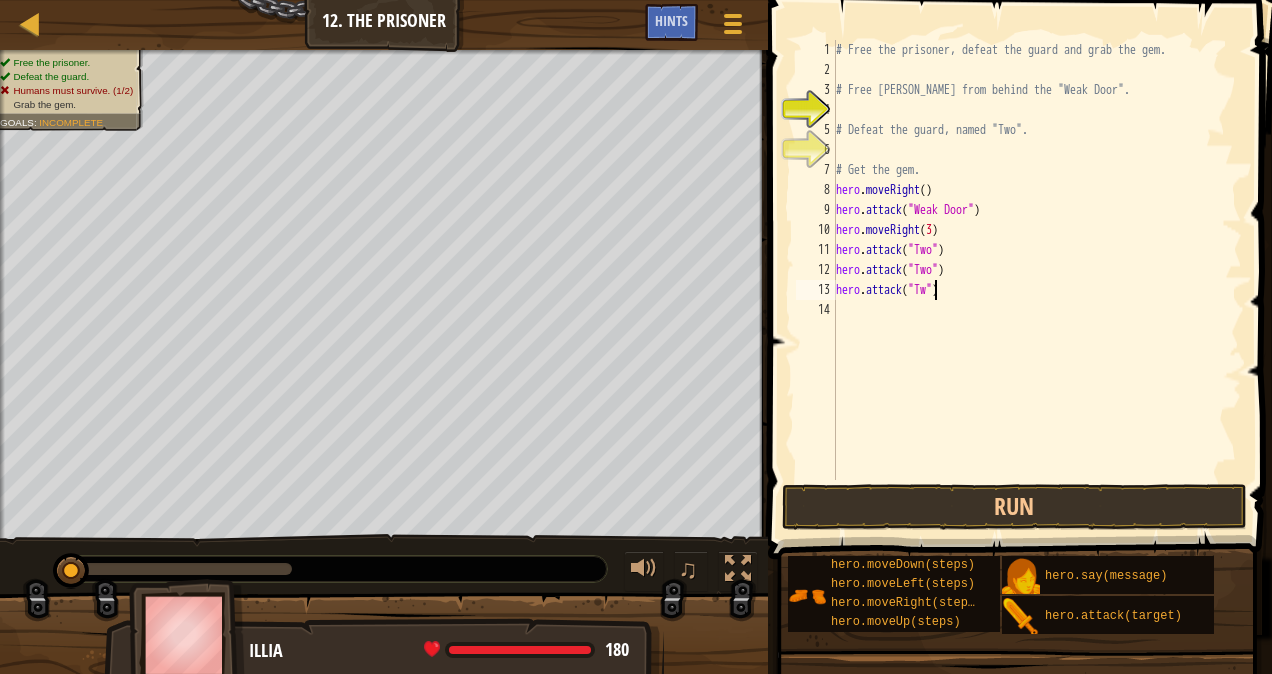 scroll, scrollTop: 9, scrollLeft: 8, axis: both 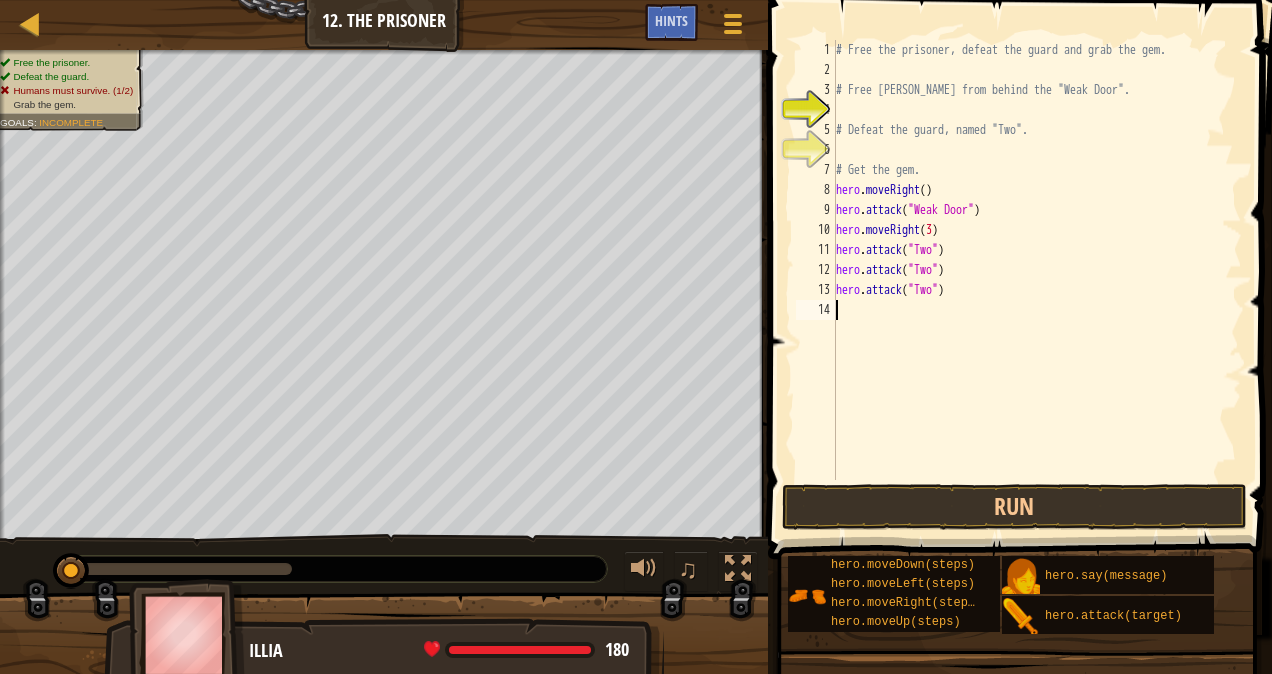 click on "# Free the prisoner, defeat the guard and grab the gem. # Free [PERSON_NAME] from behind the "Weak Door". # Defeat the guard, named "Two". # Get the gem. hero . moveRight ( ) hero . attack ( "Weak Door" ) hero . moveRight ( 3 ) hero . attack ( "Two" ) hero . attack ( "Two" ) hero . attack ( "Two" )" at bounding box center [1037, 280] 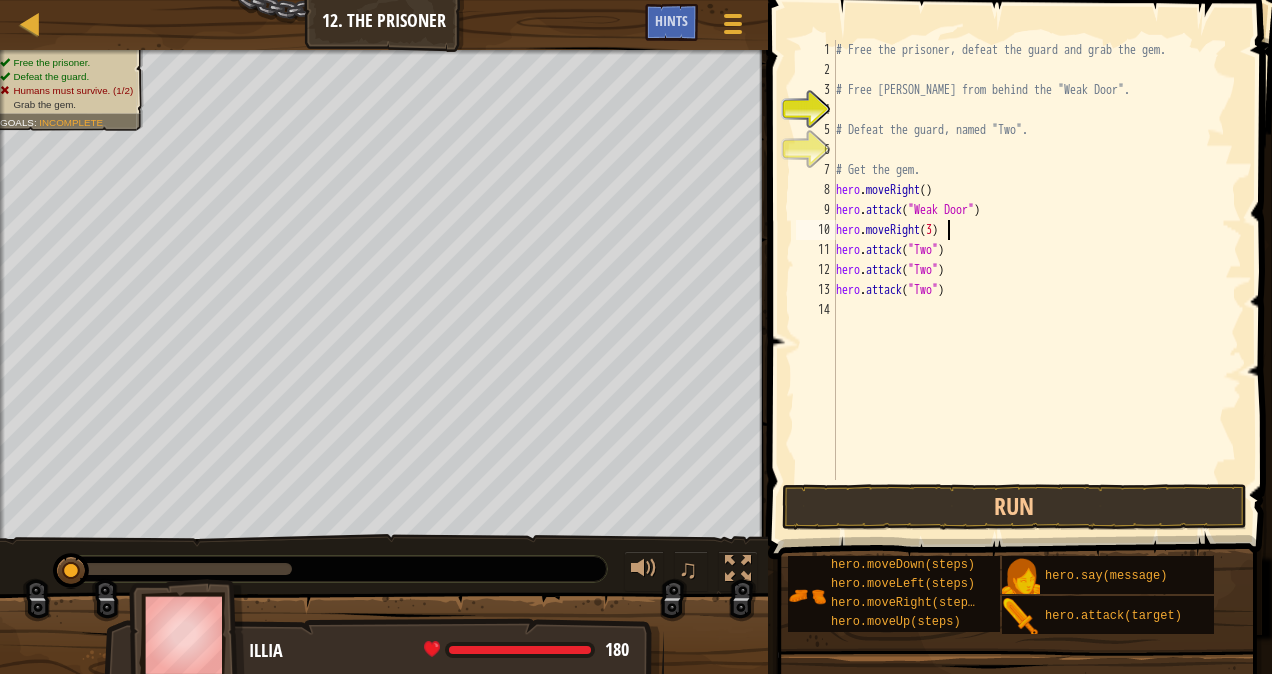click on "# Free the prisoner, defeat the guard and grab the gem. # Free [PERSON_NAME] from behind the "Weak Door". # Defeat the guard, named "Two". # Get the gem. hero . moveRight ( ) hero . attack ( "Weak Door" ) hero . moveRight ( 3 ) hero . attack ( "Two" ) hero . attack ( "Two" ) hero . attack ( "Two" )" at bounding box center [1037, 280] 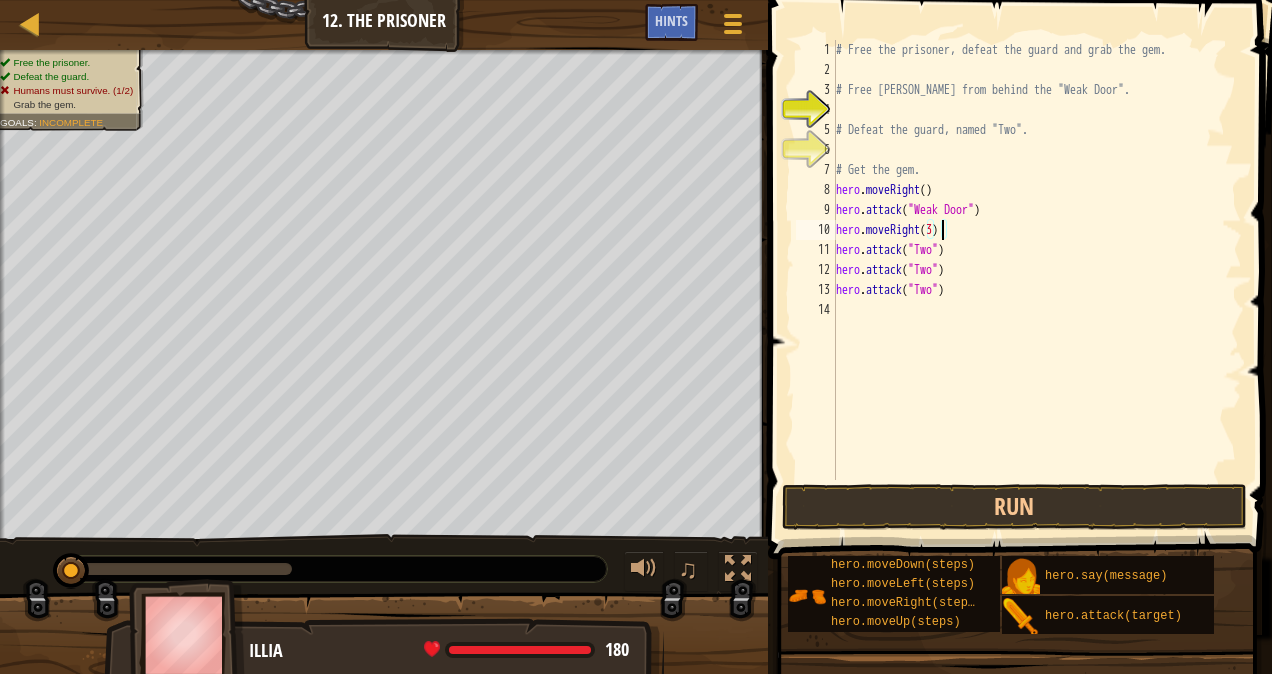 click on "# Free the prisoner, defeat the guard and grab the gem. # Free [PERSON_NAME] from behind the "Weak Door". # Defeat the guard, named "Two". # Get the gem. hero . moveRight ( ) hero . attack ( "Weak Door" ) hero . moveRight ( 3 ) hero . attack ( "Two" ) hero . attack ( "Two" ) hero . attack ( "Two" )" at bounding box center (1037, 280) 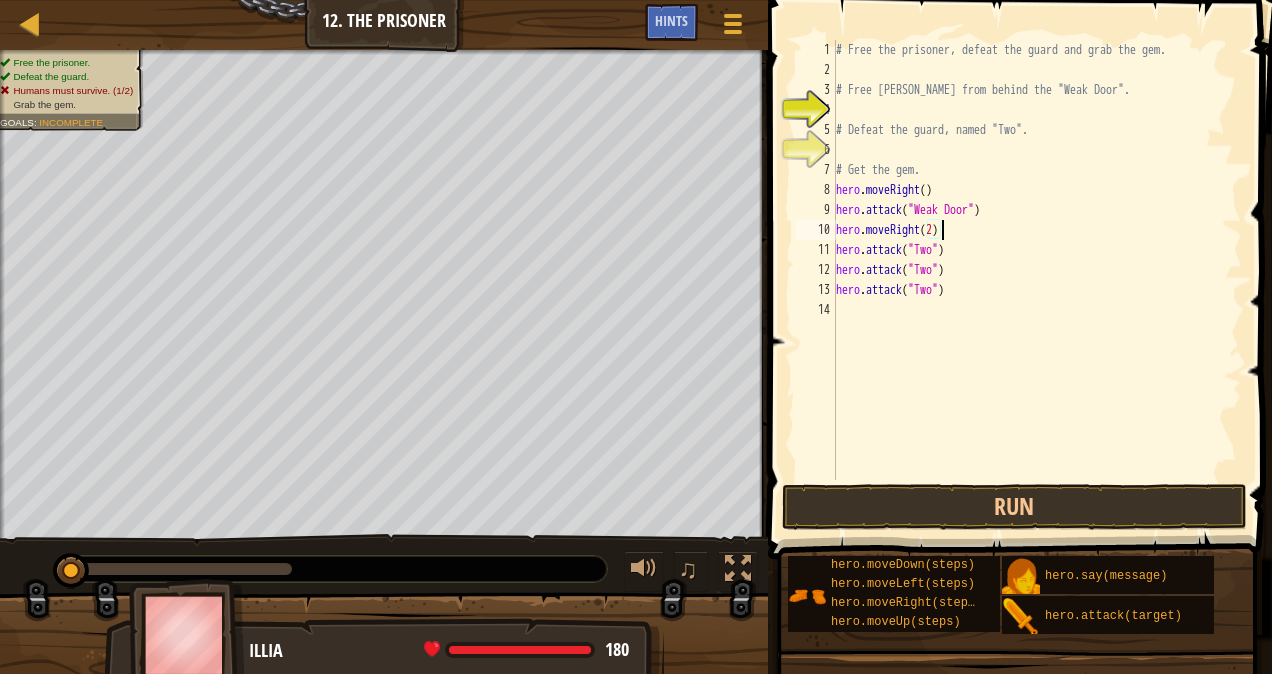 scroll, scrollTop: 9, scrollLeft: 8, axis: both 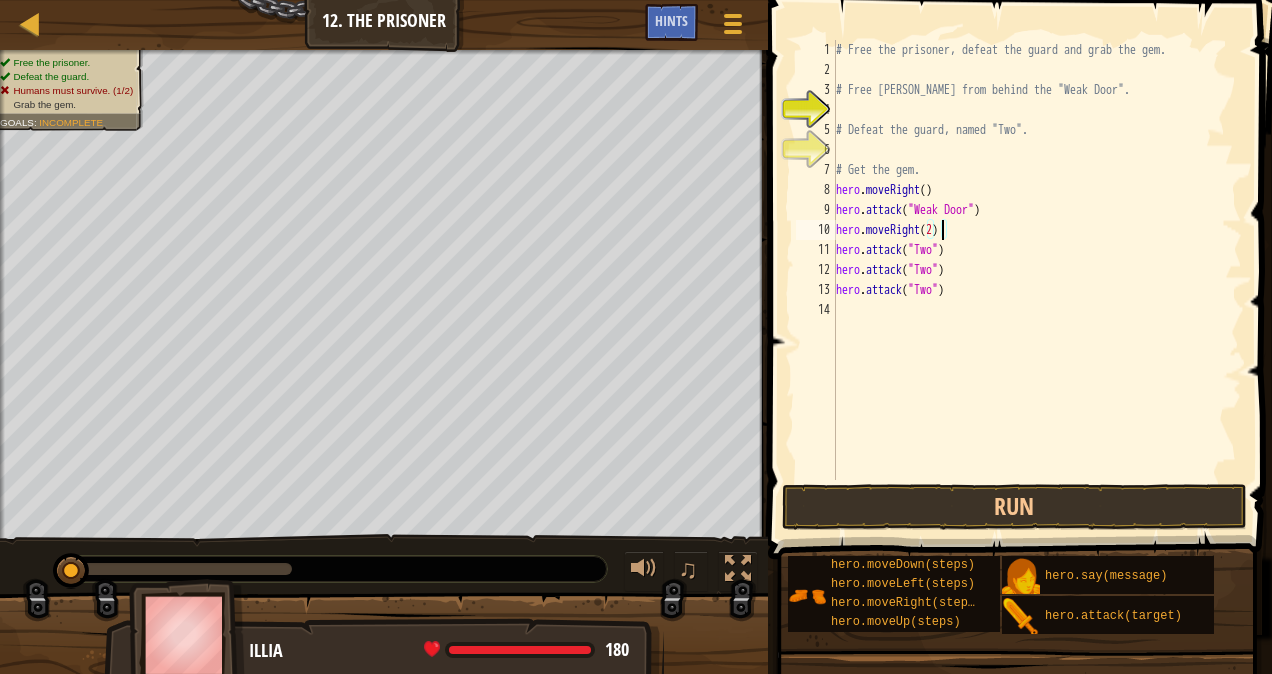 click on "# Free the prisoner, defeat the guard and grab the gem. # Free [PERSON_NAME] from behind the "Weak Door". # Defeat the guard, named "Two". # Get the gem. hero . moveRight ( ) hero . attack ( "Weak Door" ) hero . moveRight ( 2 ) hero . attack ( "Two" ) hero . attack ( "Two" ) hero . attack ( "Two" )" at bounding box center [1037, 280] 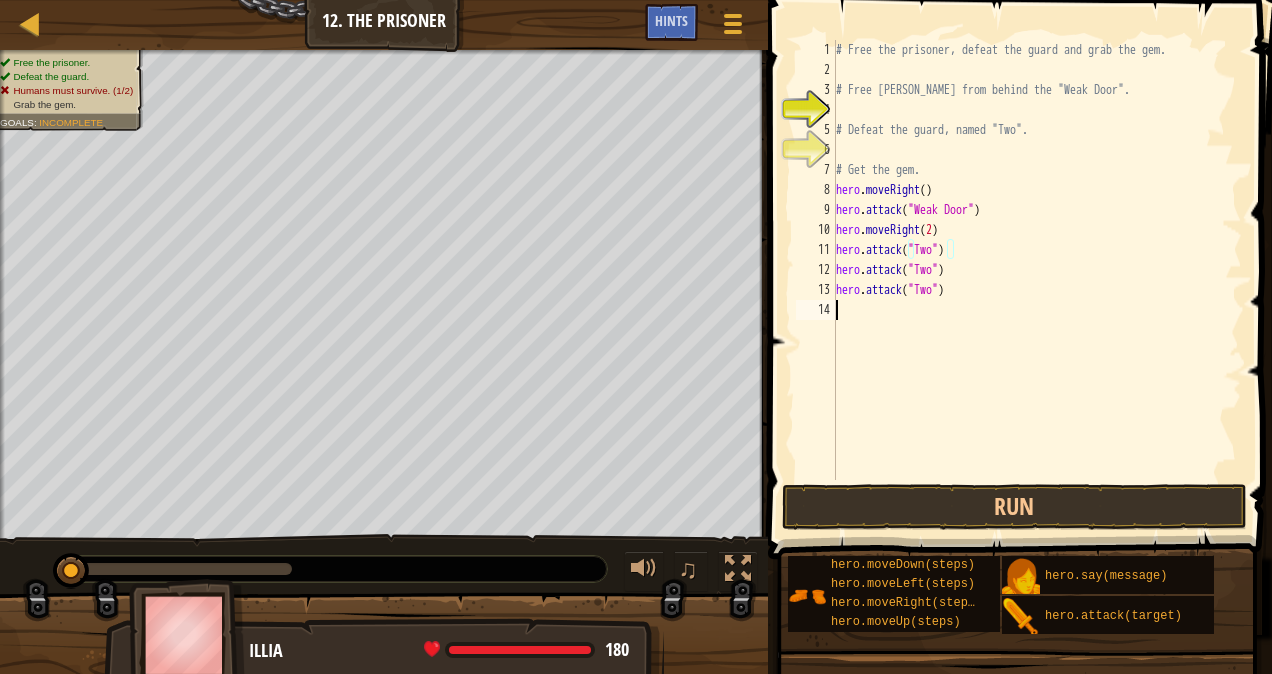 click on "# Free the prisoner, defeat the guard and grab the gem. # Free [PERSON_NAME] from behind the "Weak Door". # Defeat the guard, named "Two". # Get the gem. hero . moveRight ( ) hero . attack ( "Weak Door" ) hero . moveRight ( 2 ) hero . attack ( "Two" ) hero . attack ( "Two" ) hero . attack ( "Two" )" at bounding box center (1037, 280) 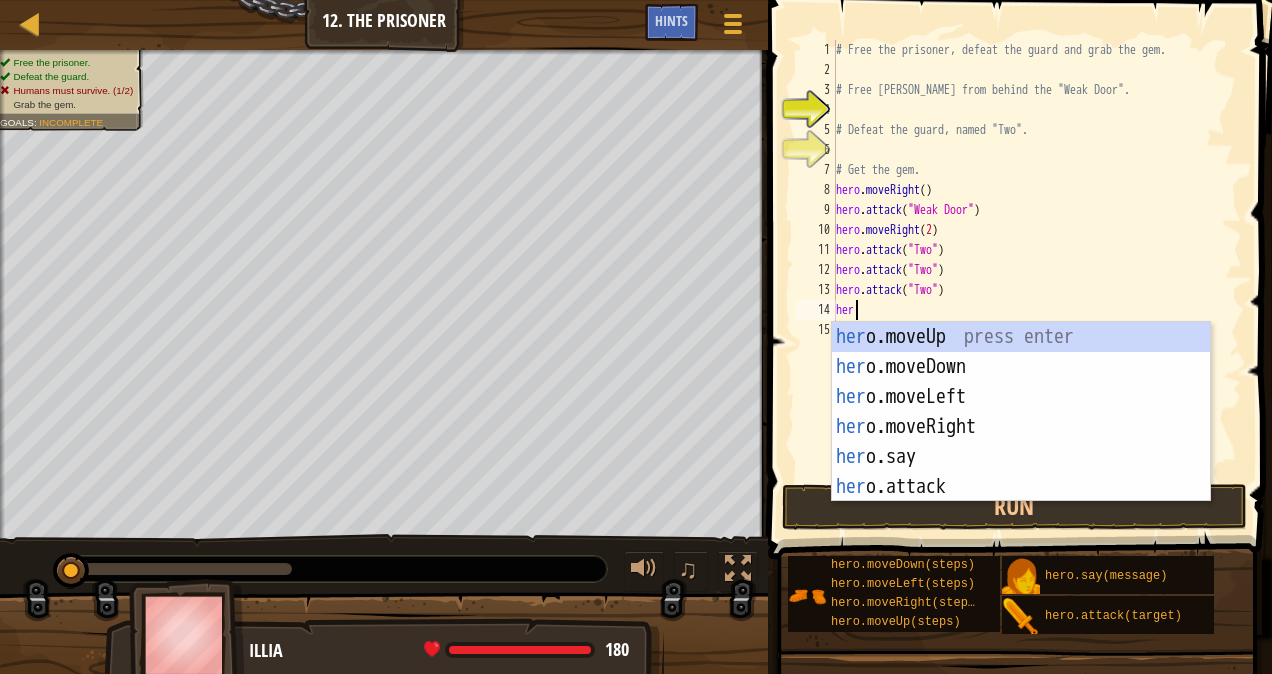 type on "hero" 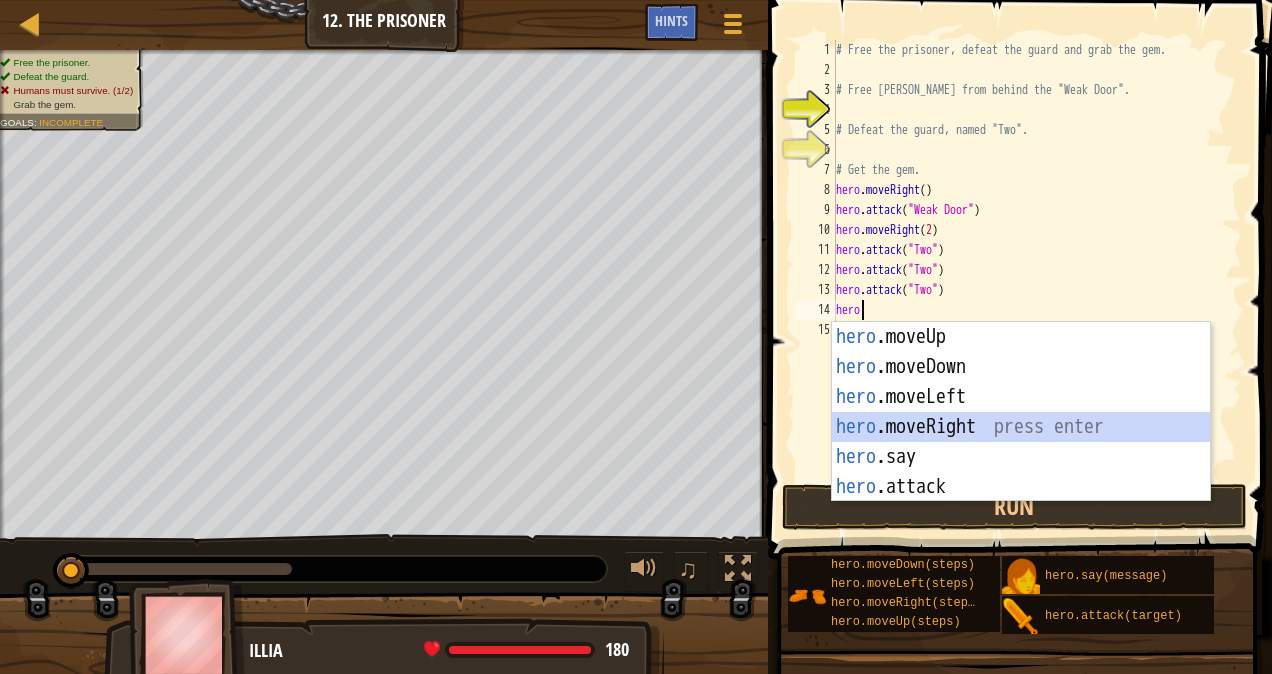 click on "hero .moveUp press enter hero .moveDown press enter hero .moveLeft press enter hero .moveRight press enter hero .say press enter hero .attack press enter" at bounding box center (1021, 442) 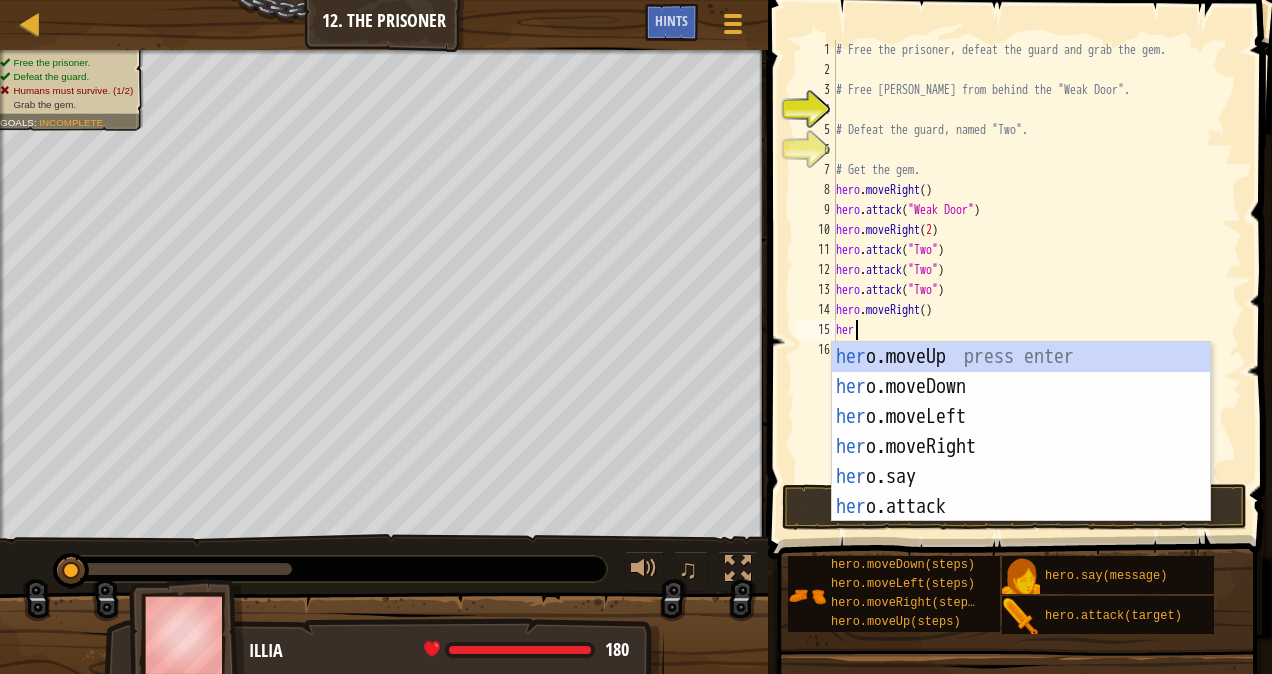 type on "hero" 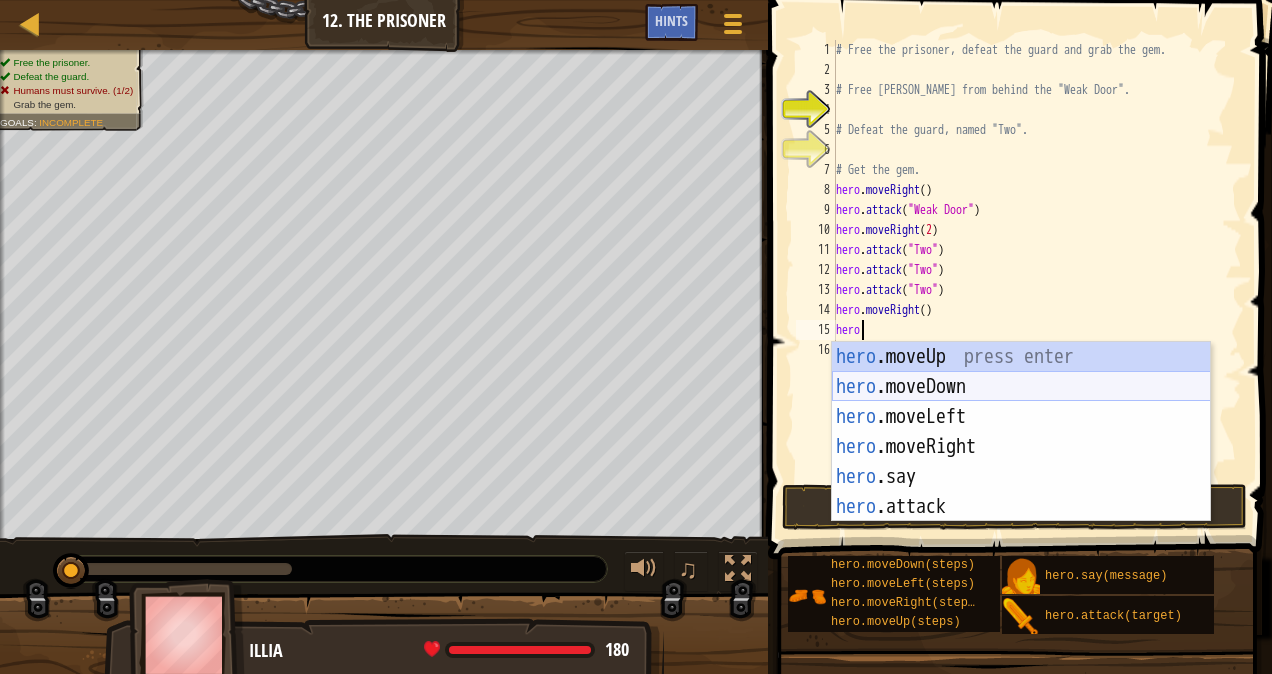 click on "hero .moveUp press enter hero .moveDown press enter hero .moveLeft press enter hero .moveRight press enter hero .say press enter hero .attack press enter" at bounding box center (1021, 462) 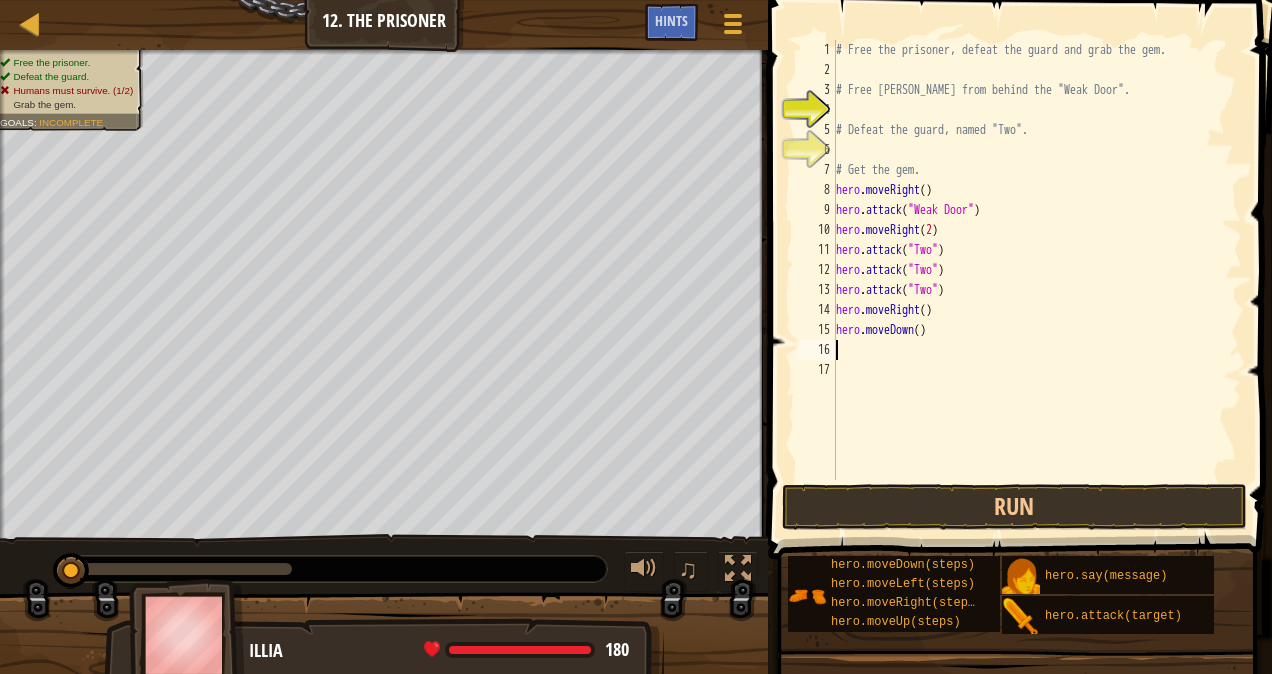 click on "# Free the prisoner, defeat the guard and grab the gem. # Free [PERSON_NAME] from behind the "Weak Door". # Defeat the guard, named "Two". # Get the gem. hero . moveRight ( ) hero . attack ( "Weak Door" ) hero . moveRight ( 2 ) hero . attack ( "Two" ) hero . attack ( "Two" ) hero . attack ( "Two" ) hero . moveRight ( ) hero . moveDown ( )" at bounding box center [1037, 280] 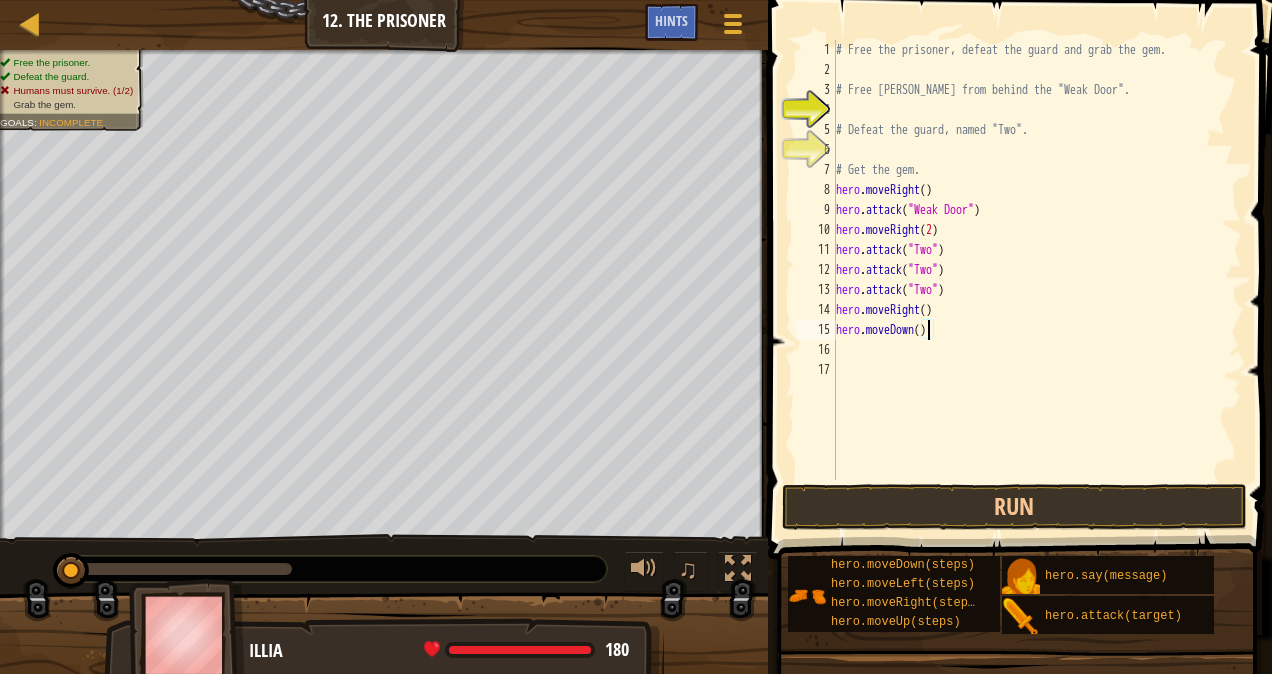 click on "# Free the prisoner, defeat the guard and grab the gem. # Free [PERSON_NAME] from behind the "Weak Door". # Defeat the guard, named "Two". # Get the gem. hero . moveRight ( ) hero . attack ( "Weak Door" ) hero . moveRight ( 2 ) hero . attack ( "Two" ) hero . attack ( "Two" ) hero . attack ( "Two" ) hero . moveRight ( ) hero . moveDown ( )" at bounding box center [1037, 280] 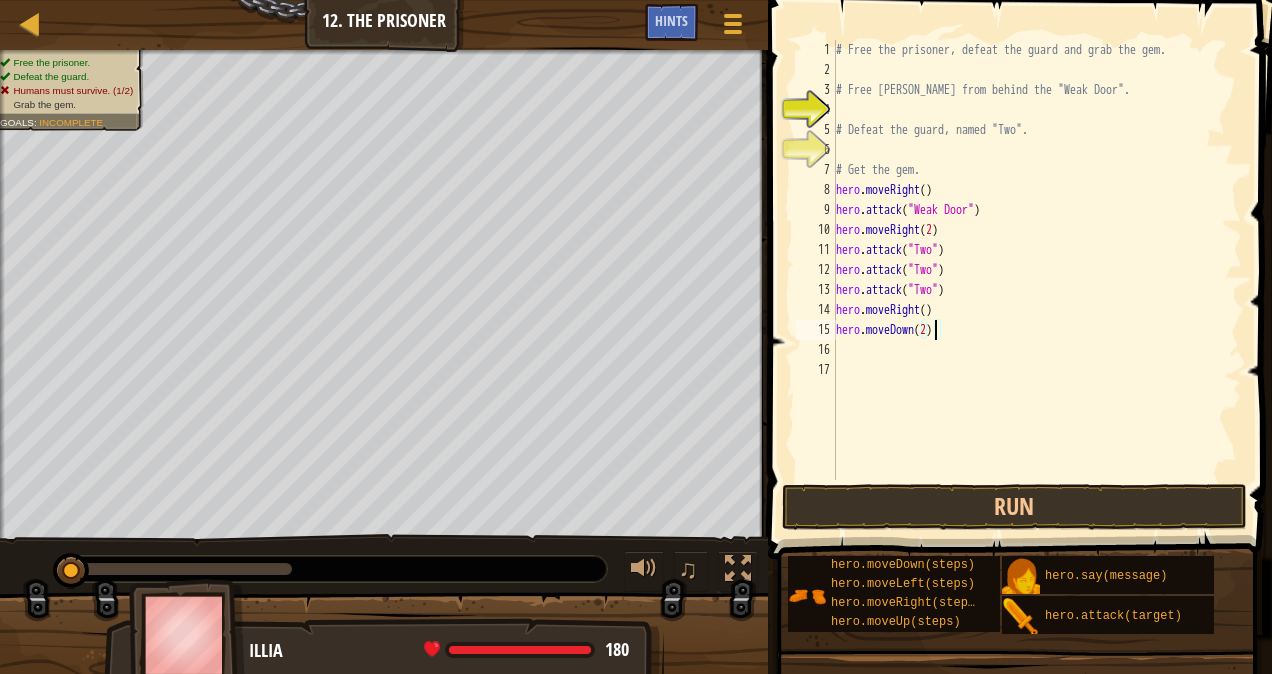 scroll, scrollTop: 9, scrollLeft: 8, axis: both 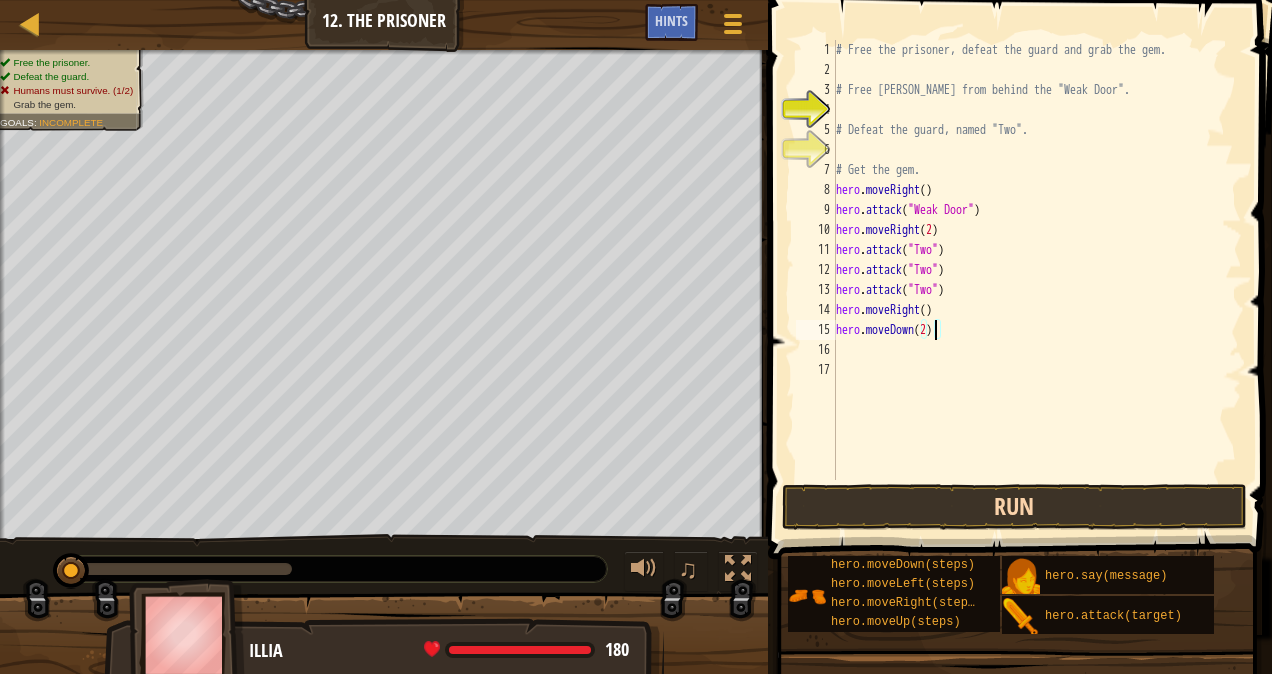 type on "hero.moveDown(2)" 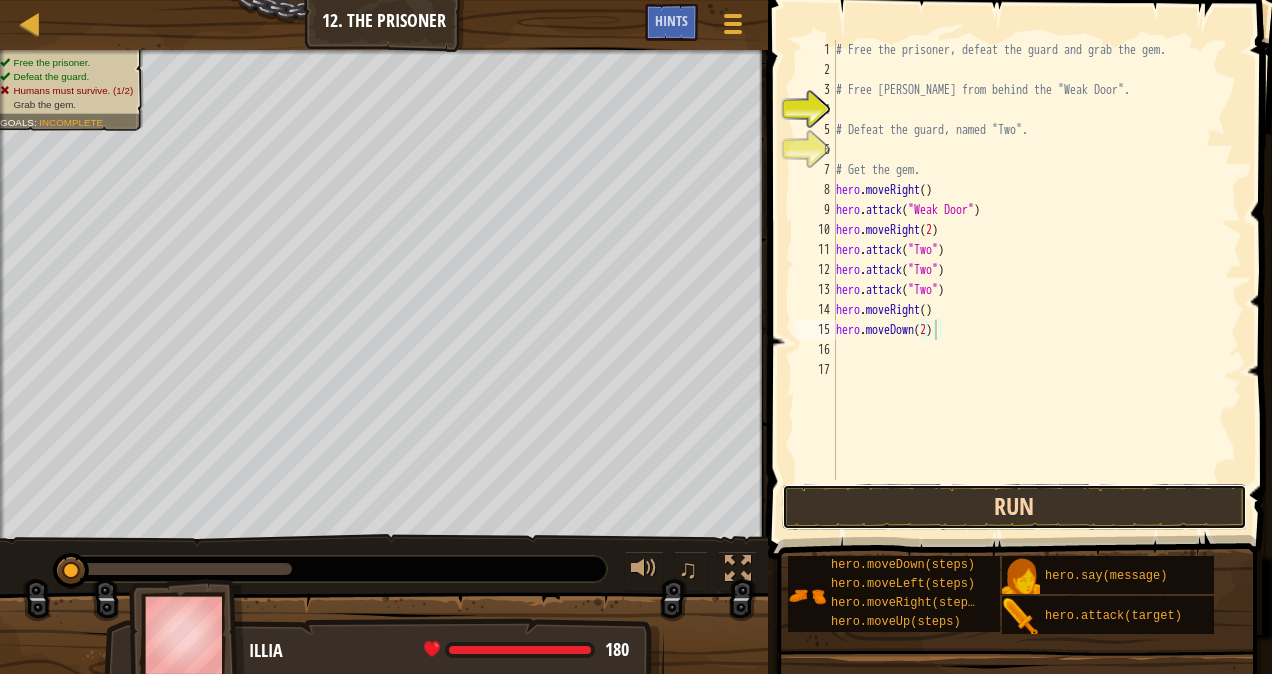 click on "Run" at bounding box center (1015, 507) 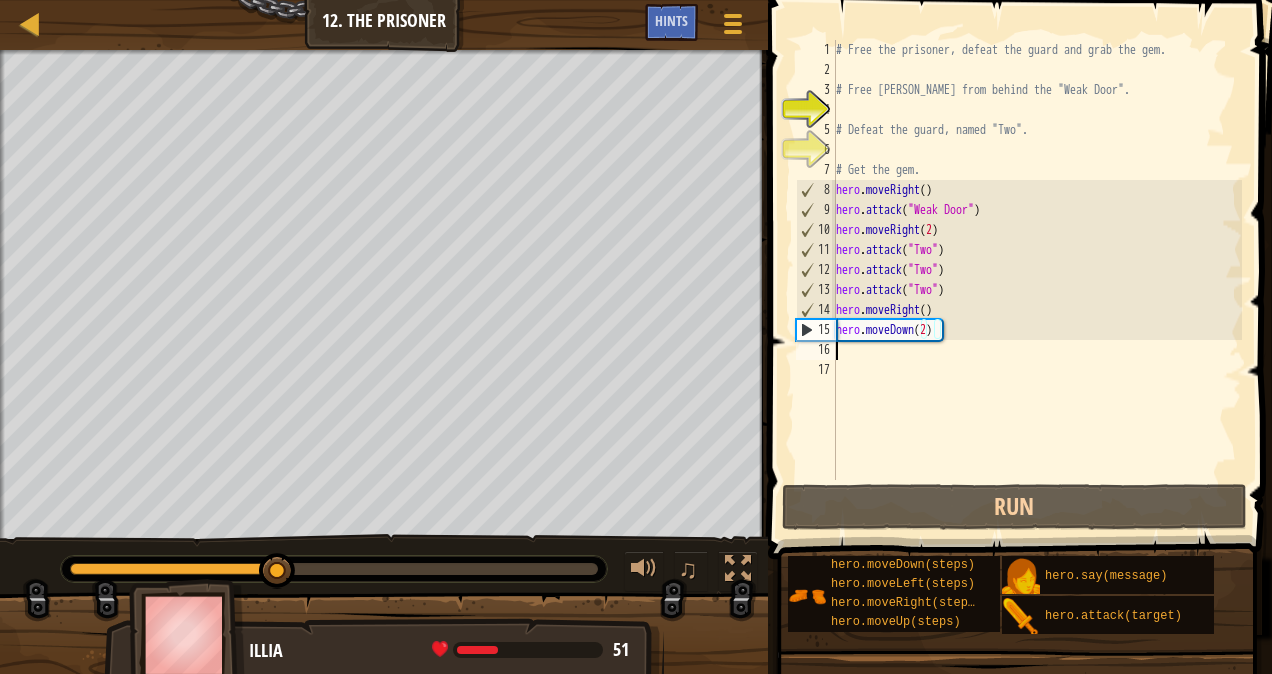 click on "# Free the prisoner, defeat the guard and grab the gem. # Free [PERSON_NAME] from behind the "Weak Door". # Defeat the guard, named "Two". # Get the gem. hero . moveRight ( ) hero . attack ( "Weak Door" ) hero . moveRight ( 2 ) hero . attack ( "Two" ) hero . attack ( "Two" ) hero . attack ( "Two" ) hero . moveRight ( ) hero . moveDown ( 2 )" at bounding box center [1037, 280] 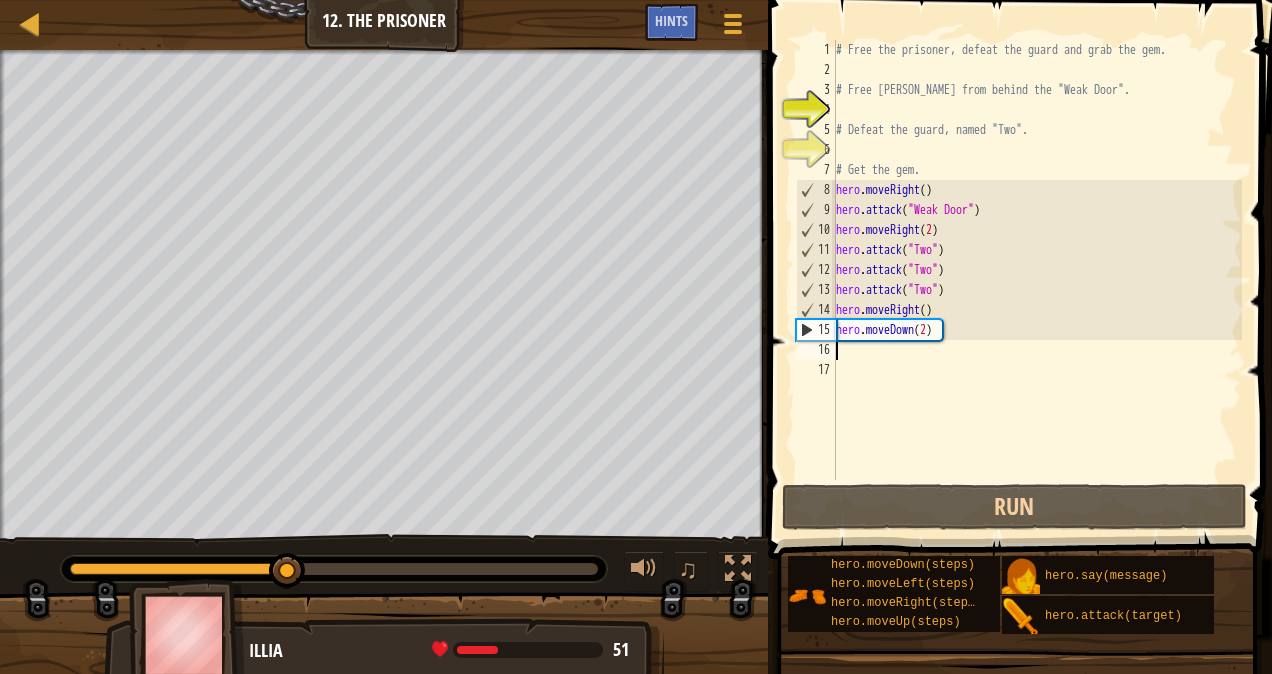 click on "# Free the prisoner, defeat the guard and grab the gem. # Free [PERSON_NAME] from behind the "Weak Door". # Defeat the guard, named "Two". # Get the gem. hero . moveRight ( ) hero . attack ( "Weak Door" ) hero . moveRight ( 2 ) hero . attack ( "Two" ) hero . attack ( "Two" ) hero . attack ( "Two" ) hero . moveRight ( ) hero . moveDown ( 2 )" at bounding box center (1037, 280) 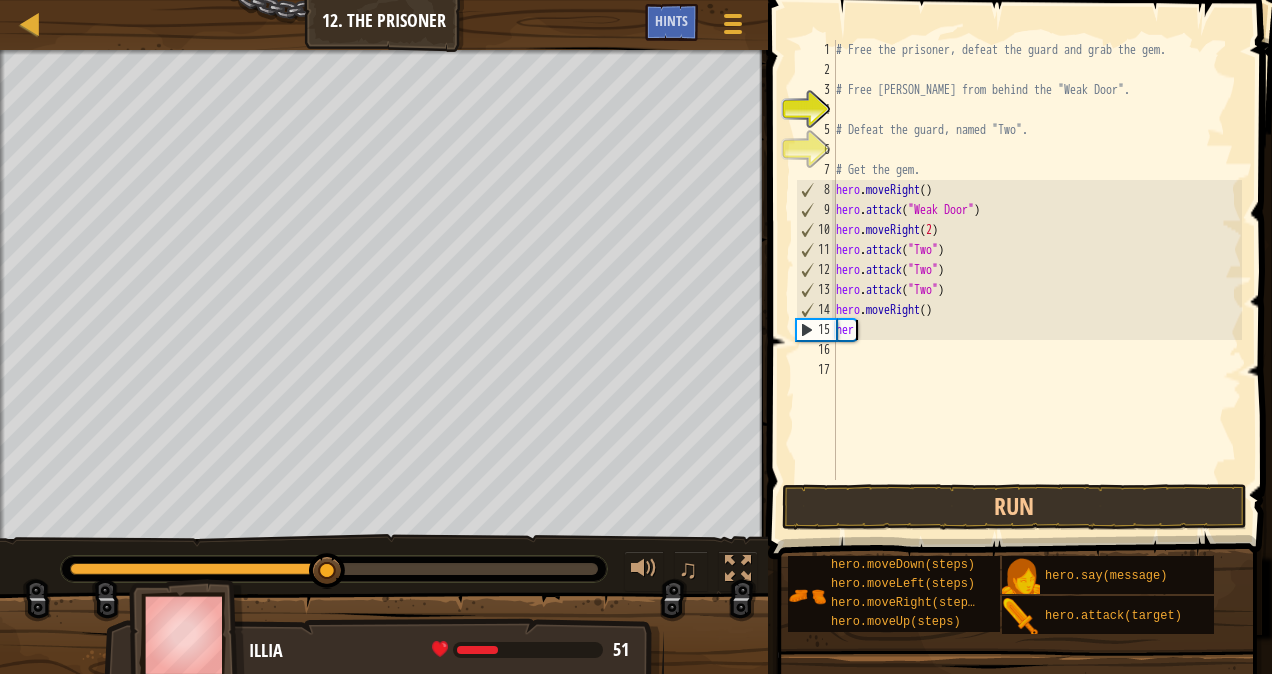 type on "hero" 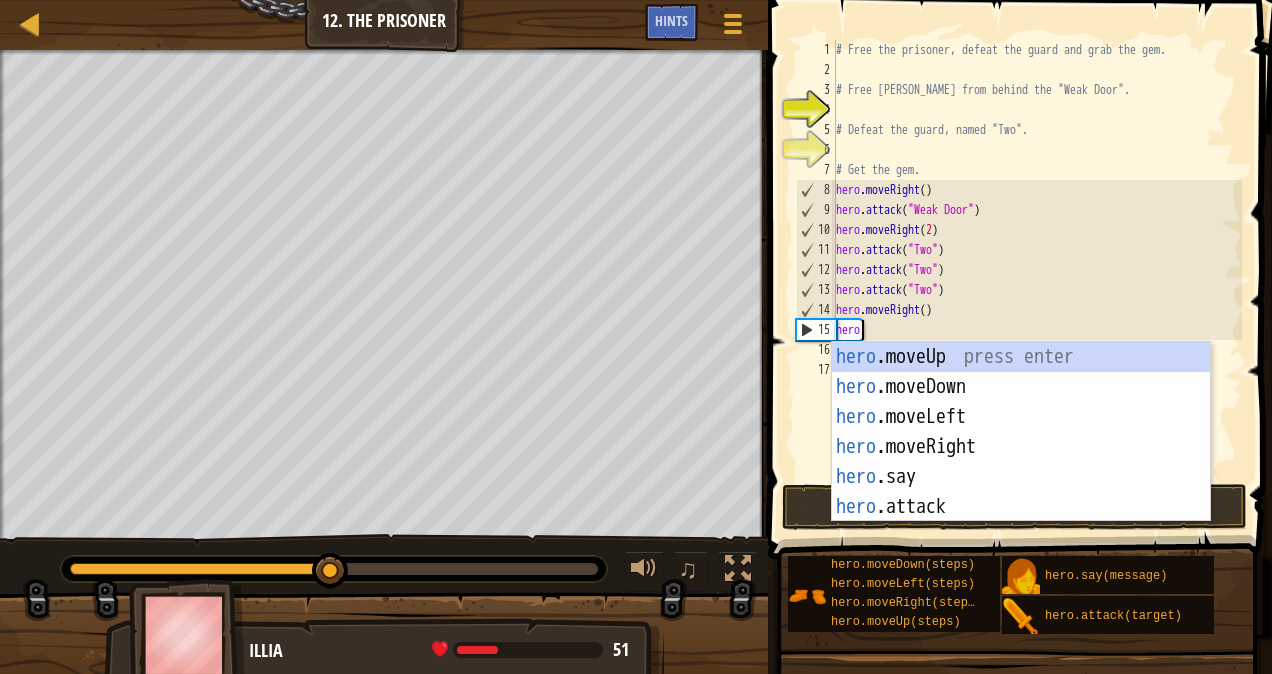 scroll, scrollTop: 9, scrollLeft: 1, axis: both 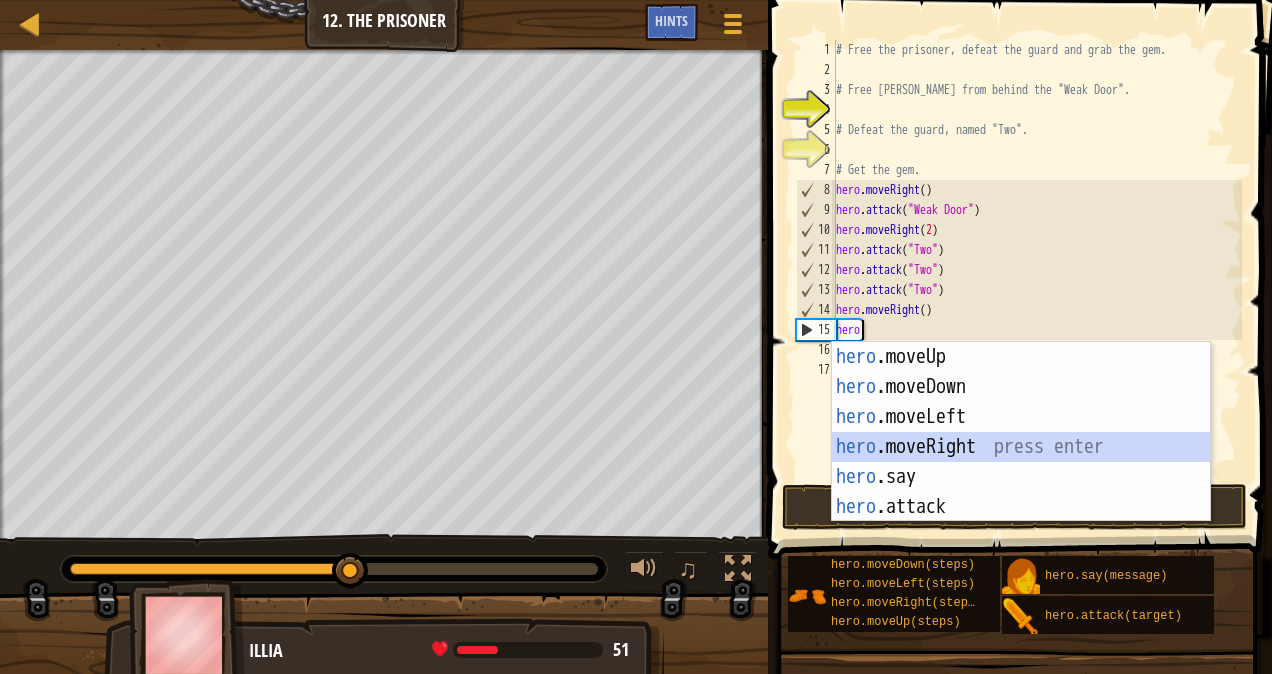 click on "hero .moveUp press enter hero .moveDown press enter hero .moveLeft press enter hero .moveRight press enter hero .say press enter hero .attack press enter" at bounding box center [1021, 462] 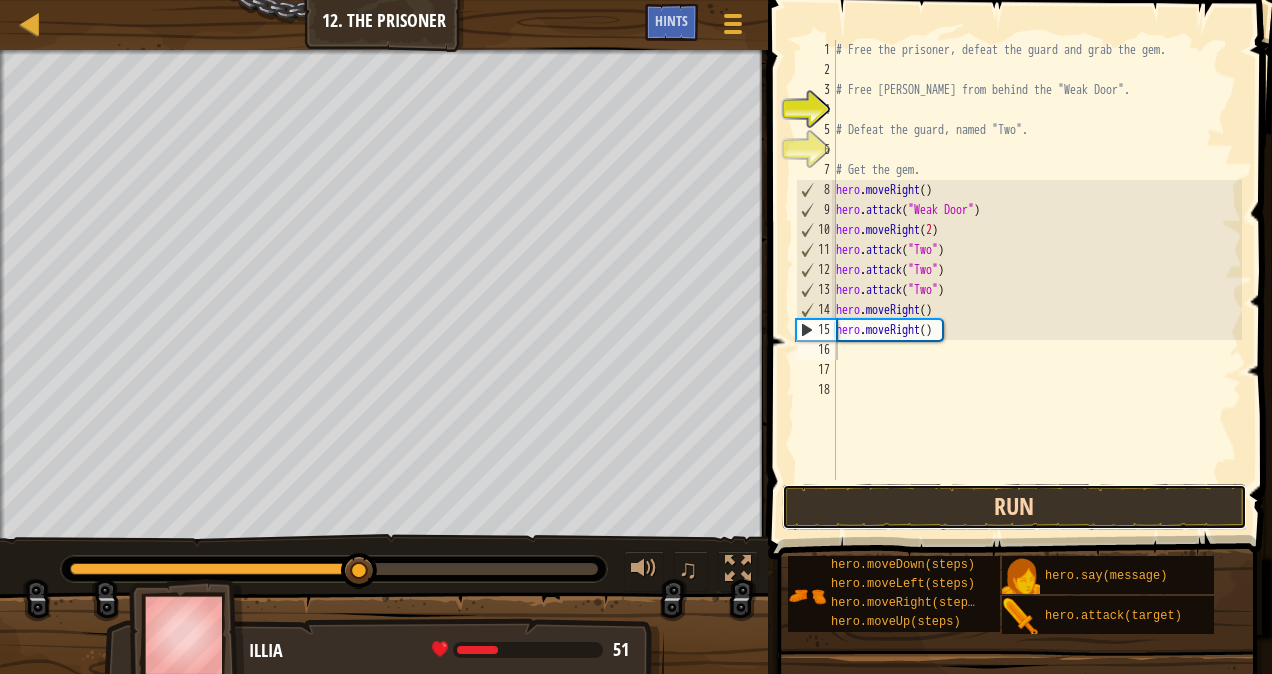 click on "Run" at bounding box center (1015, 507) 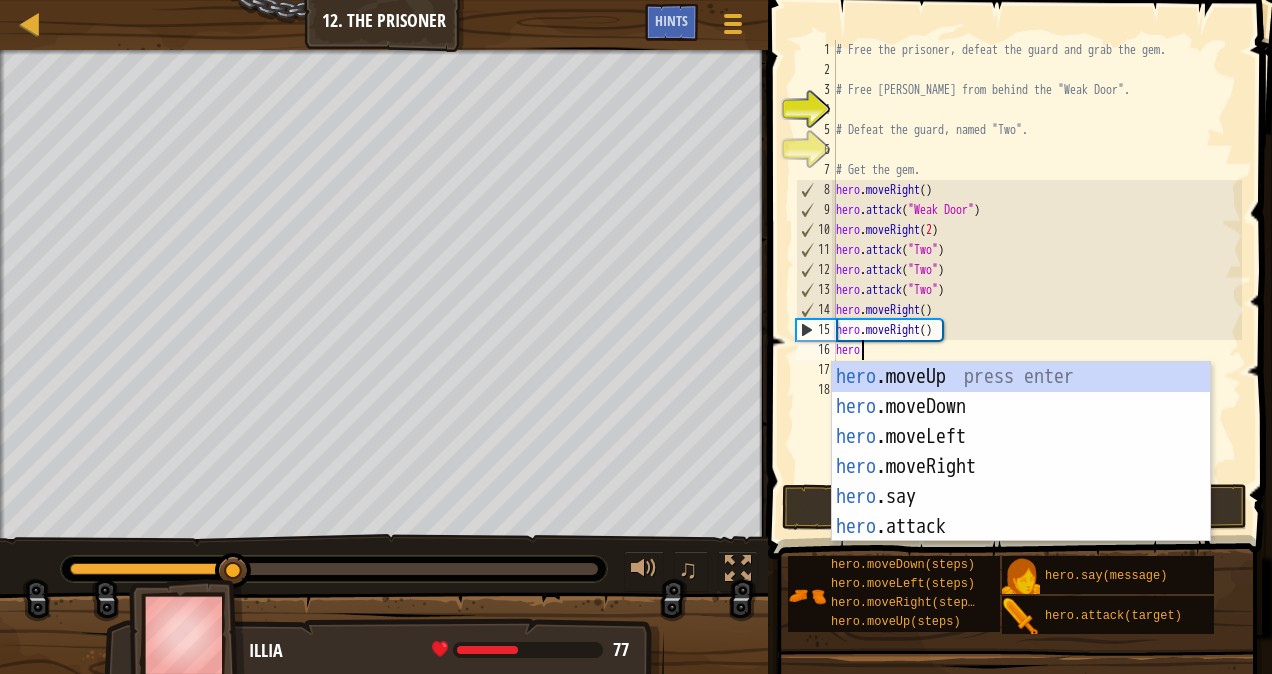 type on "hero." 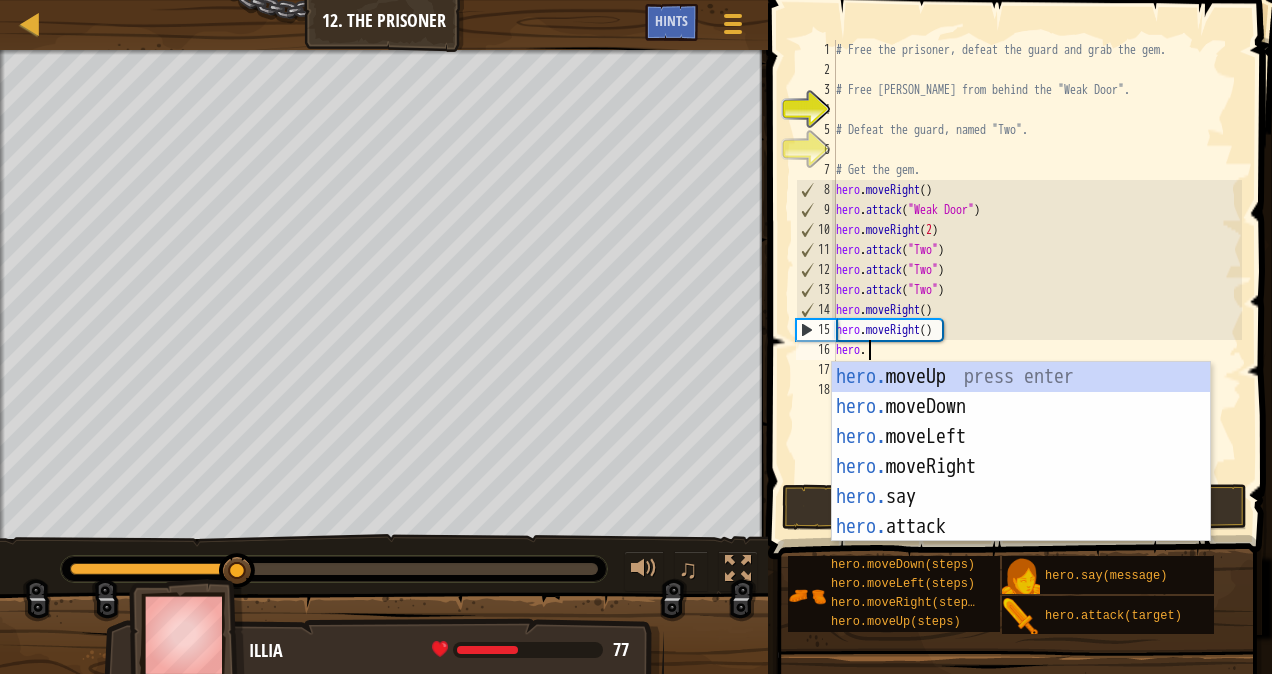 scroll, scrollTop: 9, scrollLeft: 2, axis: both 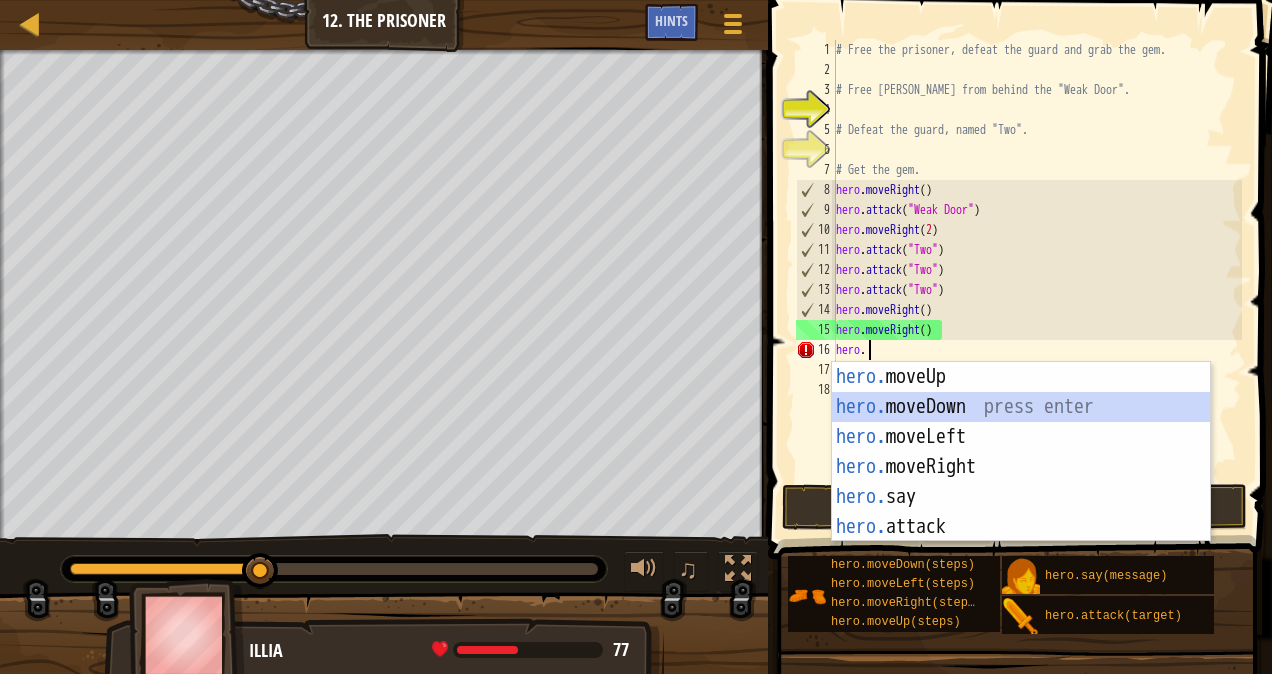 click on "hero. moveUp press enter hero. moveDown press enter hero. moveLeft press enter hero. moveRight press enter hero. say press enter hero. attack press enter" at bounding box center (1021, 482) 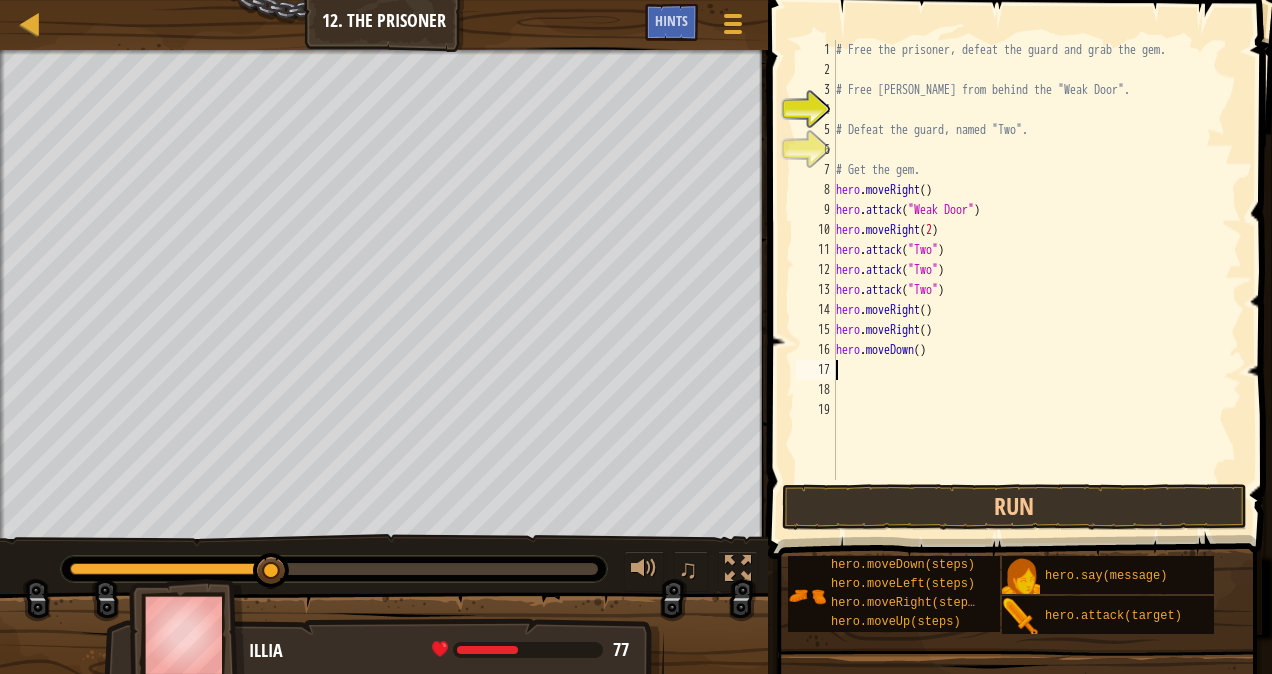 click on "# Free the prisoner, defeat the guard and grab the gem. # Free [PERSON_NAME] from behind the "Weak Door". # Defeat the guard, named "Two". # Get the gem. hero . moveRight ( ) hero . attack ( "Weak Door" ) hero . moveRight ( 2 ) hero . attack ( "Two" ) hero . attack ( "Two" ) hero . attack ( "Two" ) hero . moveRight ( ) hero . moveRight ( ) hero . moveDown ( )" at bounding box center (1037, 280) 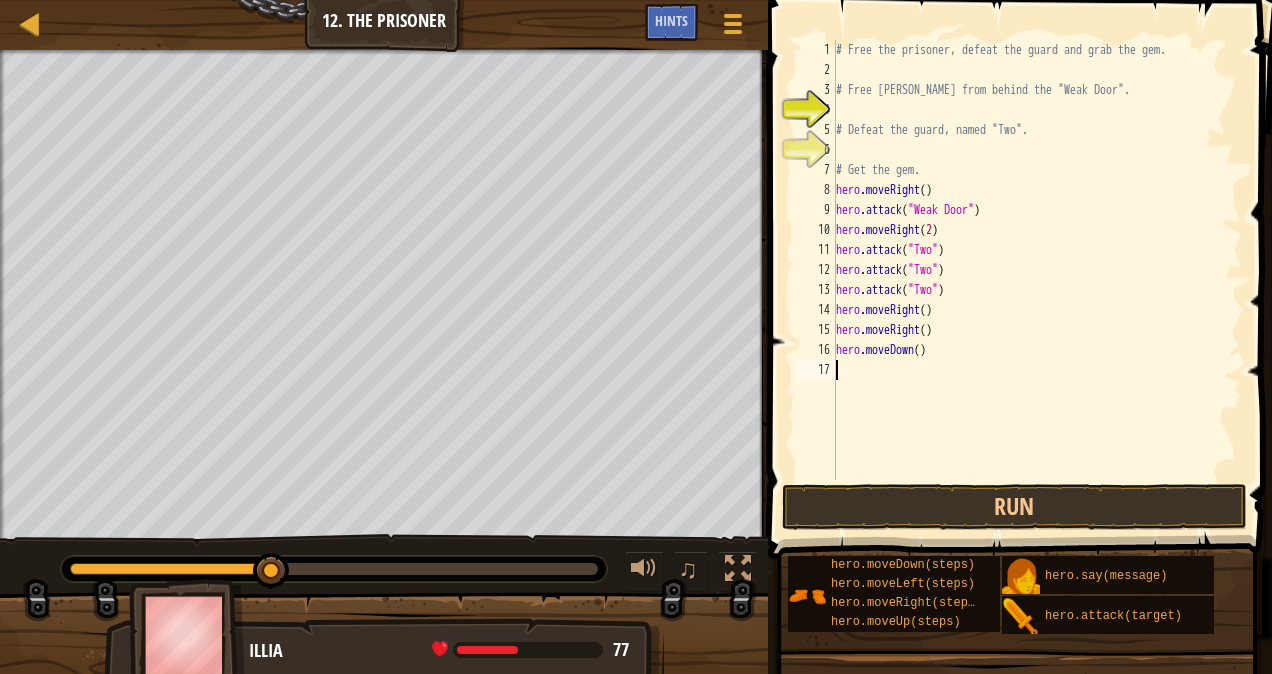 type on "hero.moveDown()" 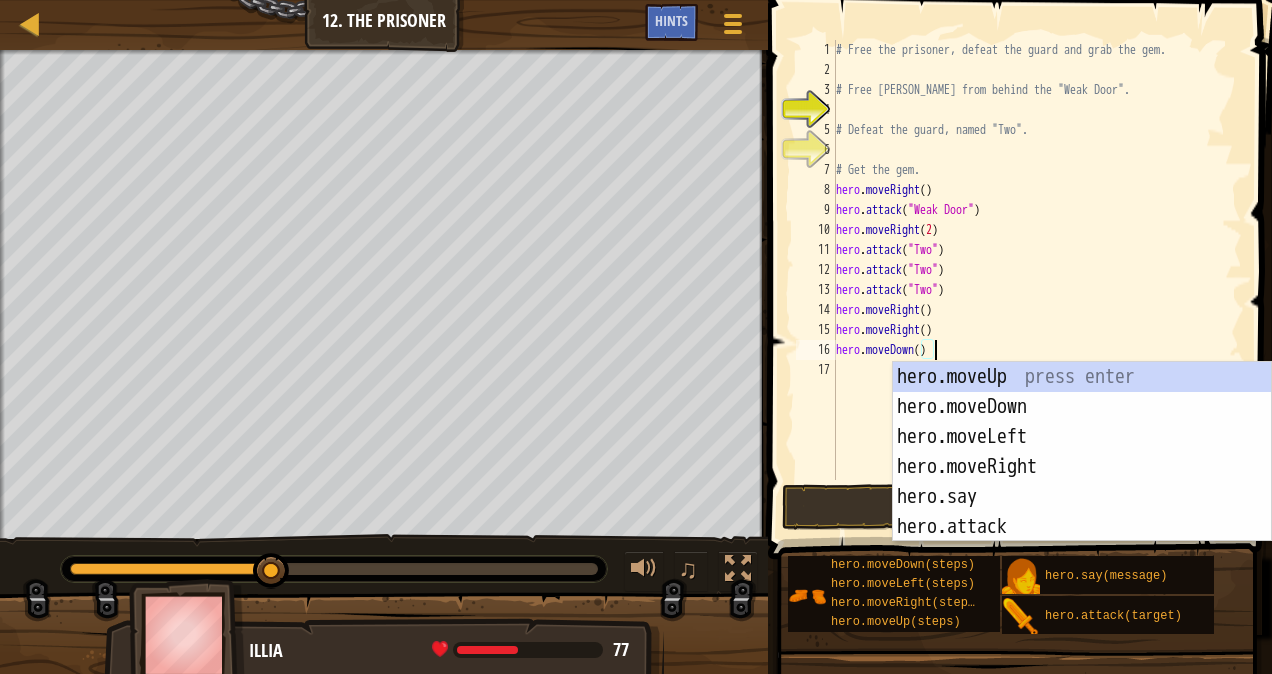 click on "# Free the prisoner, defeat the guard and grab the gem. # Free [PERSON_NAME] from behind the "Weak Door". # Defeat the guard, named "Two". # Get the gem. hero . moveRight ( ) hero . attack ( "Weak Door" ) hero . moveRight ( 2 ) hero . attack ( "Two" ) hero . attack ( "Two" ) hero . attack ( "Two" ) hero . moveRight ( ) hero . moveRight ( ) hero . moveDown ( )" at bounding box center [1037, 280] 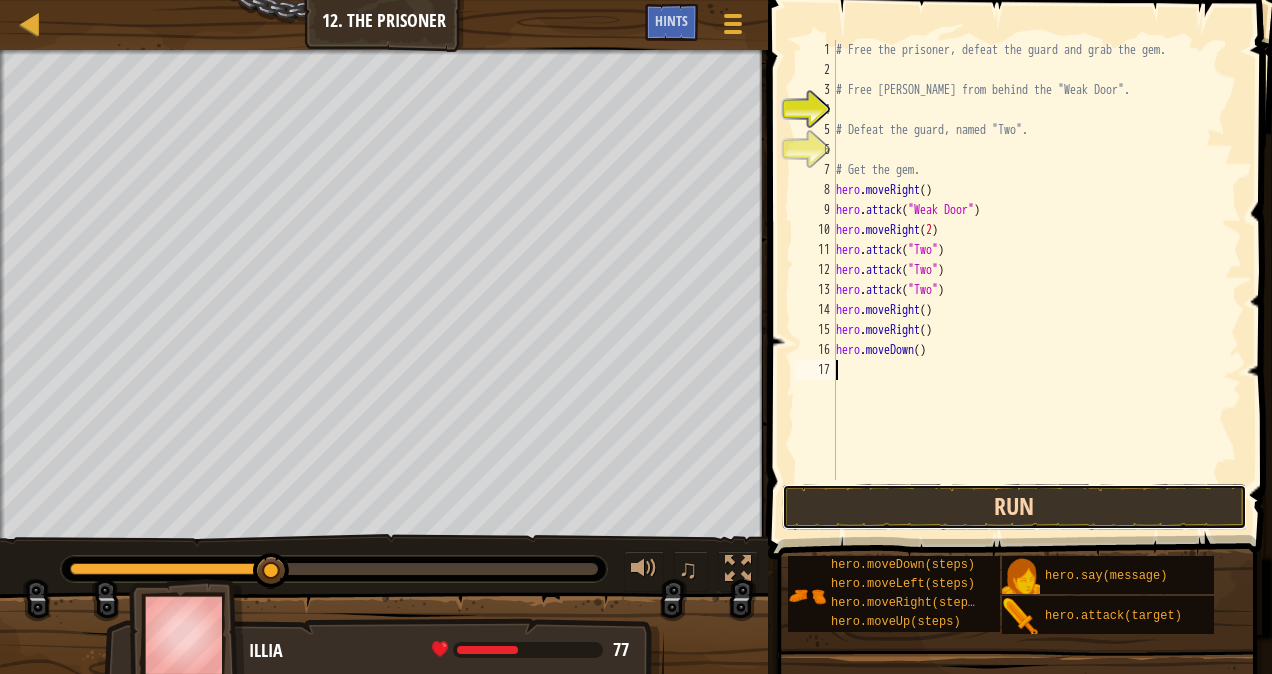 click on "Run" at bounding box center (1015, 507) 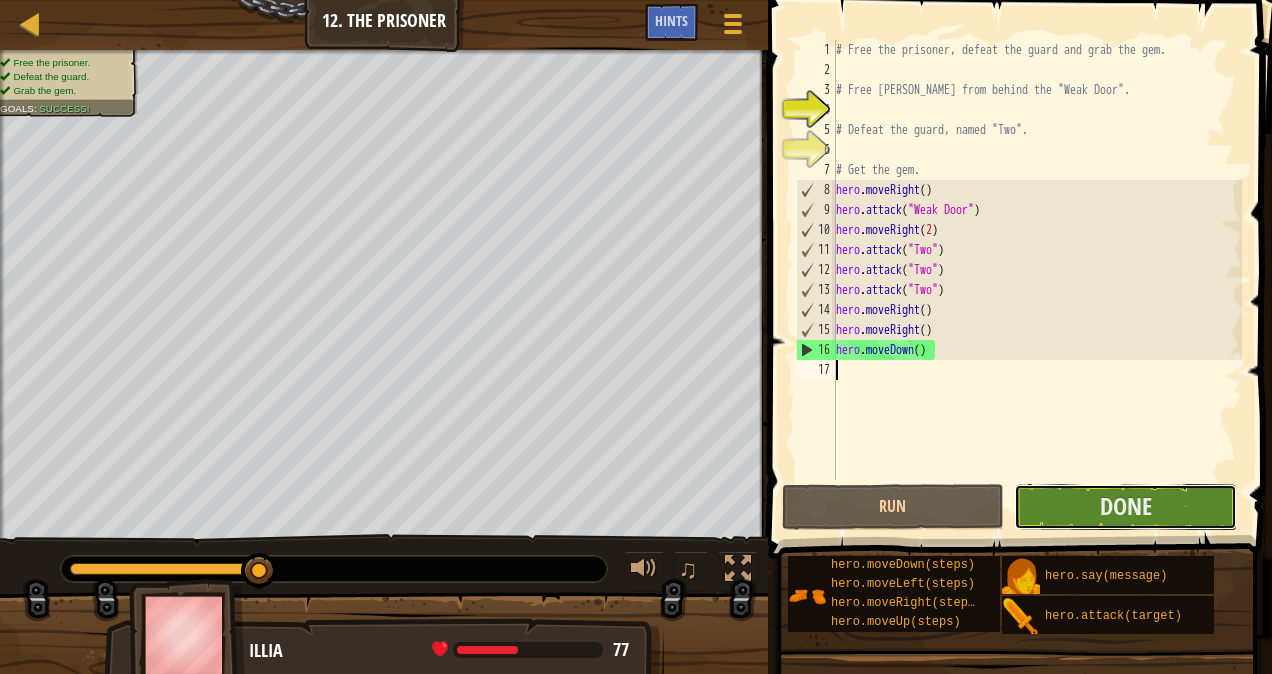click on "Done" at bounding box center (1125, 507) 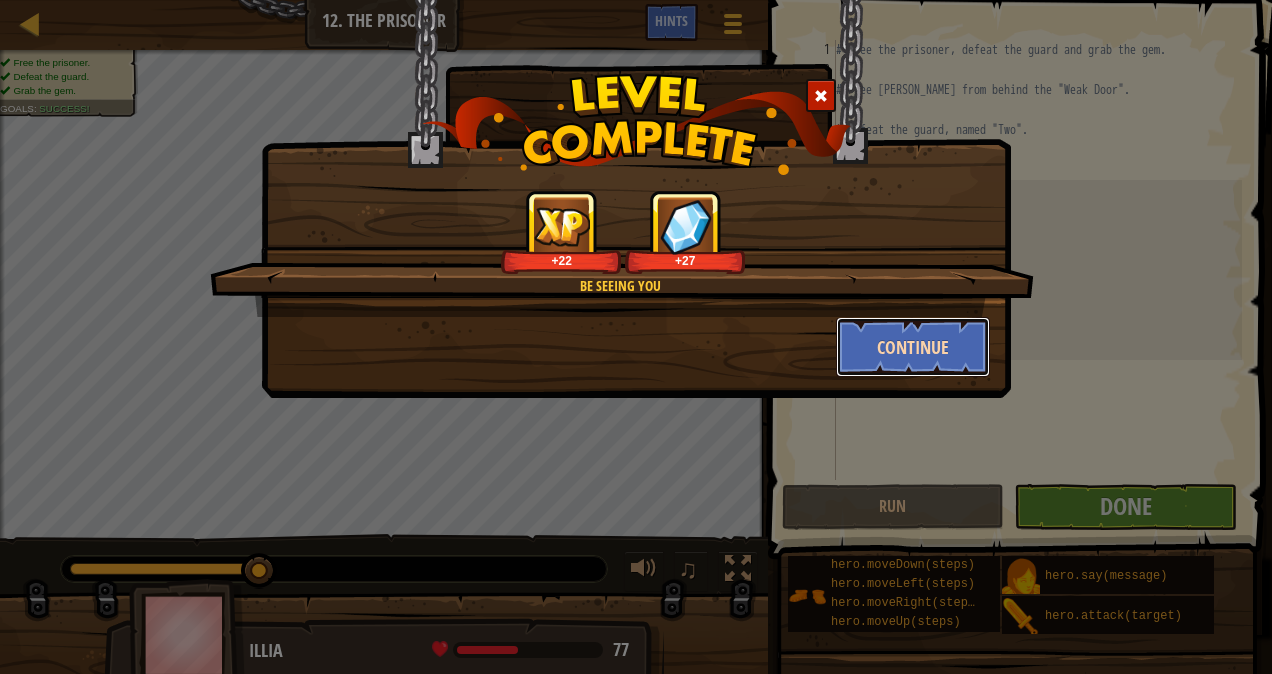 click on "Continue" at bounding box center (913, 347) 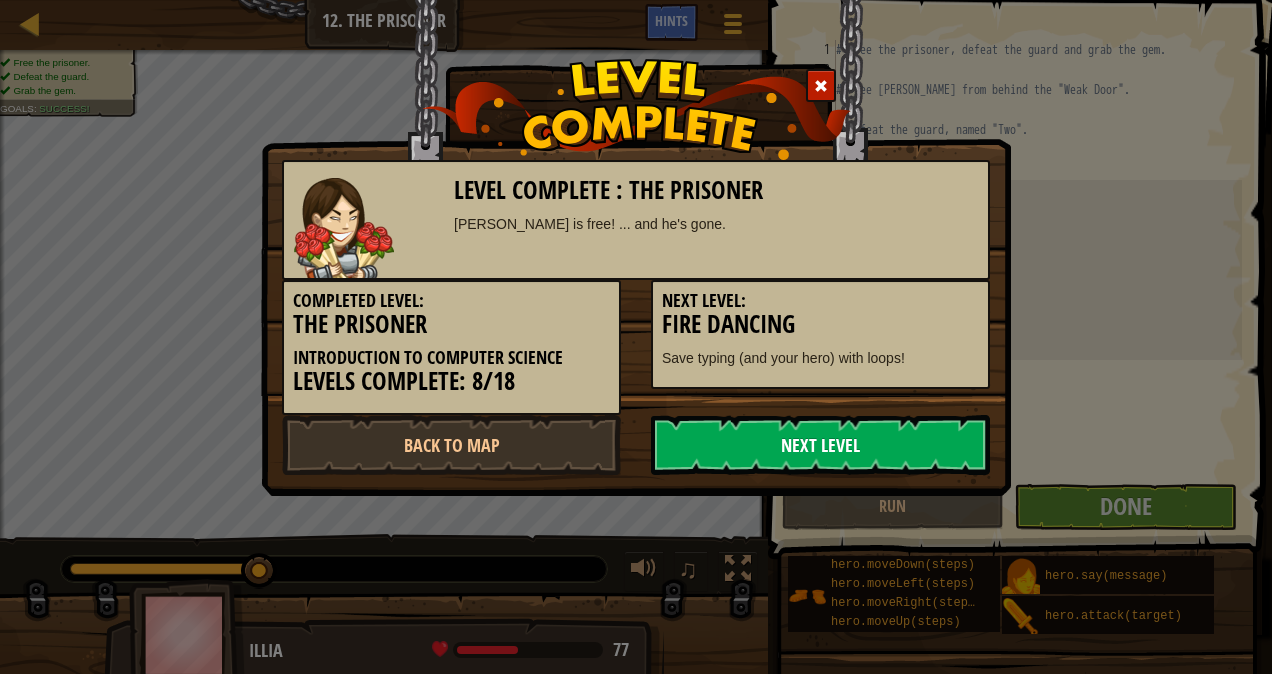 click on "Next Level" at bounding box center [820, 445] 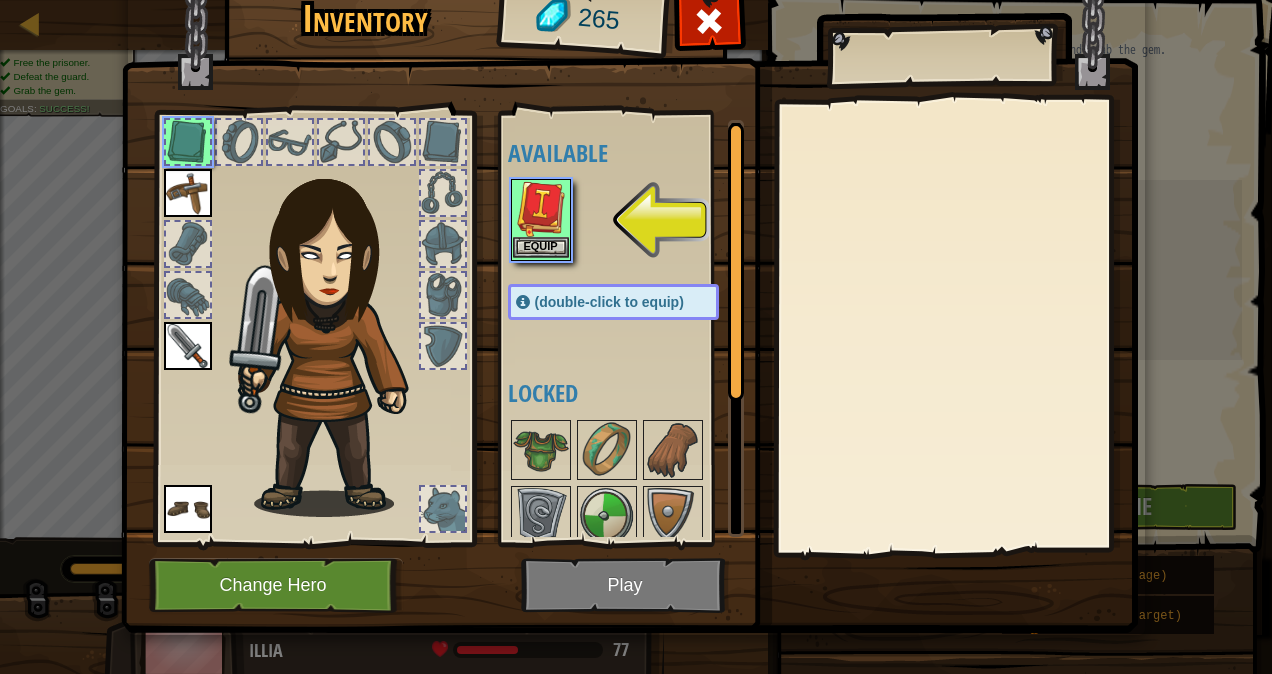 click at bounding box center (541, 209) 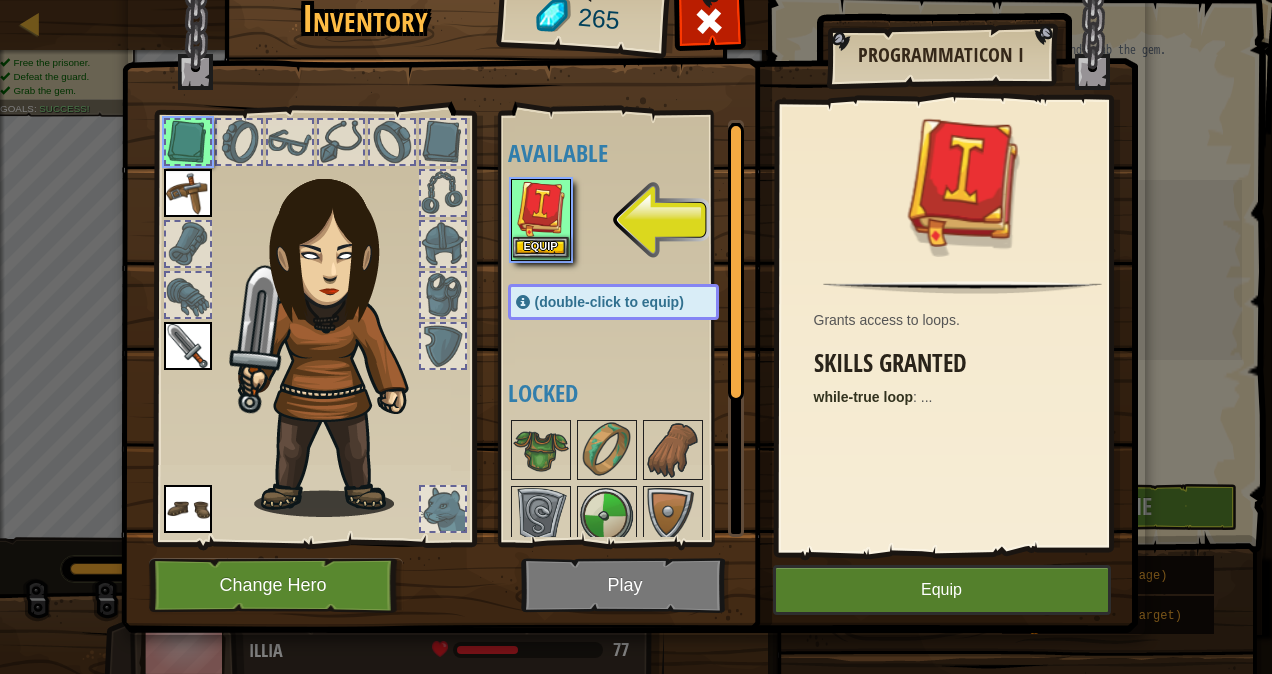 click at bounding box center [541, 209] 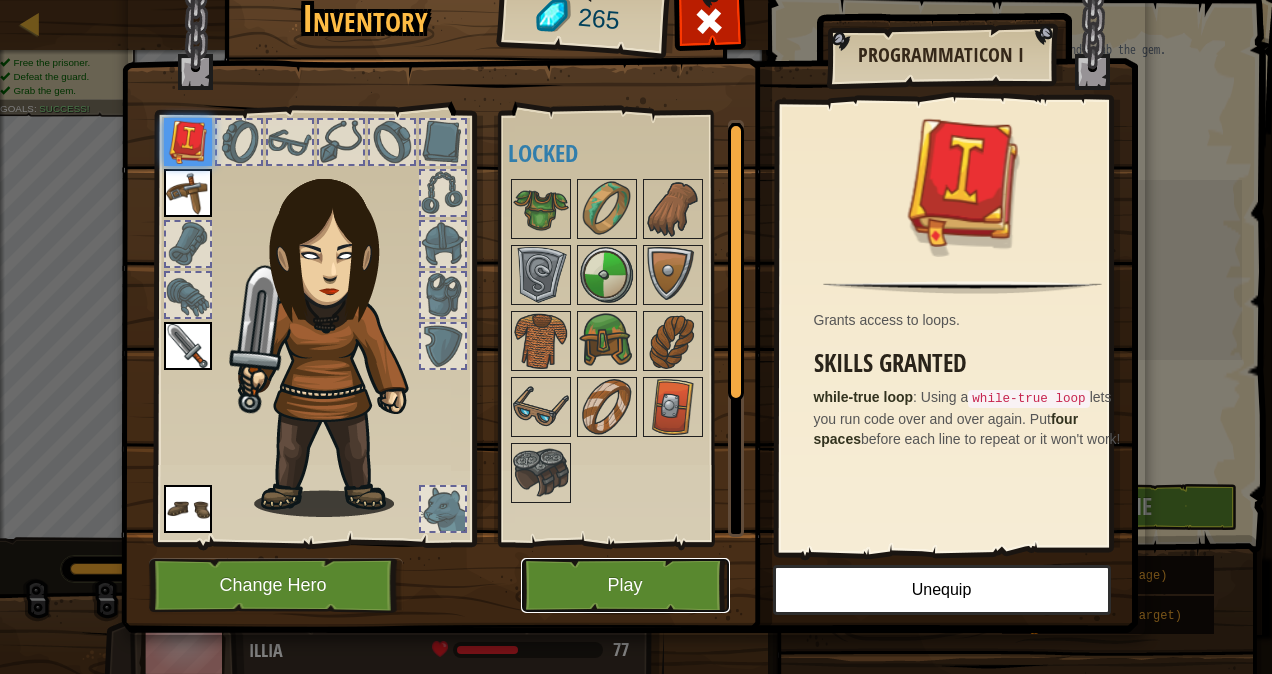 click on "Play" at bounding box center (625, 585) 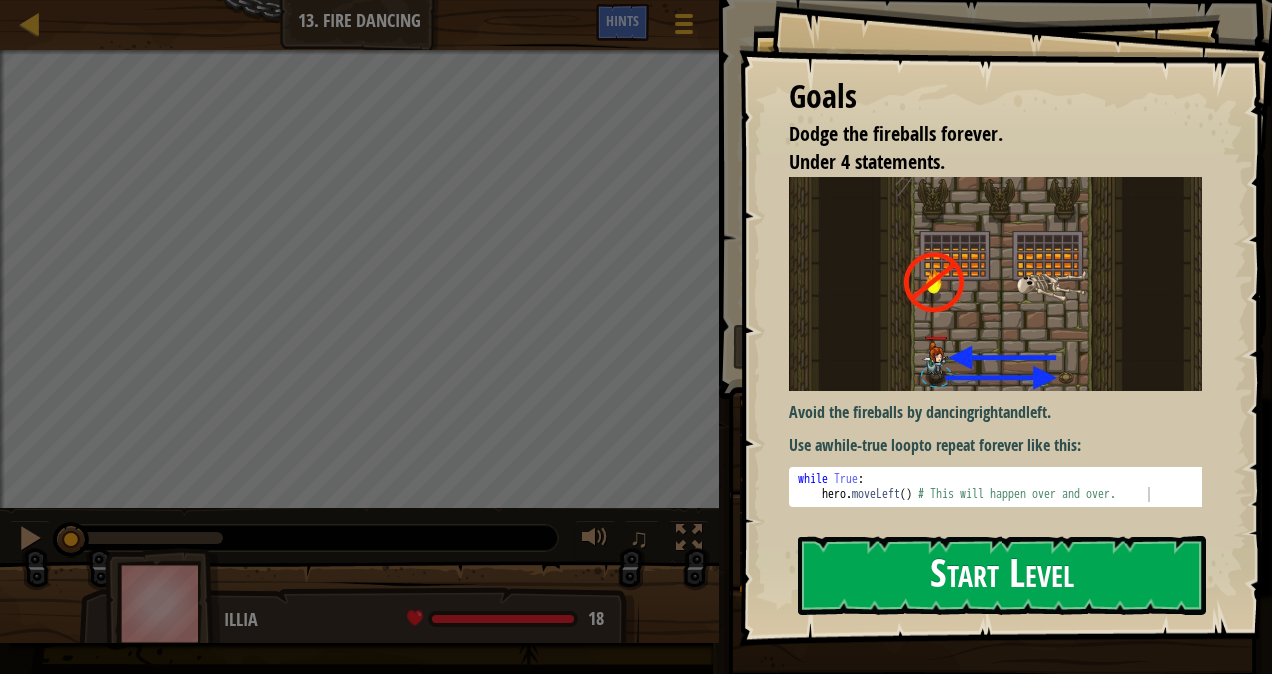 click on "Start Level" at bounding box center (1002, 575) 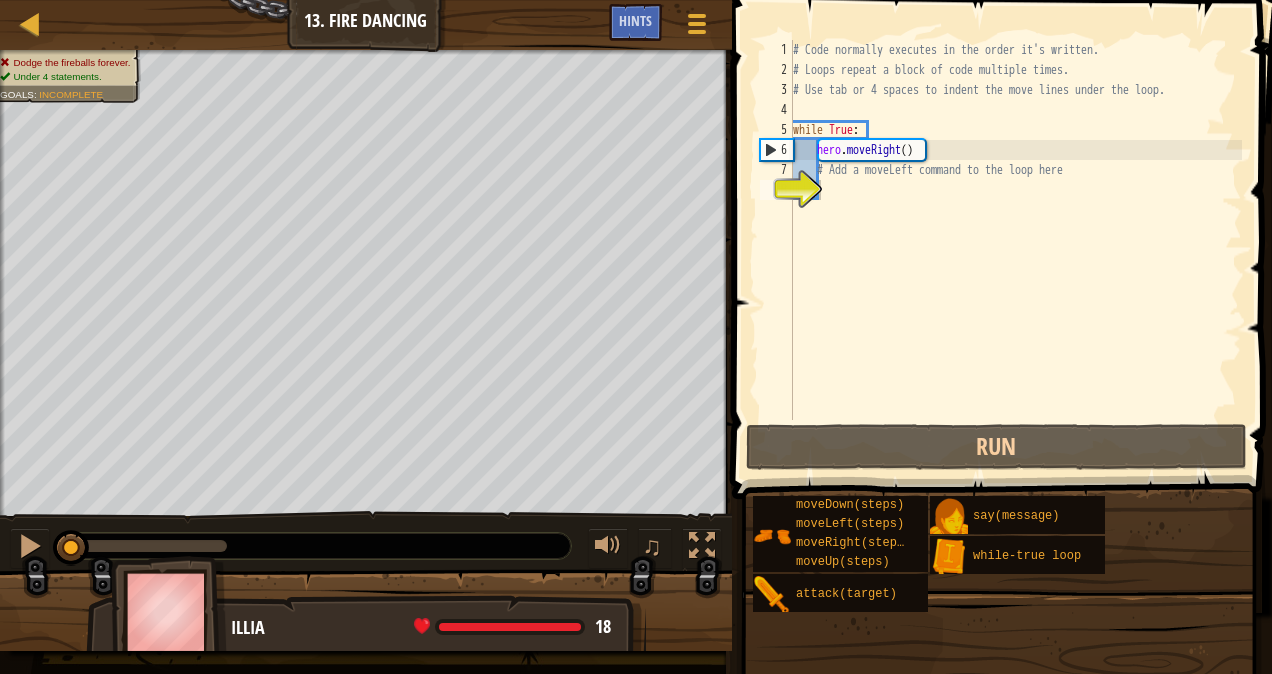 click at bounding box center [999, 771] 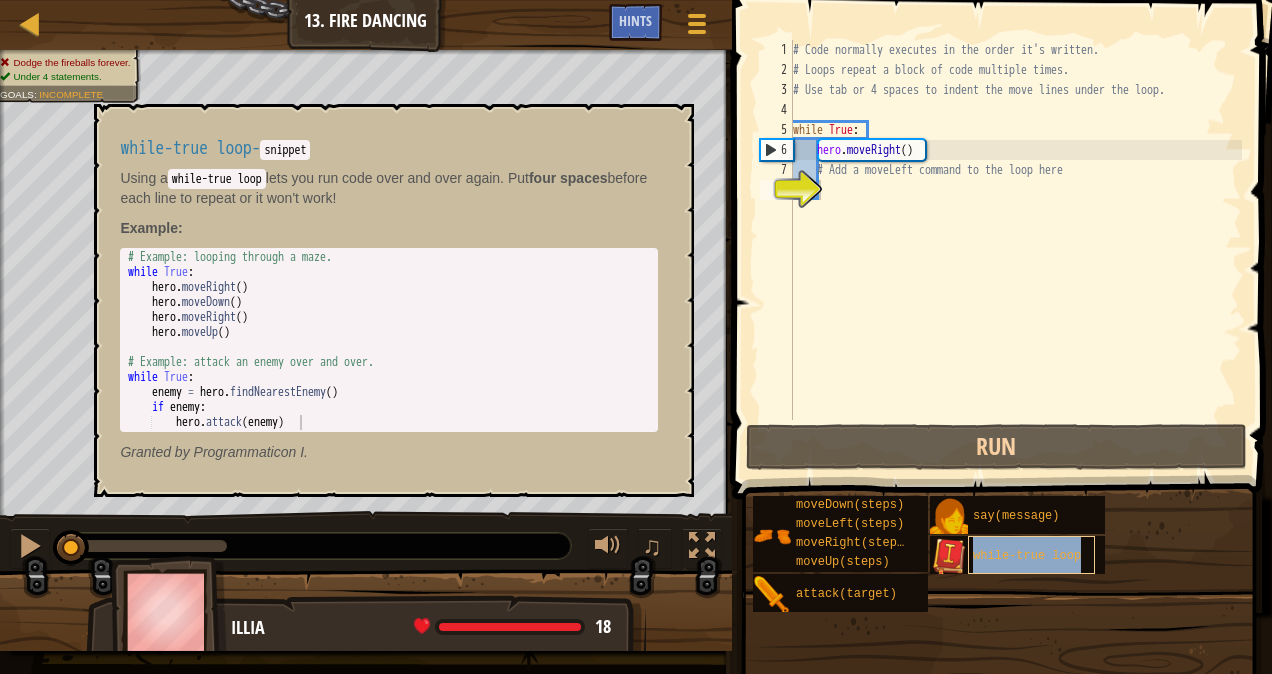 click on "while-true loop" at bounding box center [1031, 555] 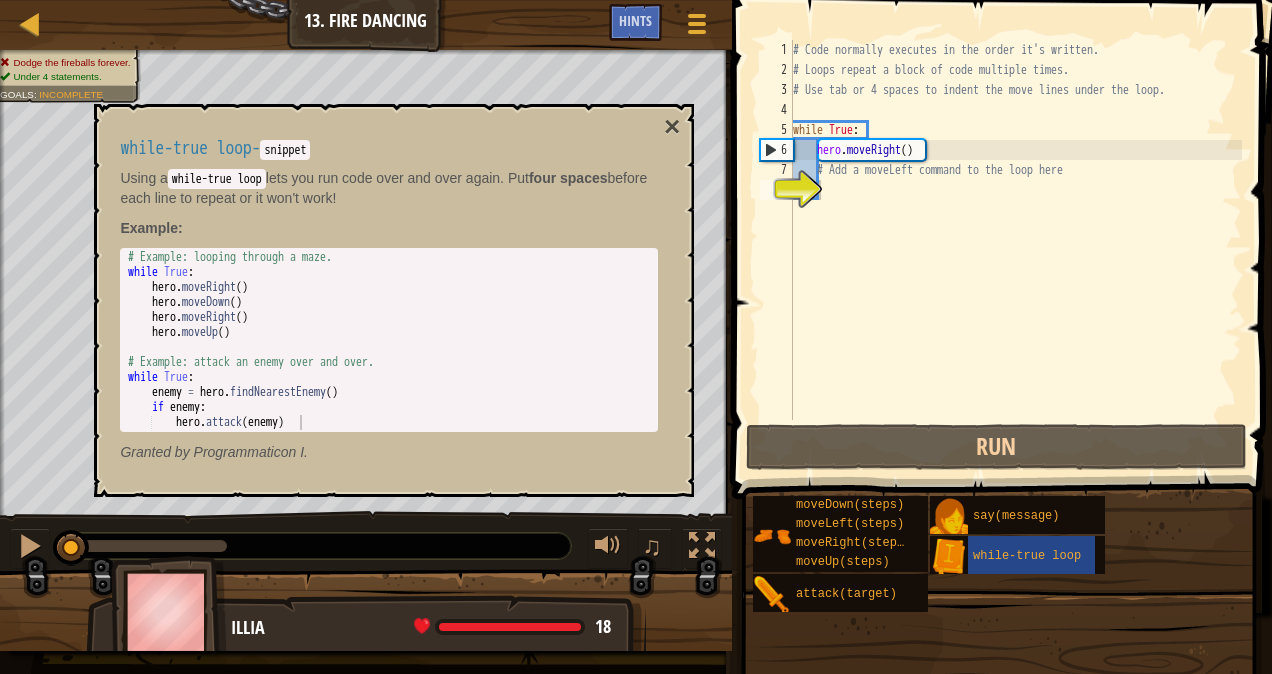 click at bounding box center (999, 771) 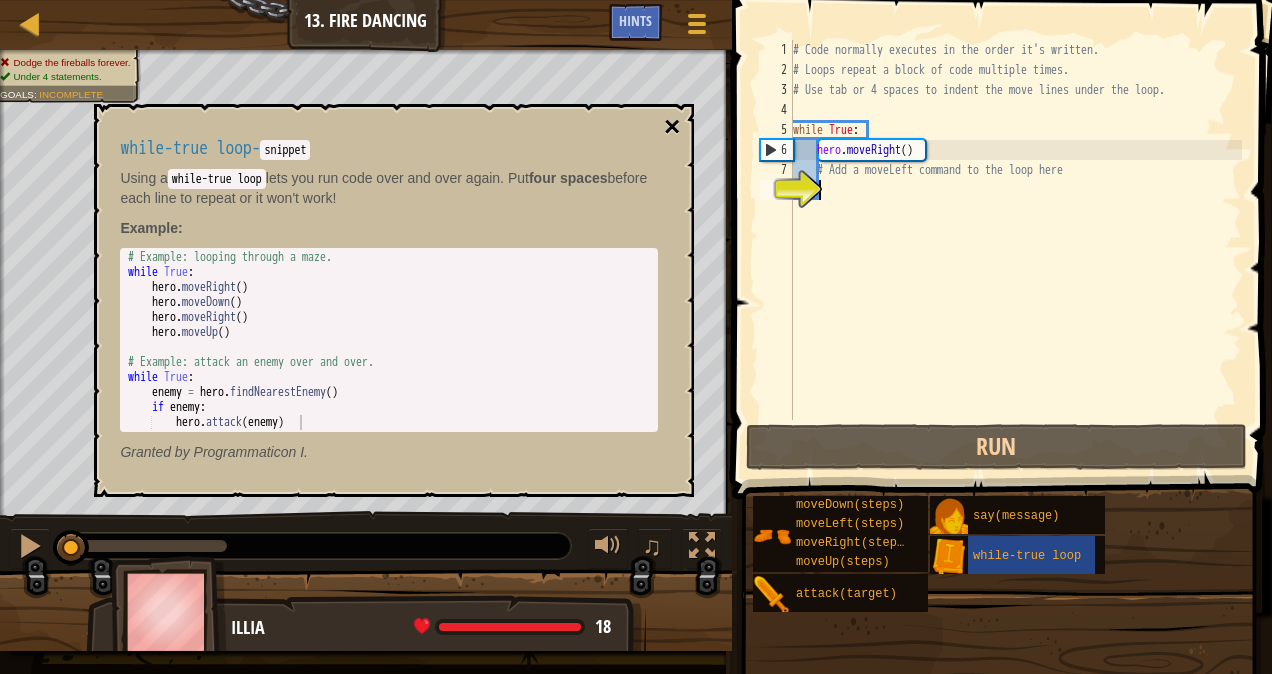 click on "×" at bounding box center [672, 127] 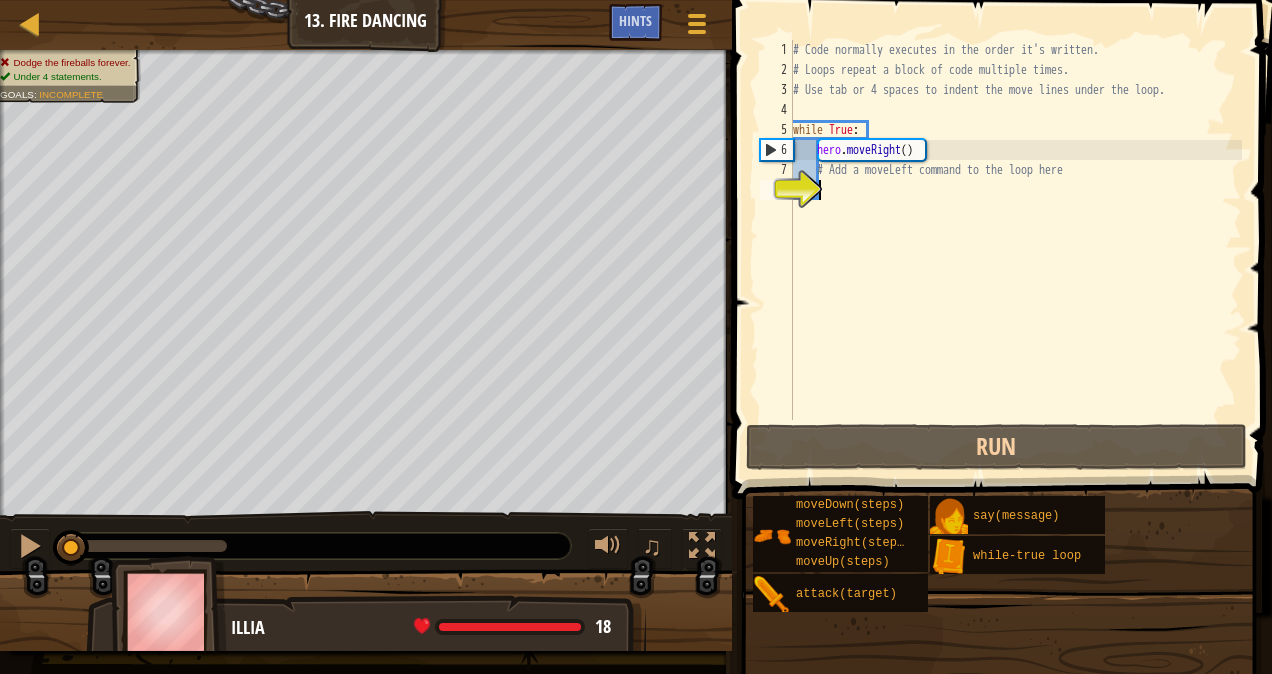 click on "# Code normally executes in the order it's written. # Loops repeat a block of code multiple times. # Use tab or 4 spaces to indent the move lines under the loop. while   True :      hero . moveRight ( )      # Add a moveLeft command to the loop here" at bounding box center [1015, 250] 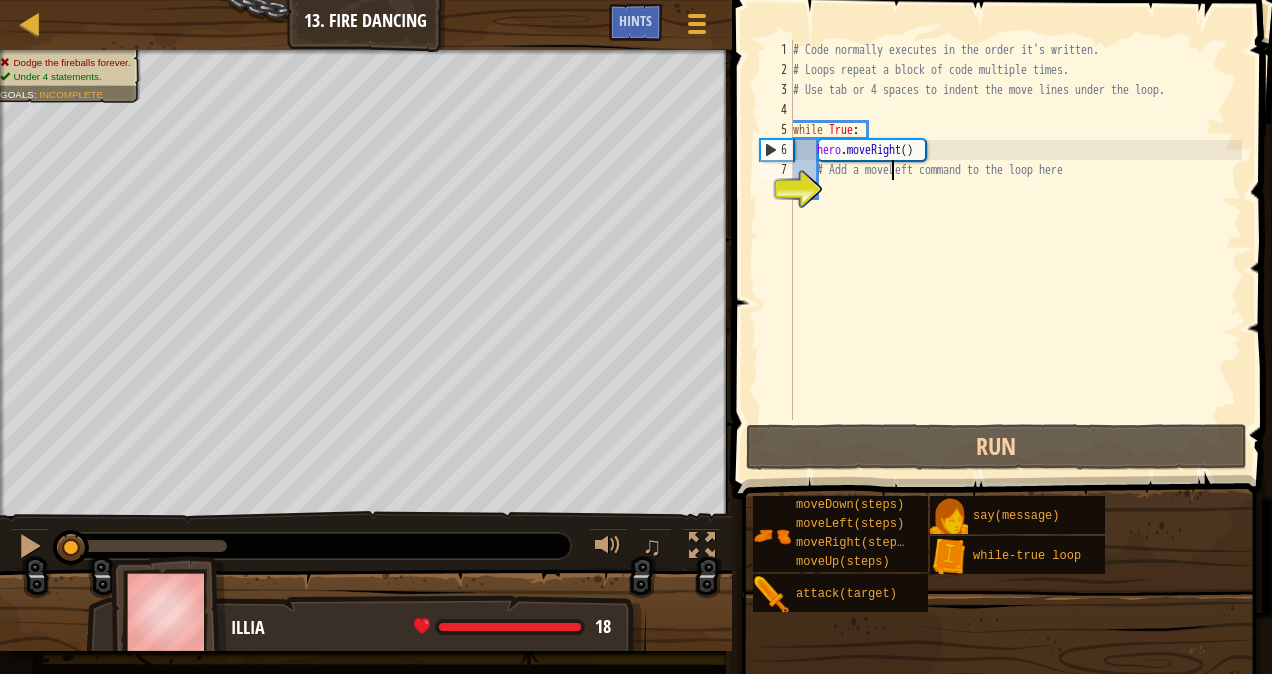 click on "# Code normally executes in the order it's written. # Loops repeat a block of code multiple times. # Use tab or 4 spaces to indent the move lines under the loop. while   True :      hero . moveRight ( )      # Add a moveLeft command to the loop here" at bounding box center (1015, 250) 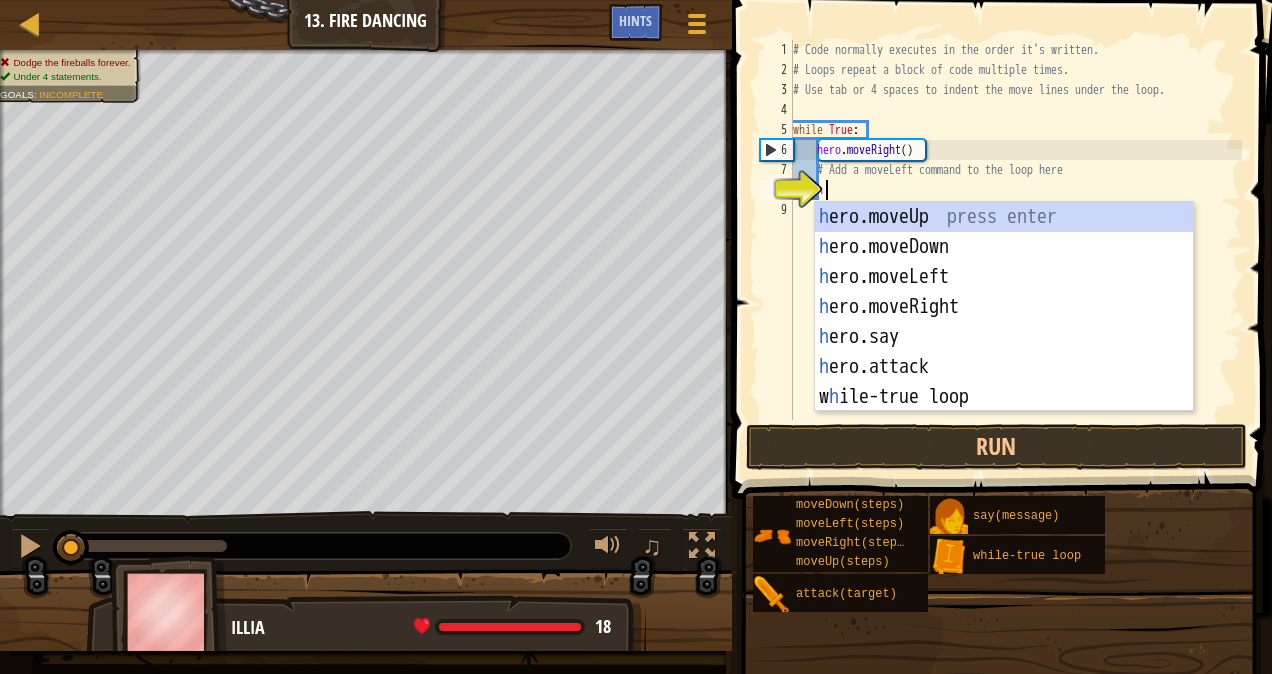 type on "hero" 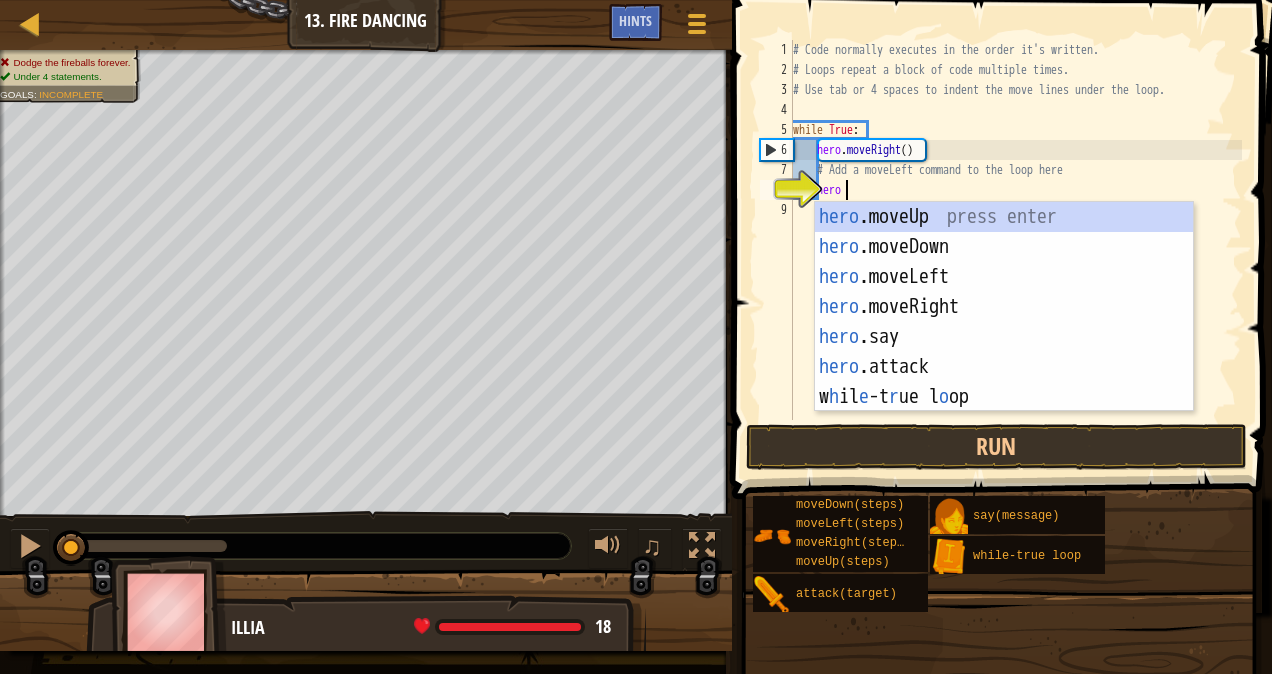 scroll, scrollTop: 9, scrollLeft: 3, axis: both 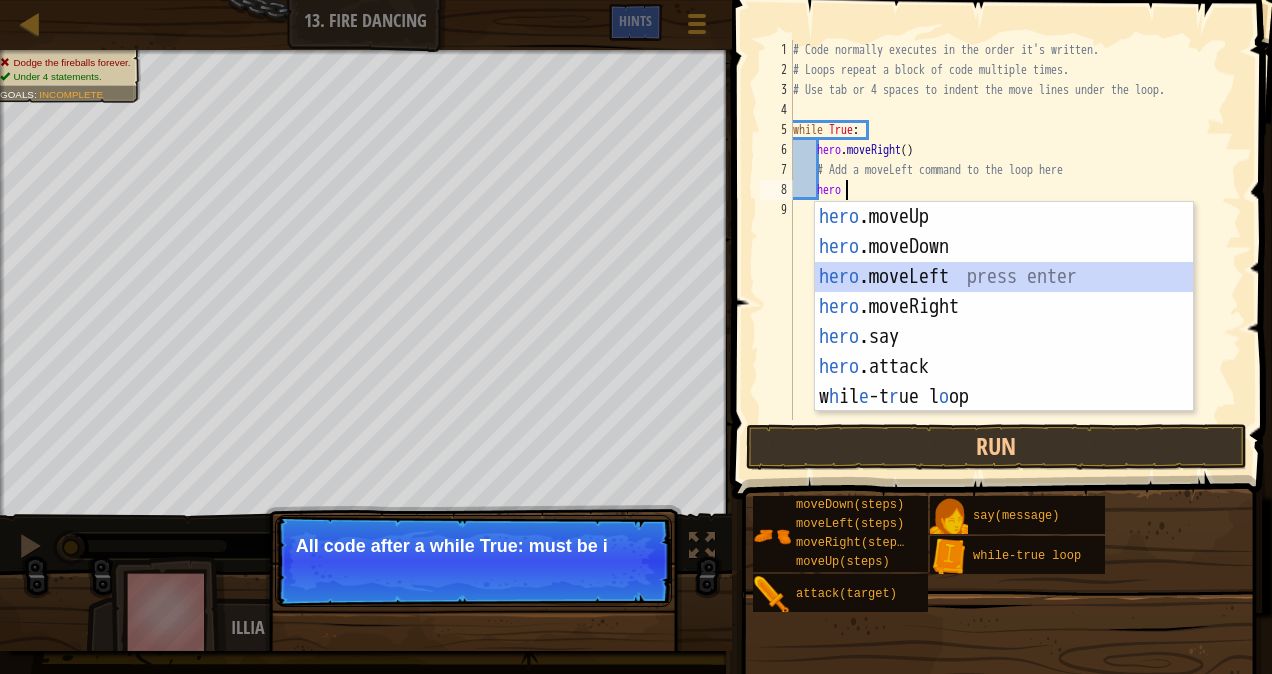 click on "hero .moveUp press enter hero .moveDown press enter hero .moveLeft press enter hero .moveRight press enter hero .say press enter hero .attack press enter w h il e -t r ue l o op press enter" at bounding box center (1004, 337) 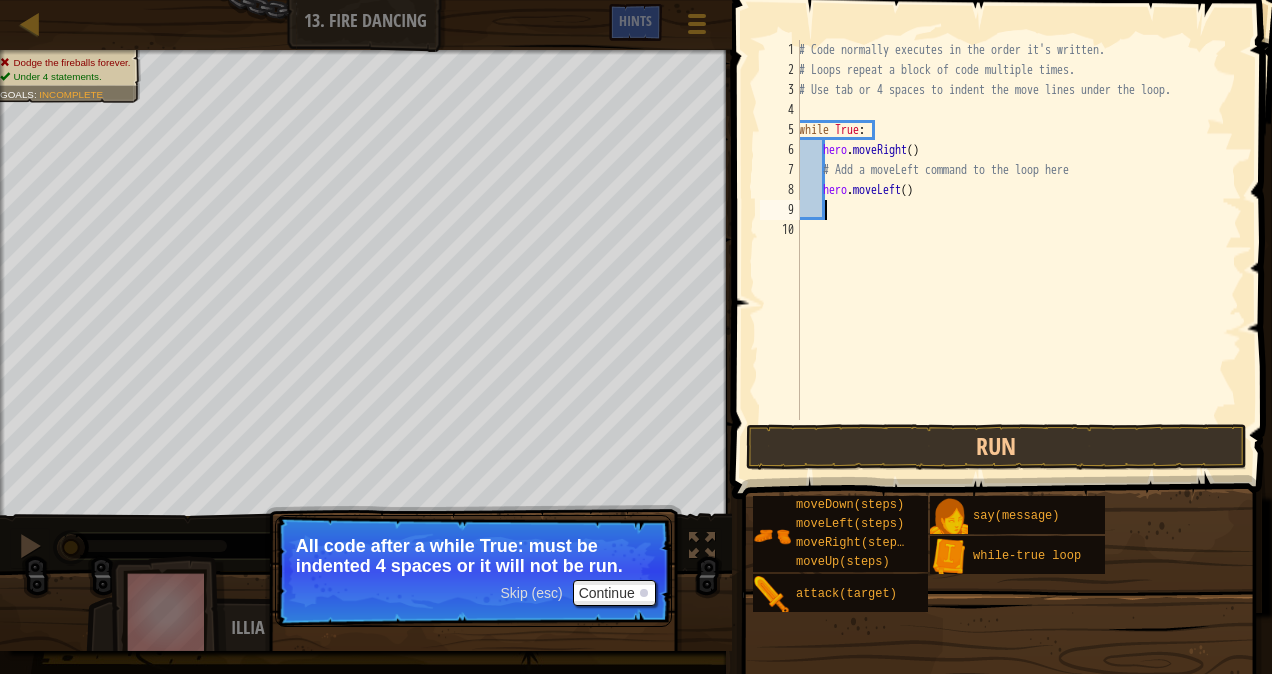 scroll, scrollTop: 9, scrollLeft: 0, axis: vertical 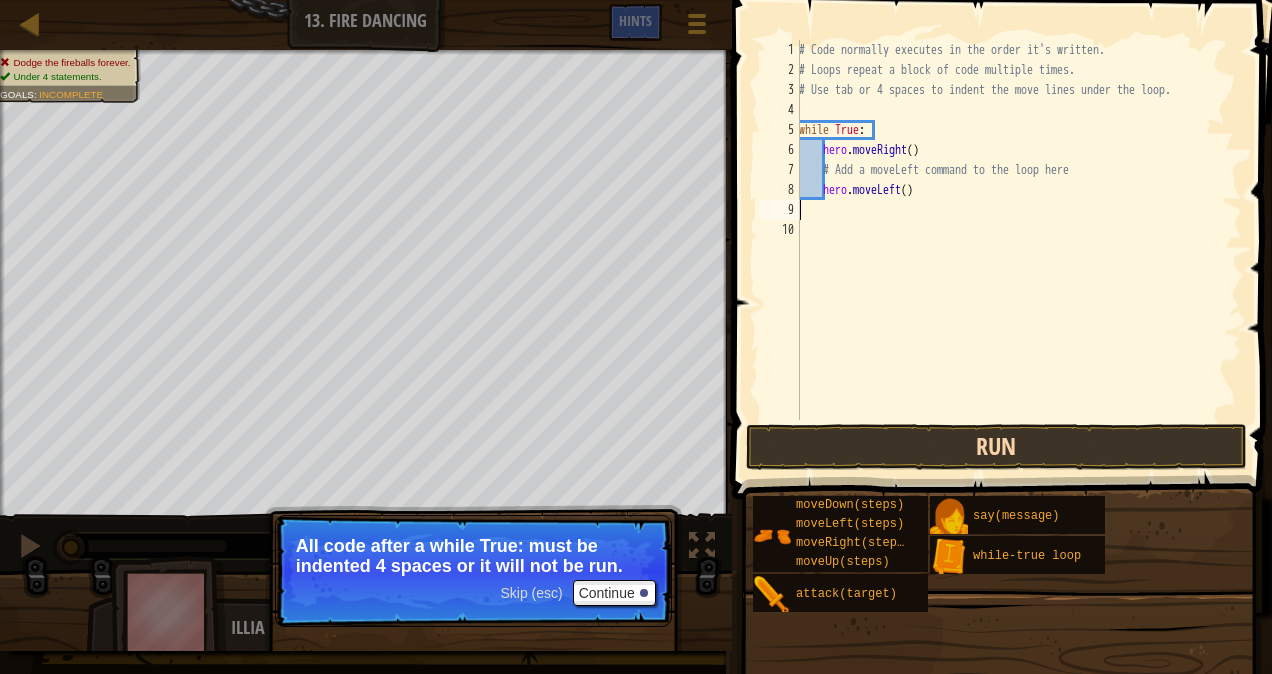 type 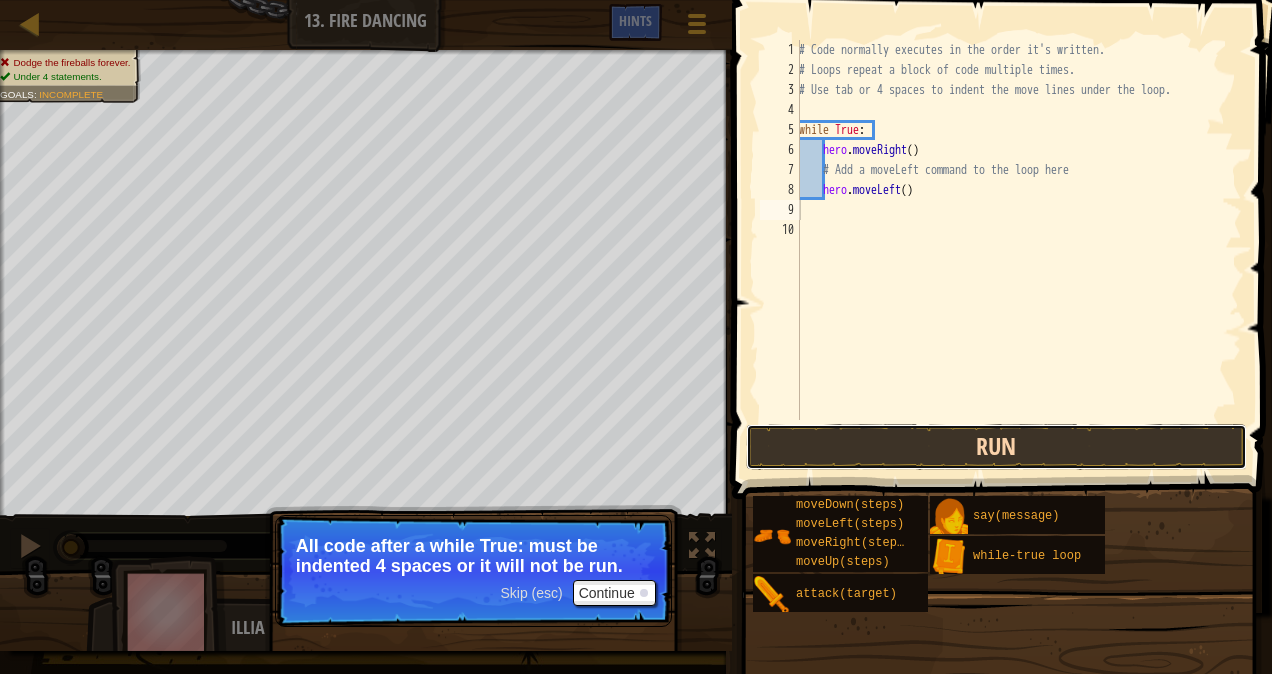 click on "Run" at bounding box center [996, 447] 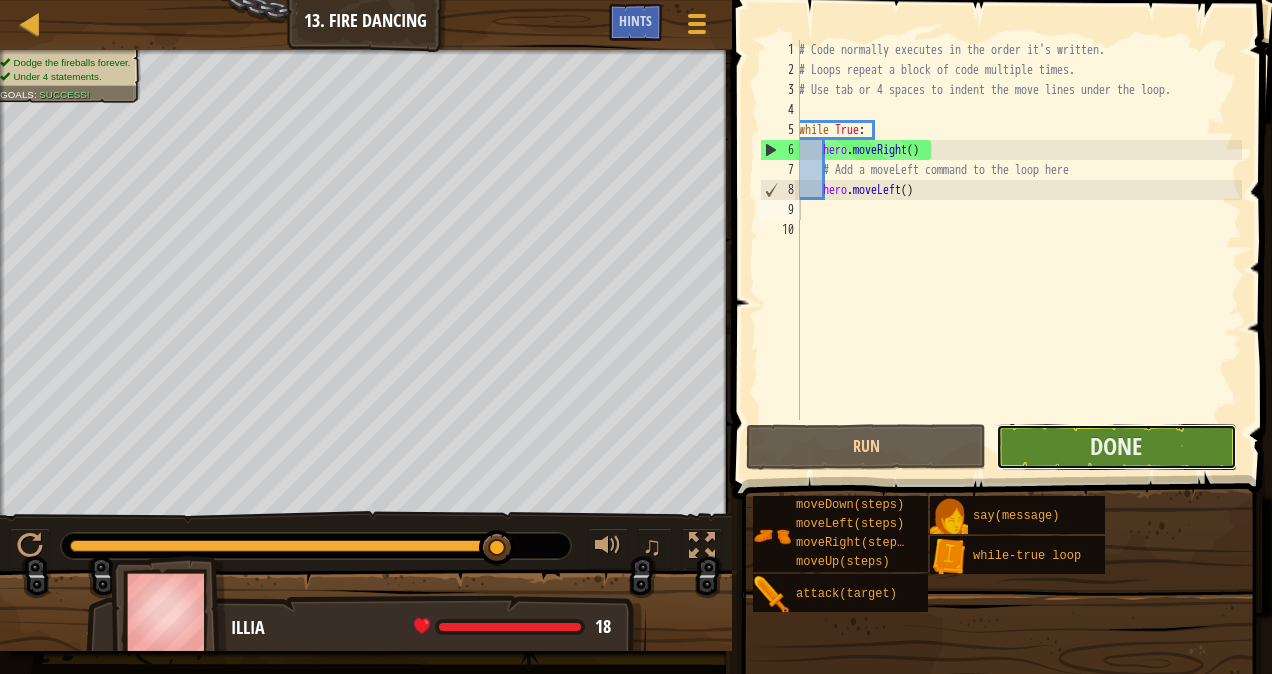 click on "Done" at bounding box center [1116, 447] 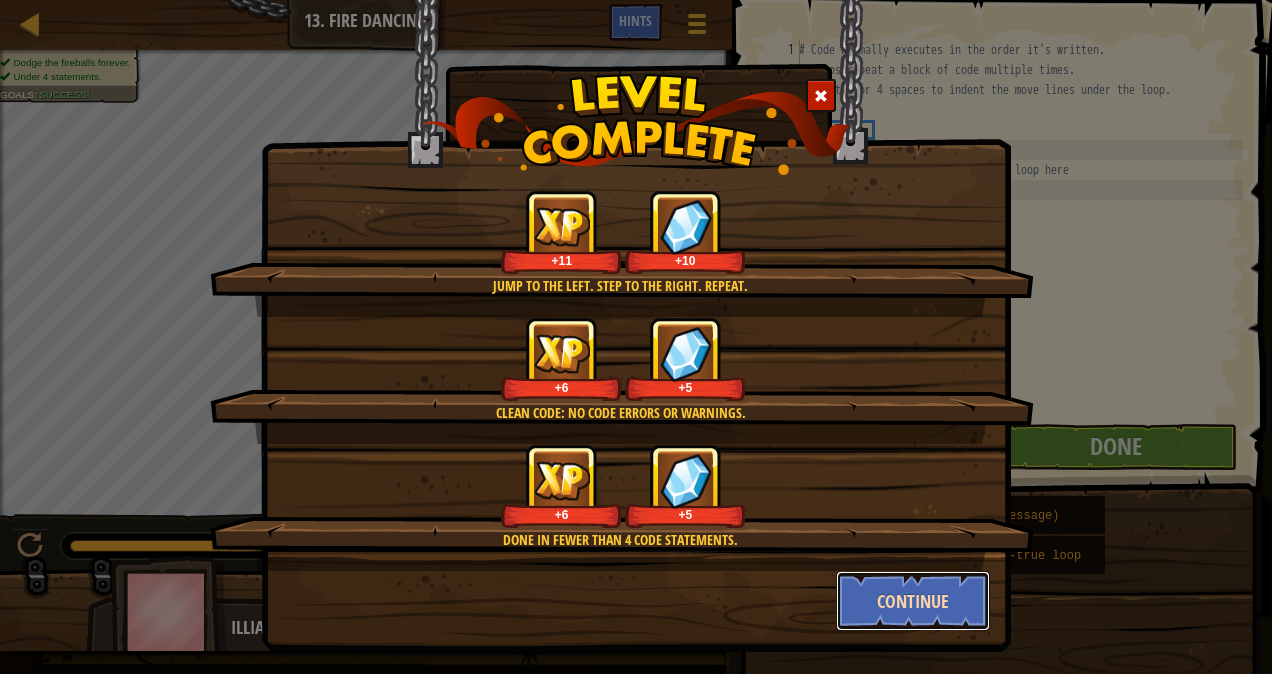 click on "Continue" at bounding box center [913, 601] 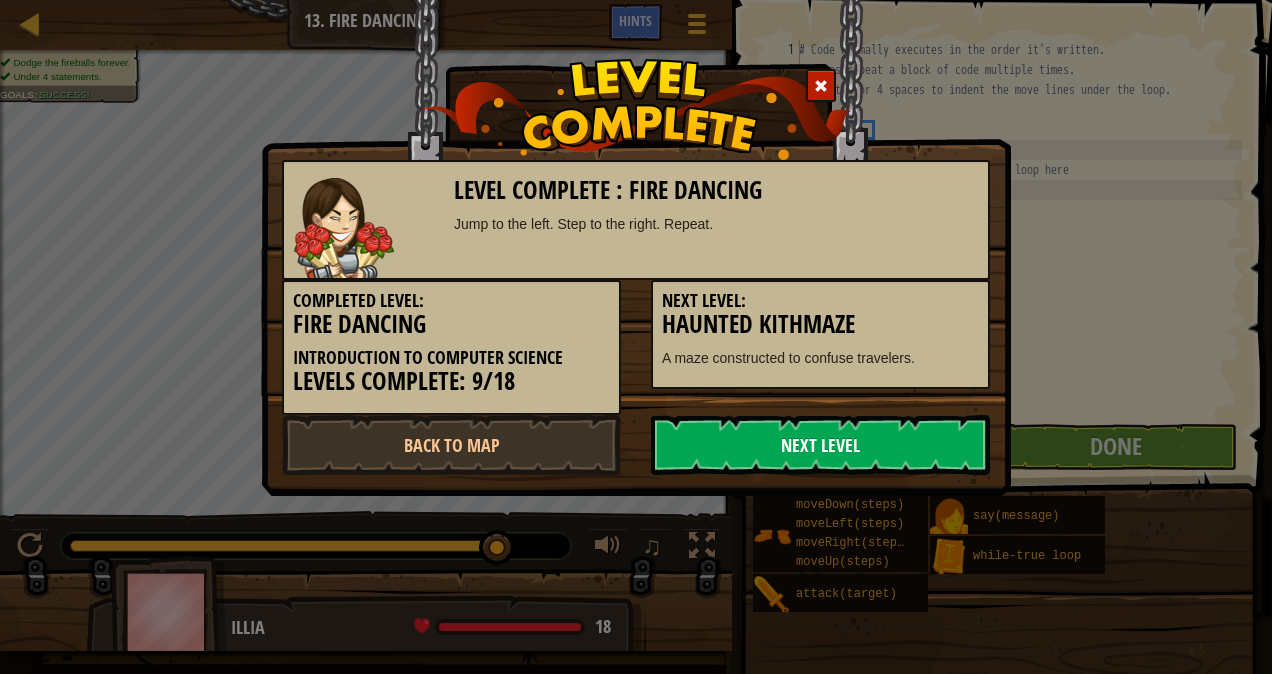 click on "Next Level" at bounding box center (820, 445) 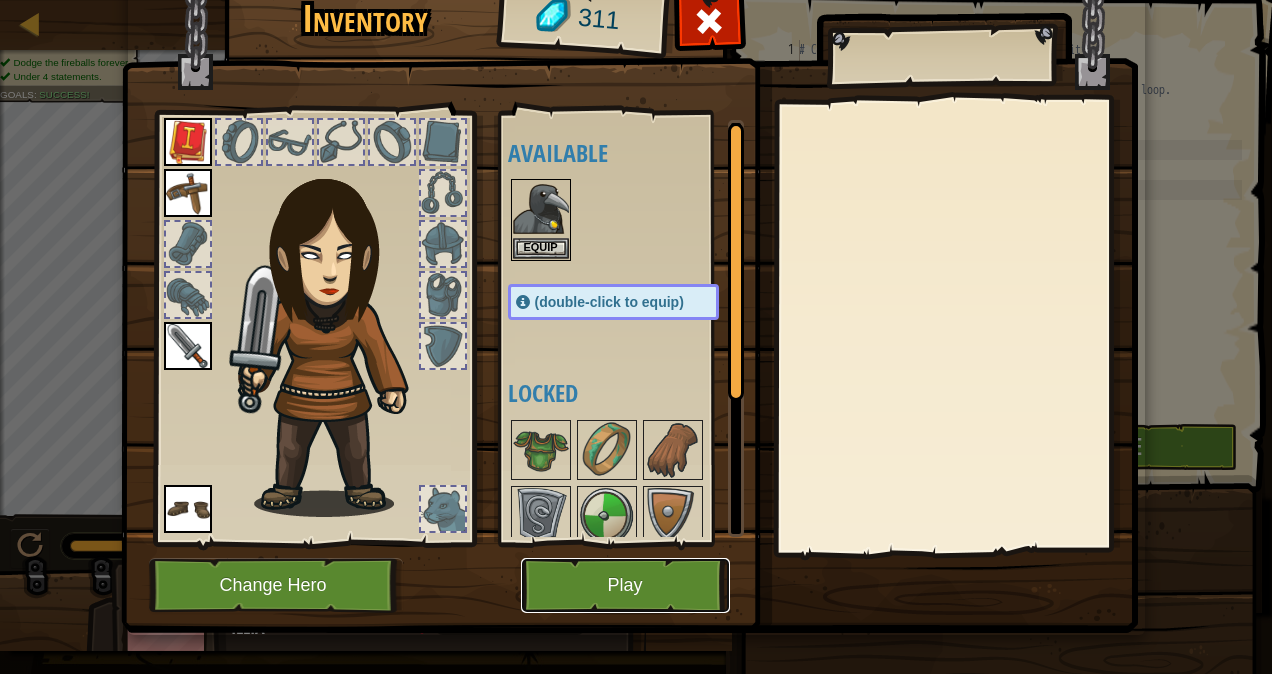 click on "Play" at bounding box center (625, 585) 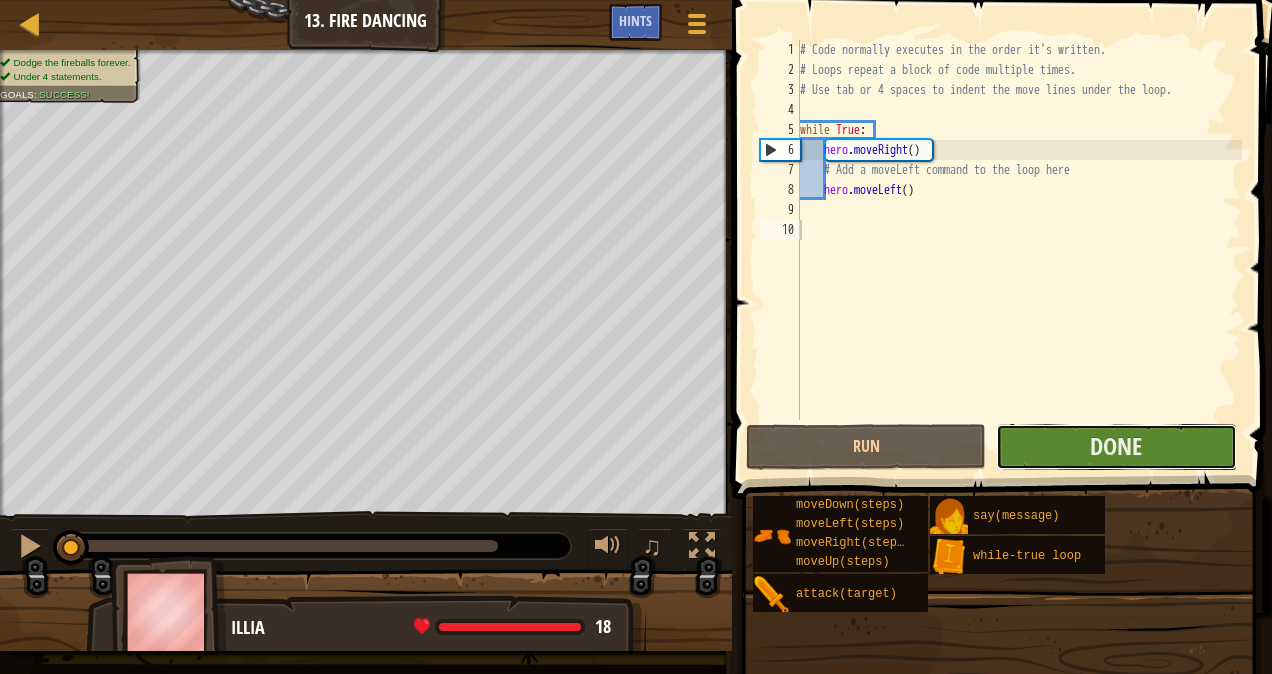 click on "Done" at bounding box center (1116, 447) 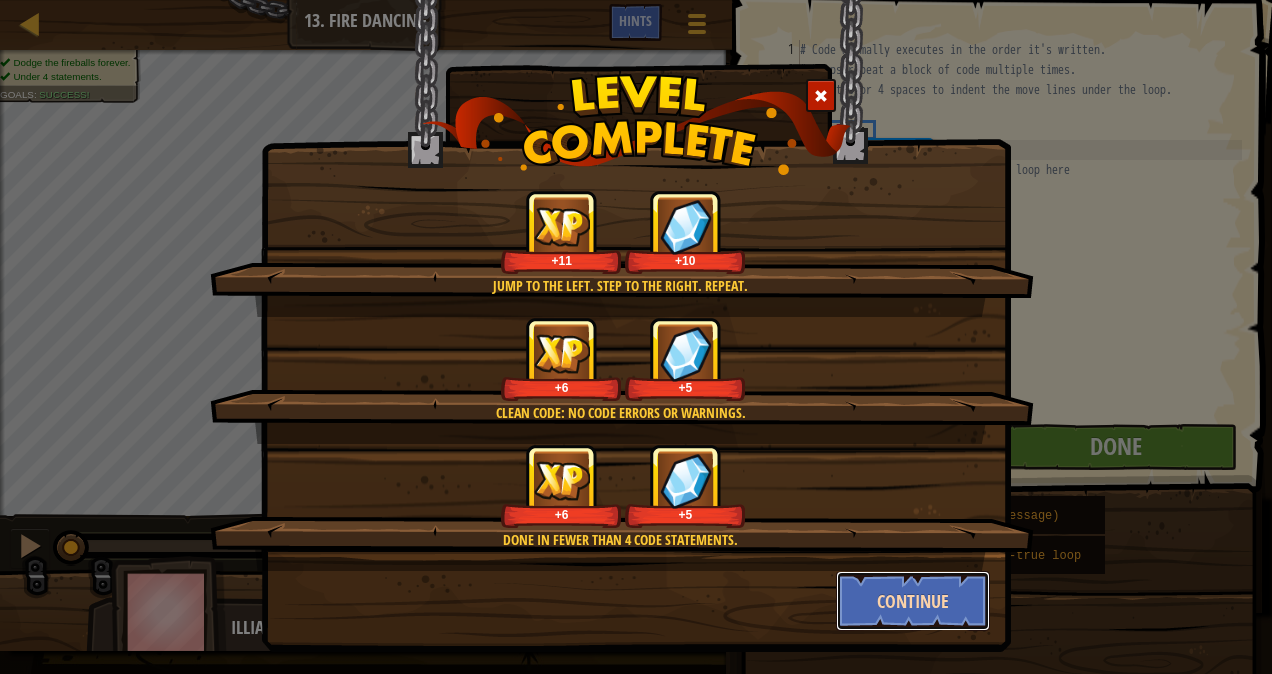 click on "Continue" at bounding box center (913, 601) 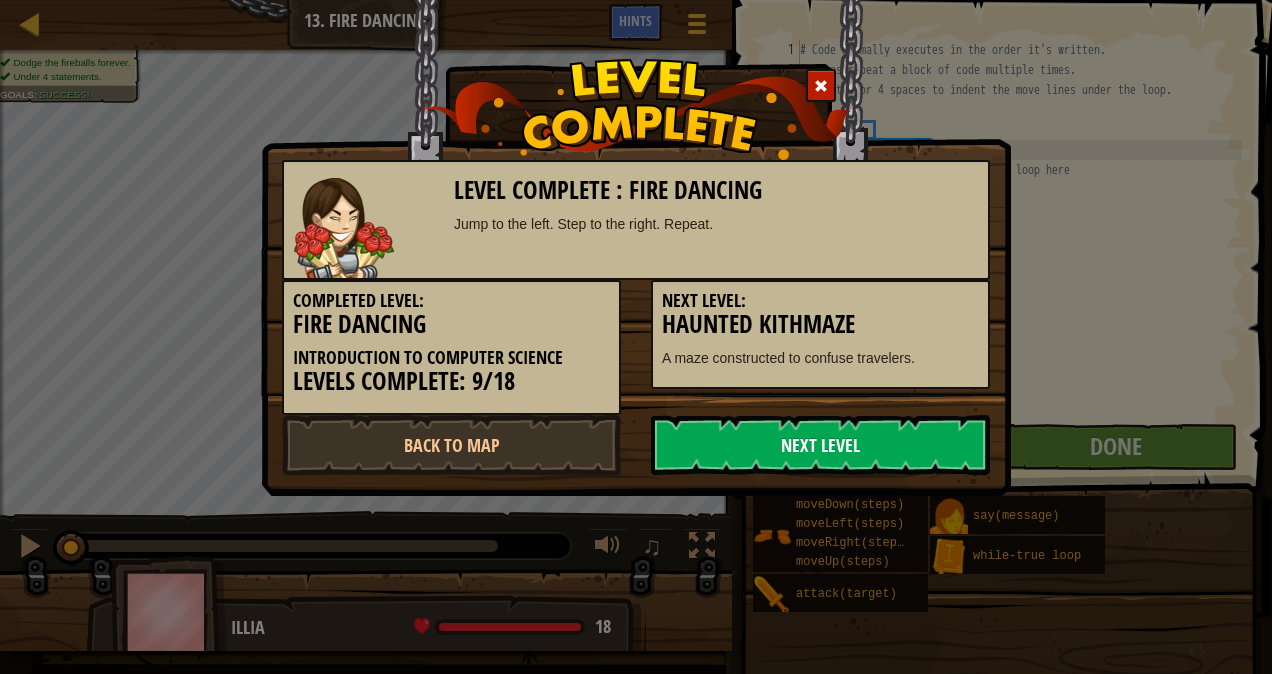 click on "Next Level" at bounding box center (820, 445) 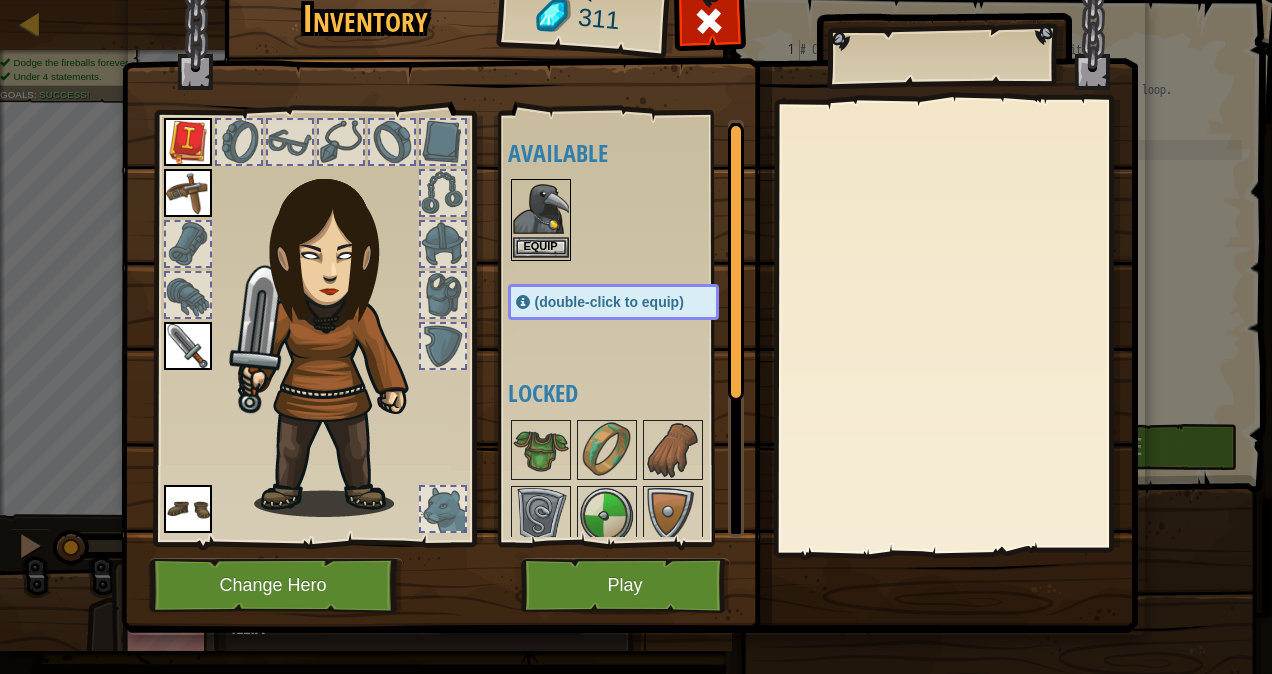 click at bounding box center [541, 209] 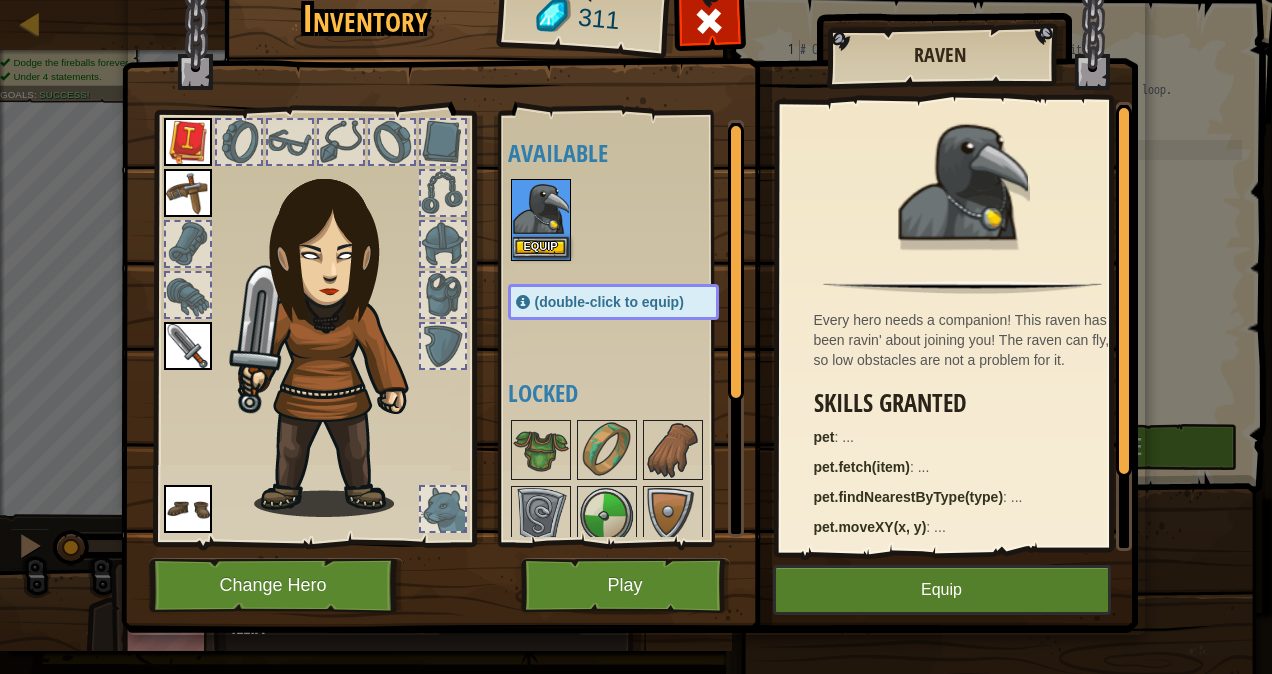 click at bounding box center [541, 209] 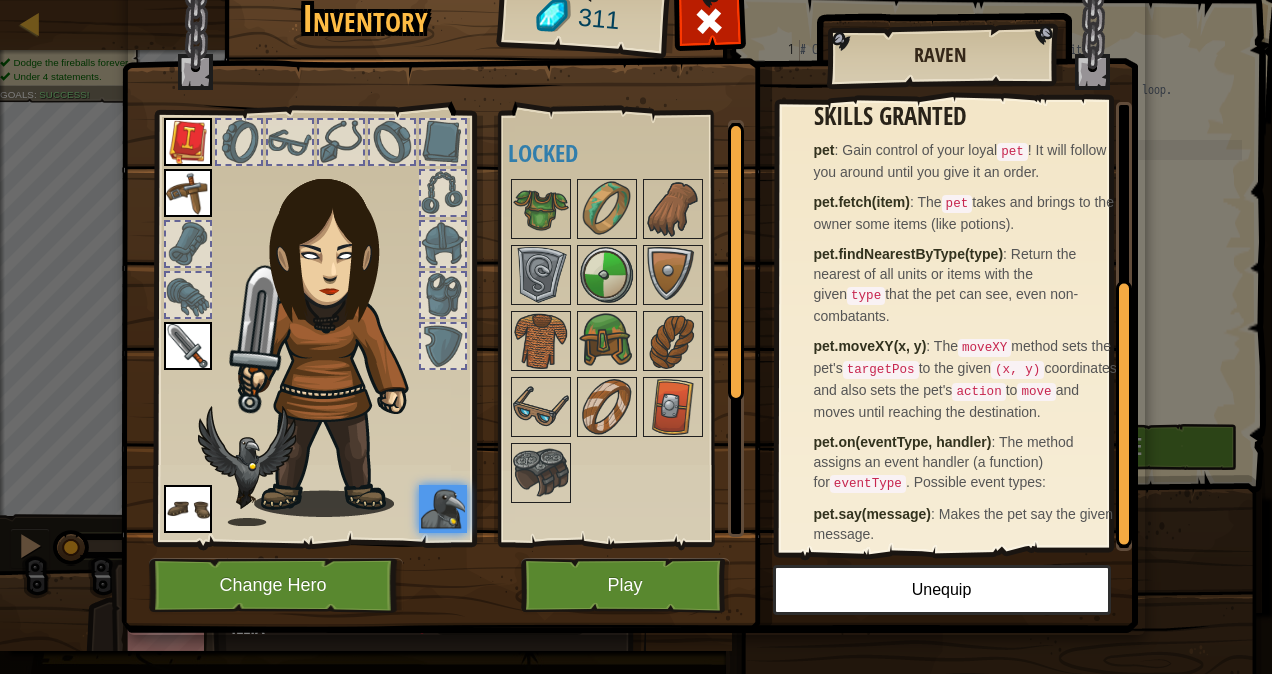 scroll, scrollTop: 305, scrollLeft: 0, axis: vertical 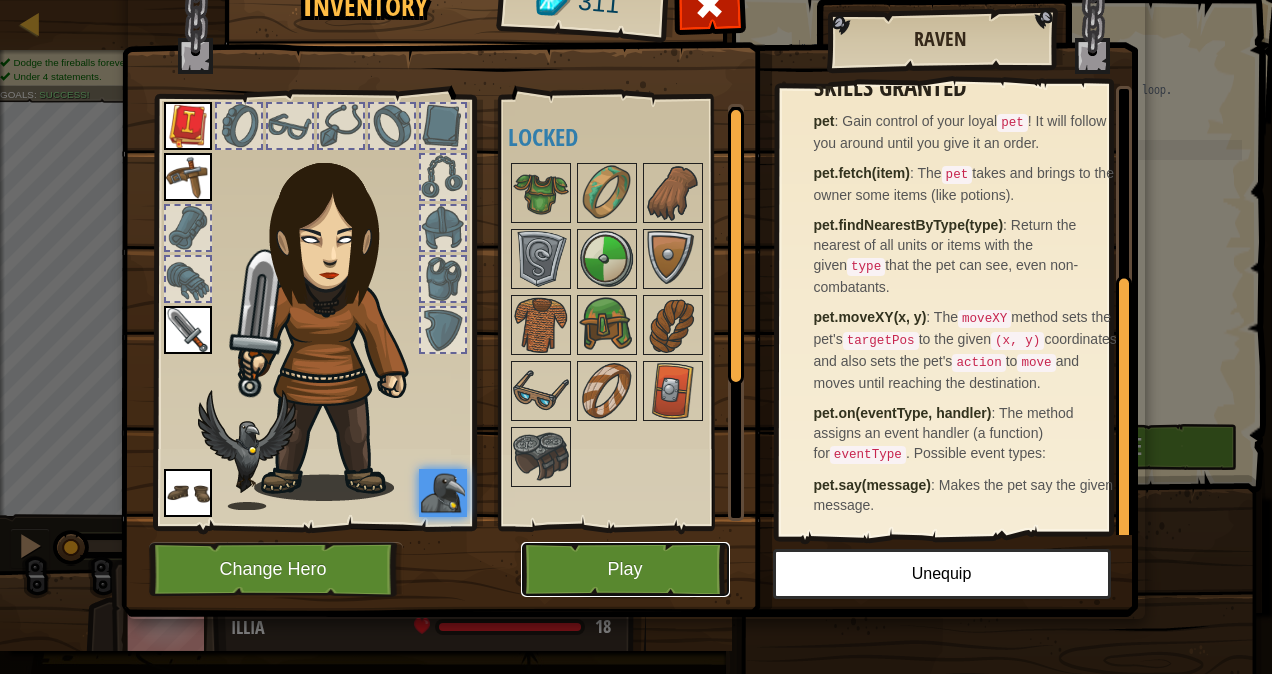 click on "Play" at bounding box center [625, 569] 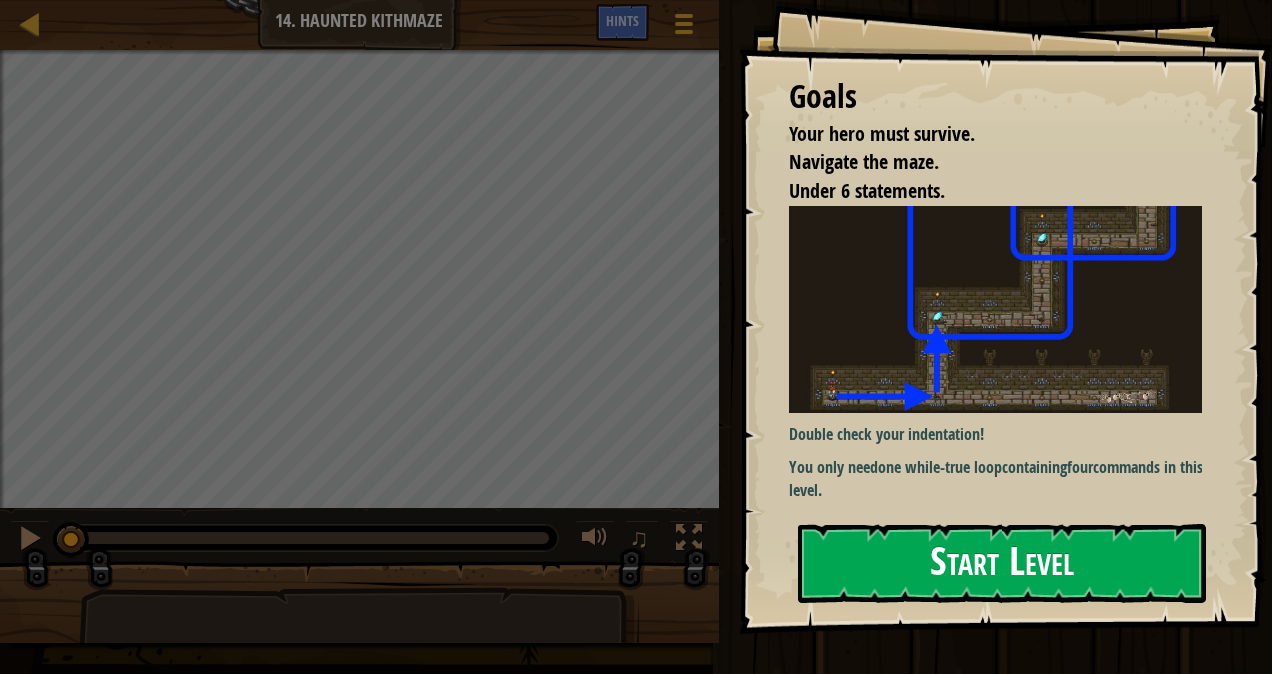 click on "Start Level" at bounding box center [1002, 563] 